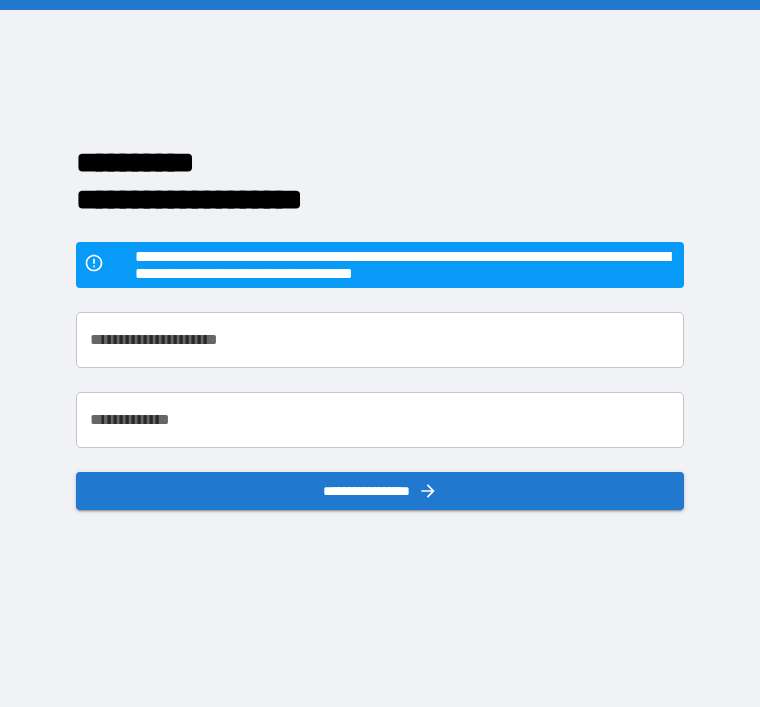 scroll, scrollTop: 0, scrollLeft: 0, axis: both 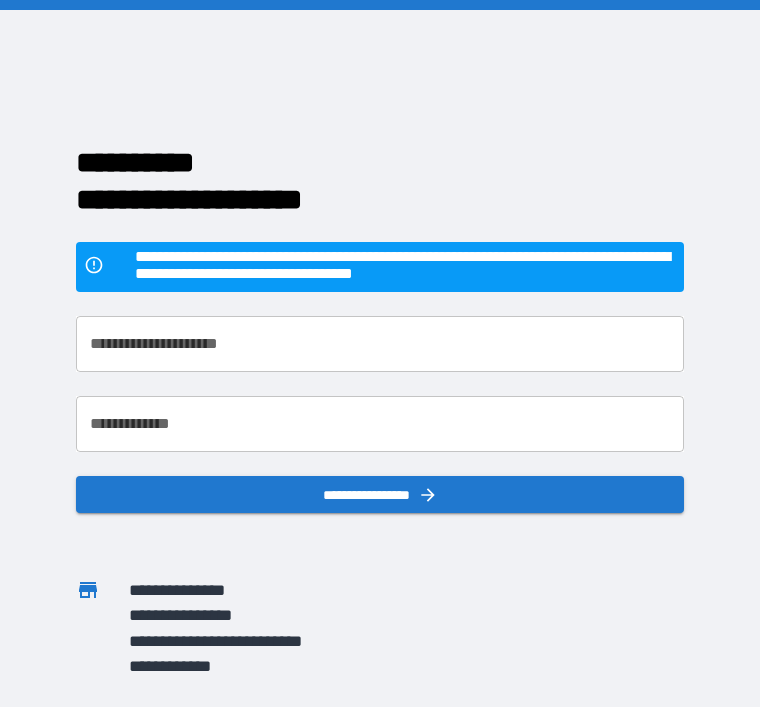 click on "**********" at bounding box center (380, 344) 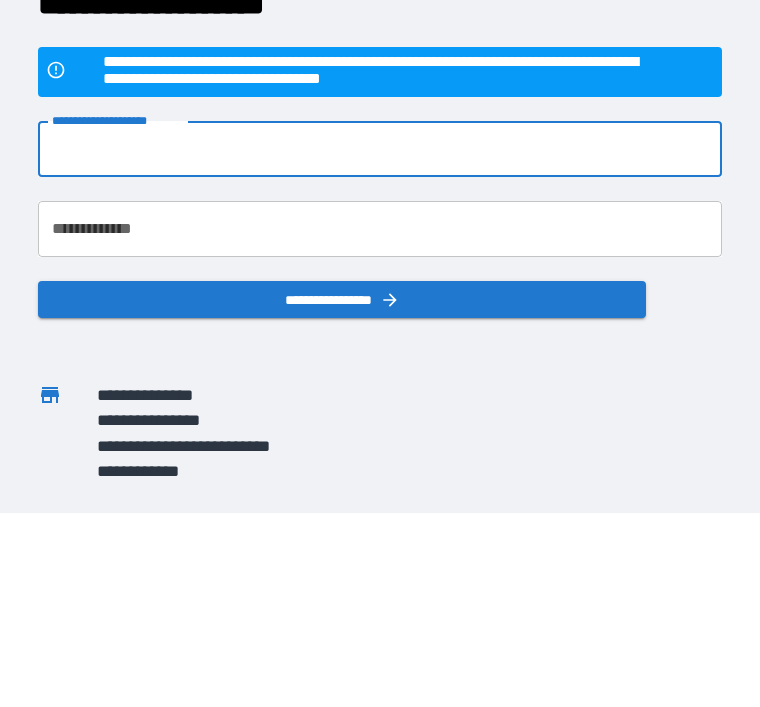 scroll, scrollTop: 64, scrollLeft: 0, axis: vertical 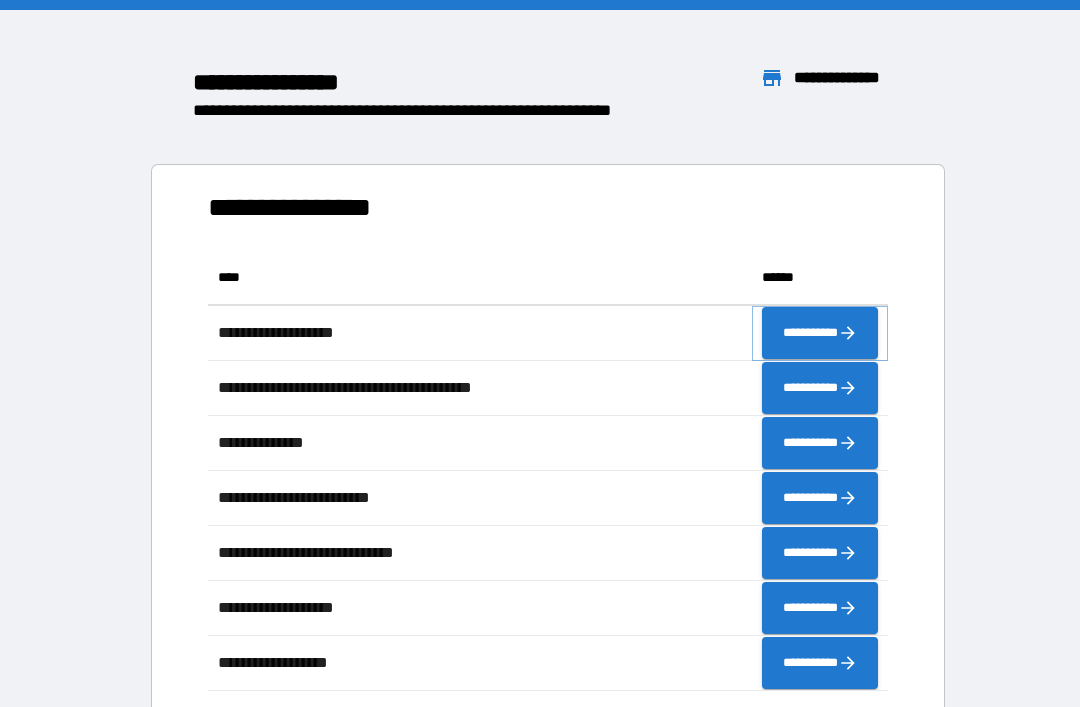 click on "**********" at bounding box center (820, 333) 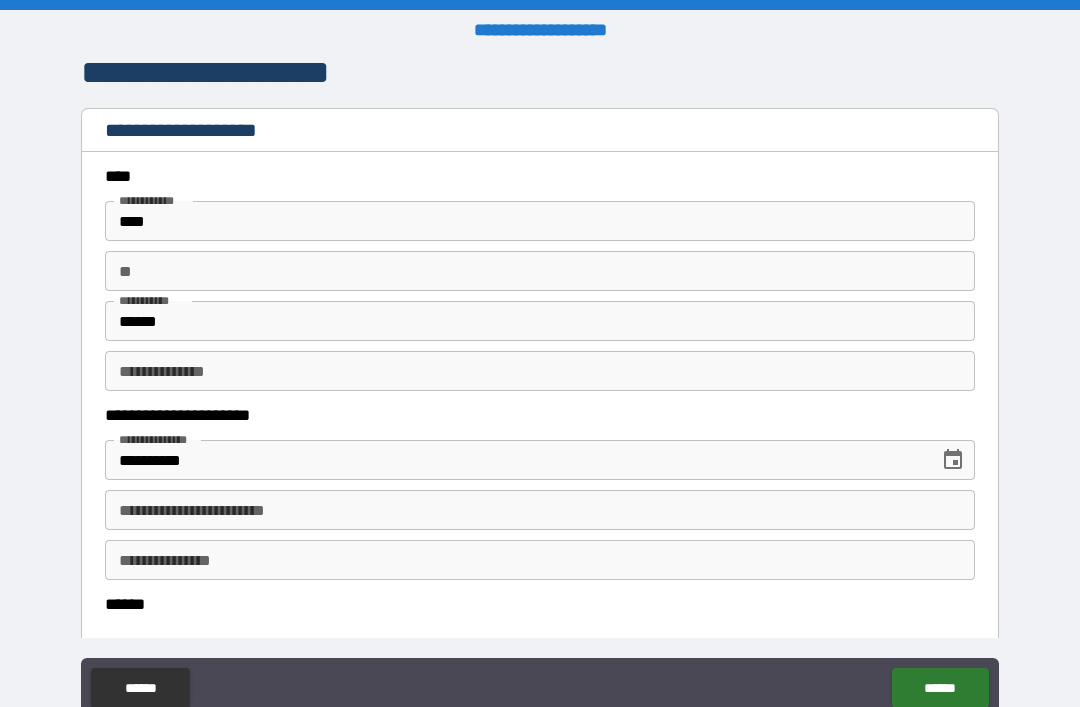 type on "*" 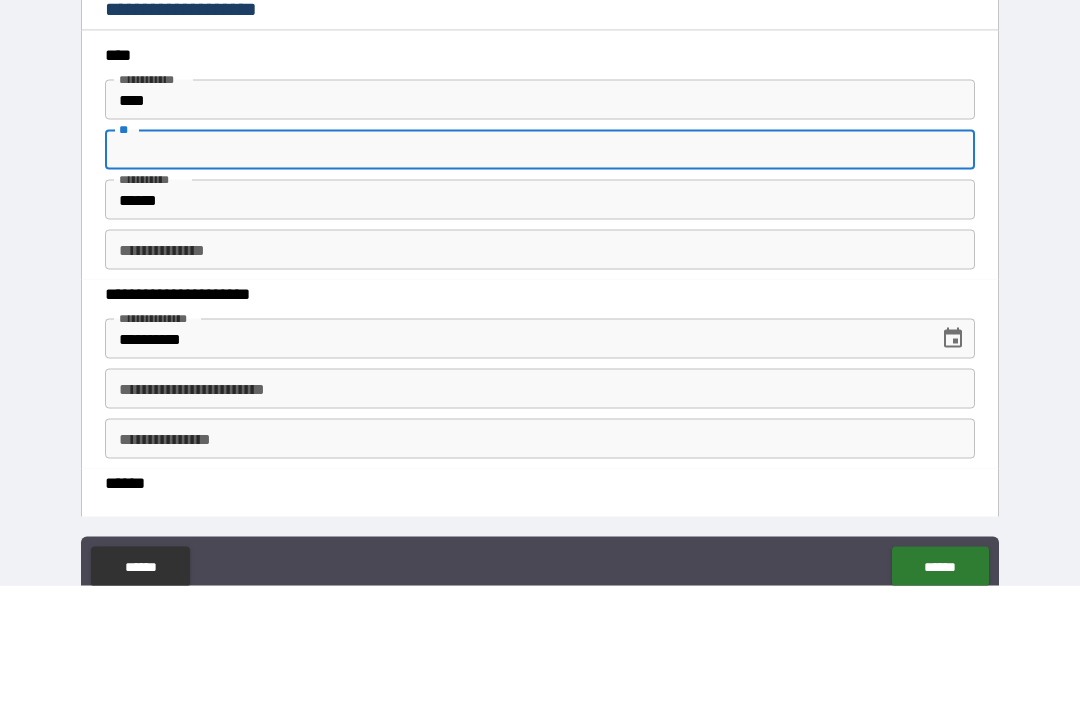 type on "*" 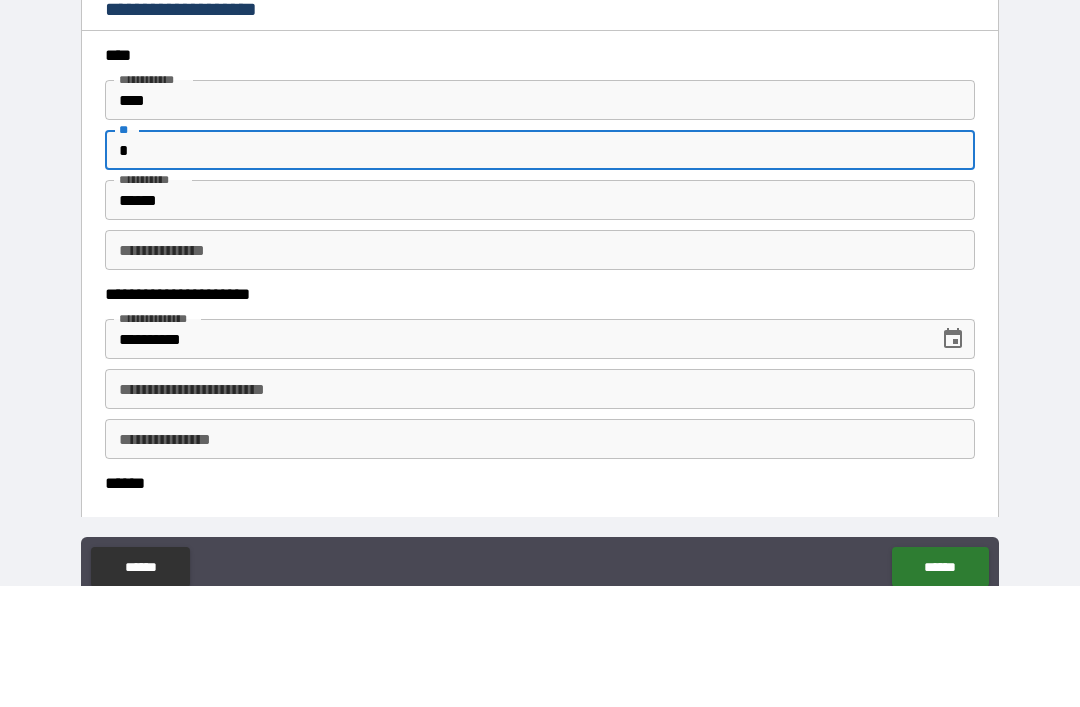 type on "*" 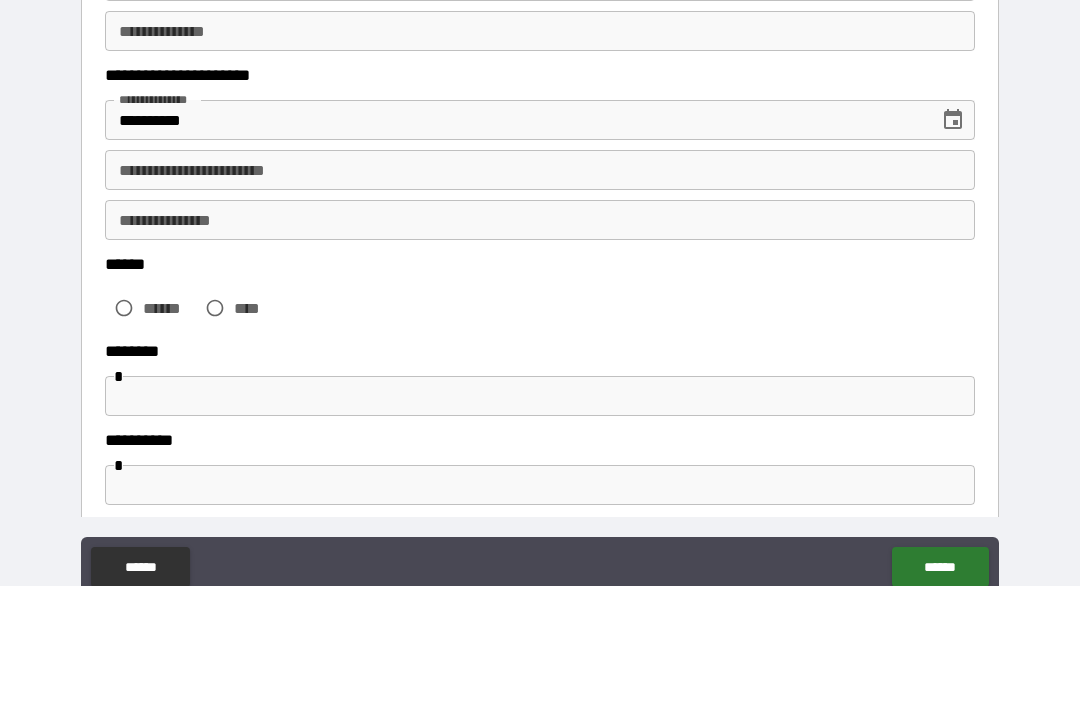 scroll, scrollTop: 222, scrollLeft: 0, axis: vertical 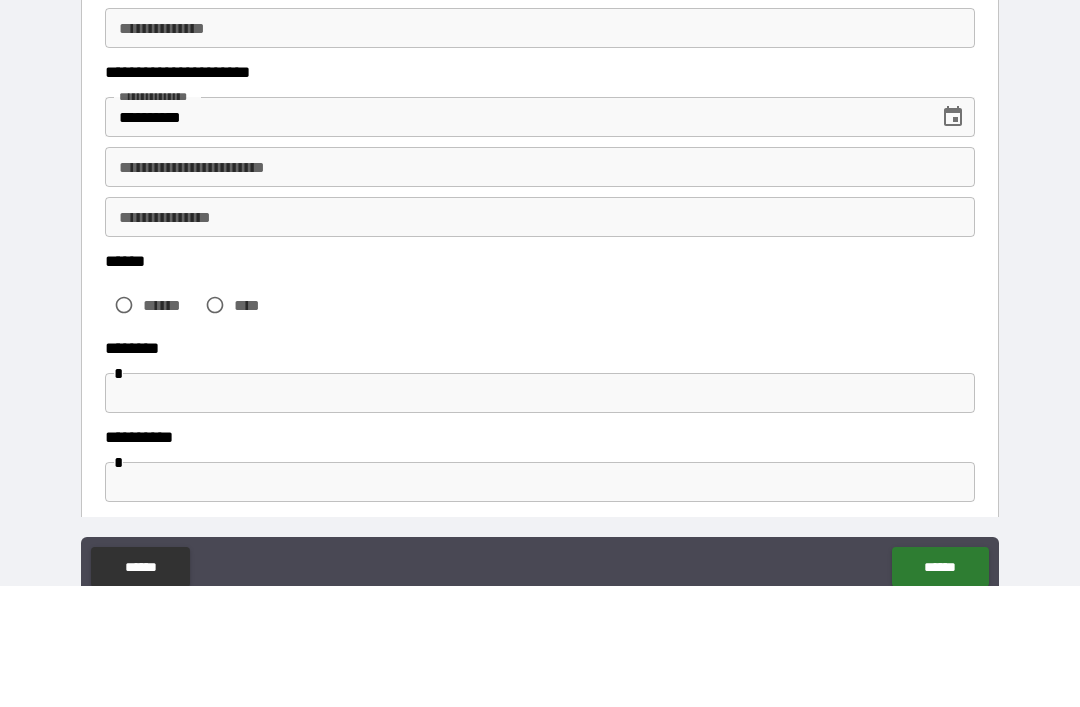 type on "*" 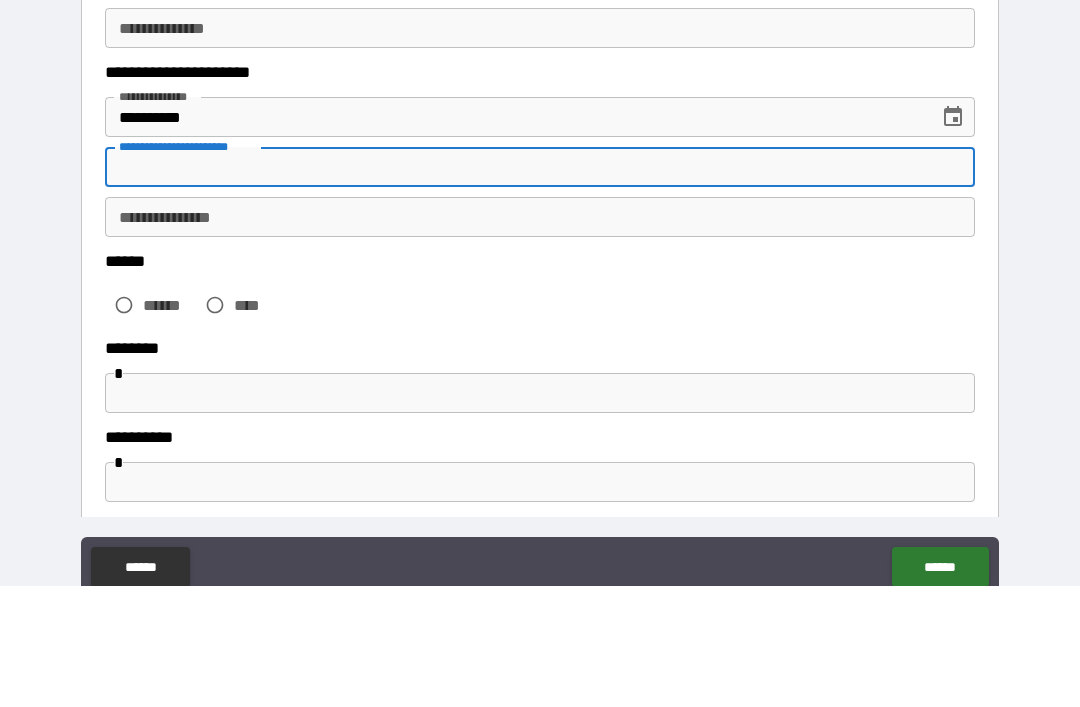 type on "*" 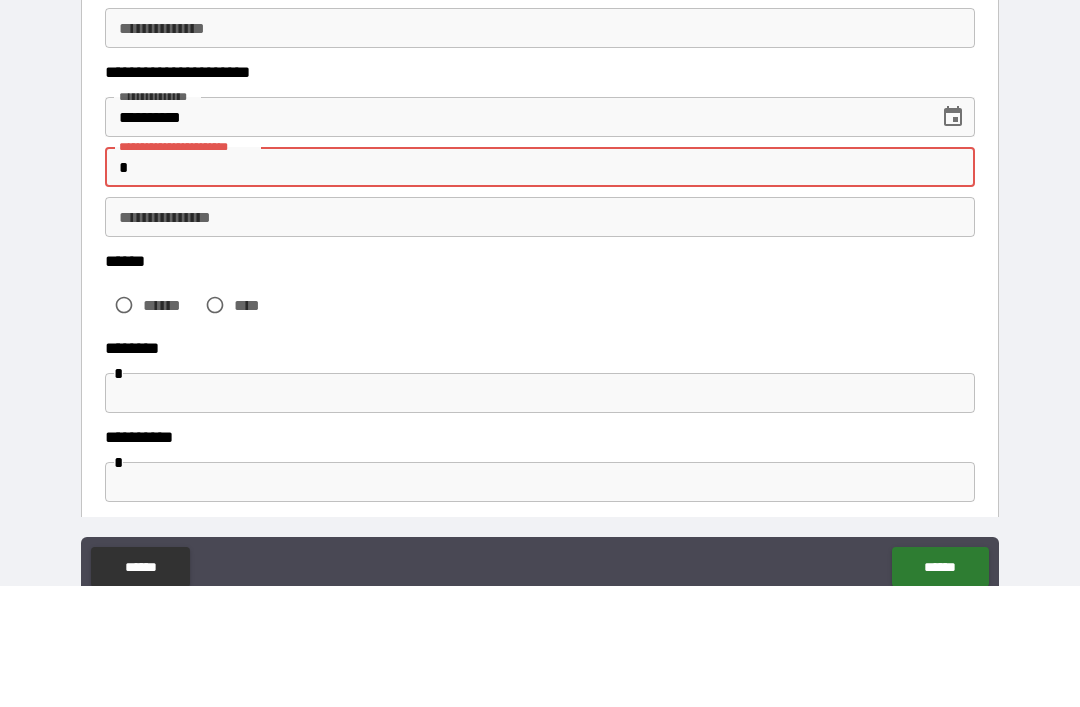 type on "*" 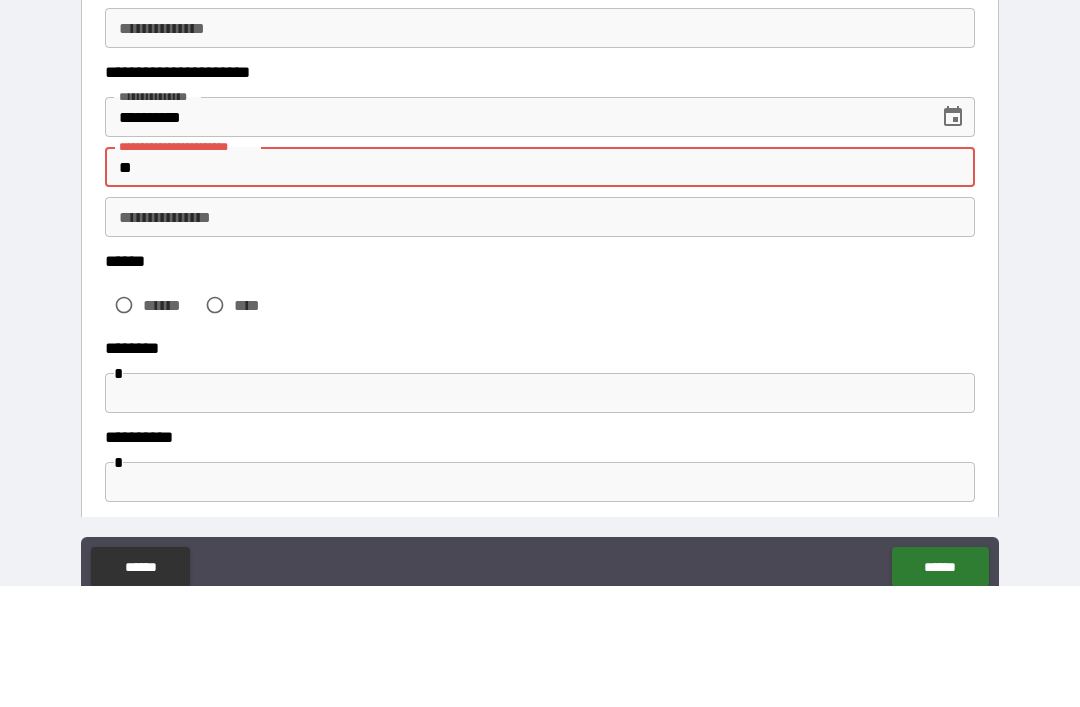 type on "*" 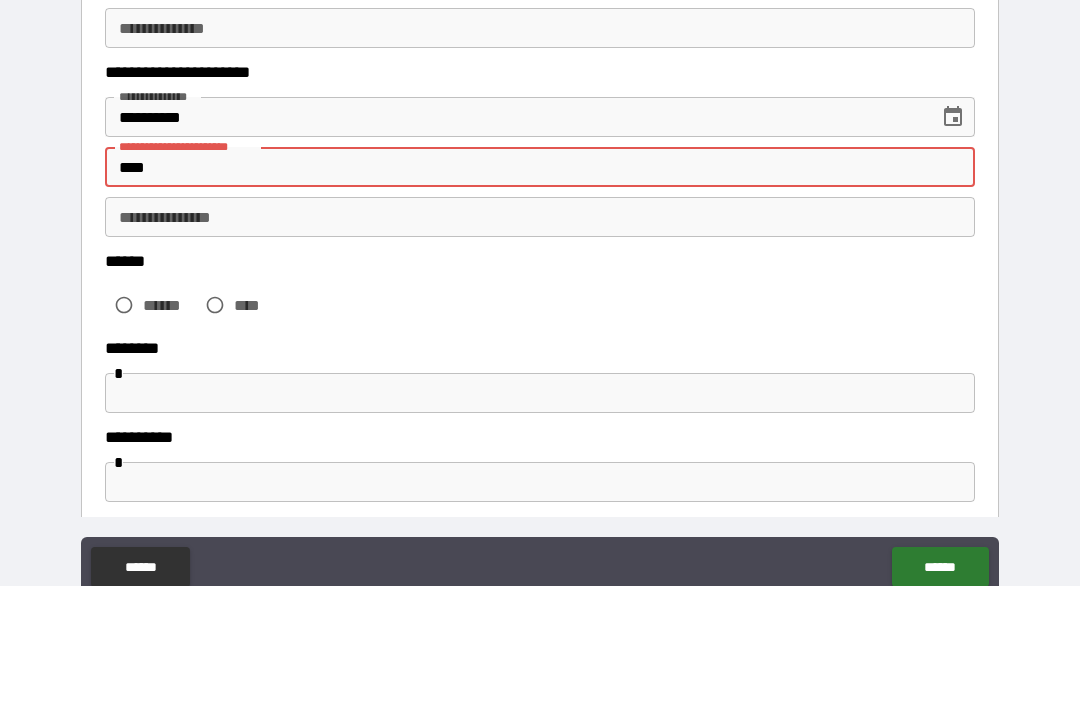 type on "*" 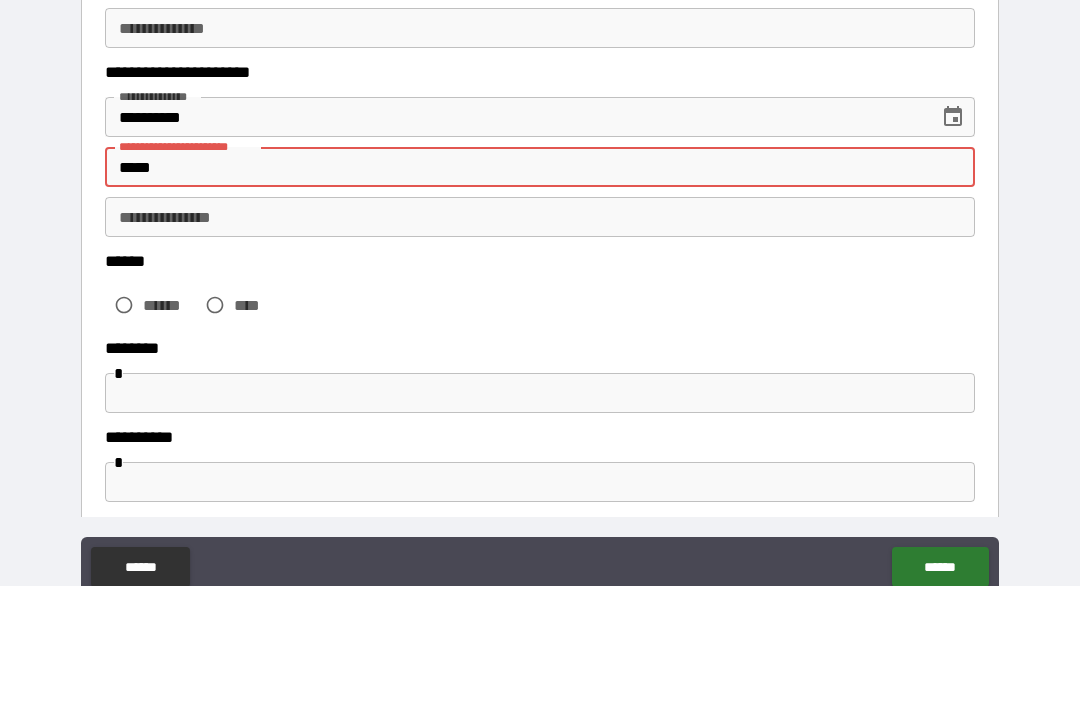 type on "*" 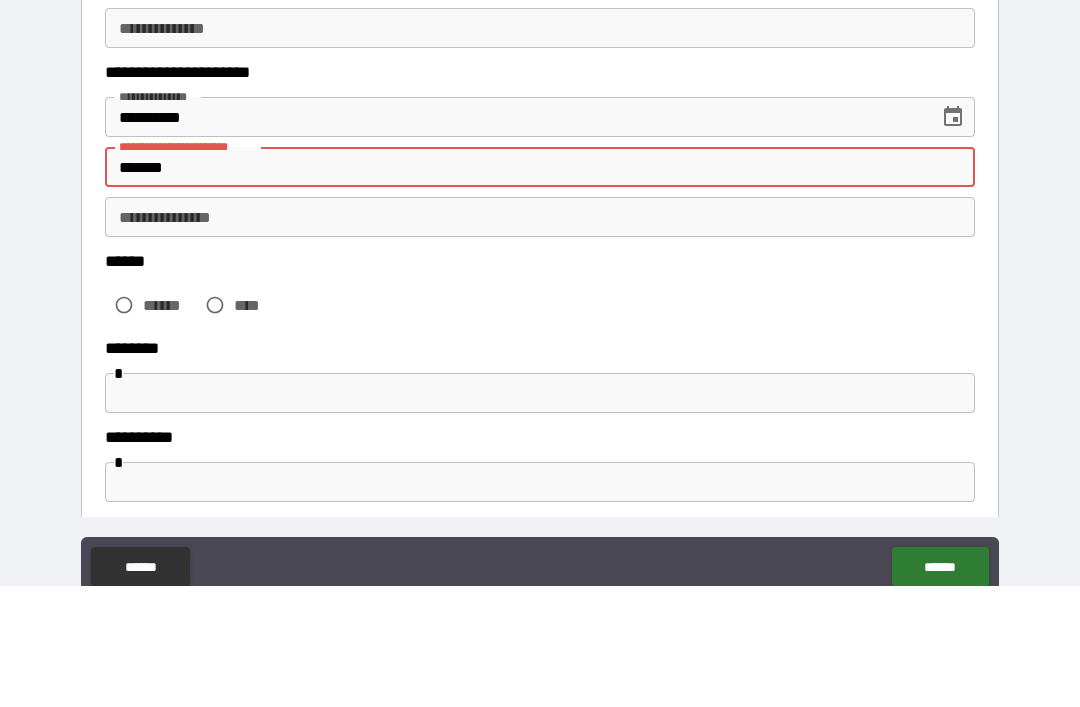 type on "*" 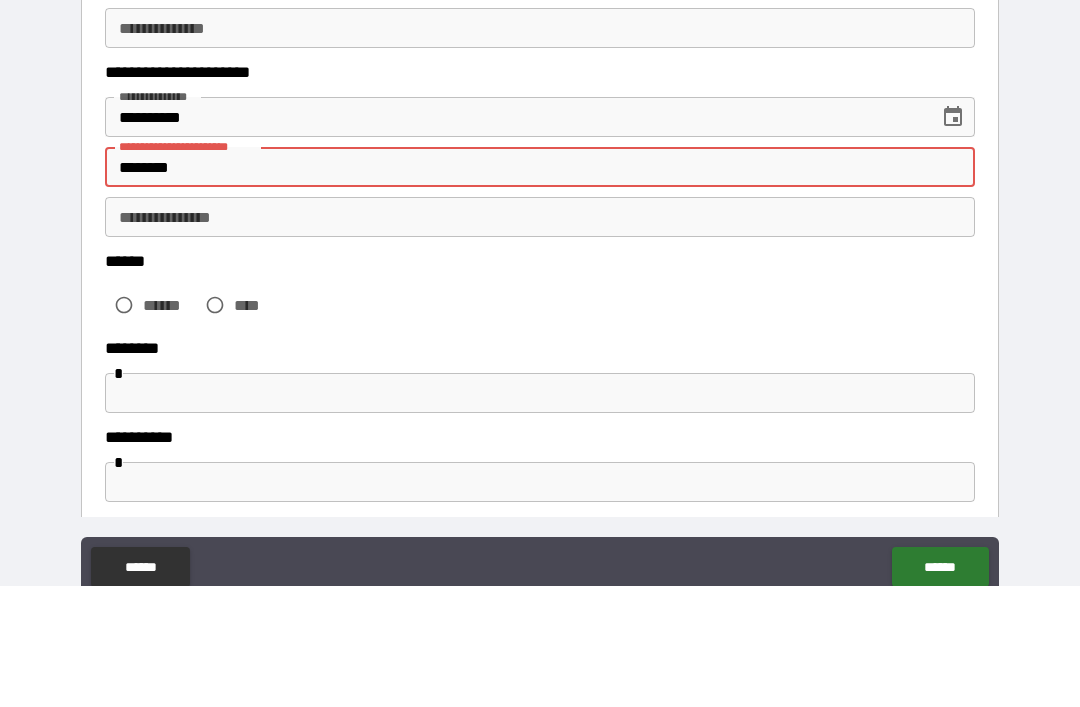 type on "*" 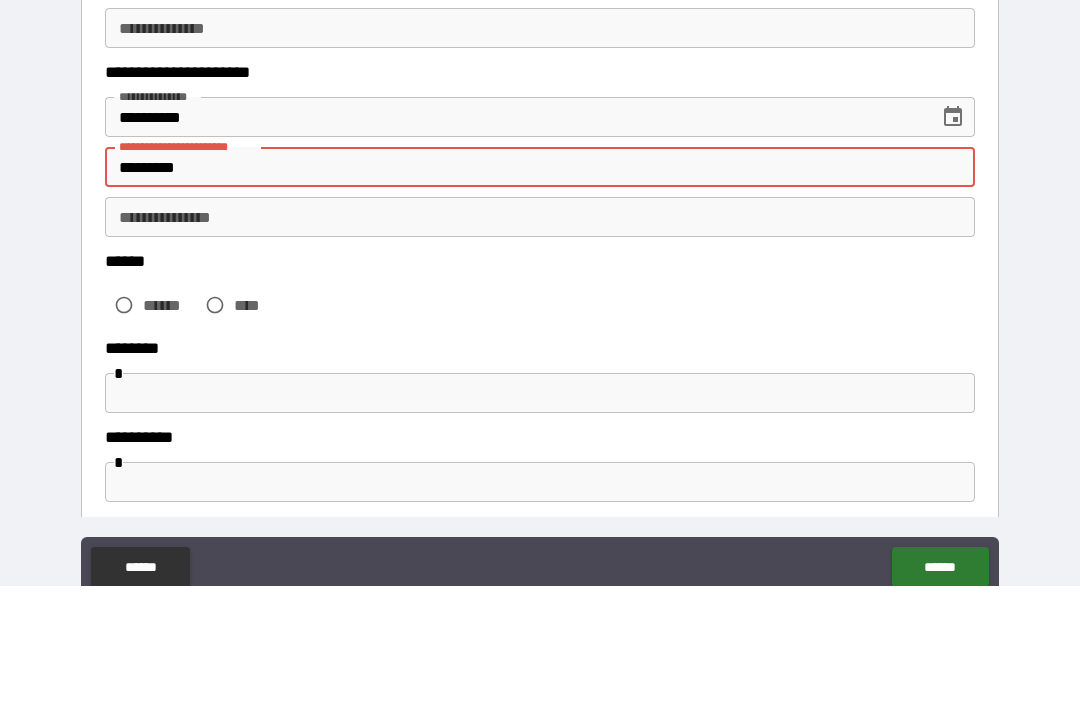 type on "*" 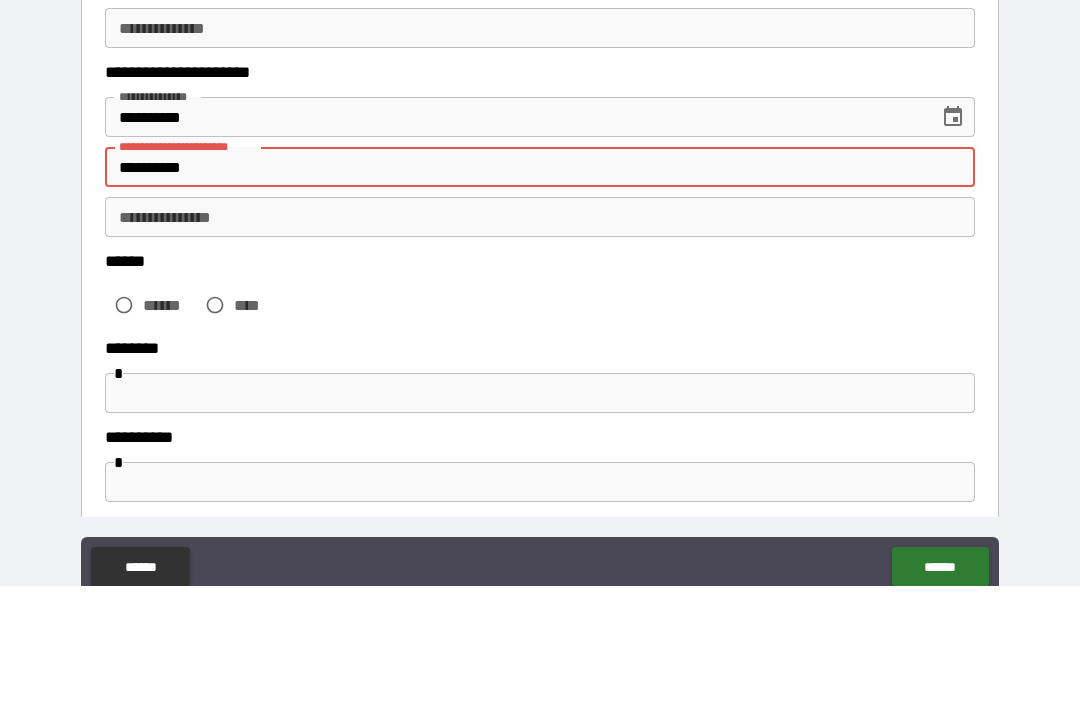 type on "*" 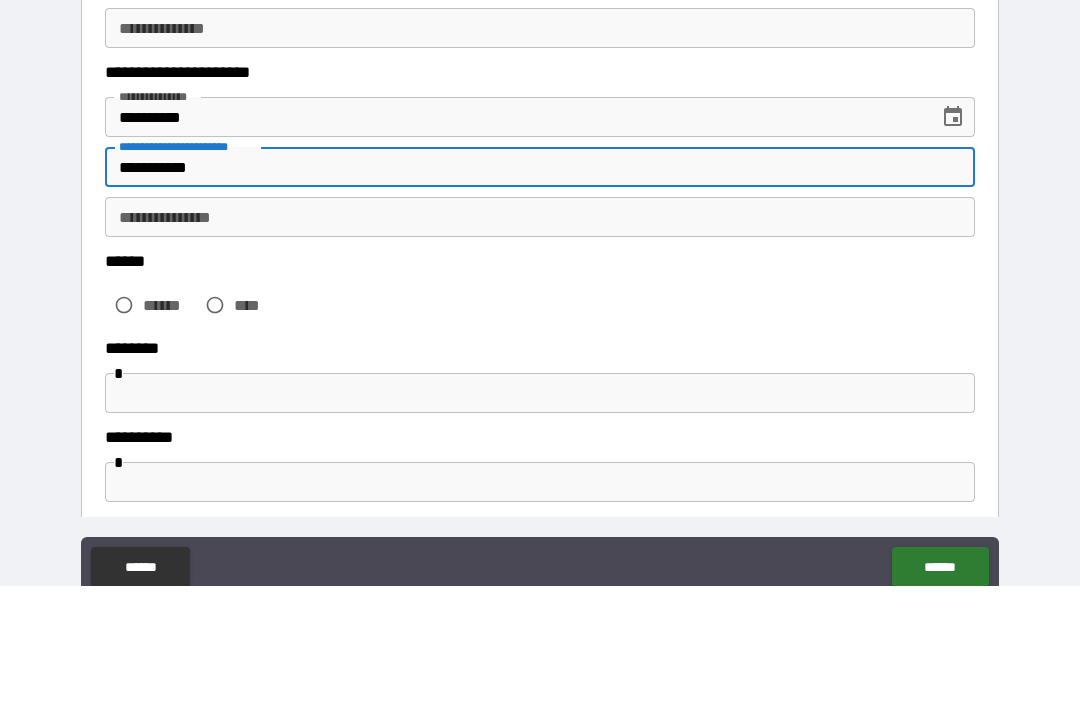 type on "*" 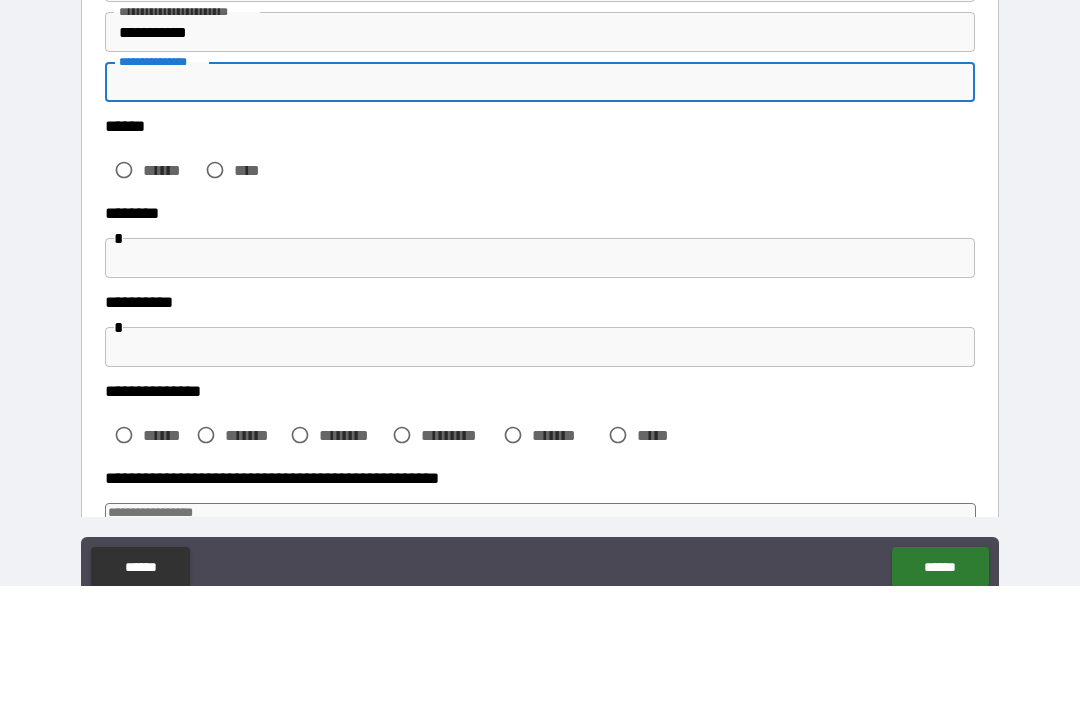 scroll, scrollTop: 366, scrollLeft: 0, axis: vertical 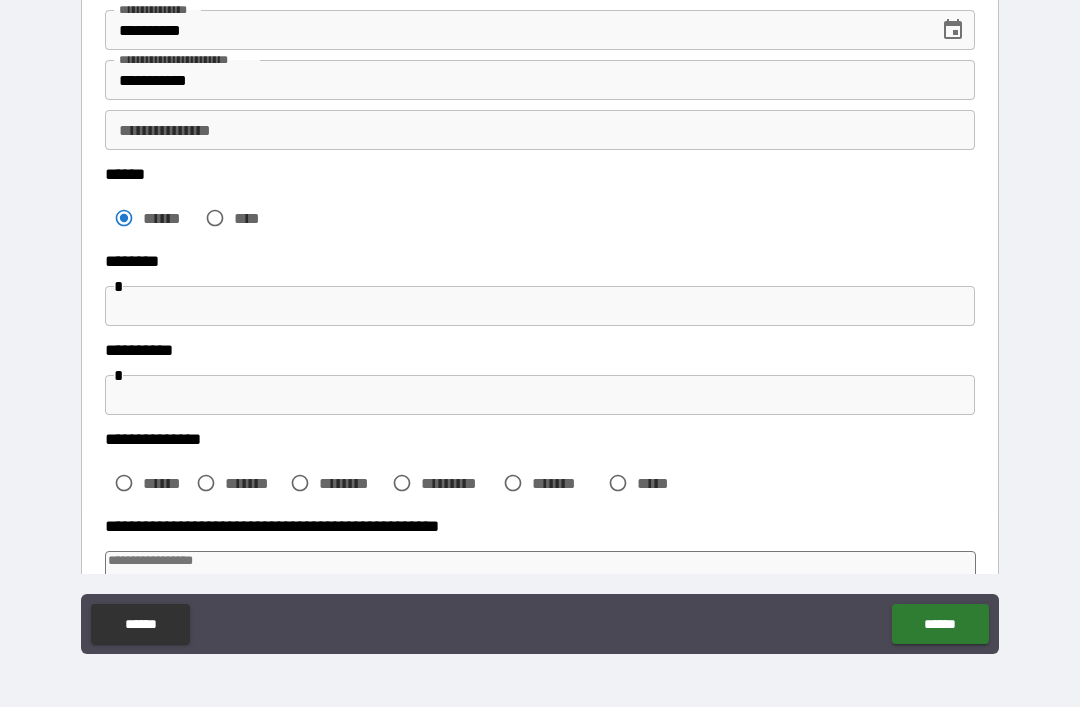 type on "*" 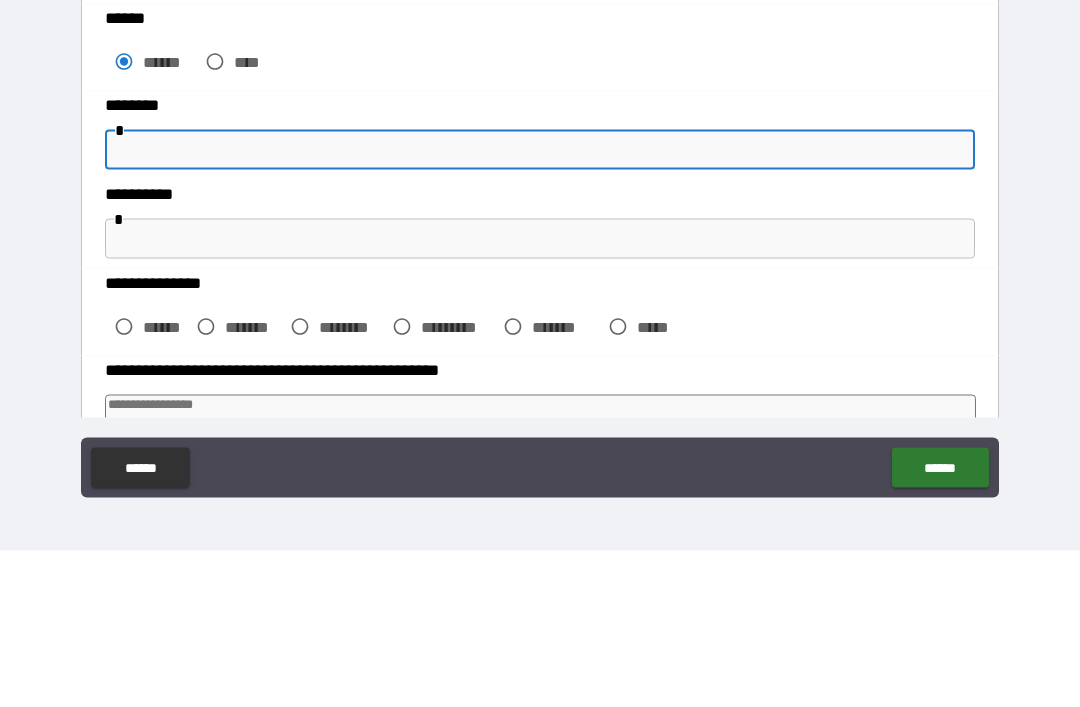 type on "*" 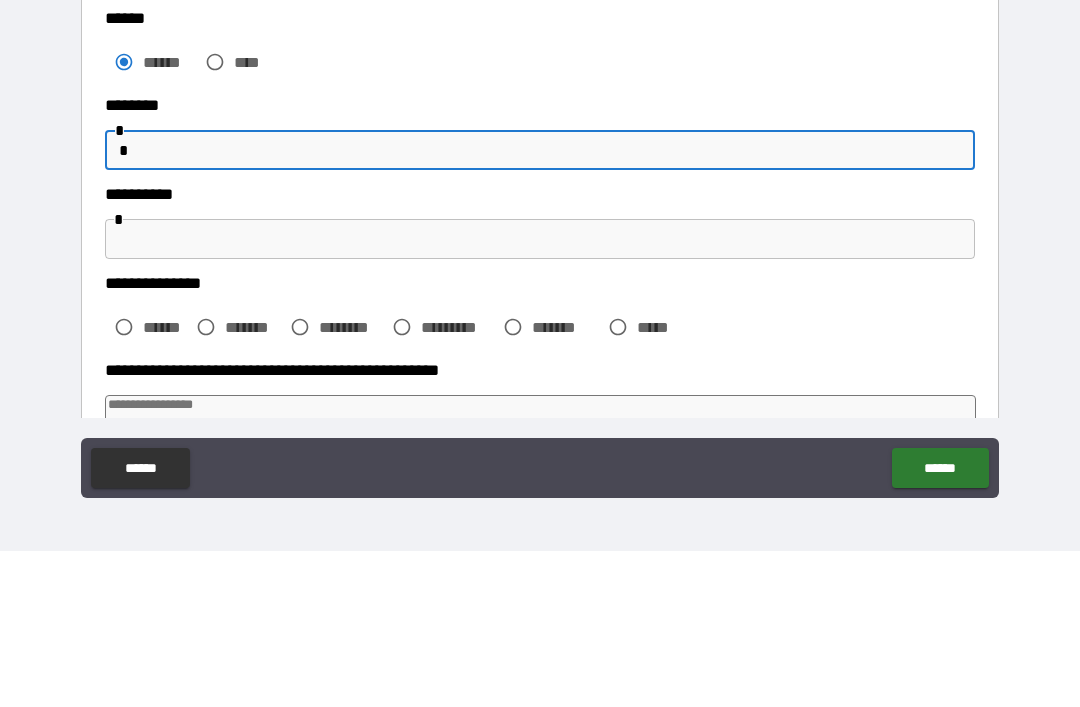 type on "*" 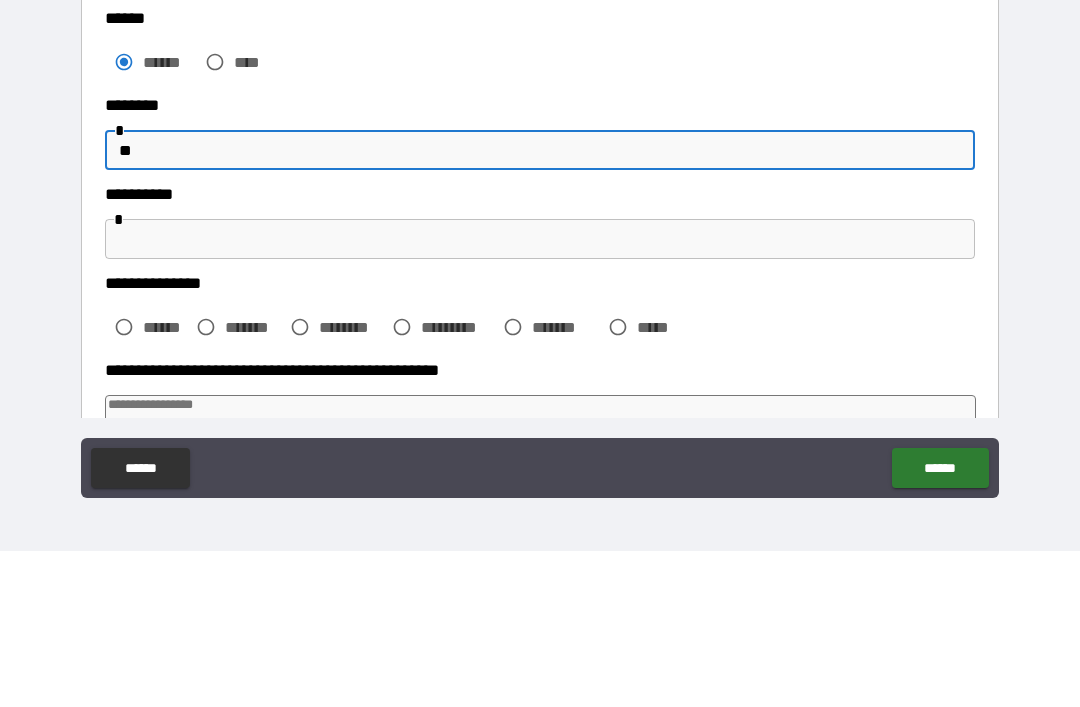type on "*" 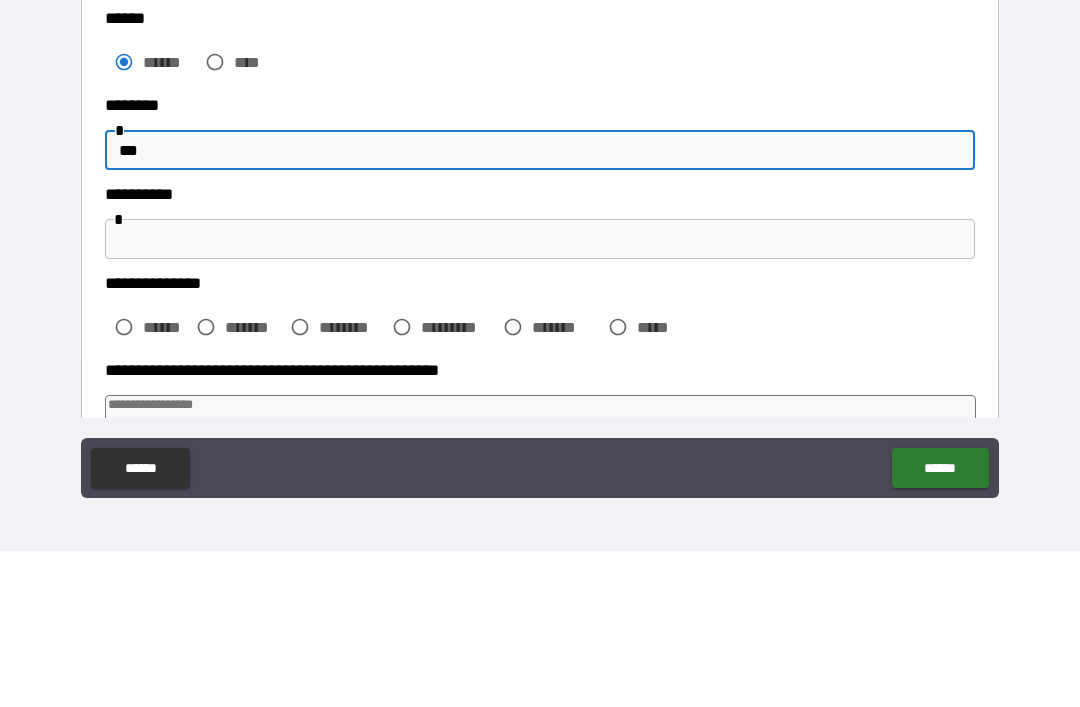 type on "*" 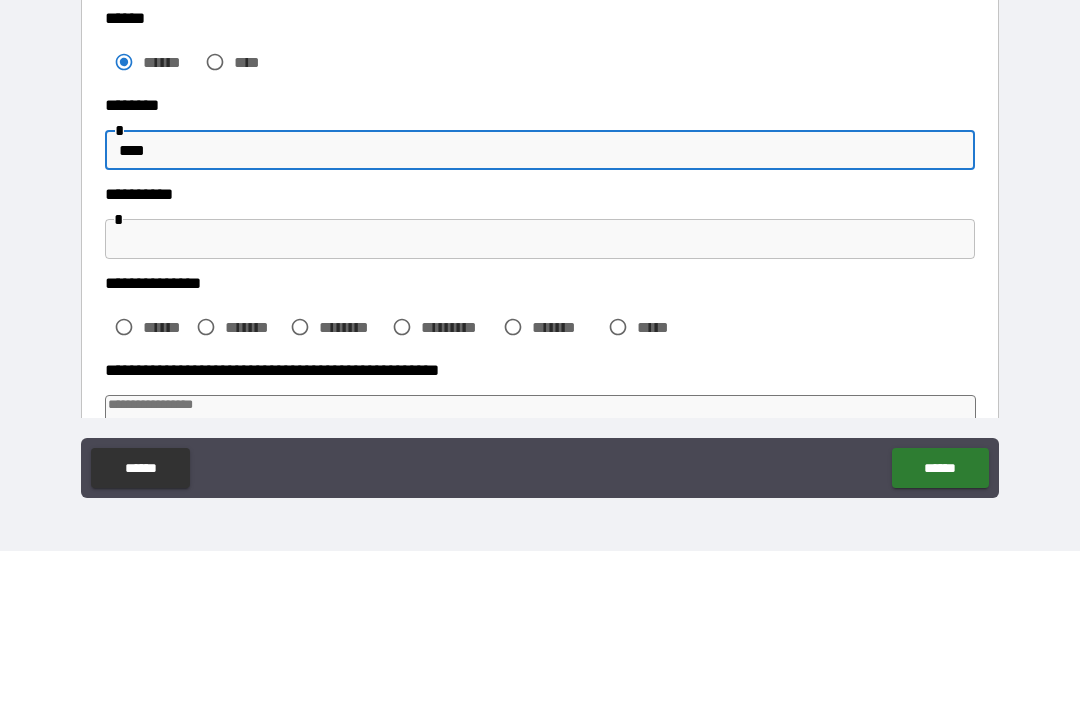 type on "*" 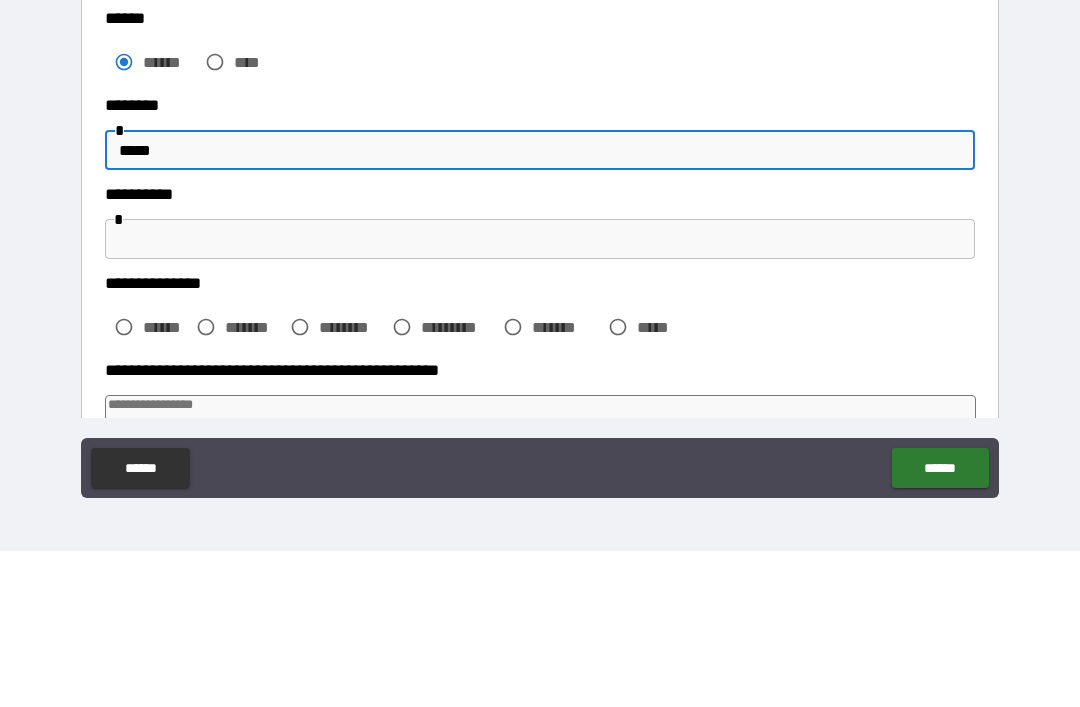 type on "*" 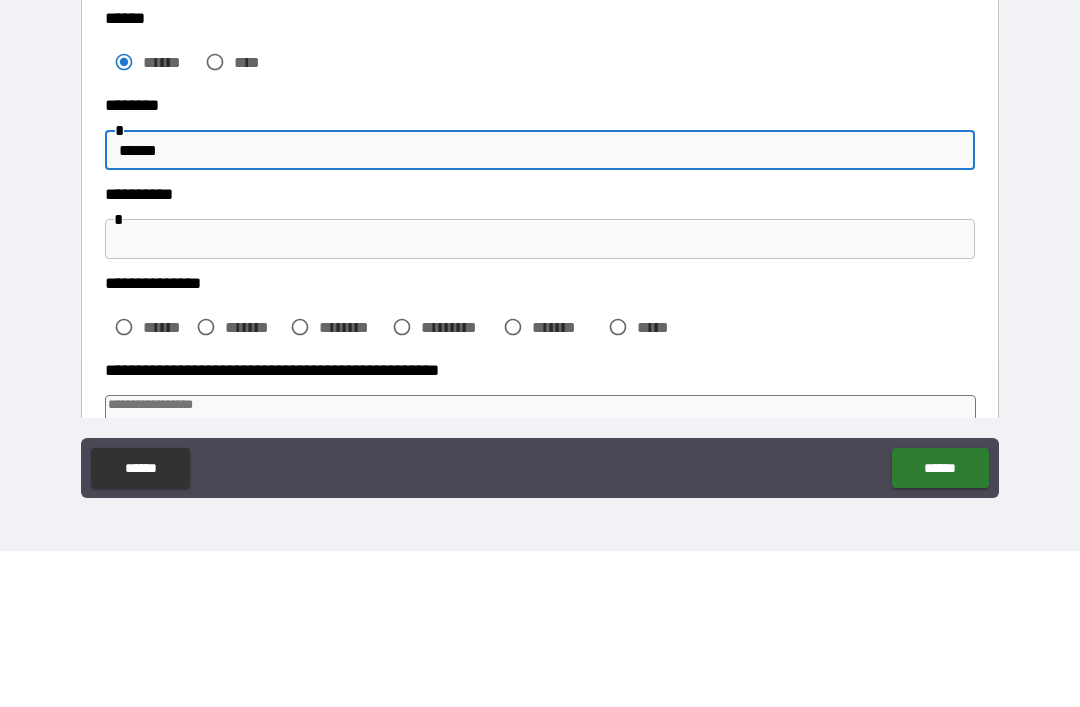 type on "*" 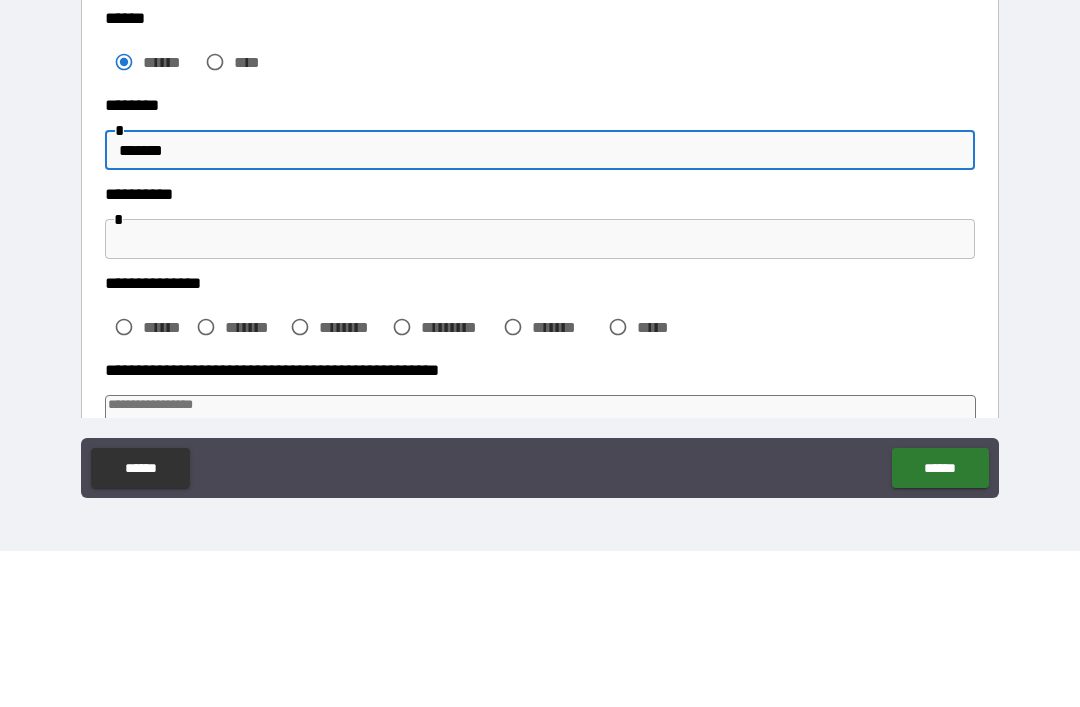 type on "*" 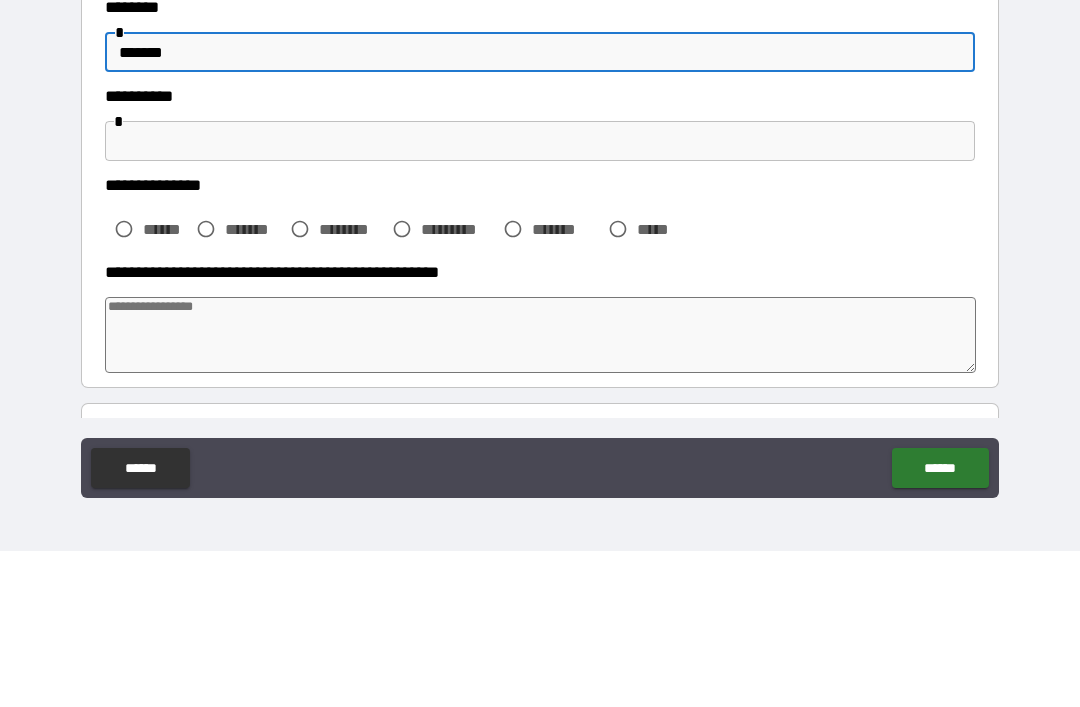 scroll, scrollTop: 484, scrollLeft: 0, axis: vertical 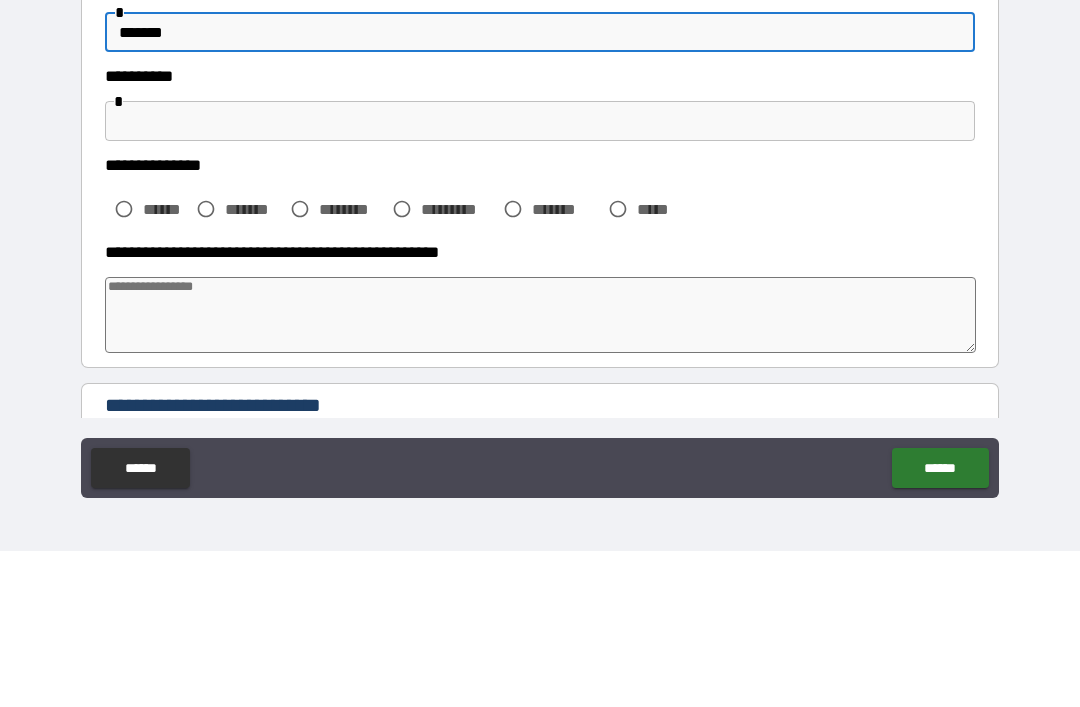 type on "*******" 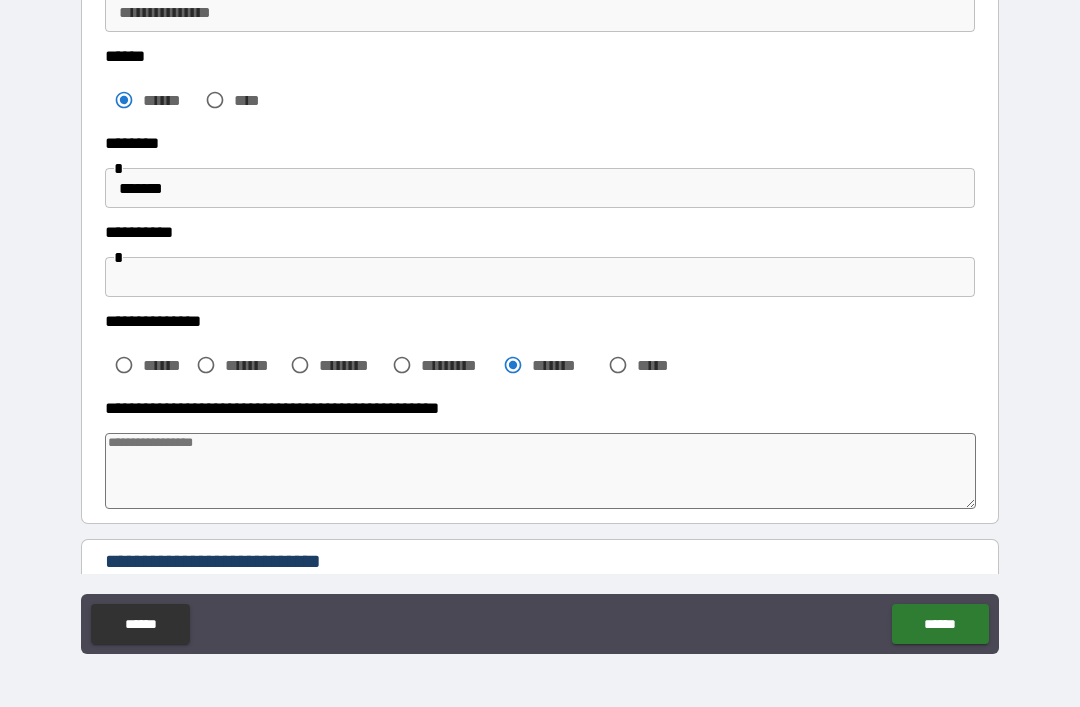 type on "*" 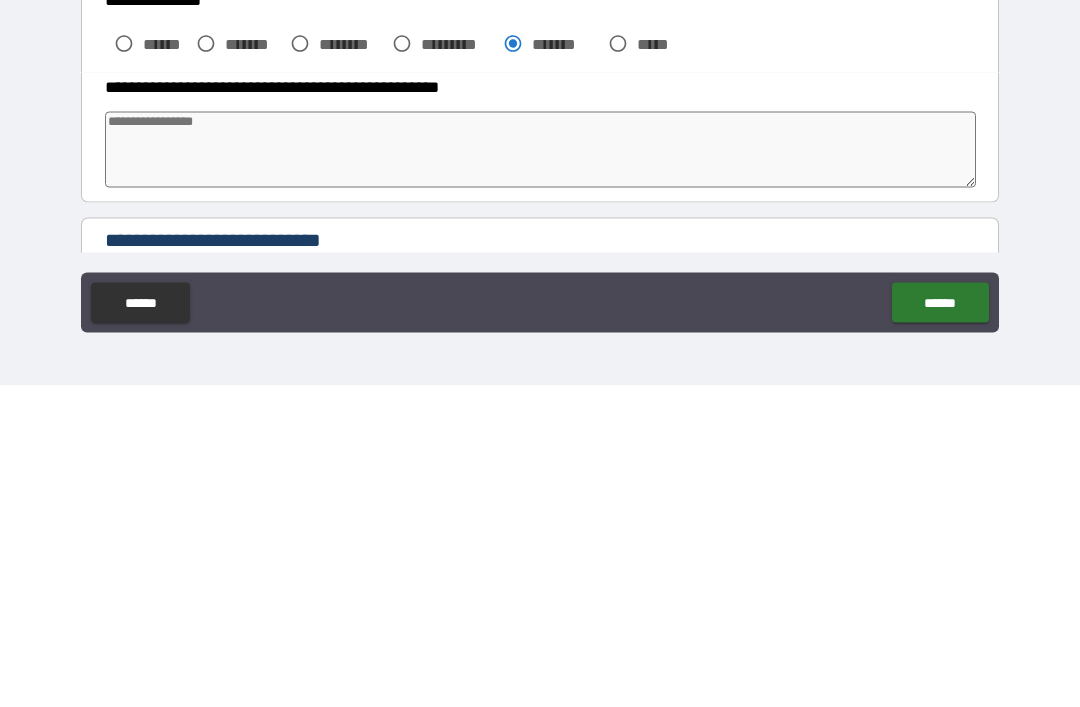 type on "*" 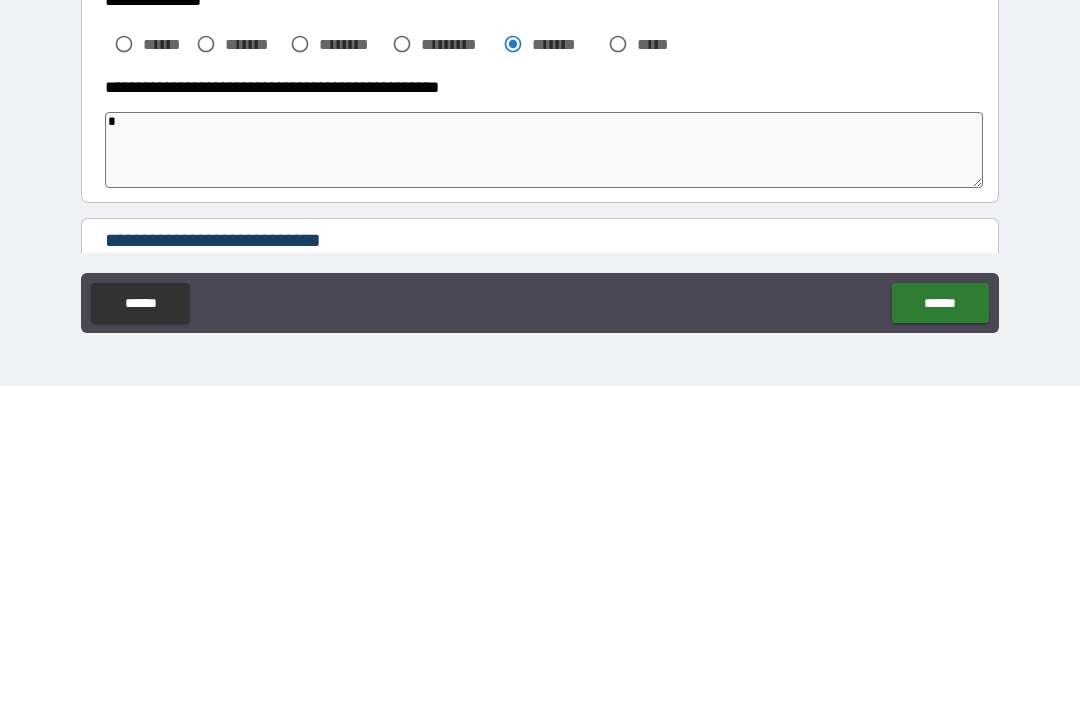 type on "*" 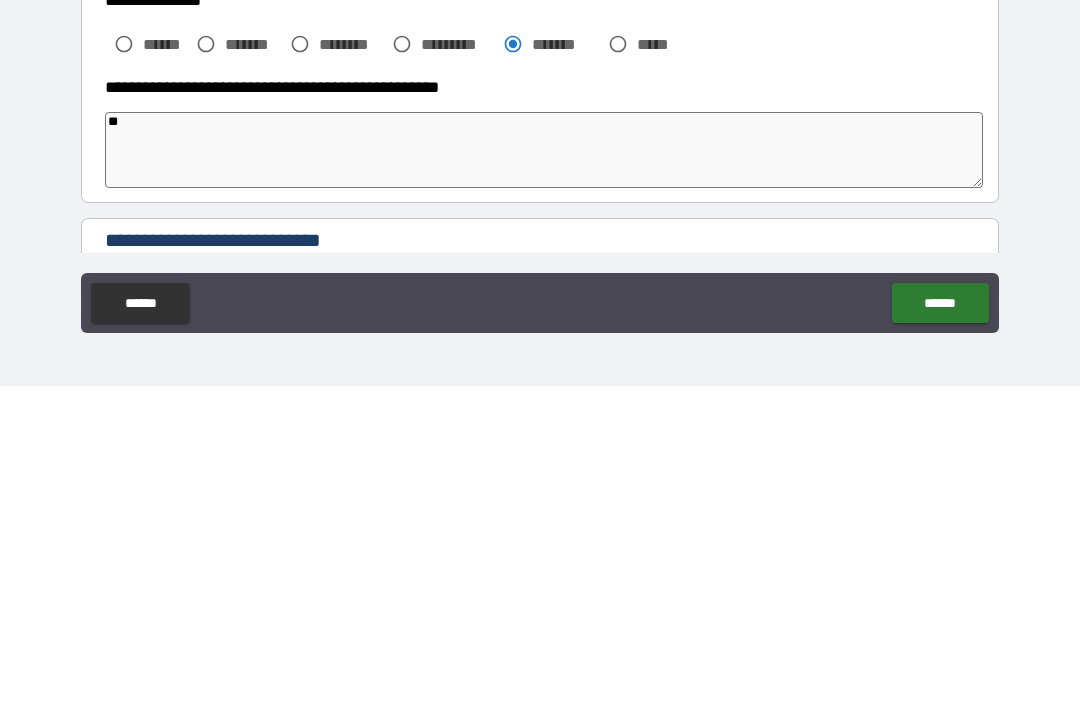 type on "*" 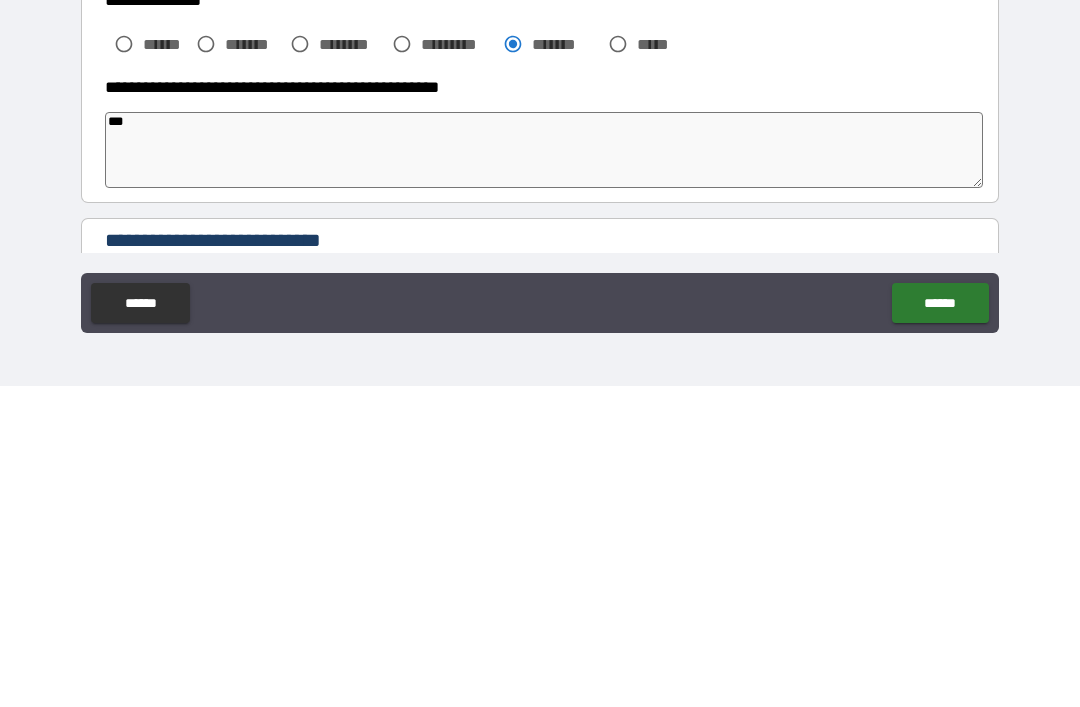 type on "*" 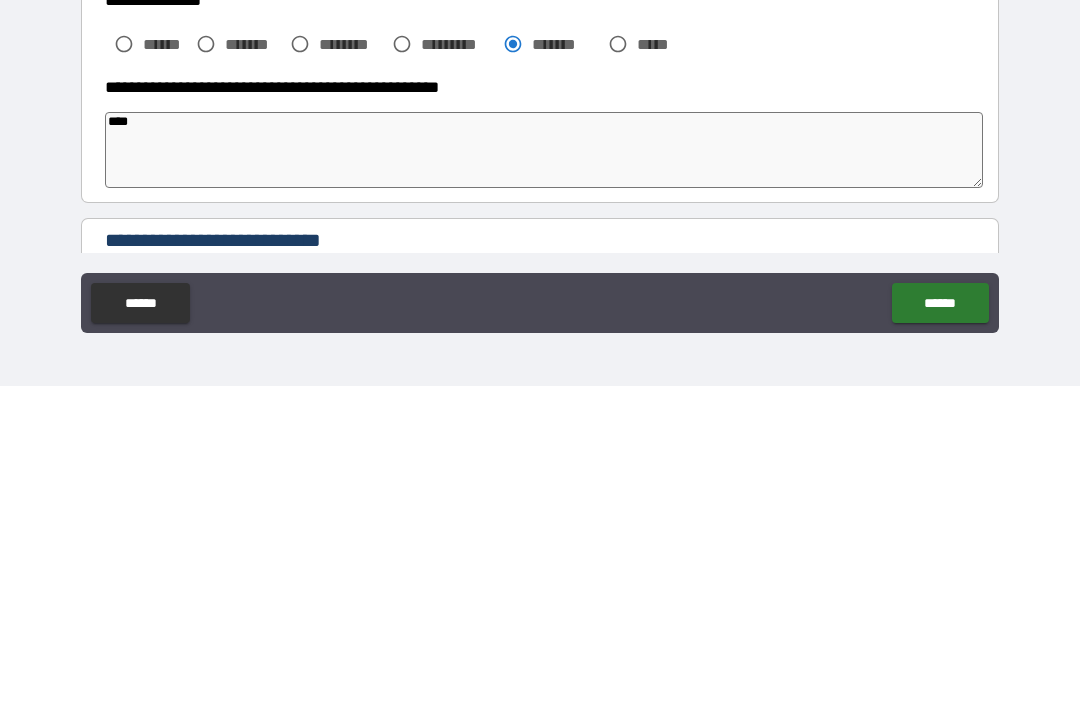 type on "*" 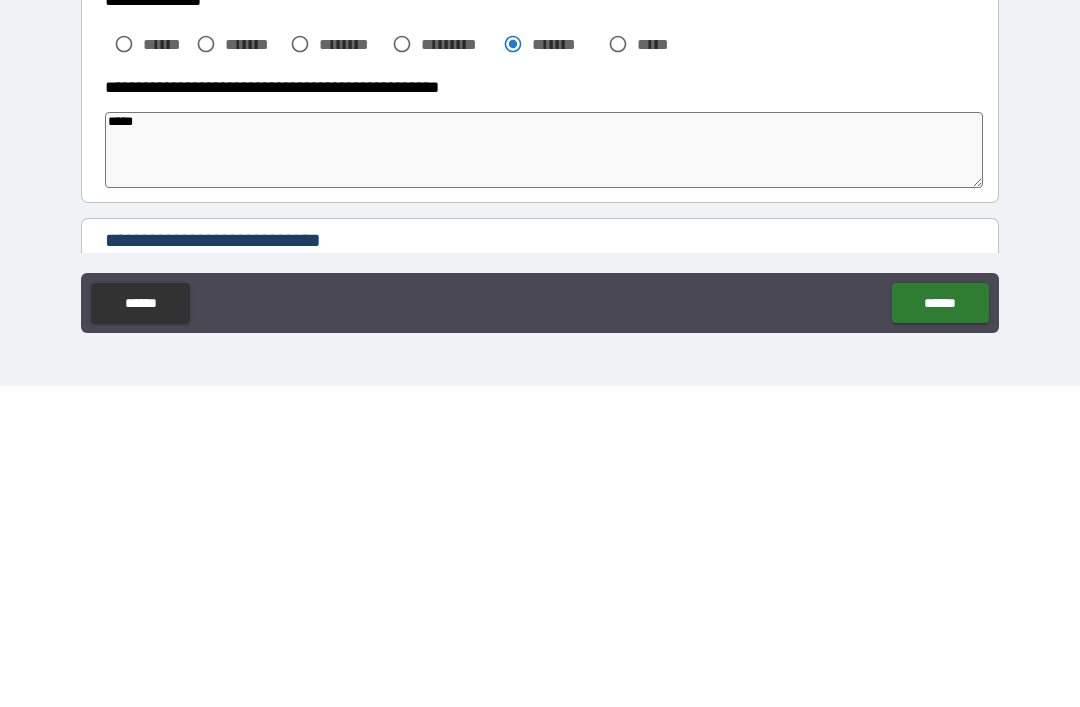 type on "*" 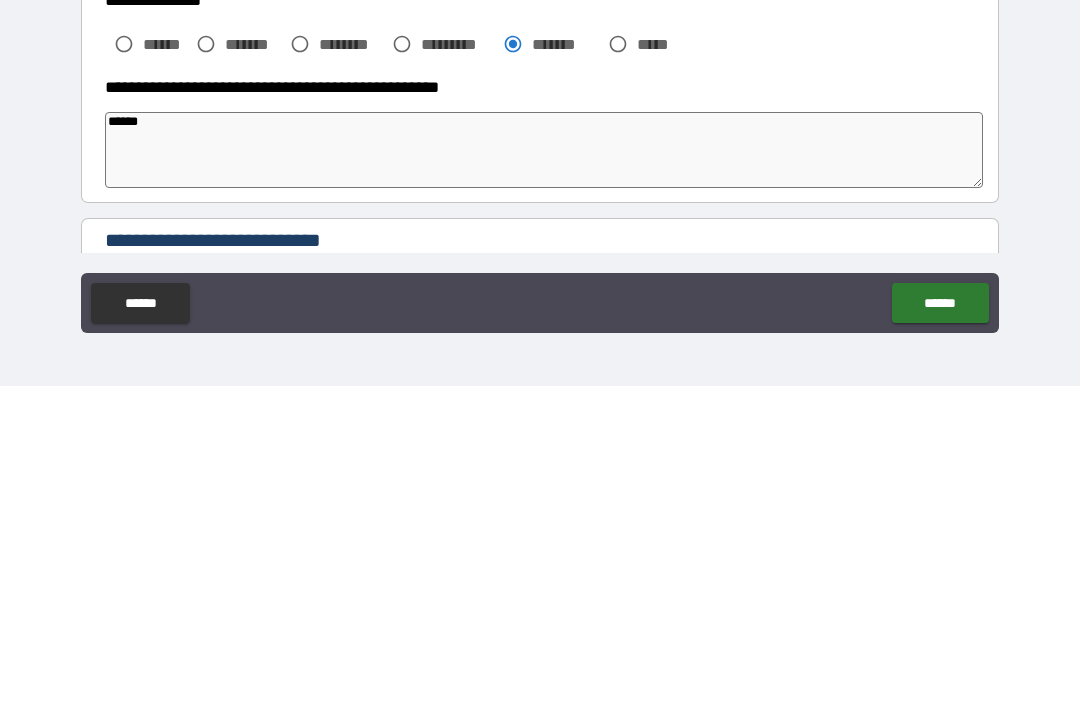 type on "*" 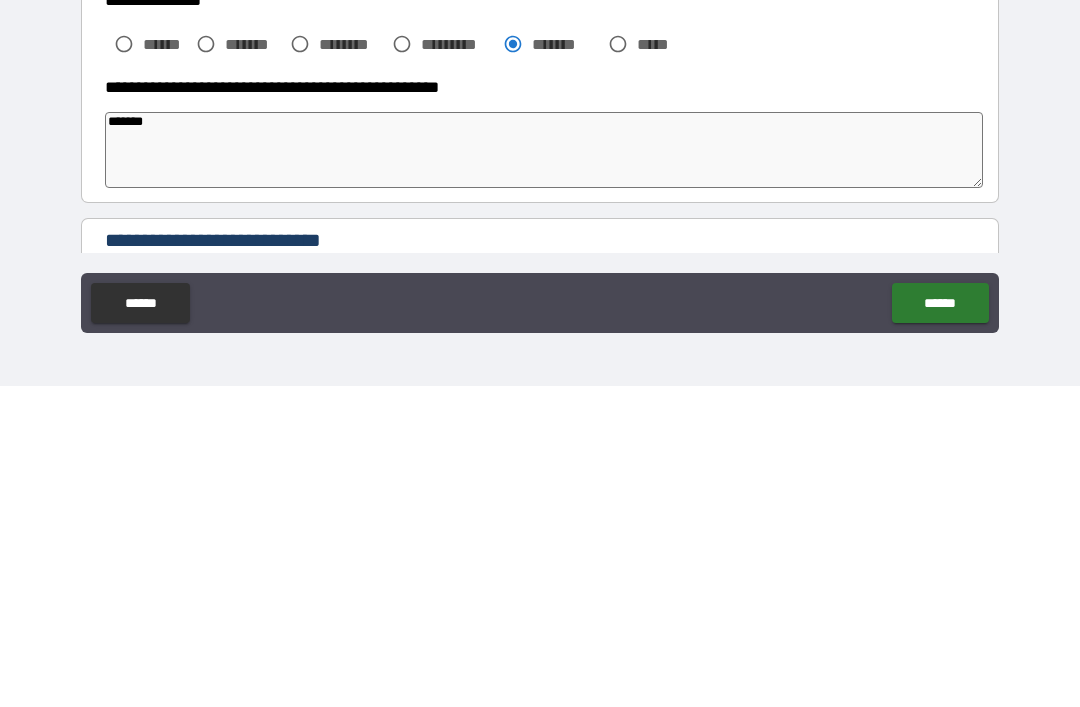 type on "*" 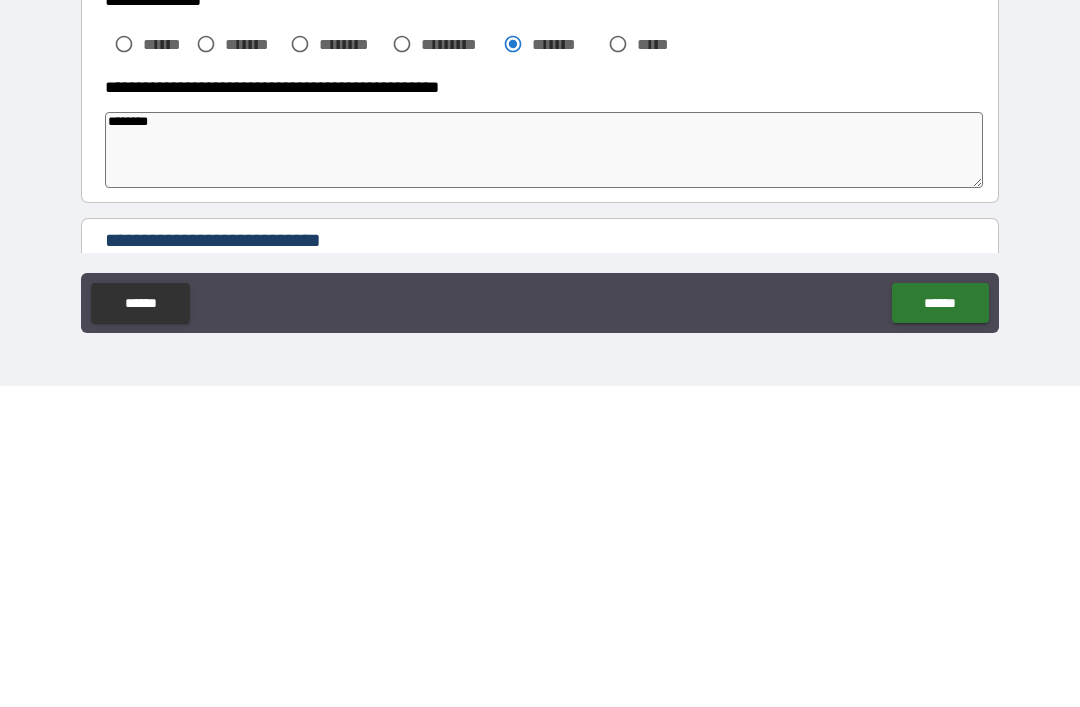 type on "*" 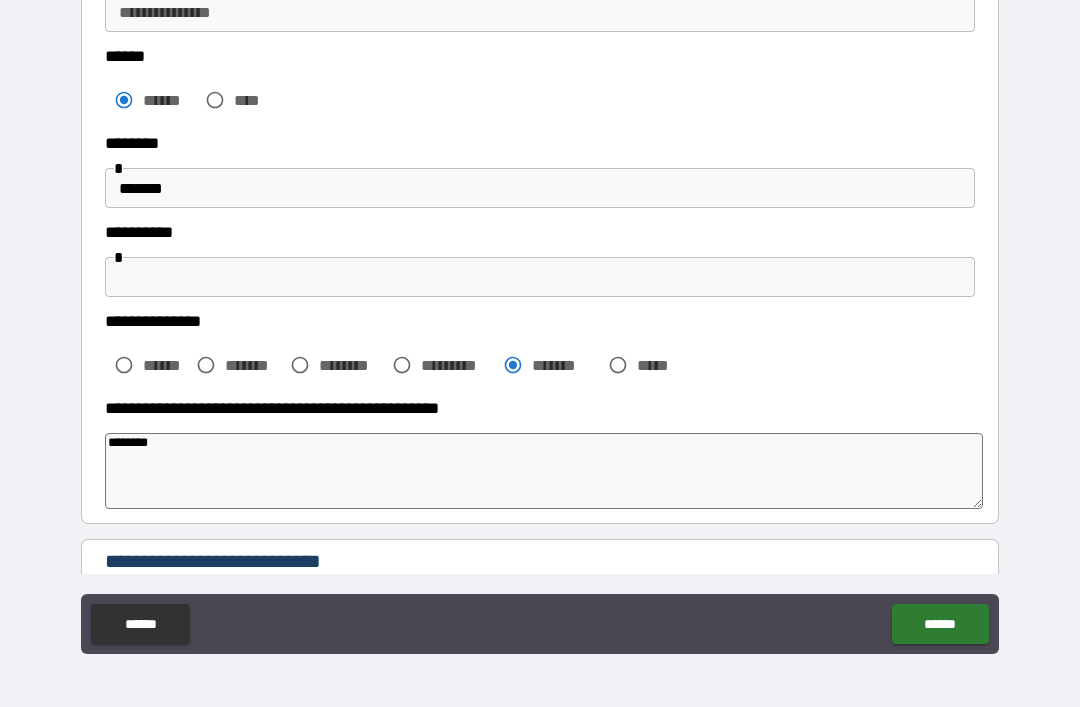 type on "********" 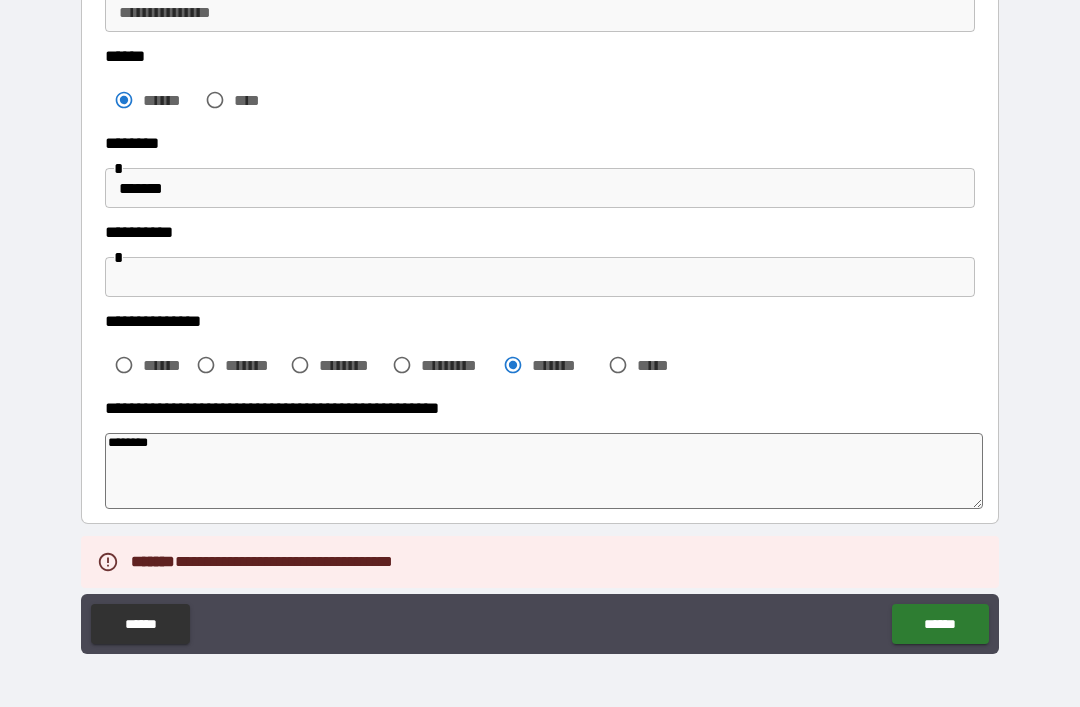 type on "*" 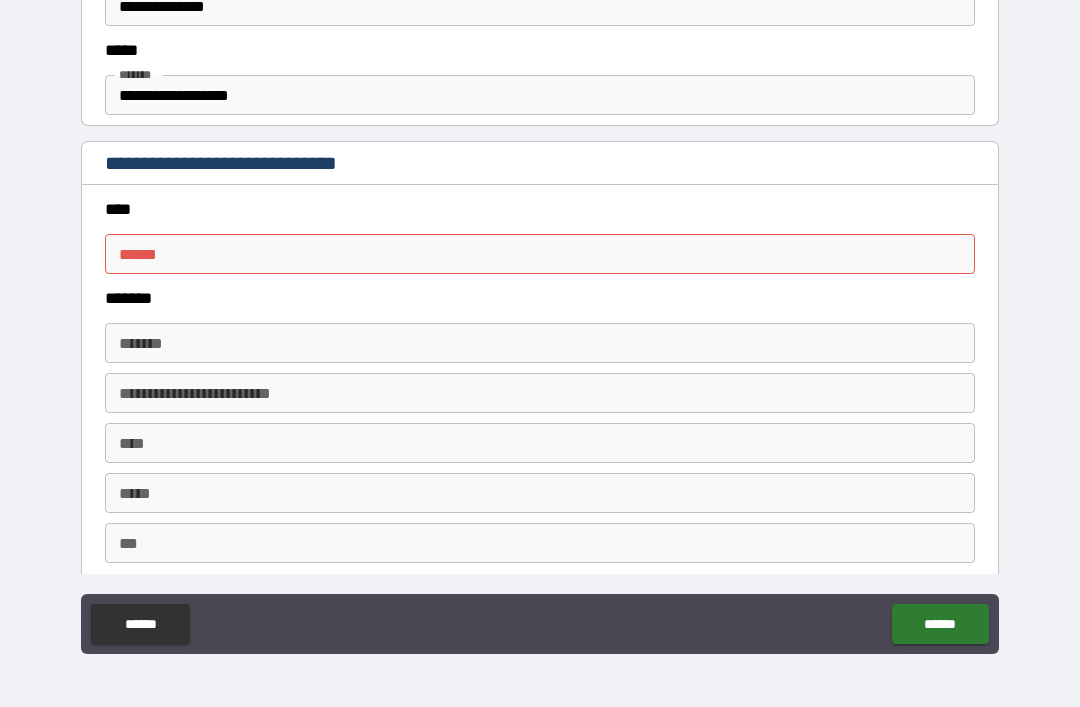 scroll, scrollTop: 1566, scrollLeft: 0, axis: vertical 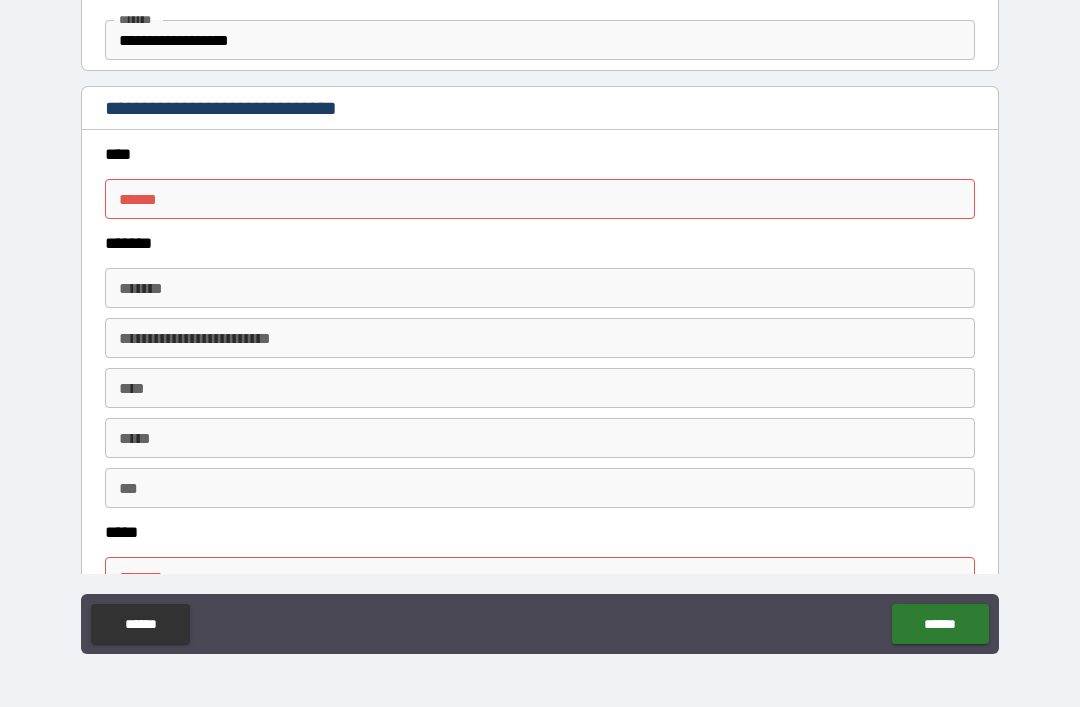 click on "*******" at bounding box center (540, 243) 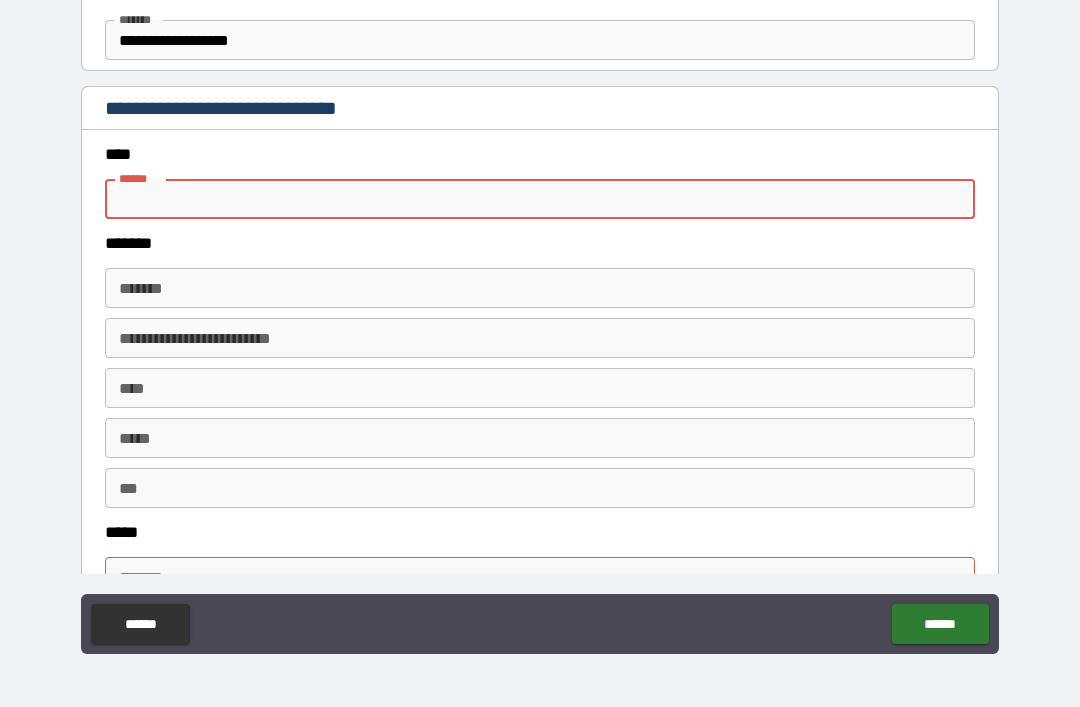 click on "****   *" at bounding box center (540, 199) 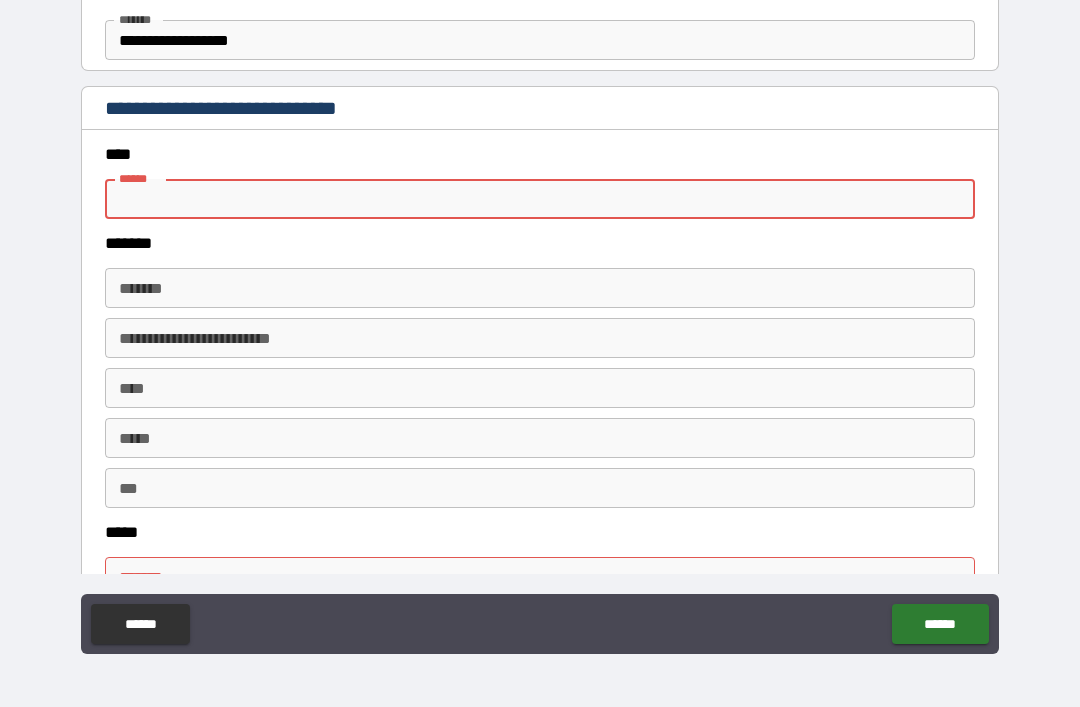type on "*" 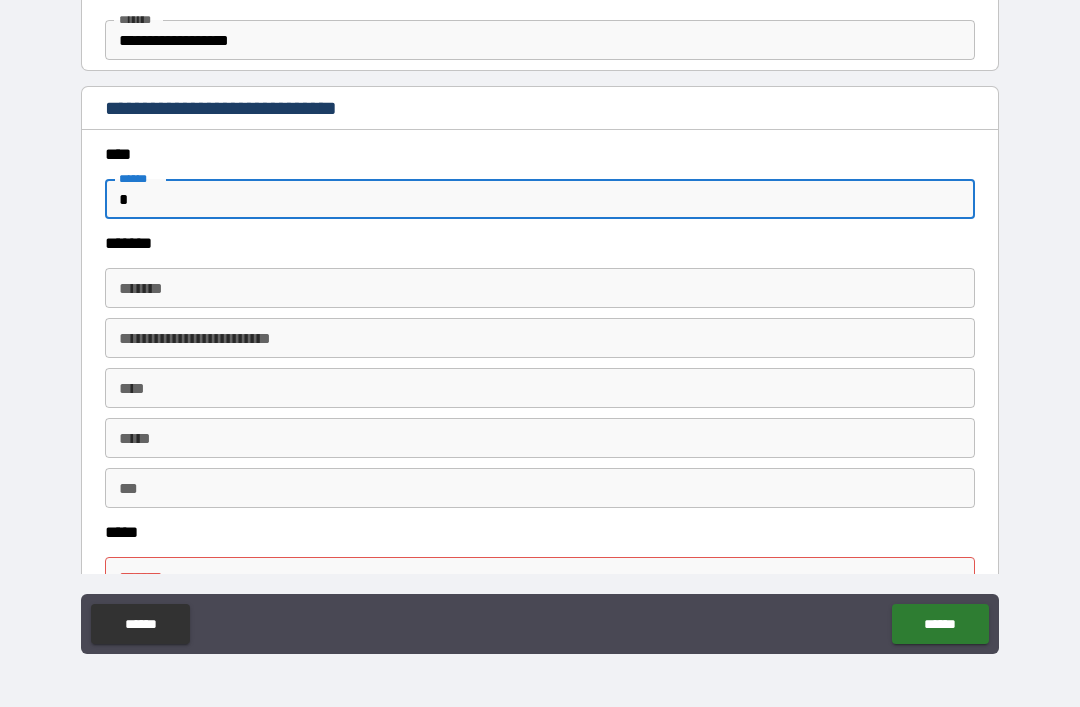 type on "*" 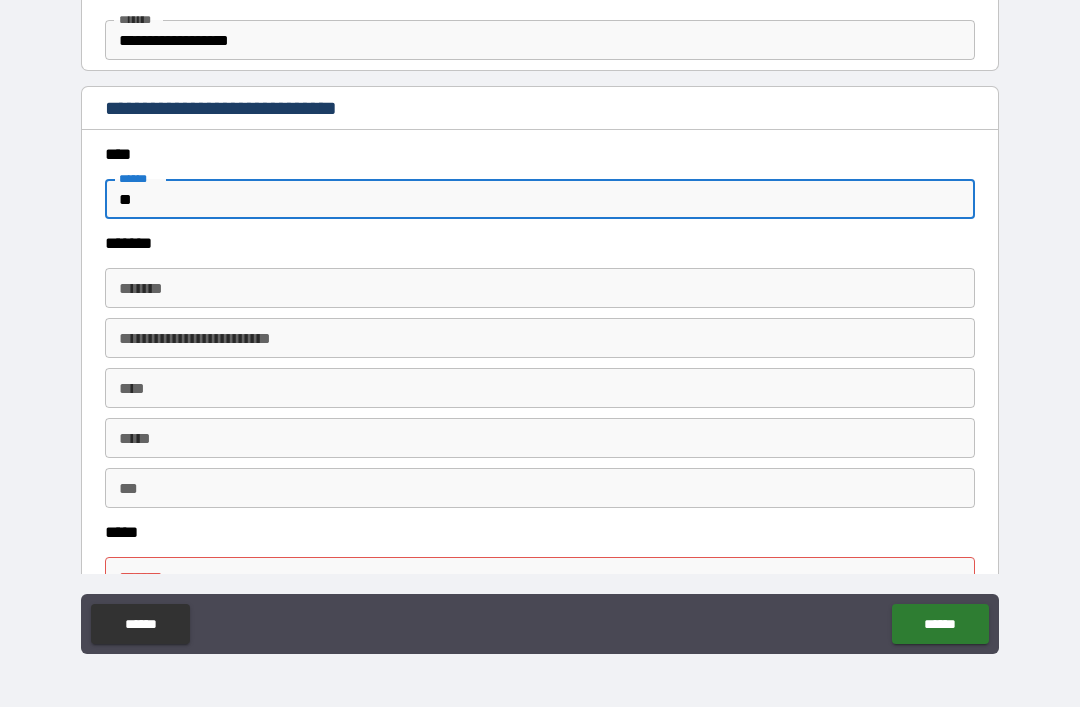 type on "*" 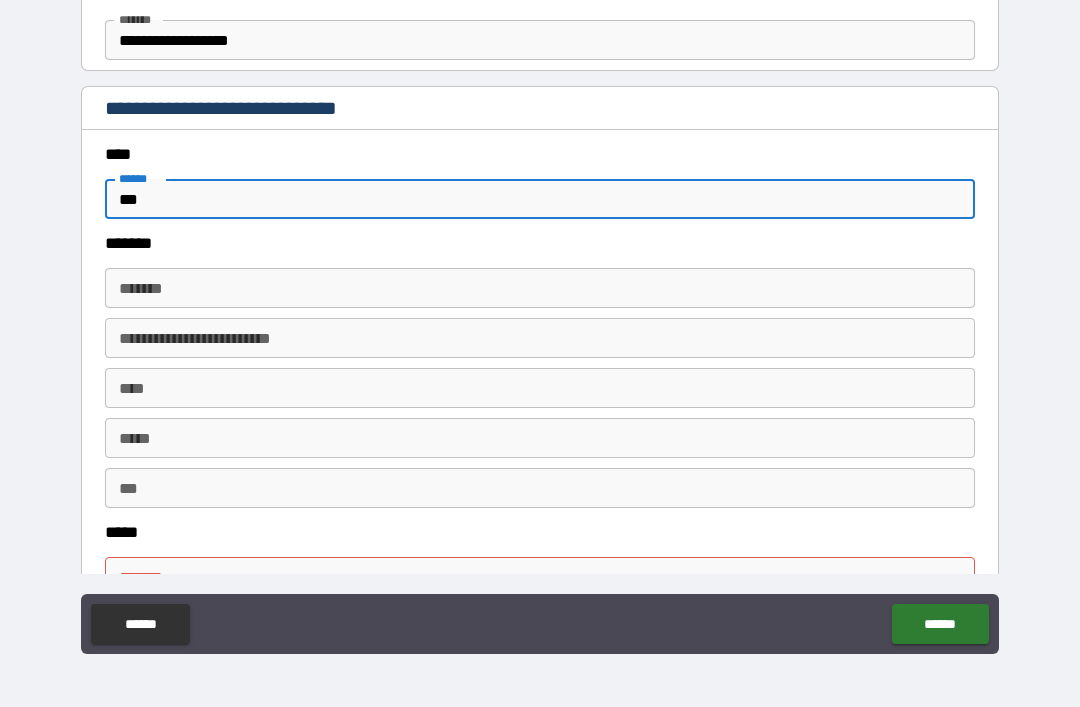 type on "*" 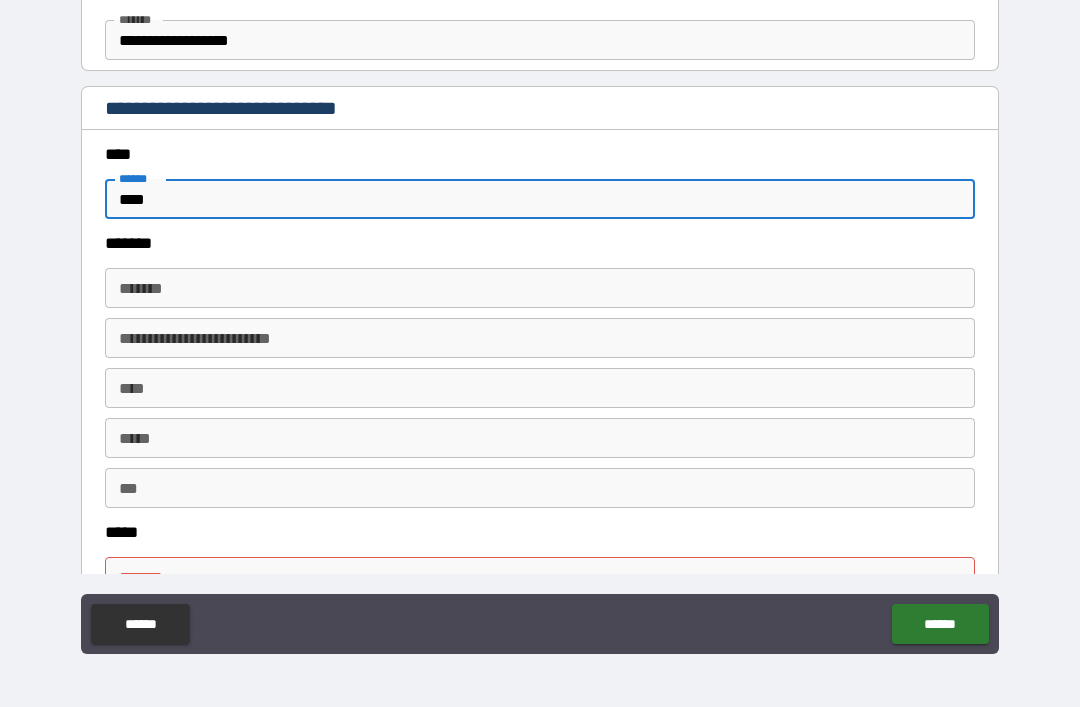 type on "*" 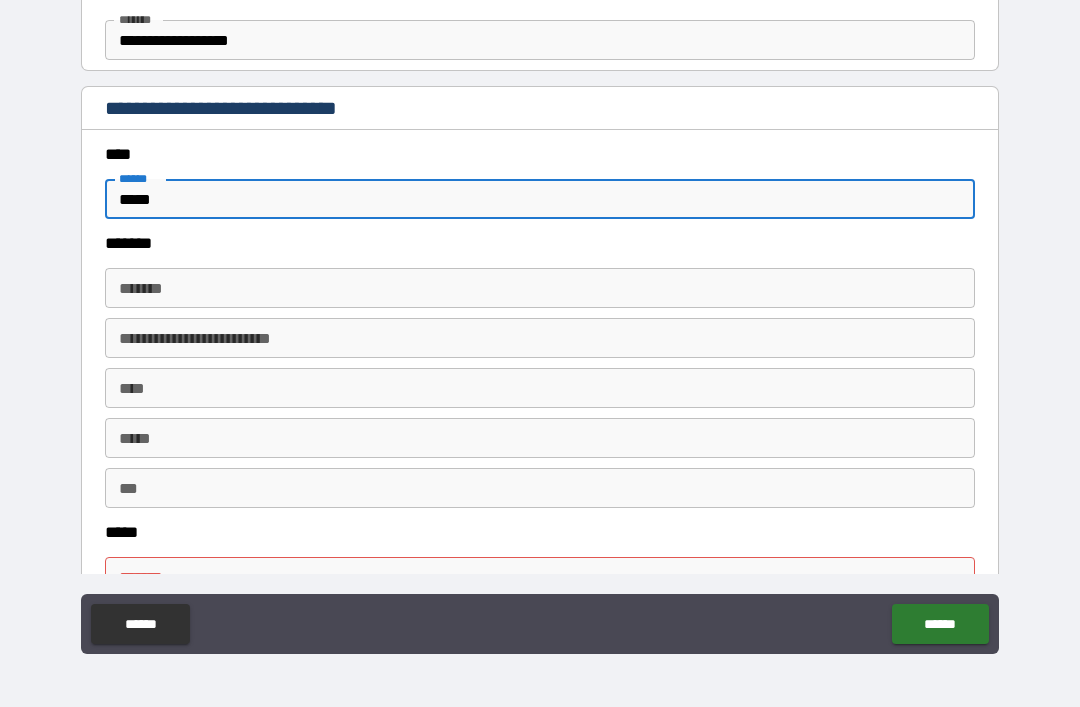 type on "*" 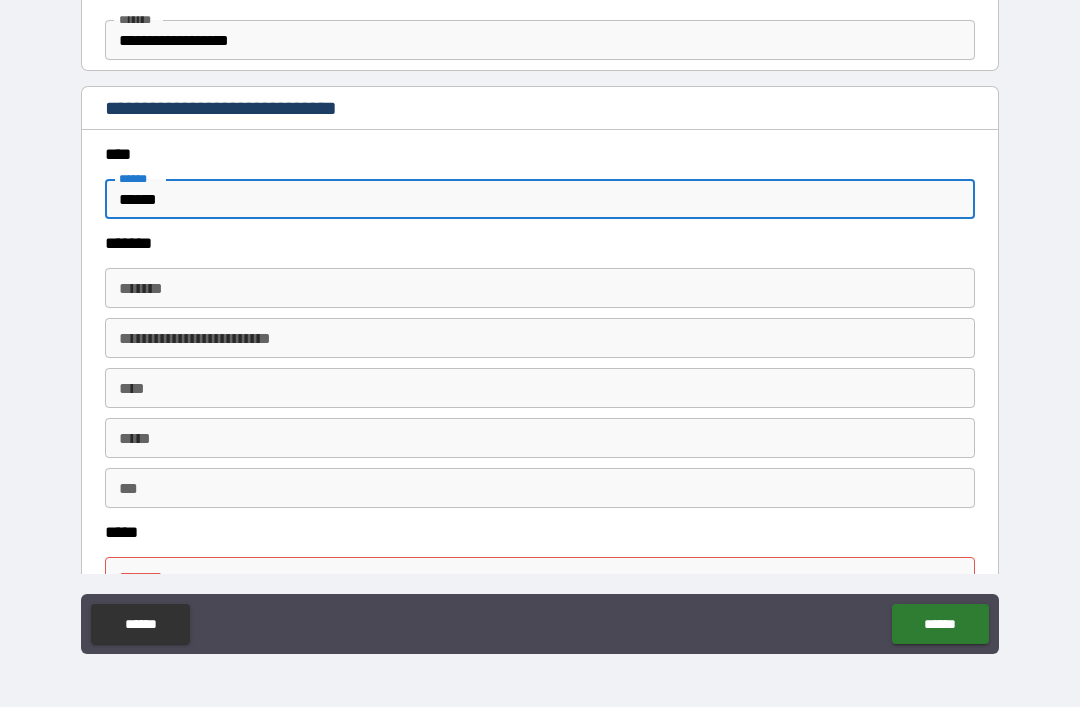 type on "*" 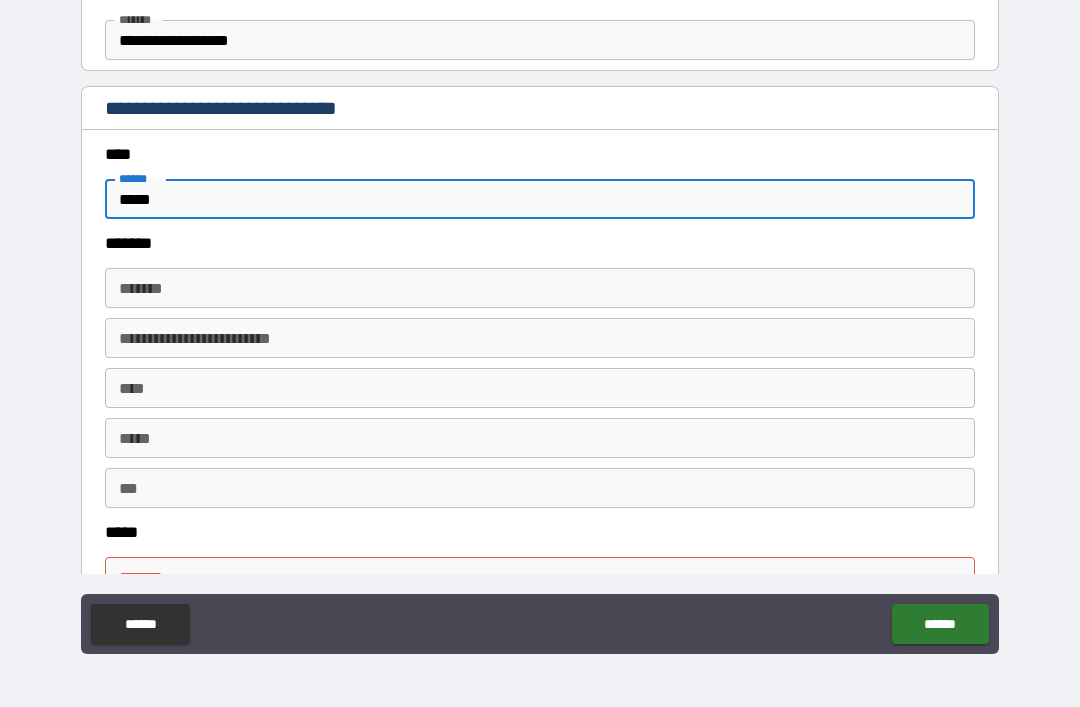 type on "*" 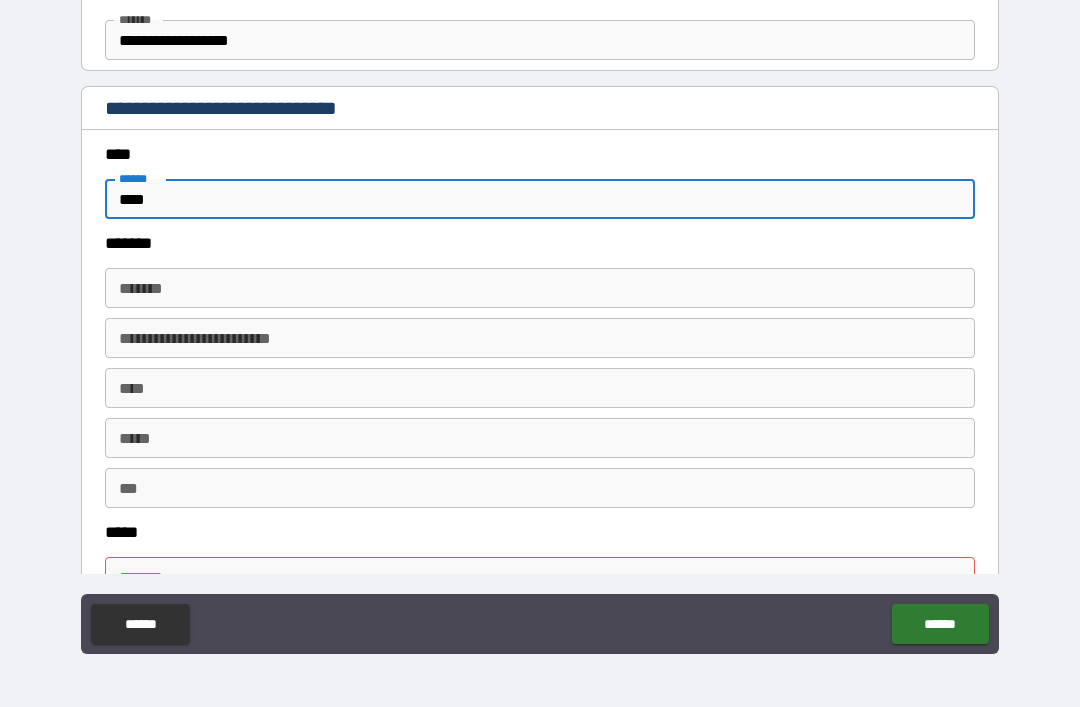 type on "*" 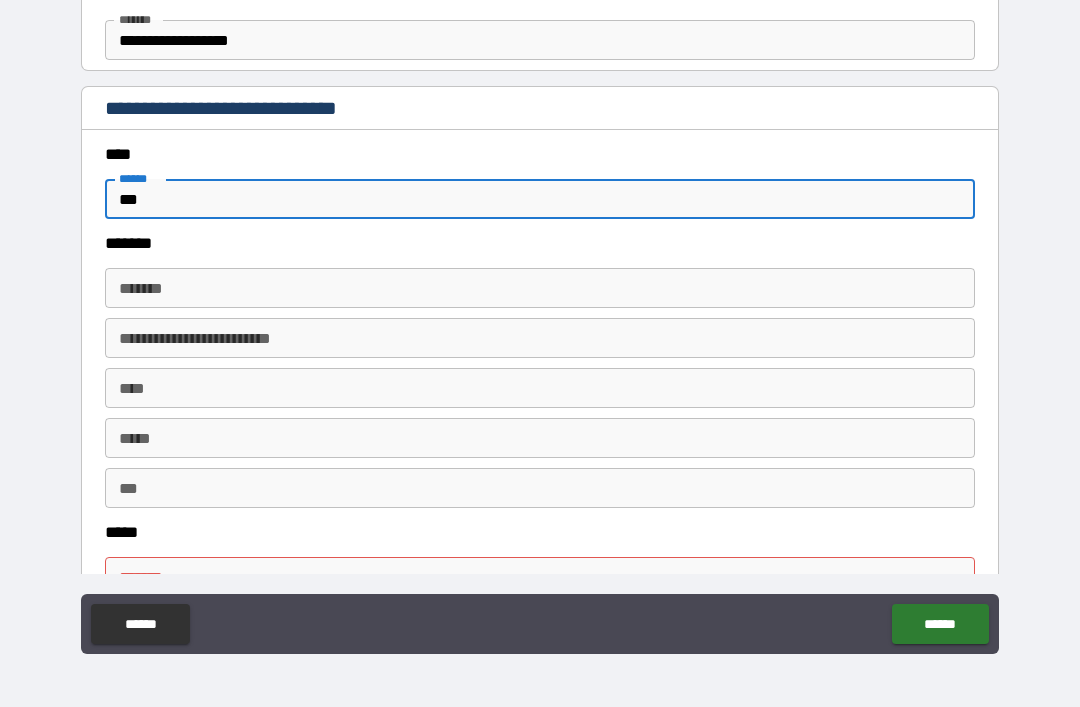 type on "*" 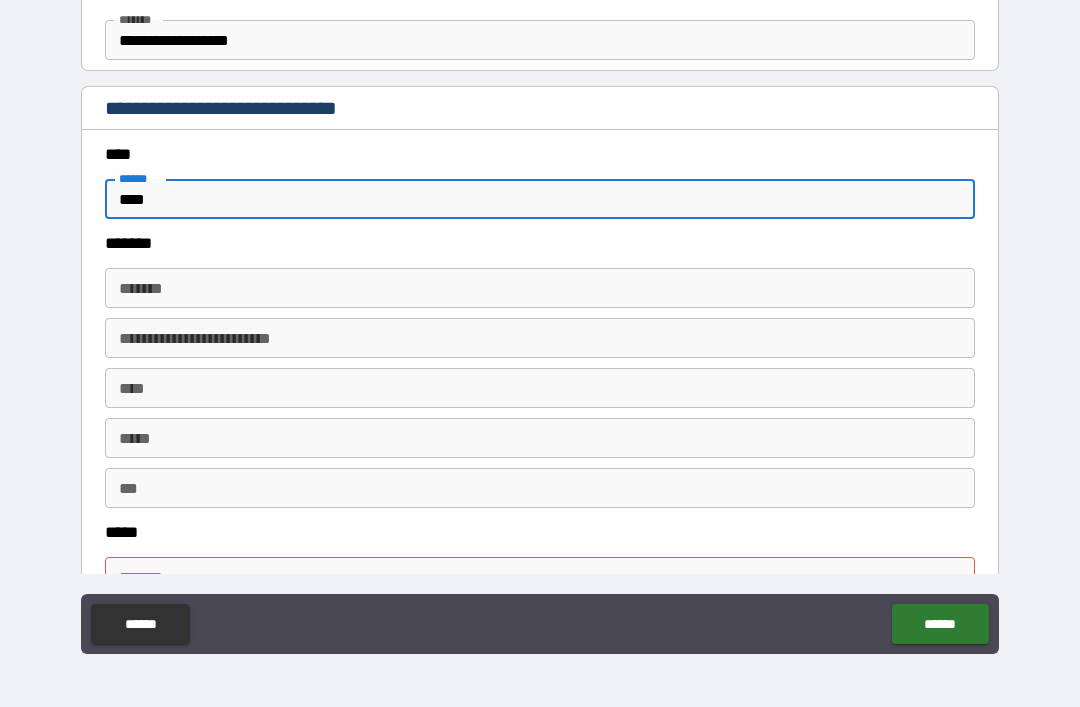 type on "*" 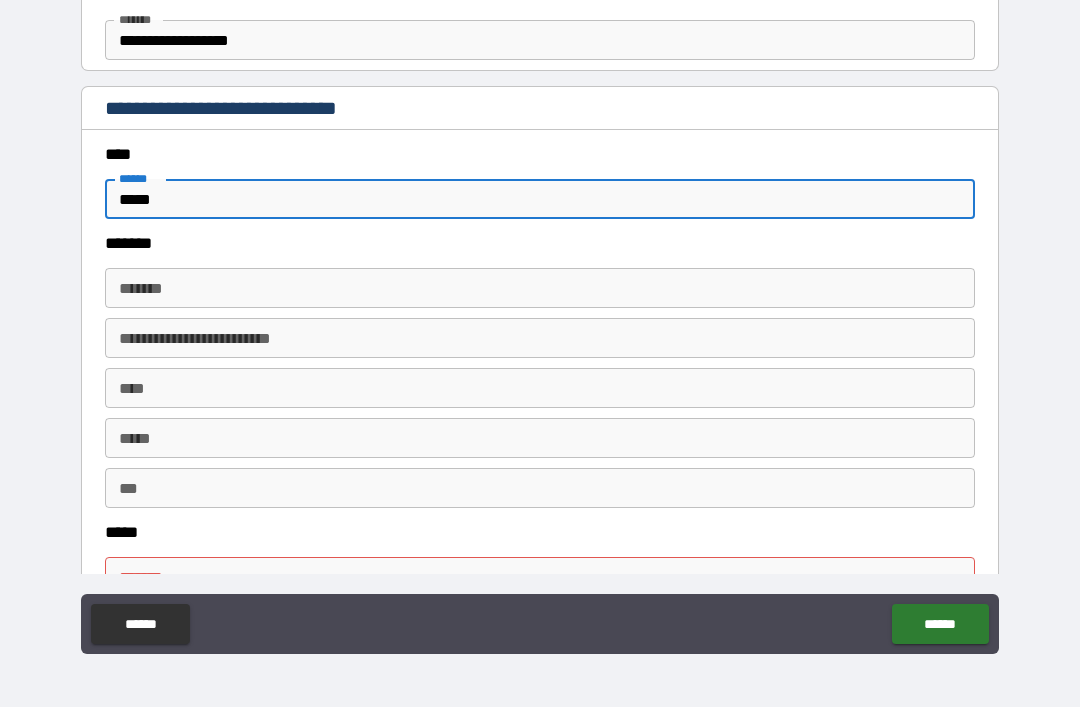 type on "*" 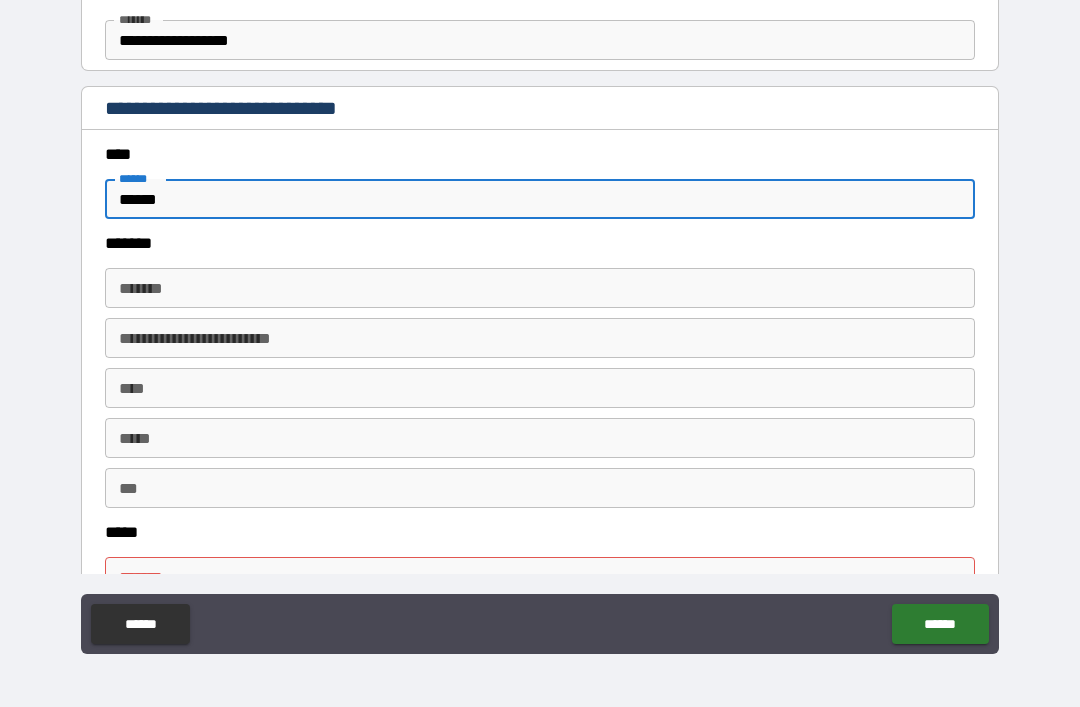 type on "*" 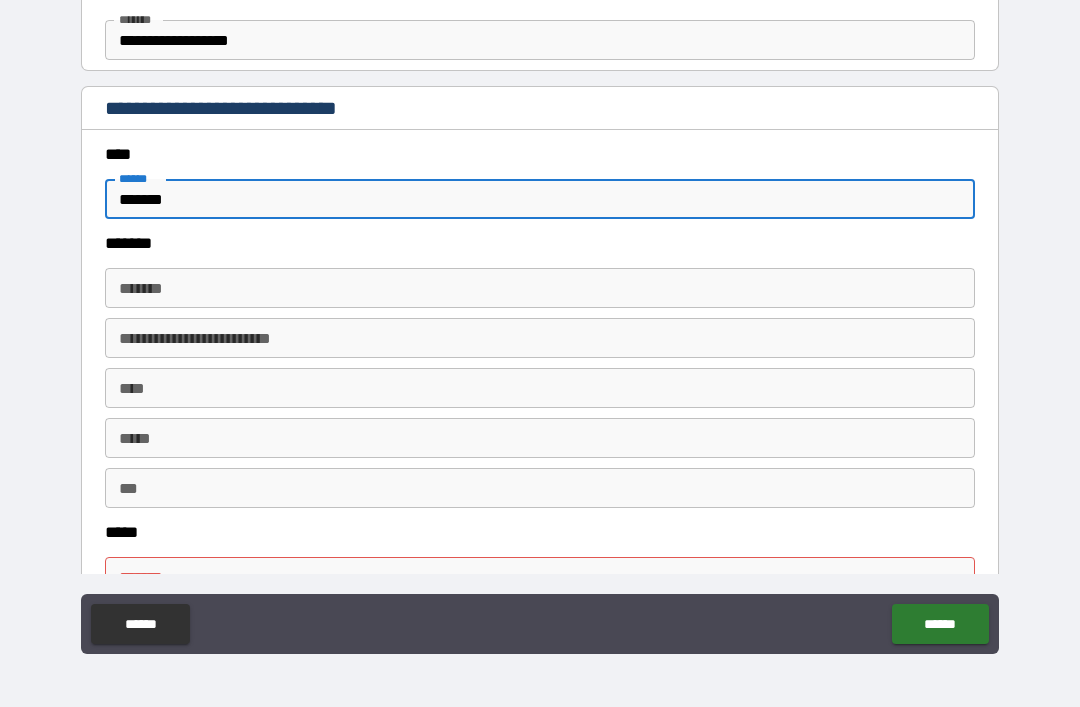 type on "*" 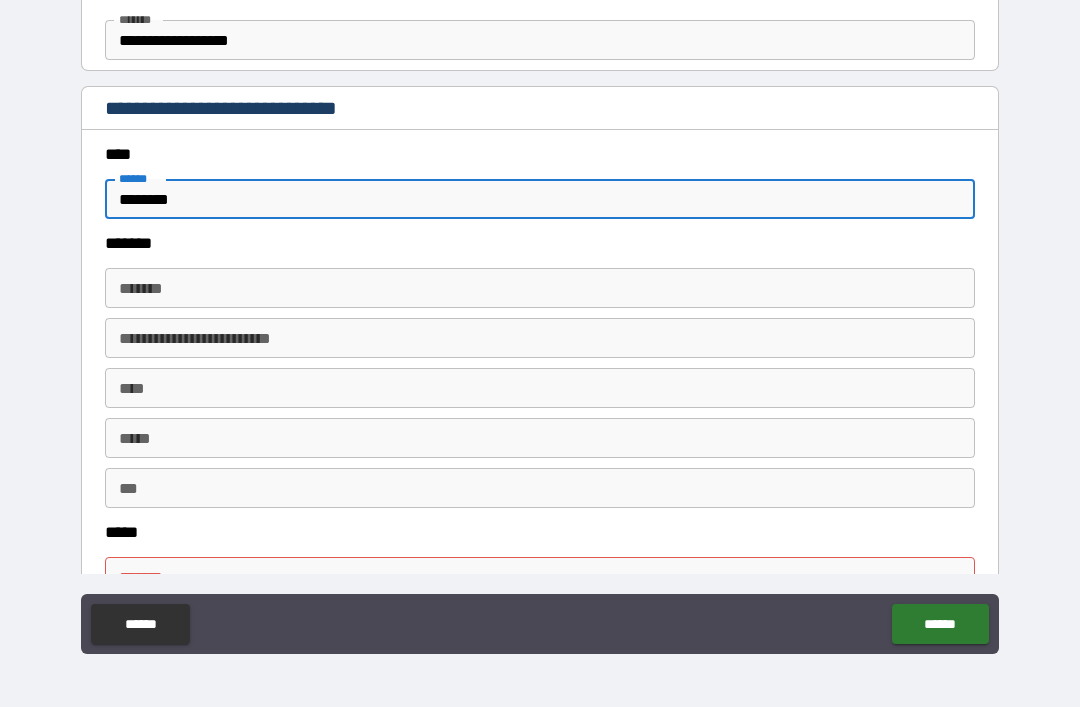 type on "*" 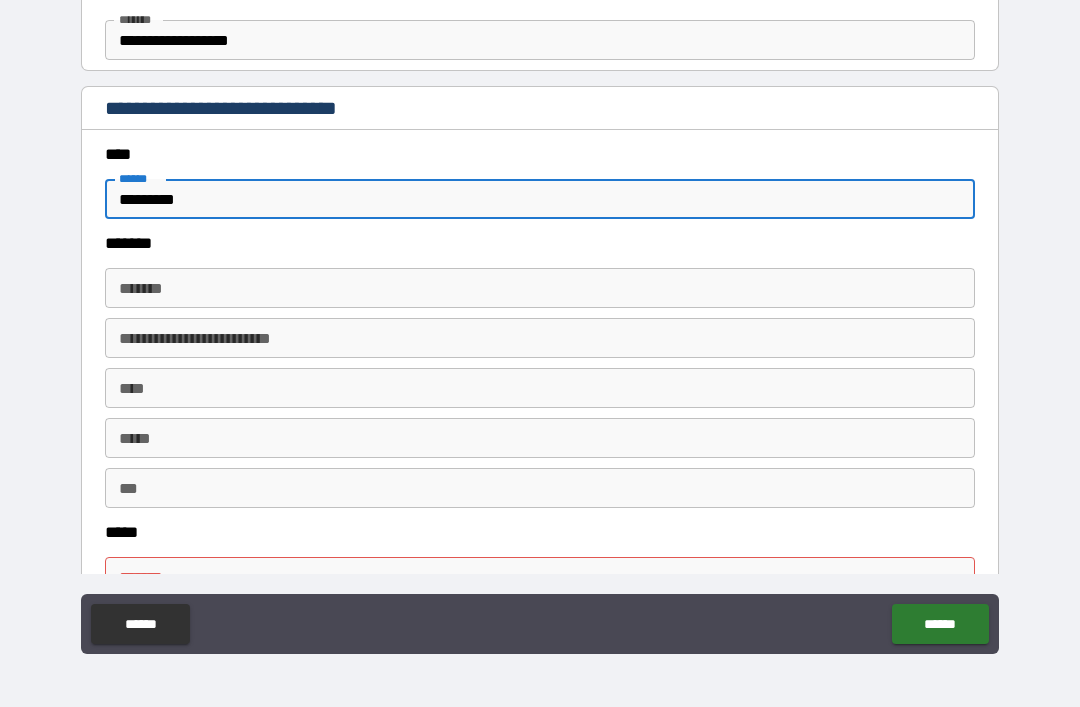type on "*" 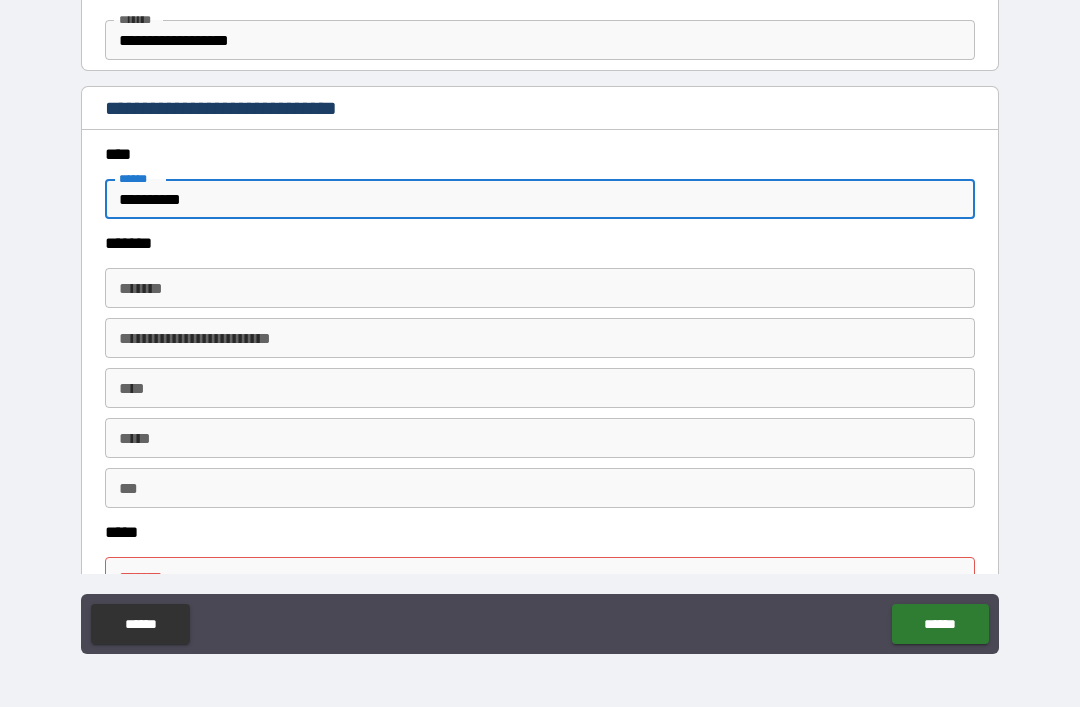 type on "*" 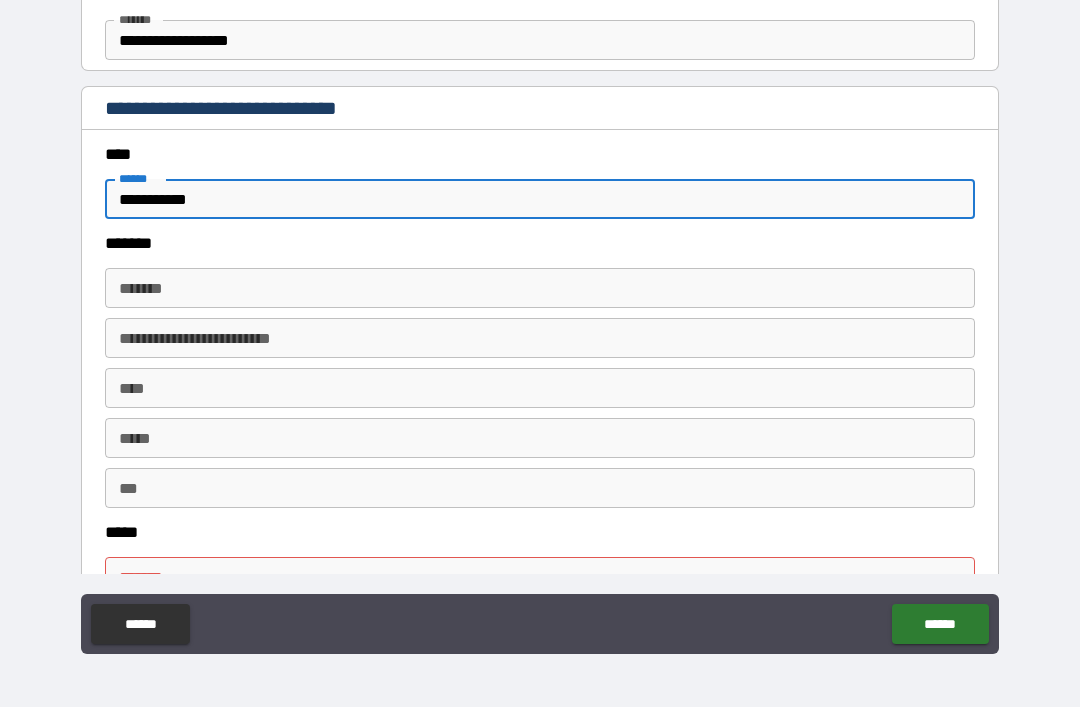 type on "*" 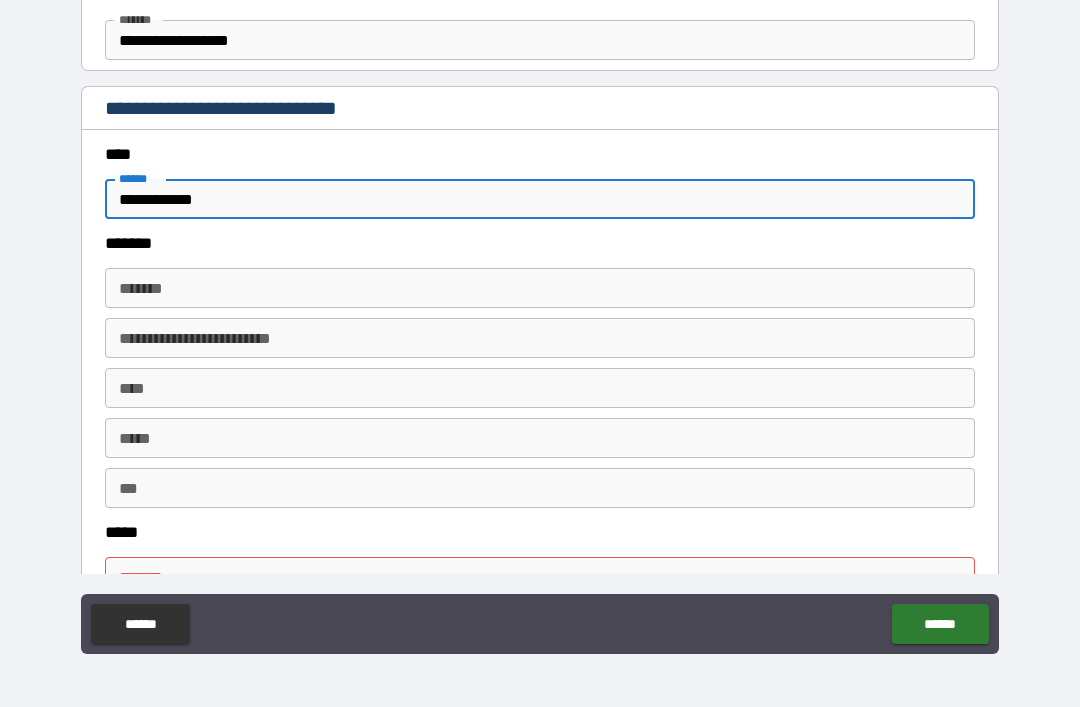 type on "*" 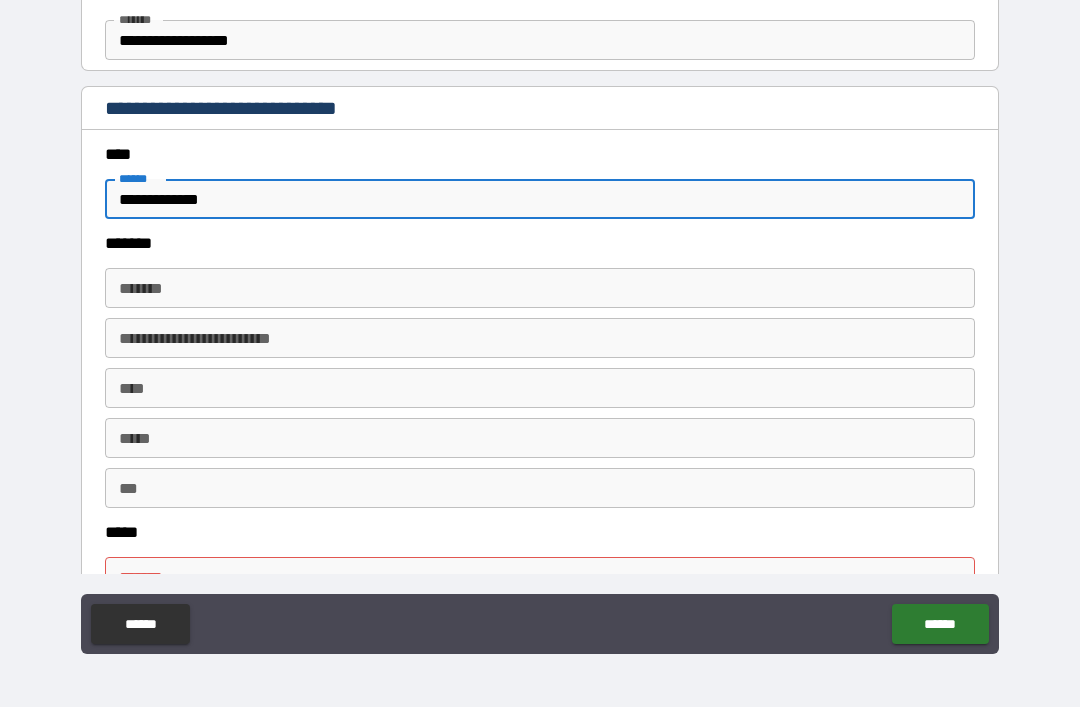type on "*" 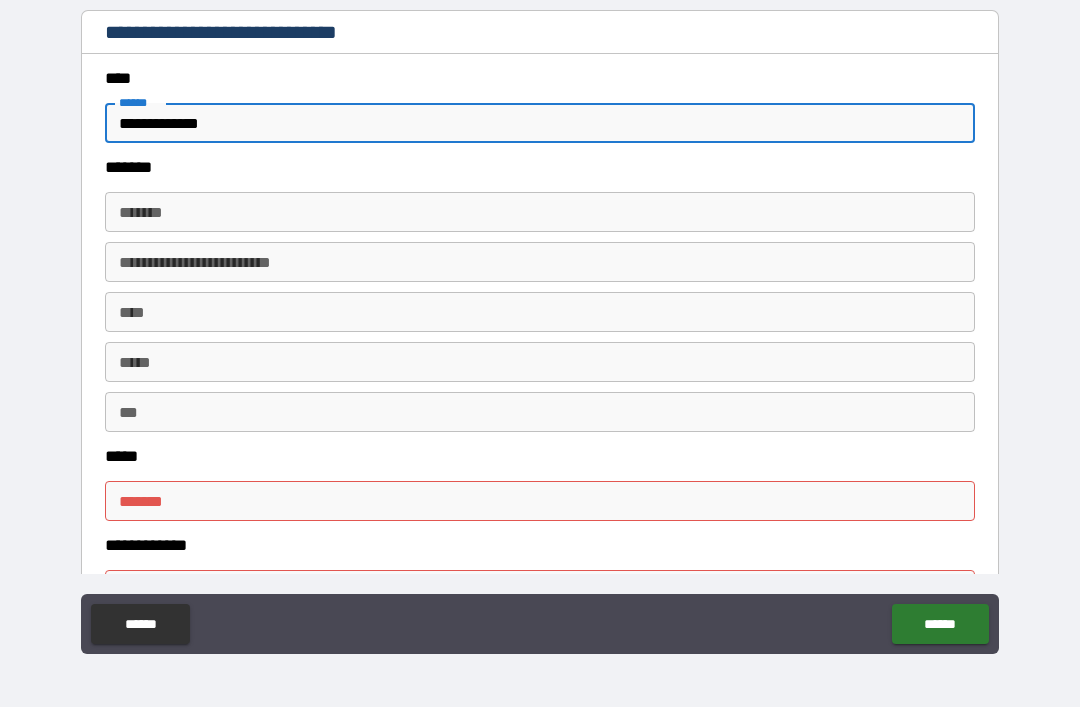 scroll, scrollTop: 1656, scrollLeft: 0, axis: vertical 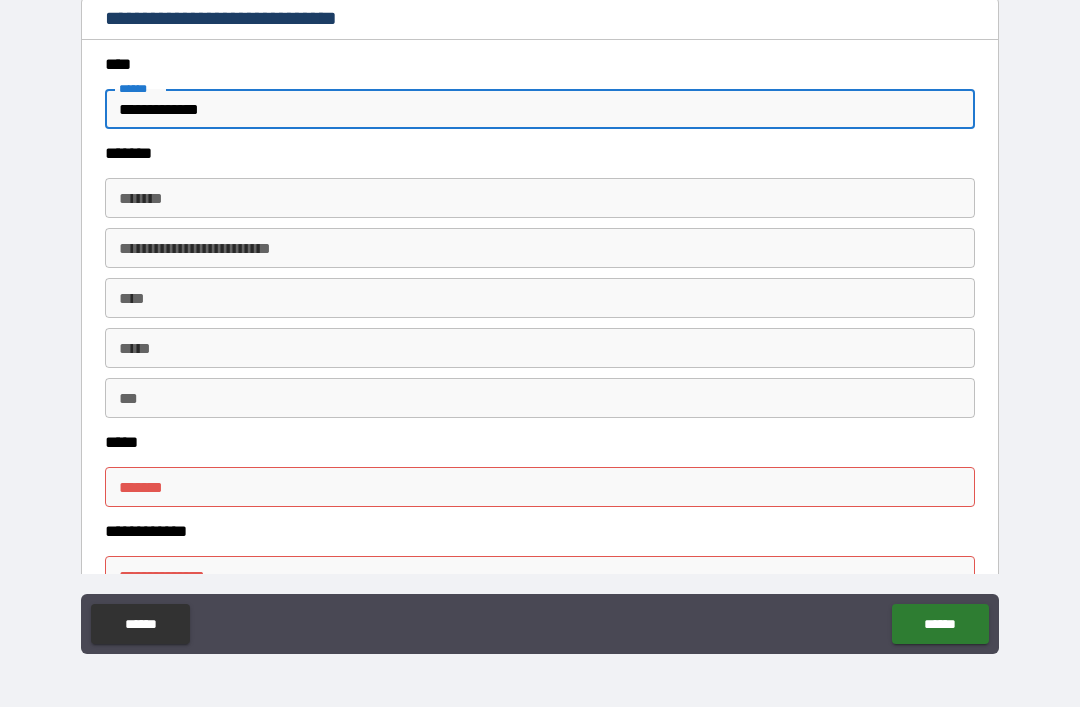 type on "**********" 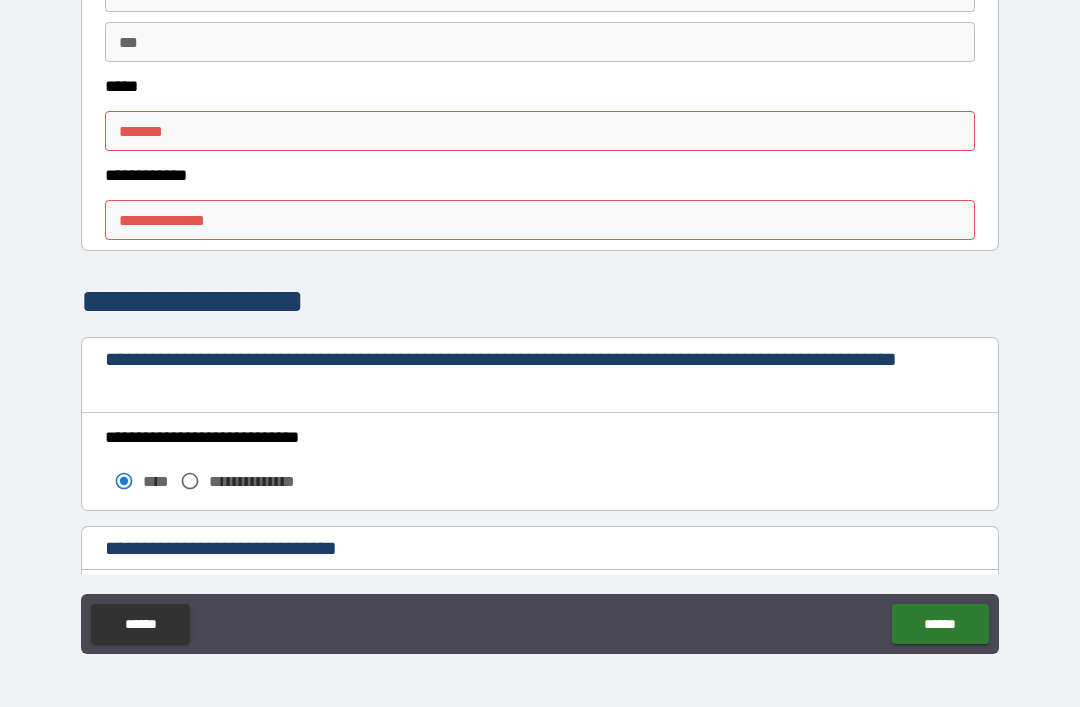 scroll, scrollTop: 2008, scrollLeft: 0, axis: vertical 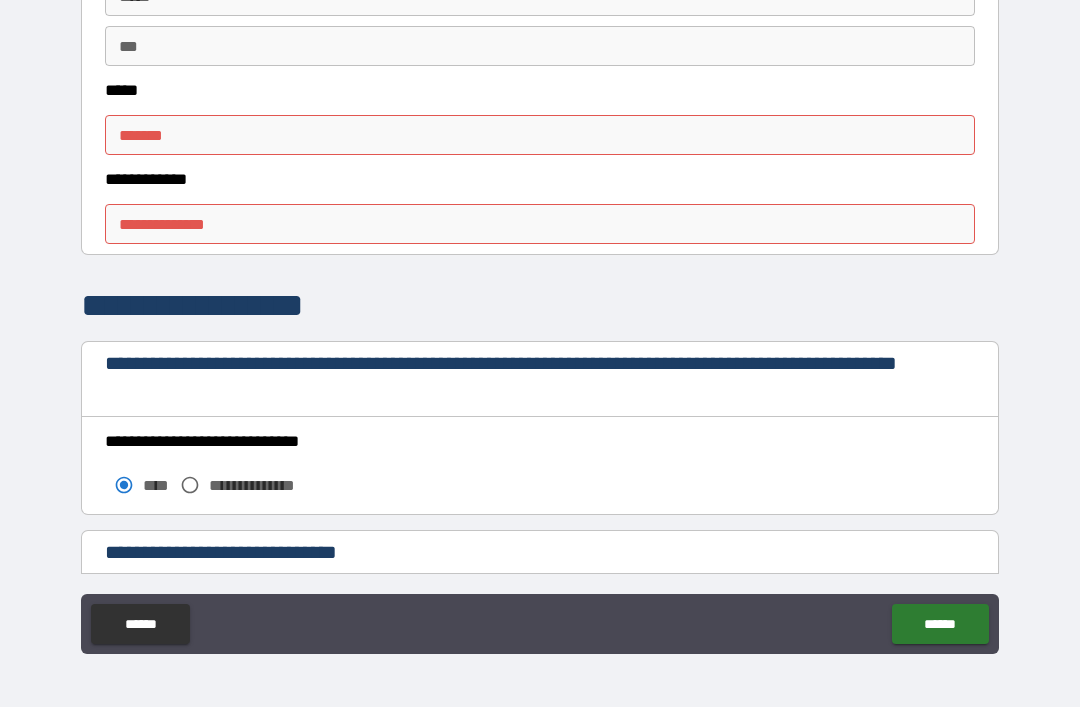 click on "*****   *" at bounding box center (540, 135) 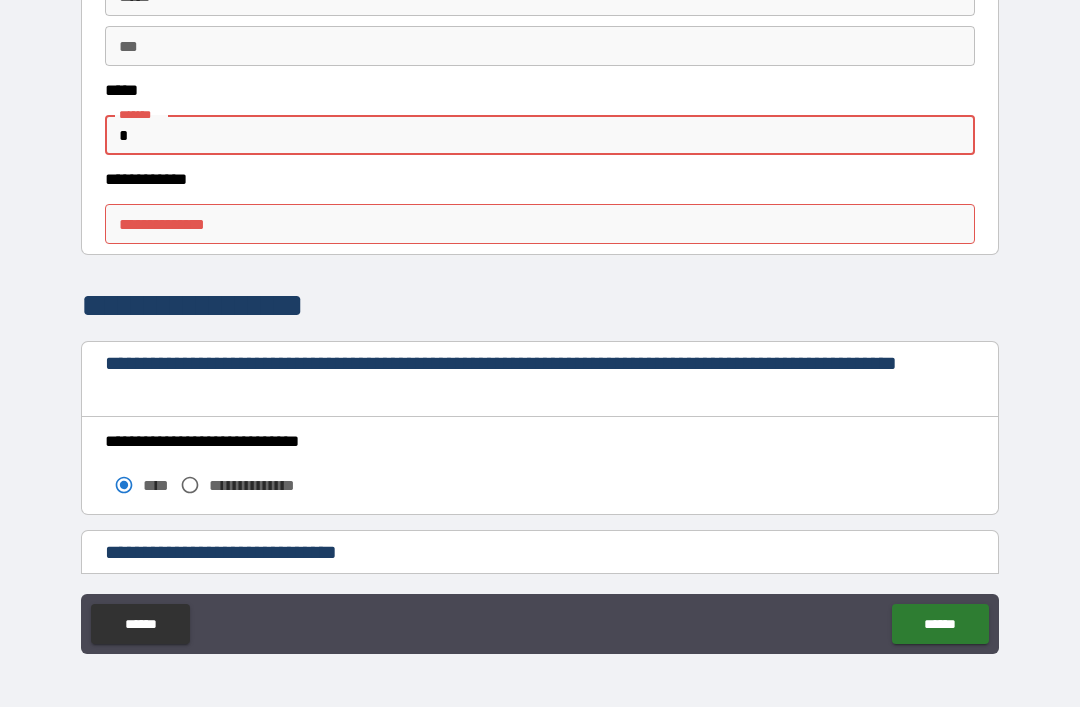 type on "*" 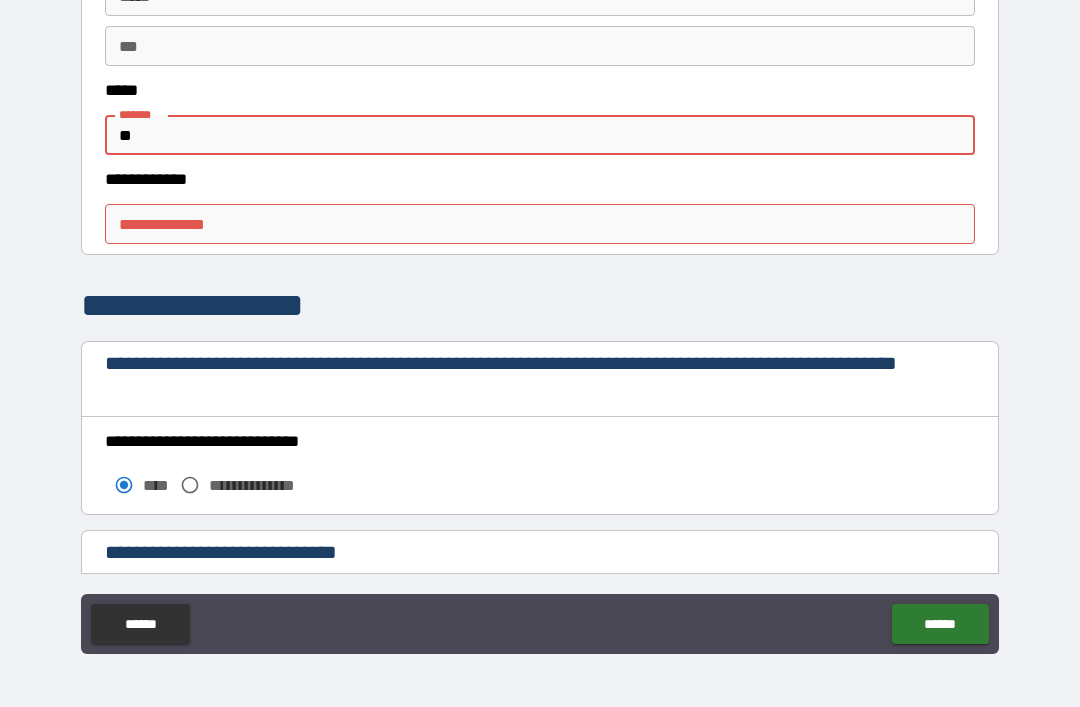 type on "*" 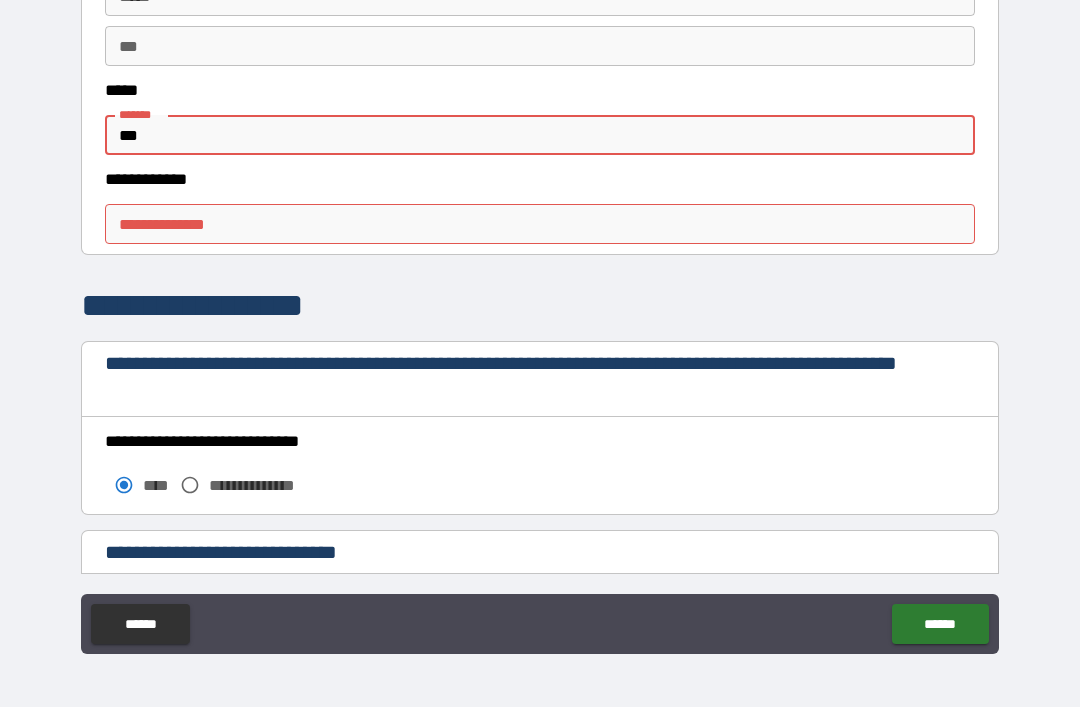 type on "*" 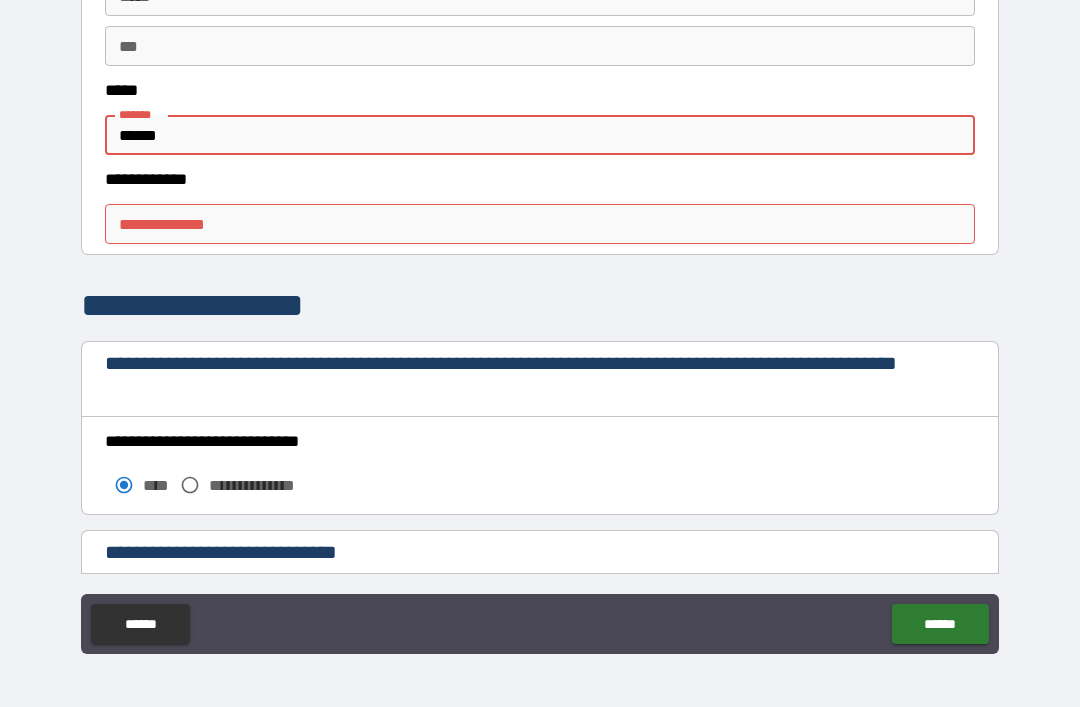 type on "*" 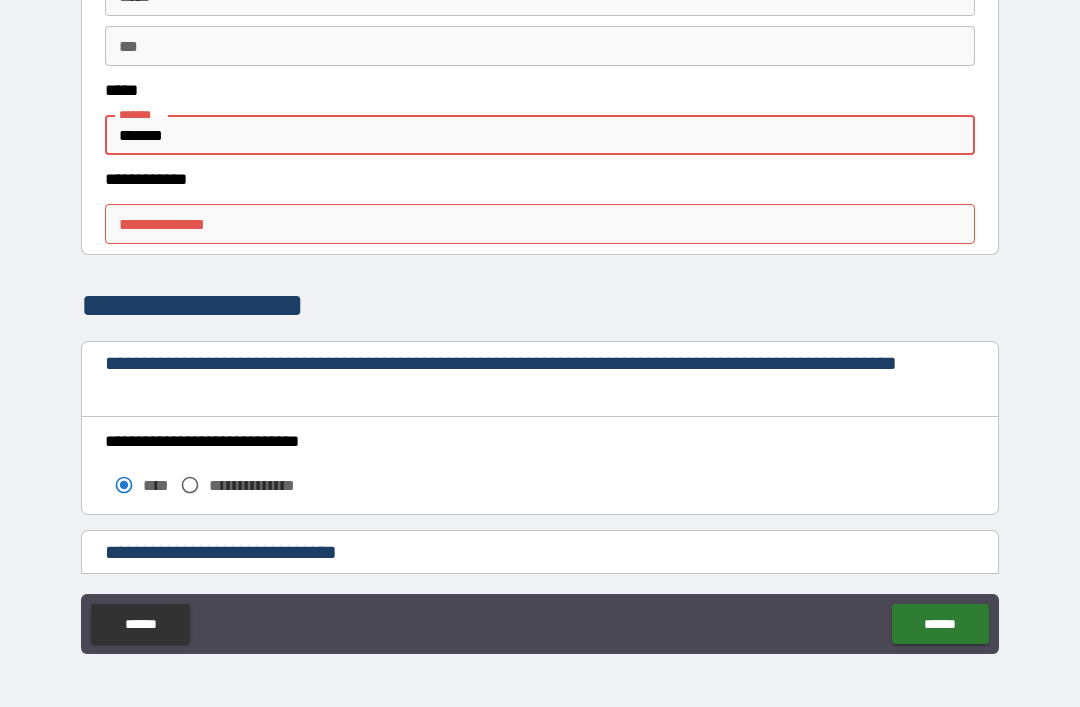 type on "*" 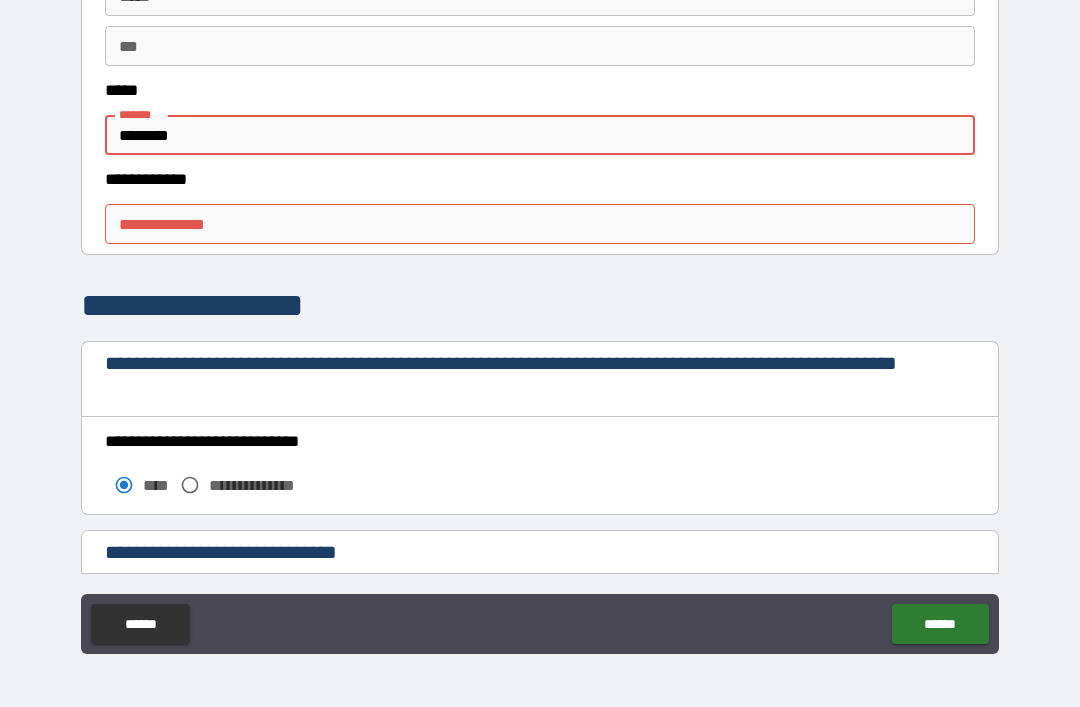 type on "*" 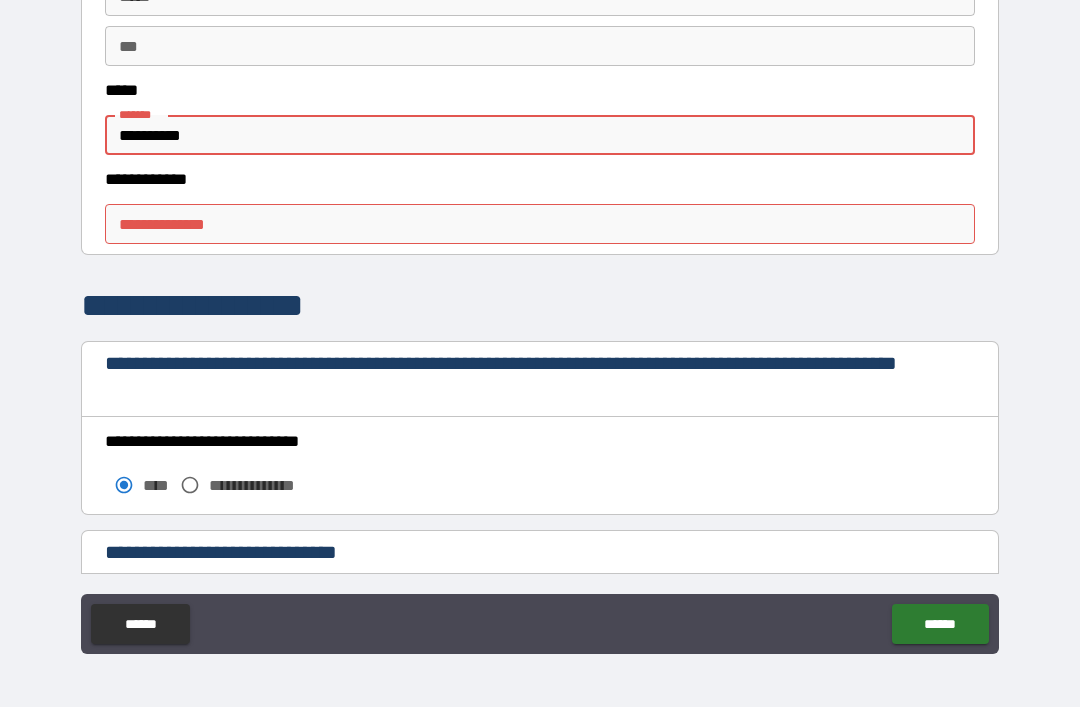 type on "*" 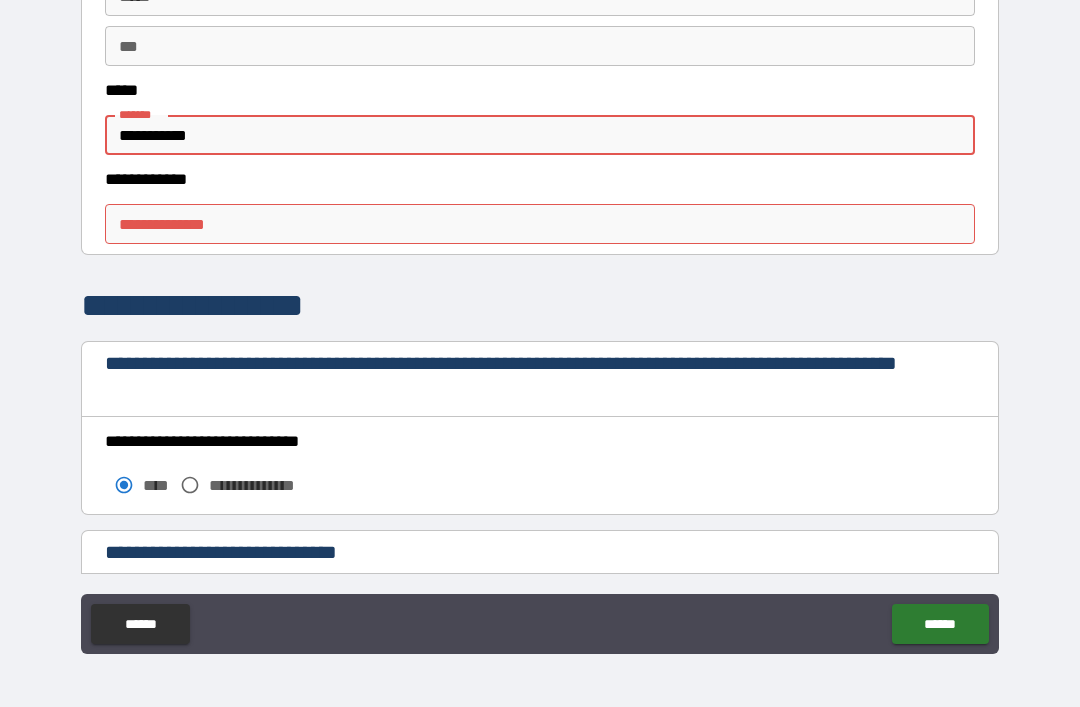 type on "*" 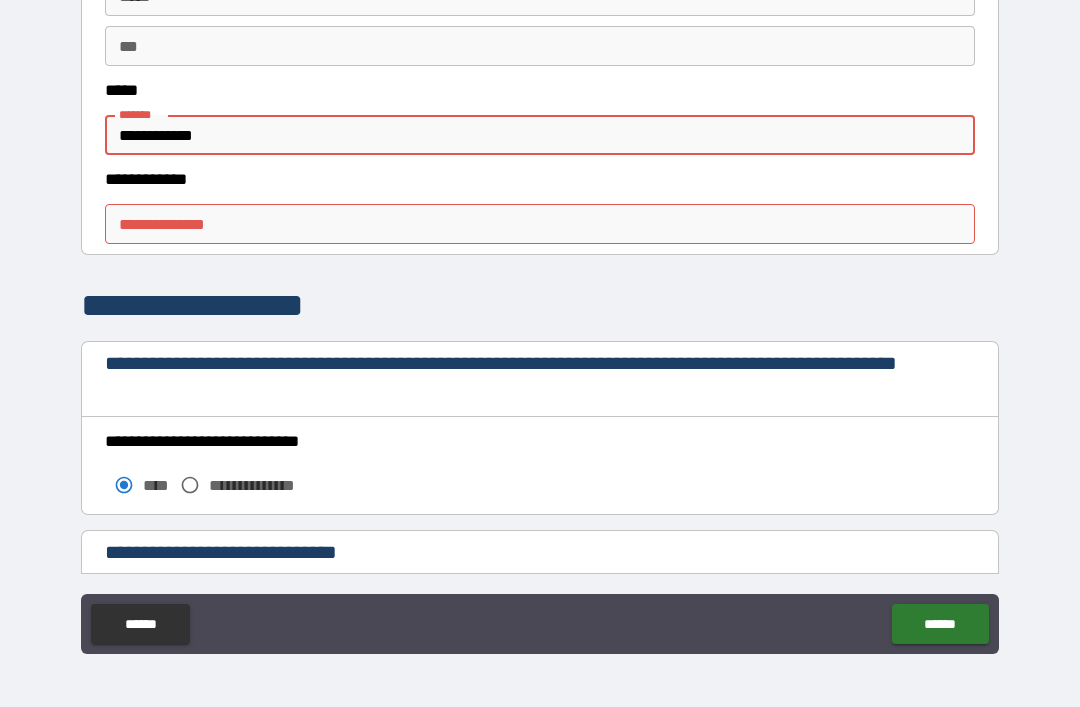 type on "*" 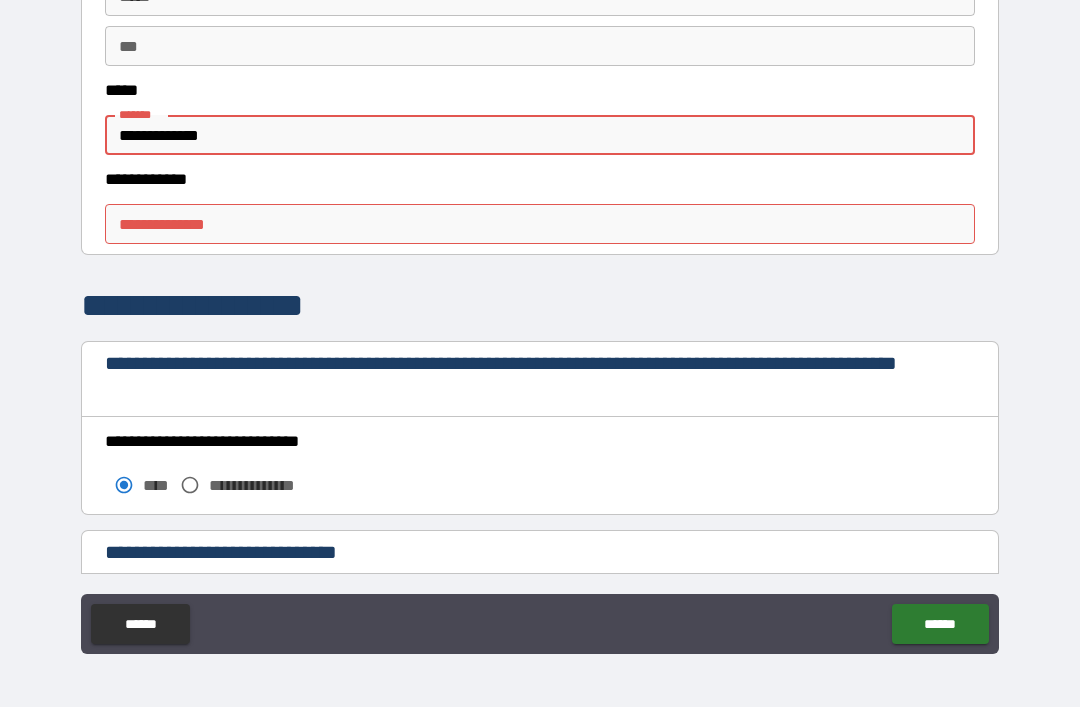 type on "*" 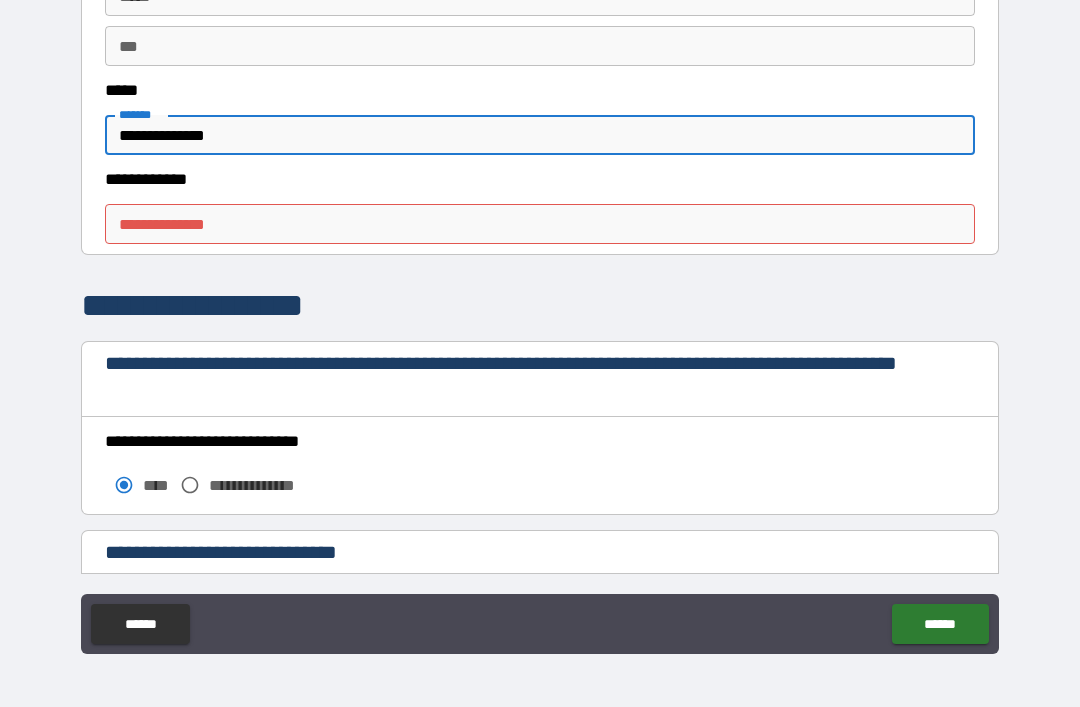 type on "*" 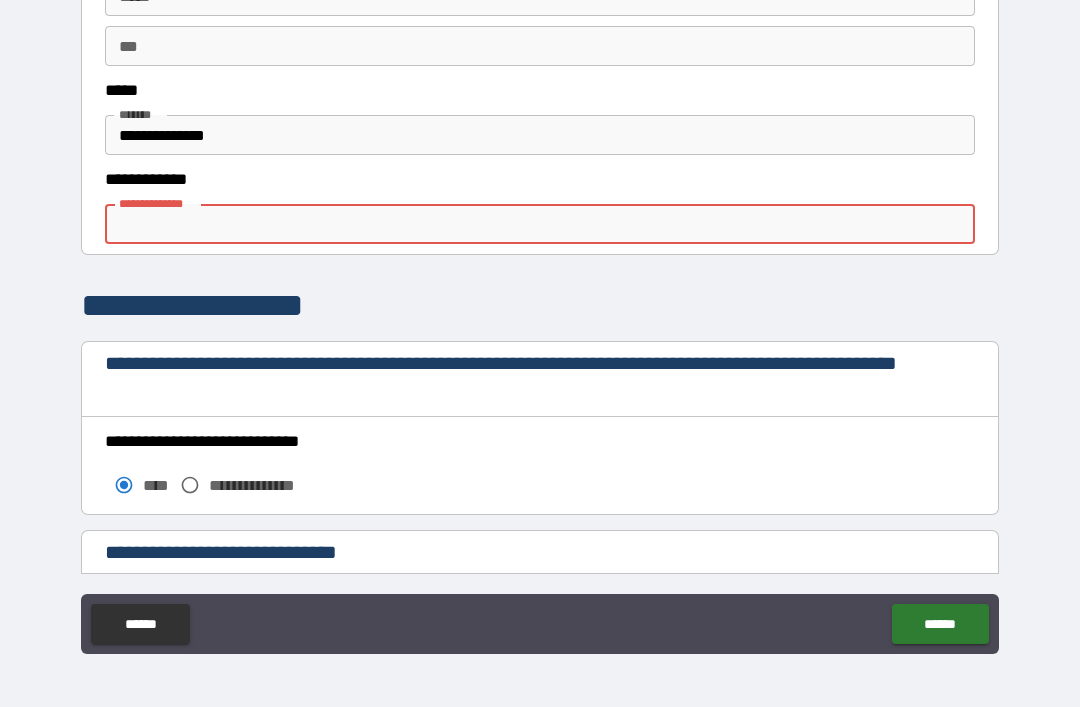 type on "*" 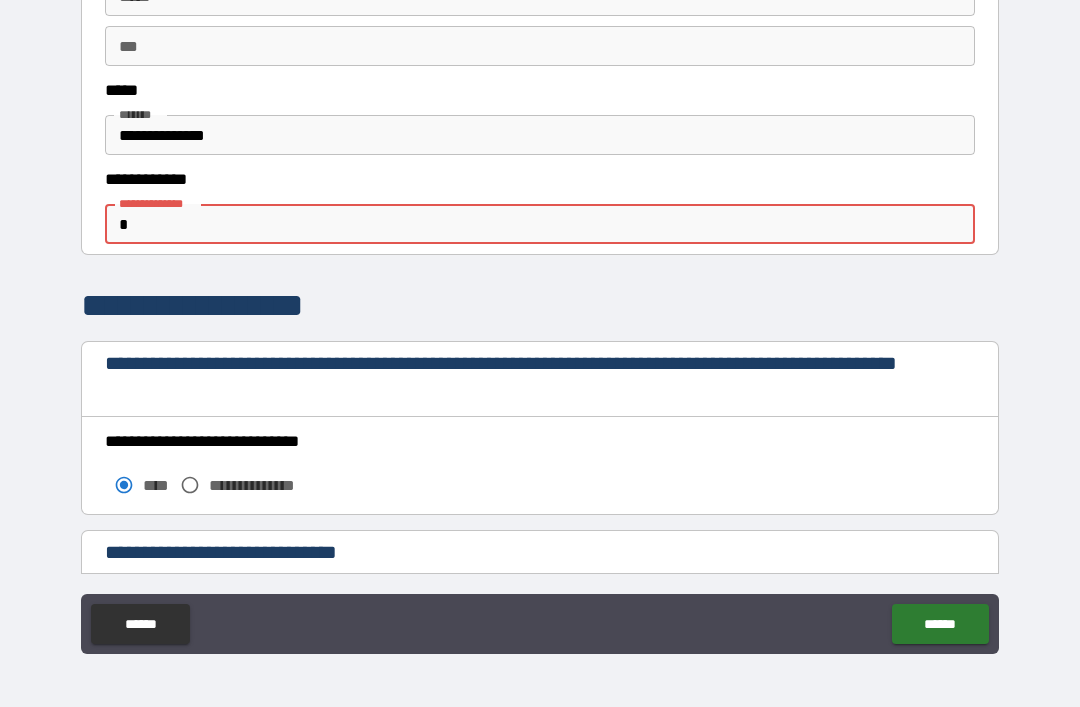 type on "*" 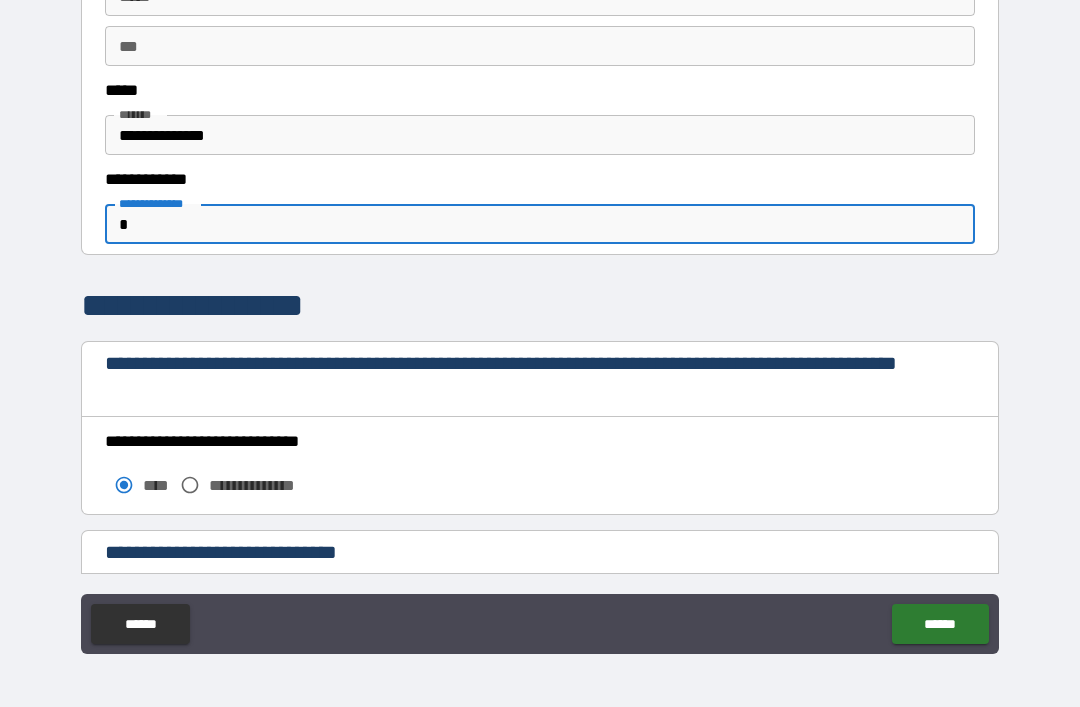 type on "**" 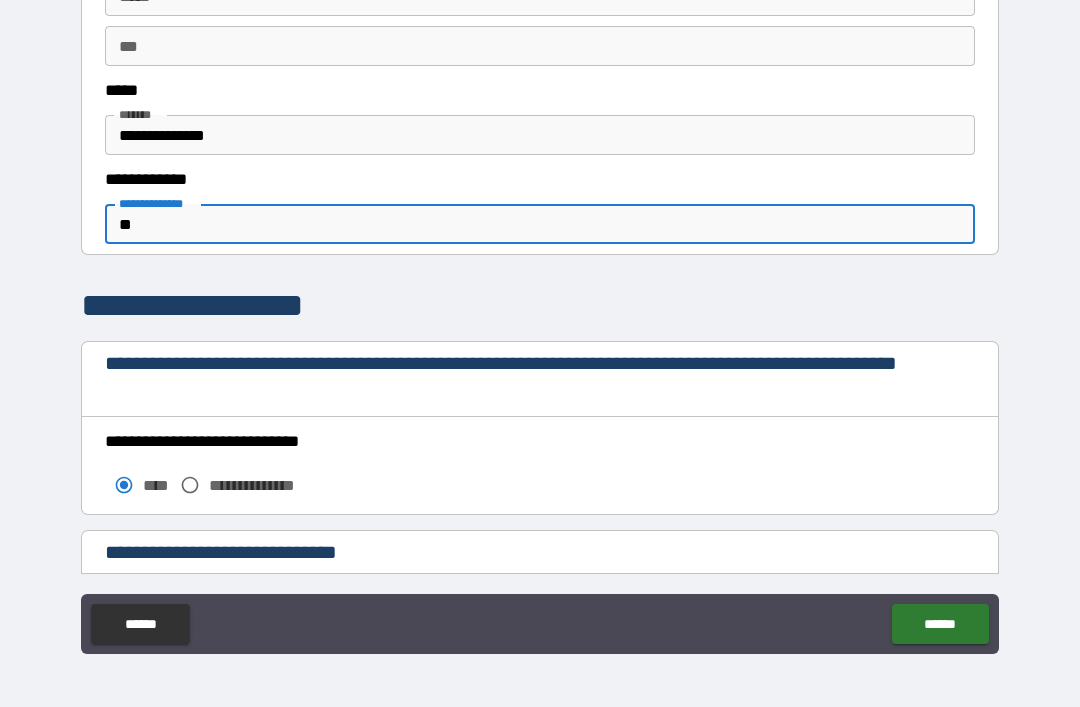 type on "*" 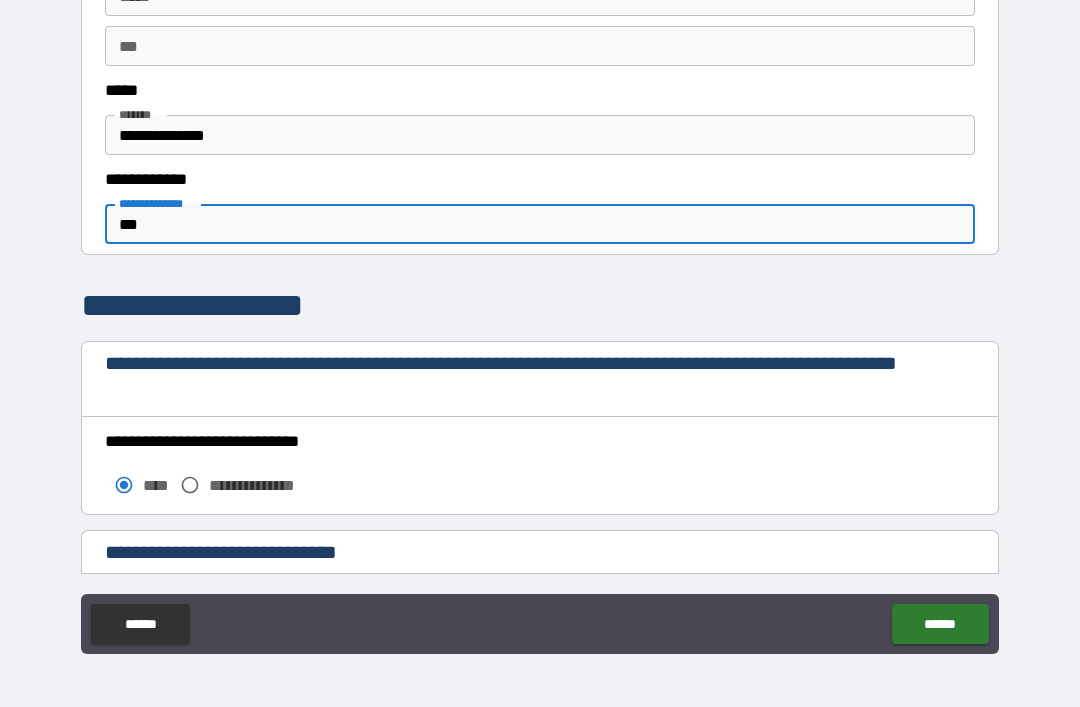 type on "*" 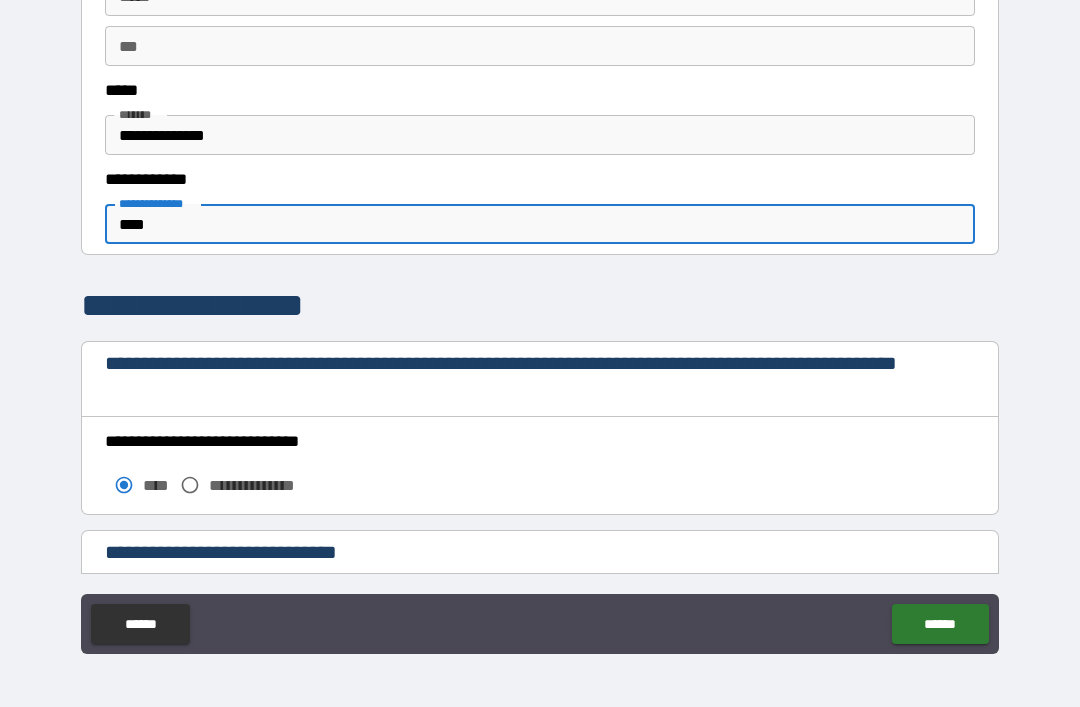 type on "*" 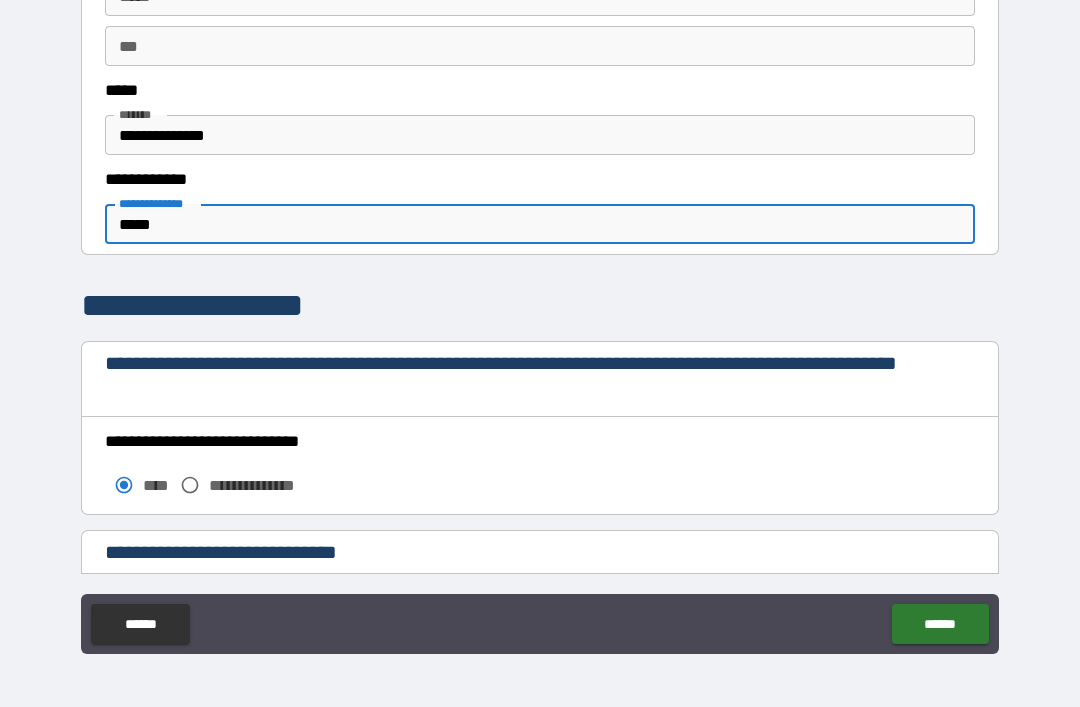 type on "*" 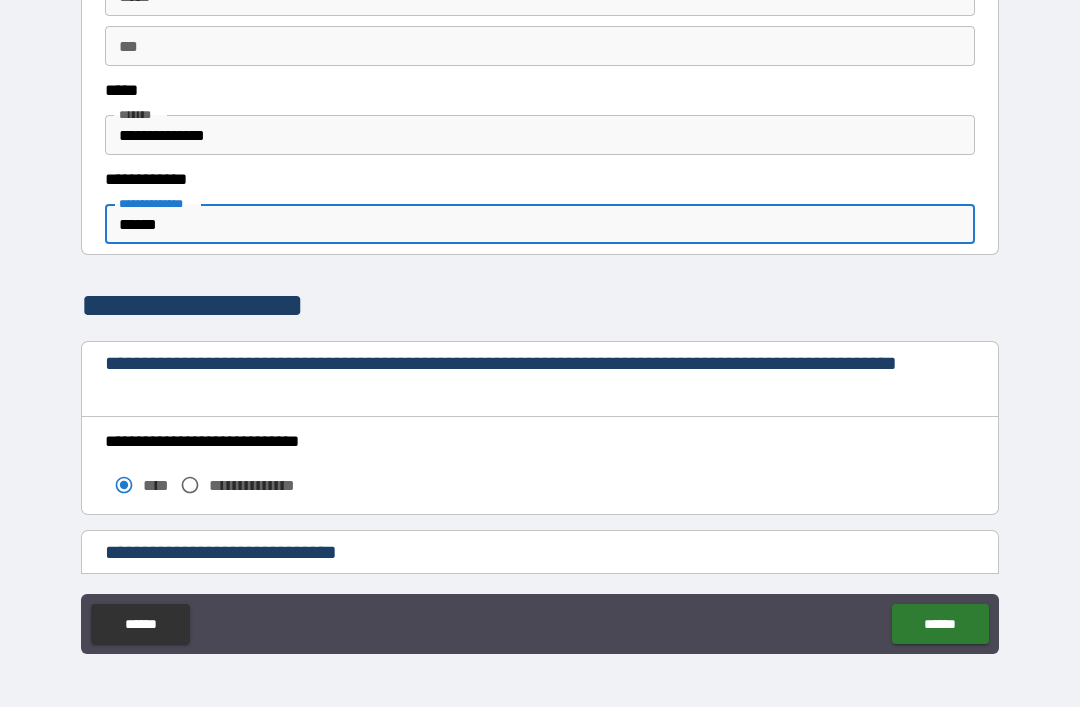 type on "*" 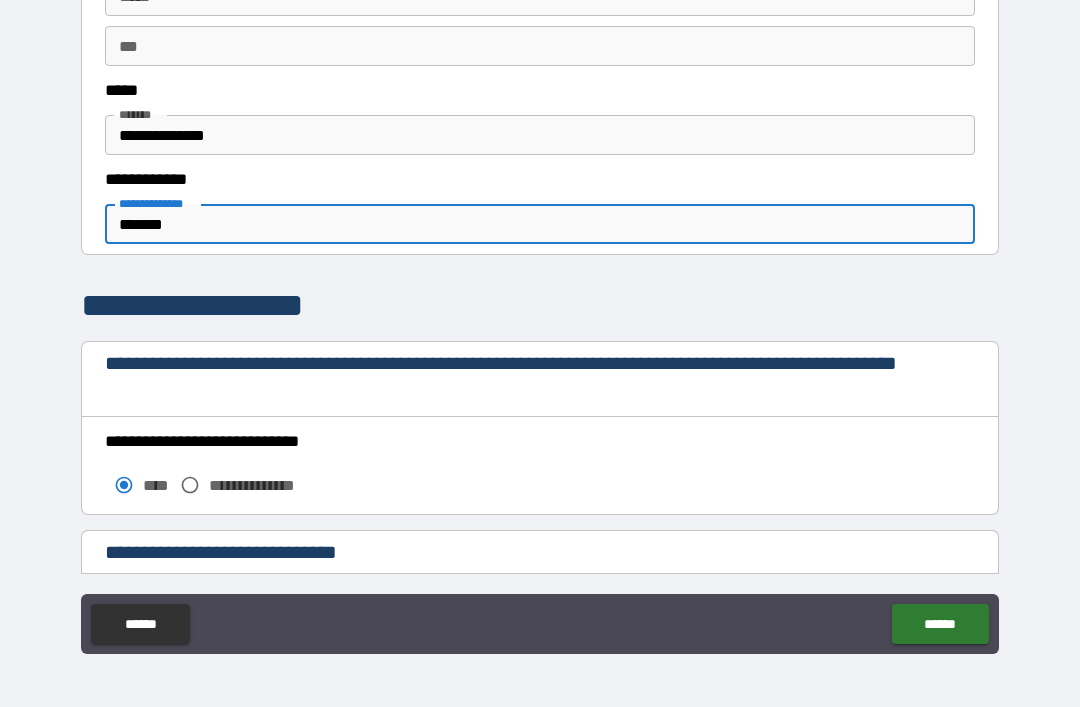 type on "*" 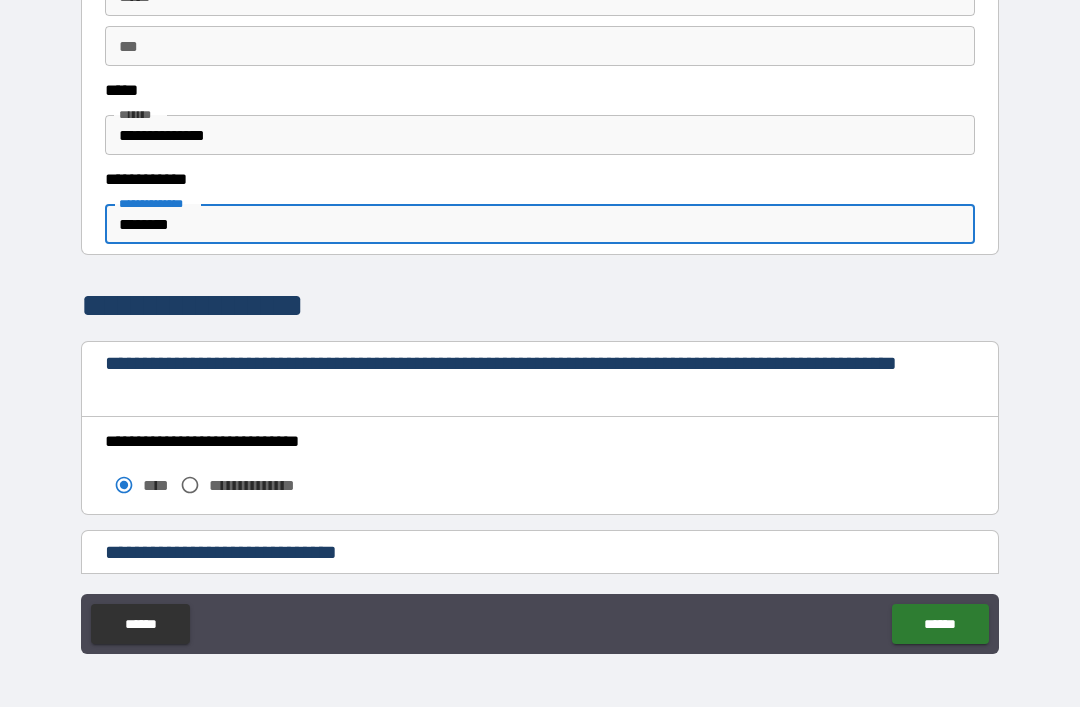 type on "*" 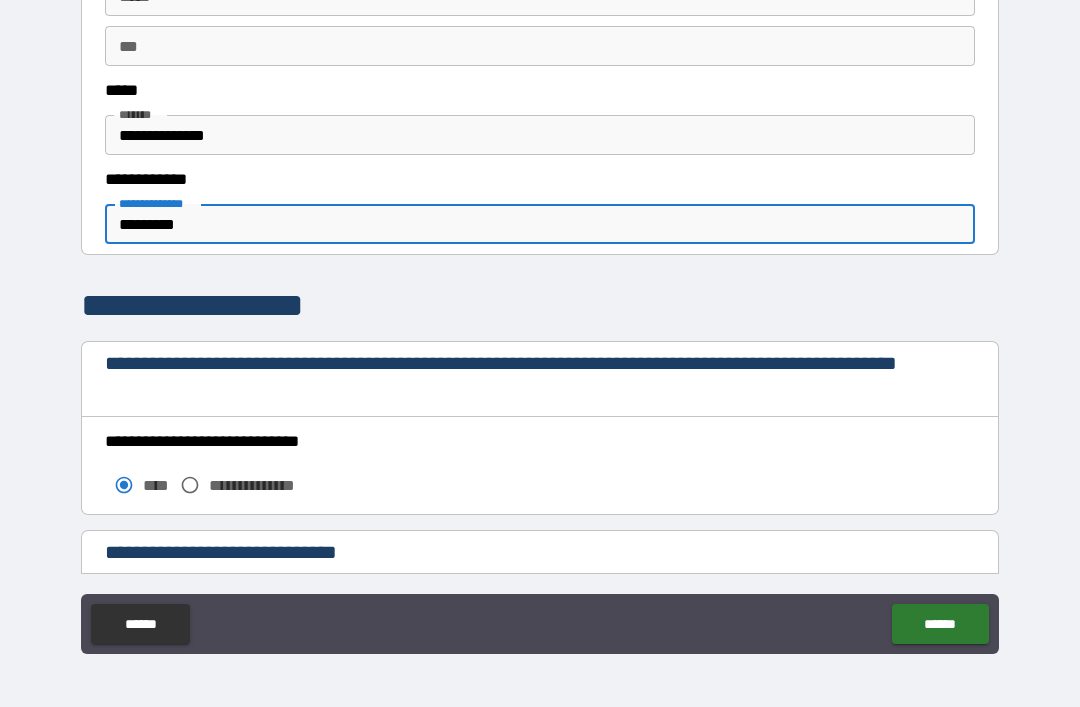 type on "*" 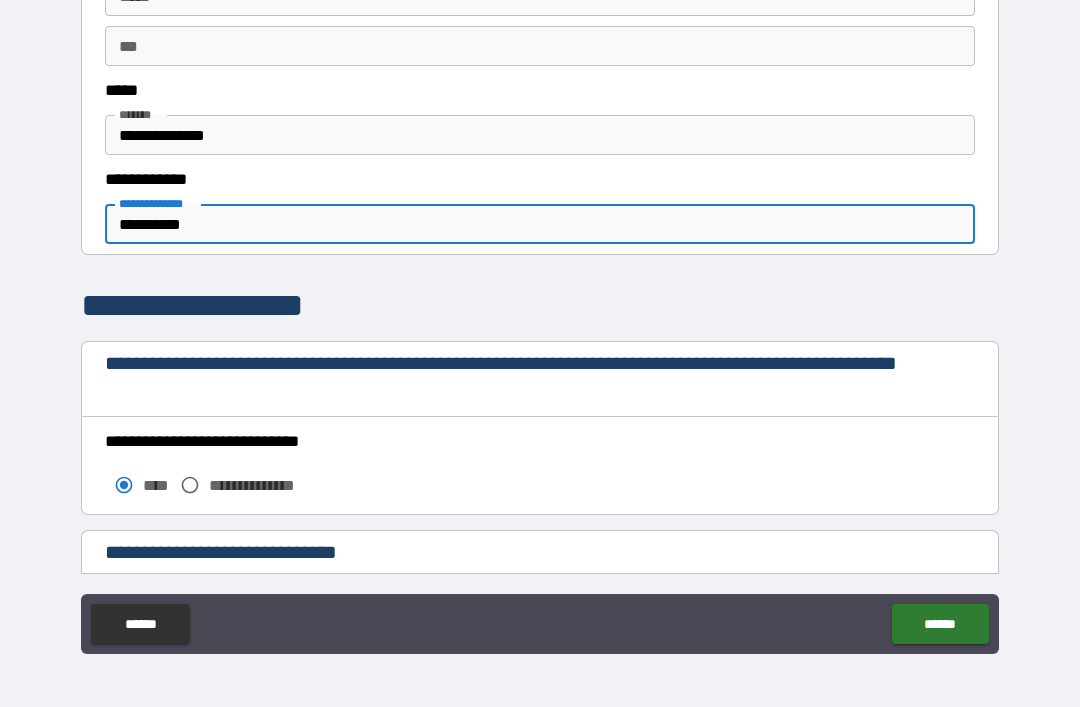 type on "*" 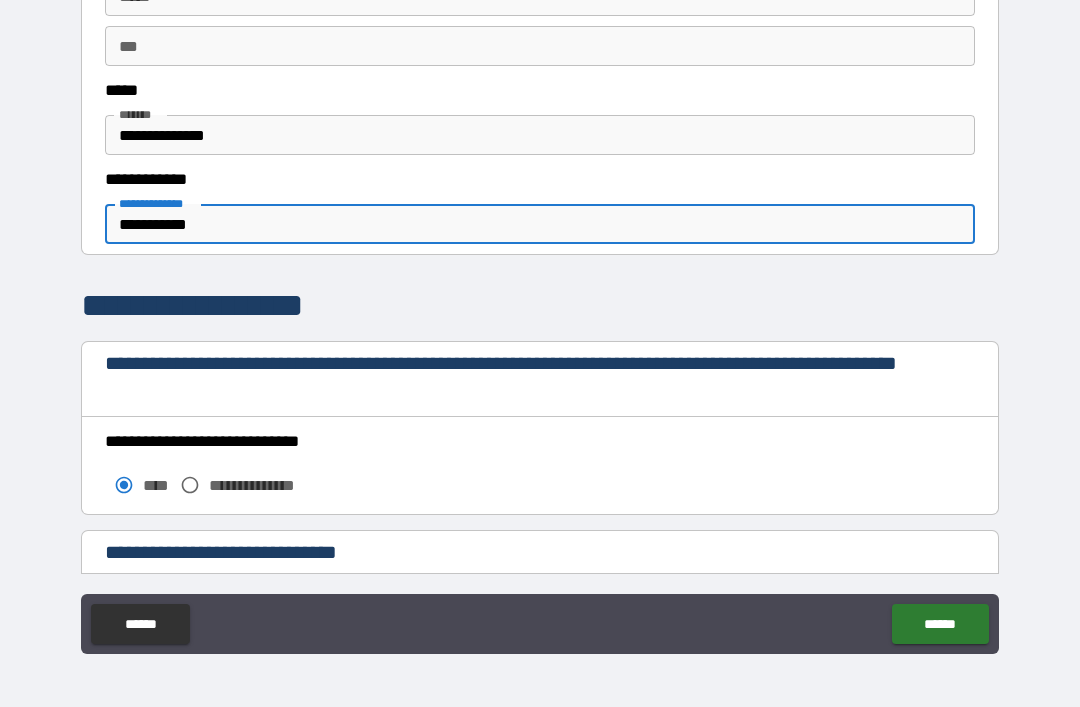 type on "*" 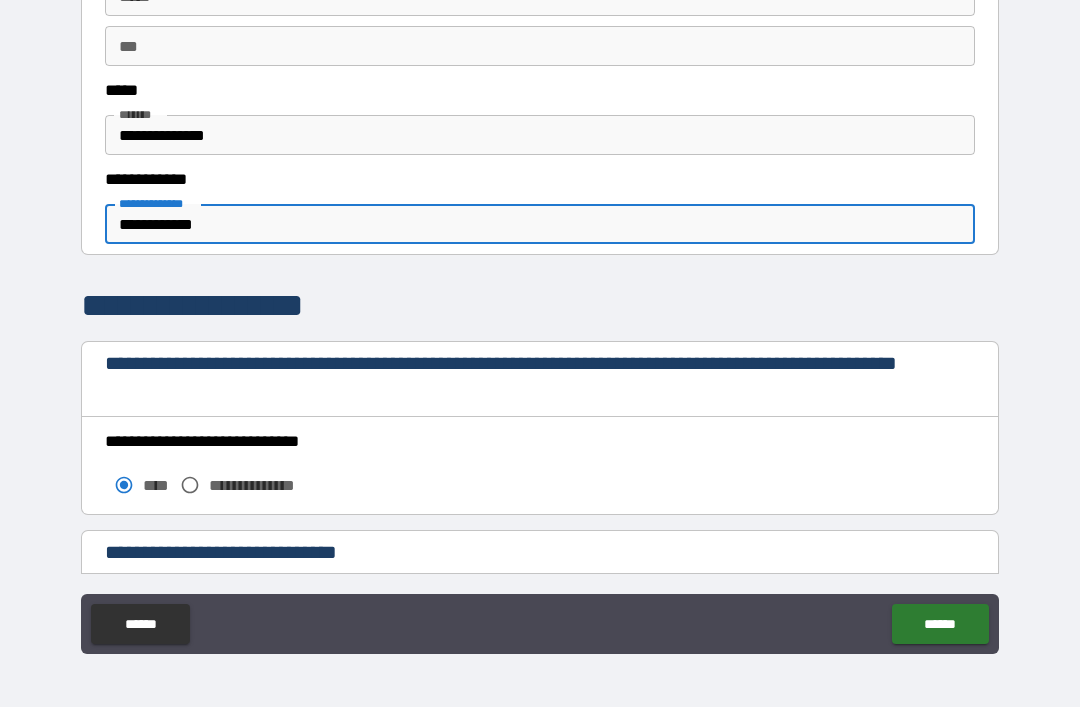 type on "*" 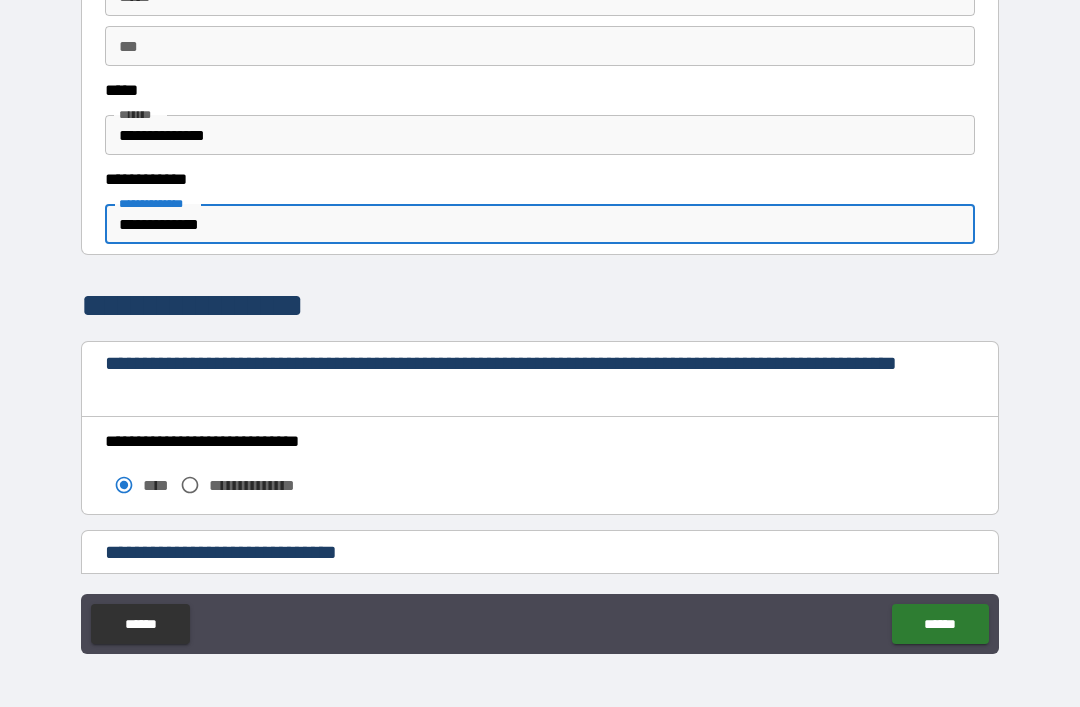 type on "*" 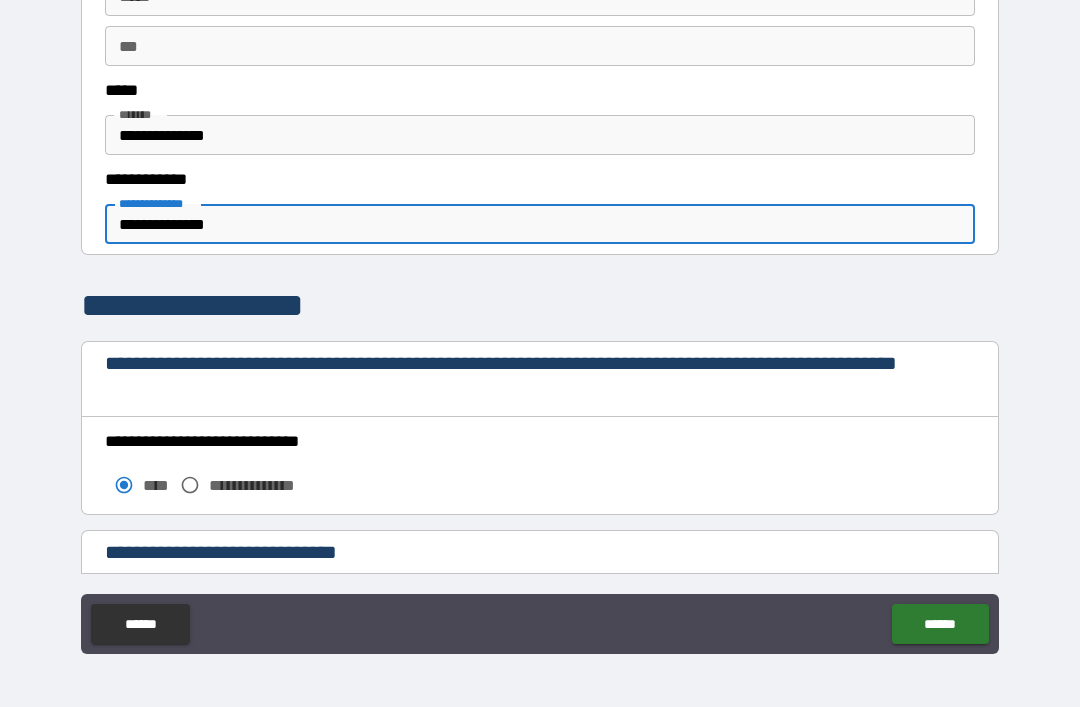 type on "*" 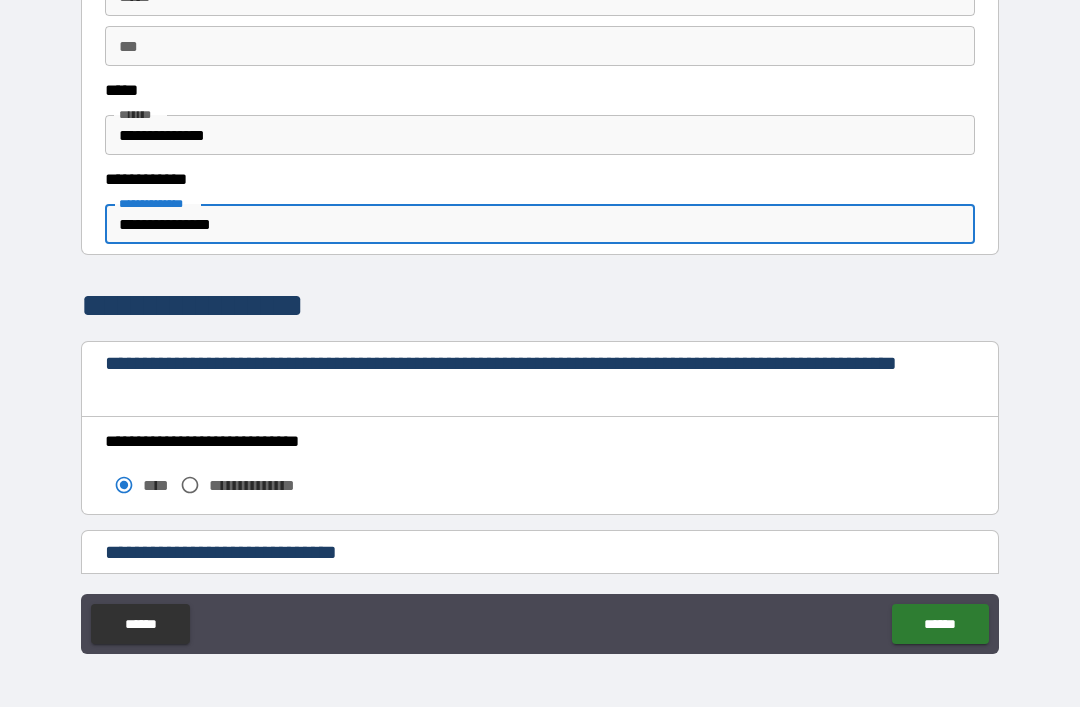 type on "*" 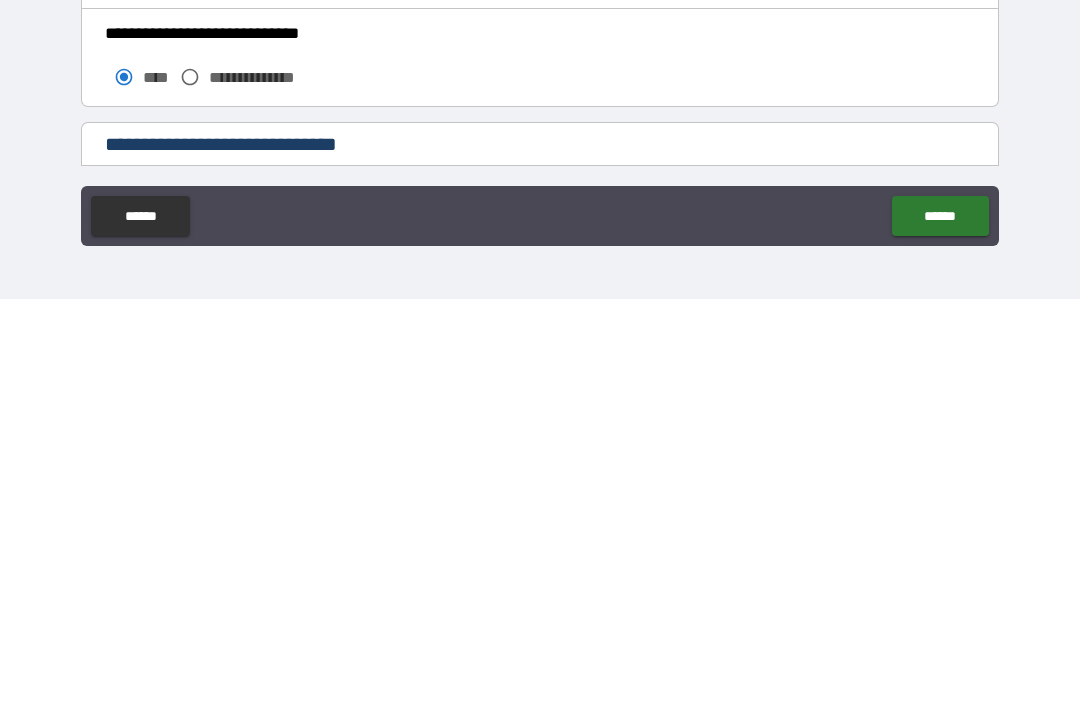 type on "**********" 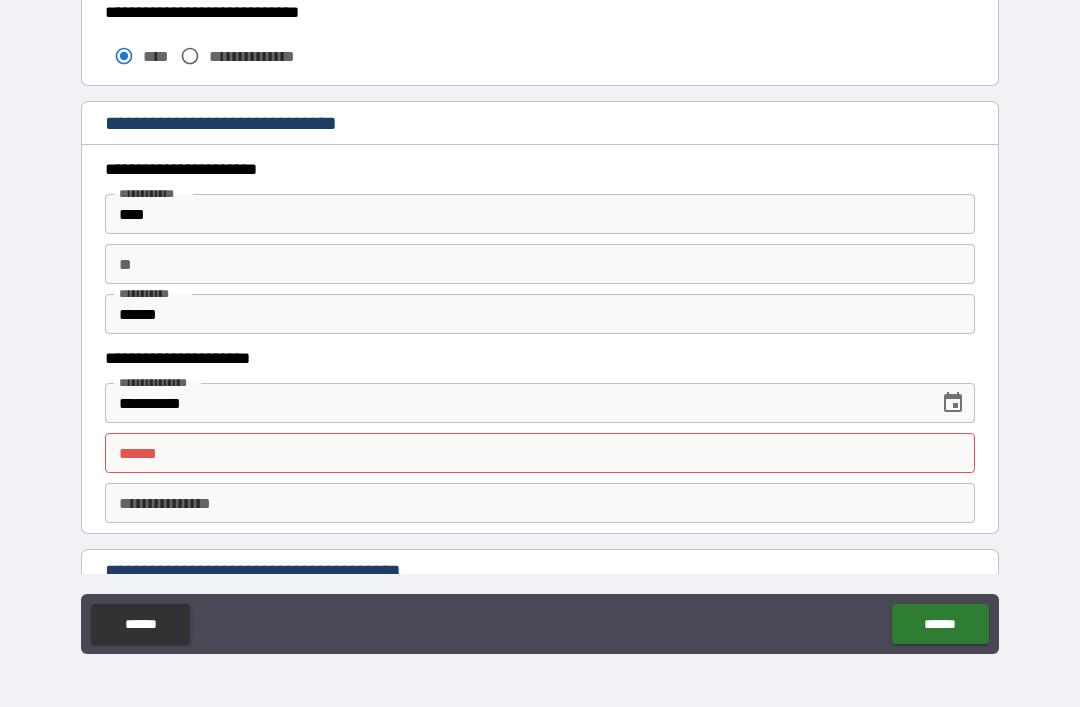 scroll, scrollTop: 2440, scrollLeft: 0, axis: vertical 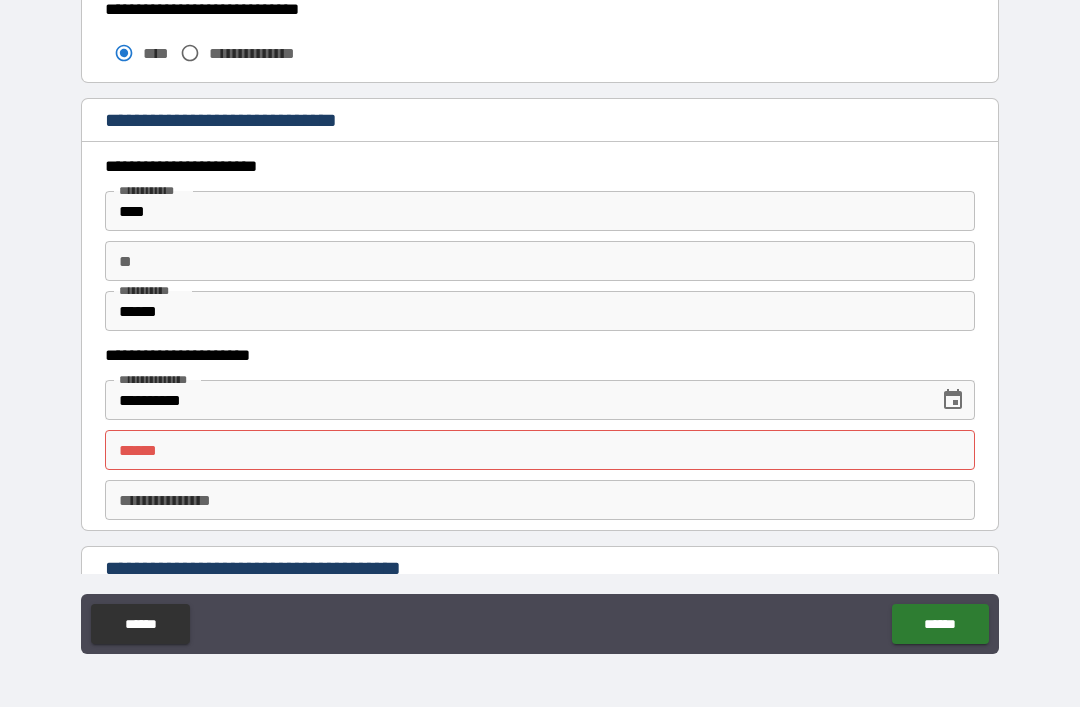 click on "****   * ****   *" at bounding box center [540, 450] 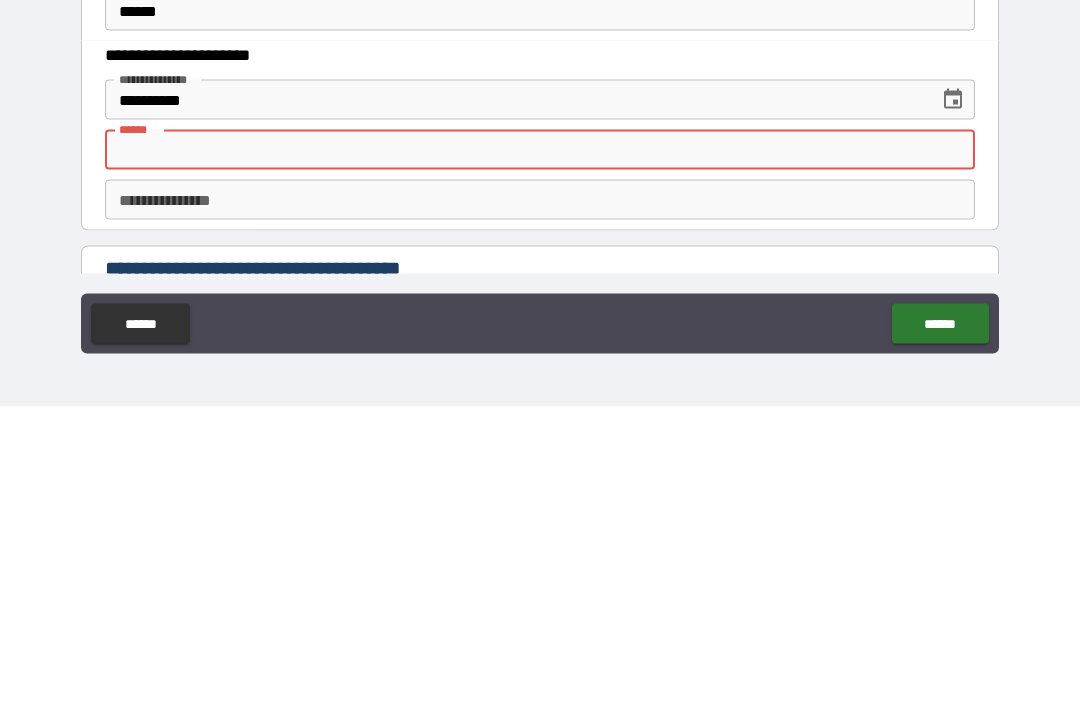 type on "*" 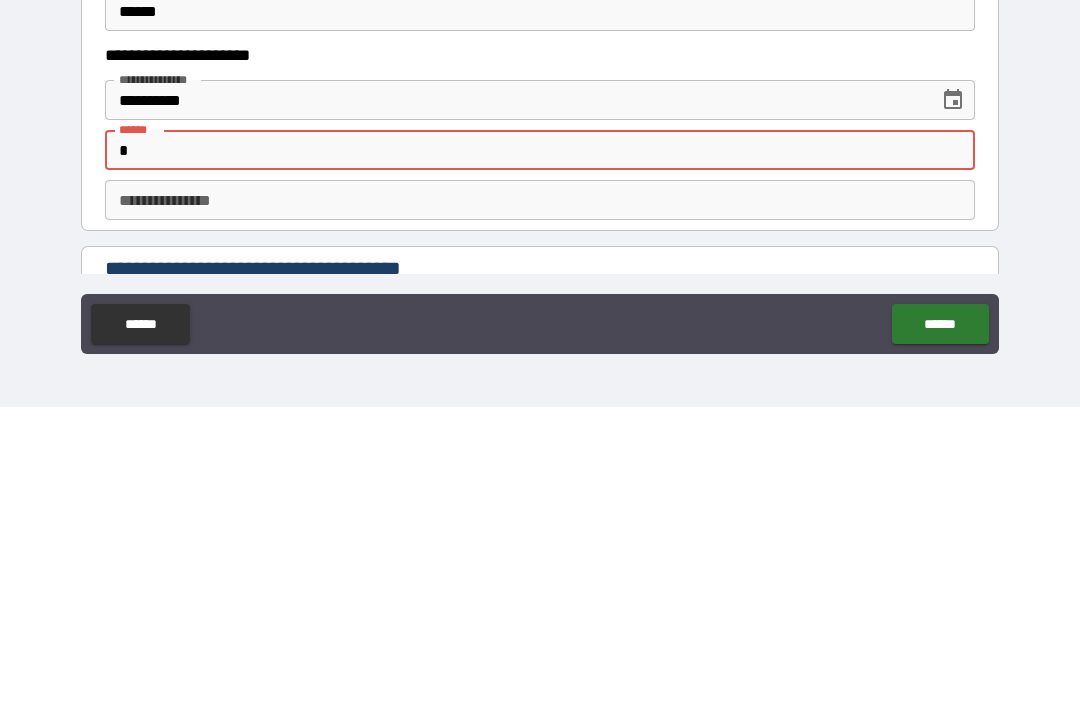 type on "*" 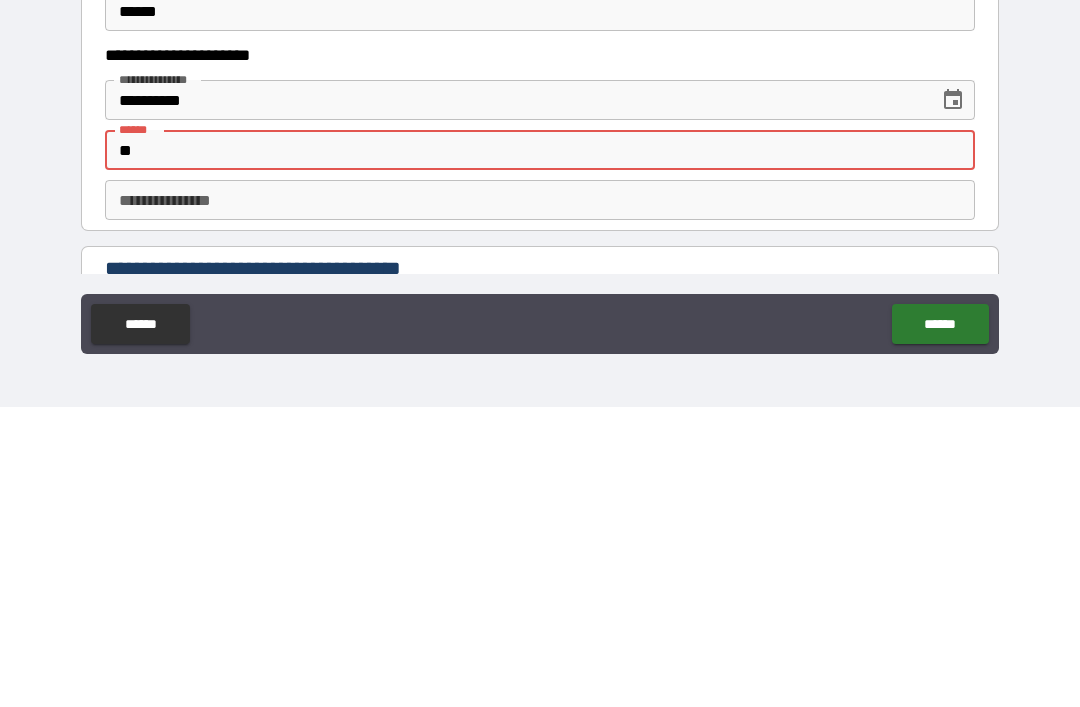 type on "*" 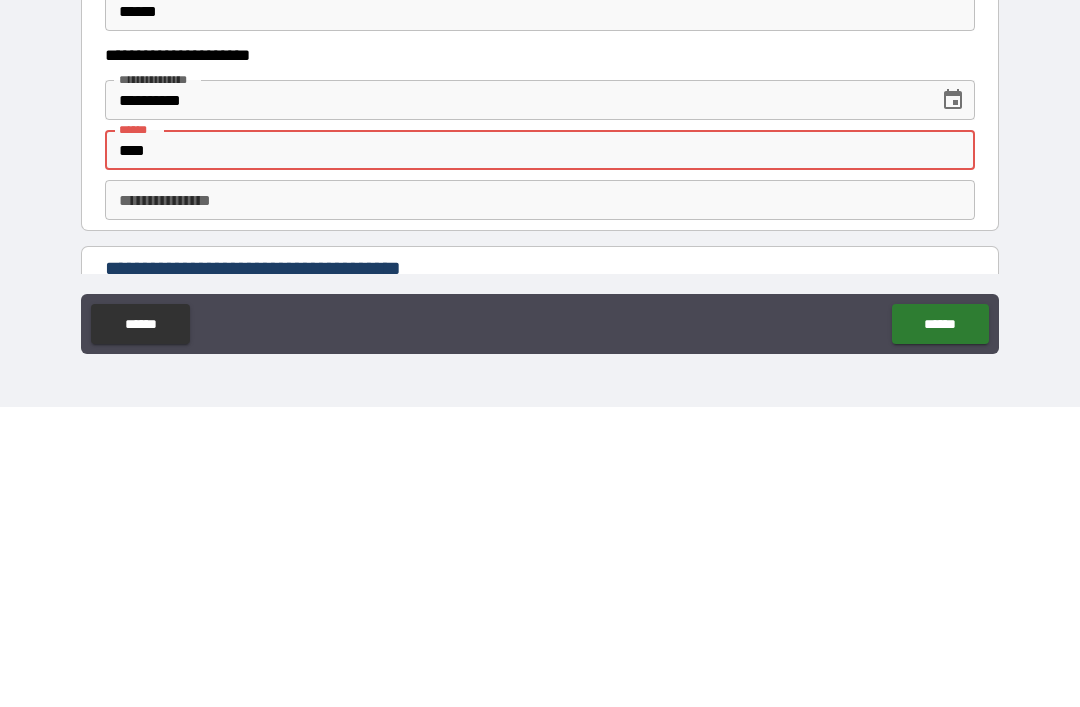 type on "*" 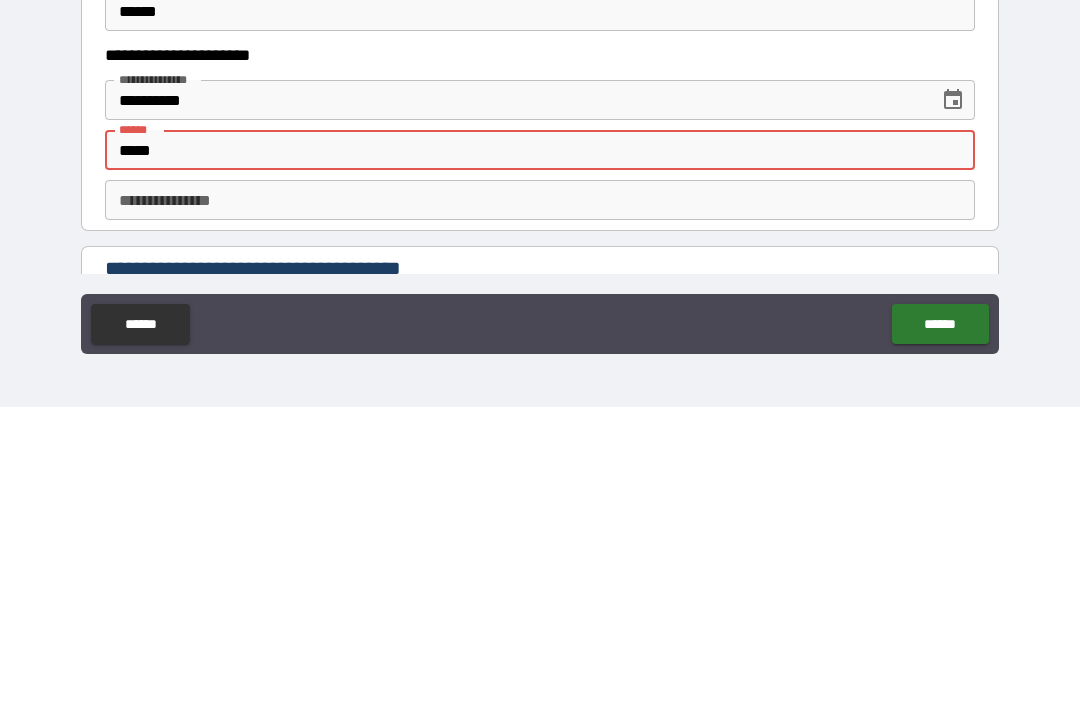 type on "*" 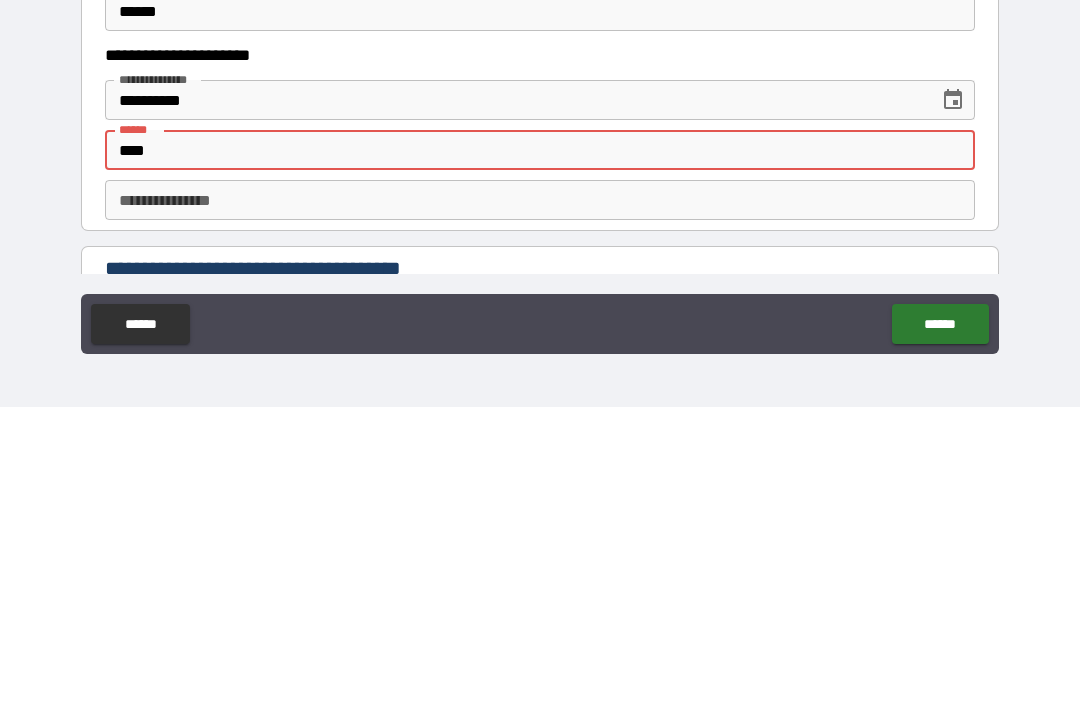 type on "*" 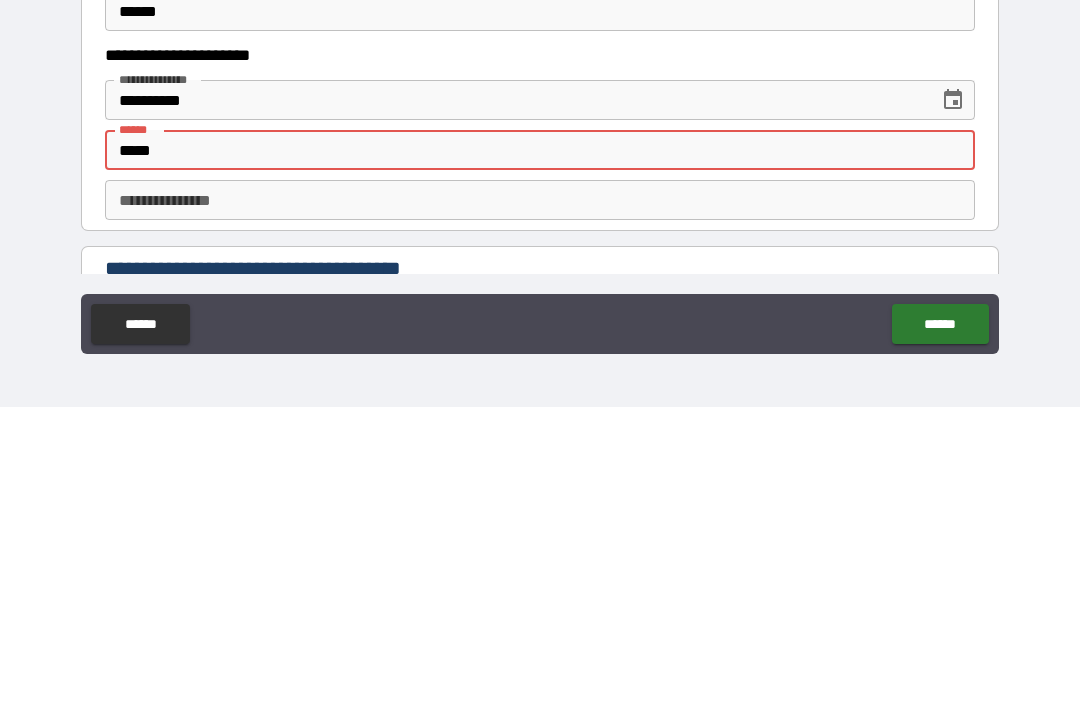 type on "*" 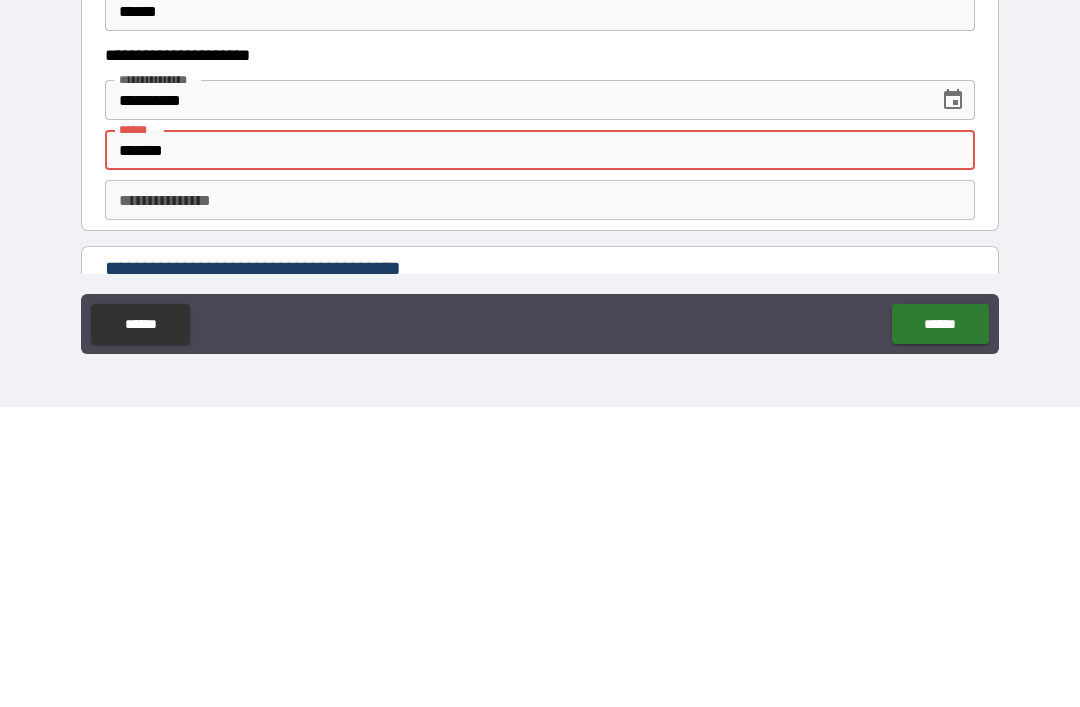 type on "*" 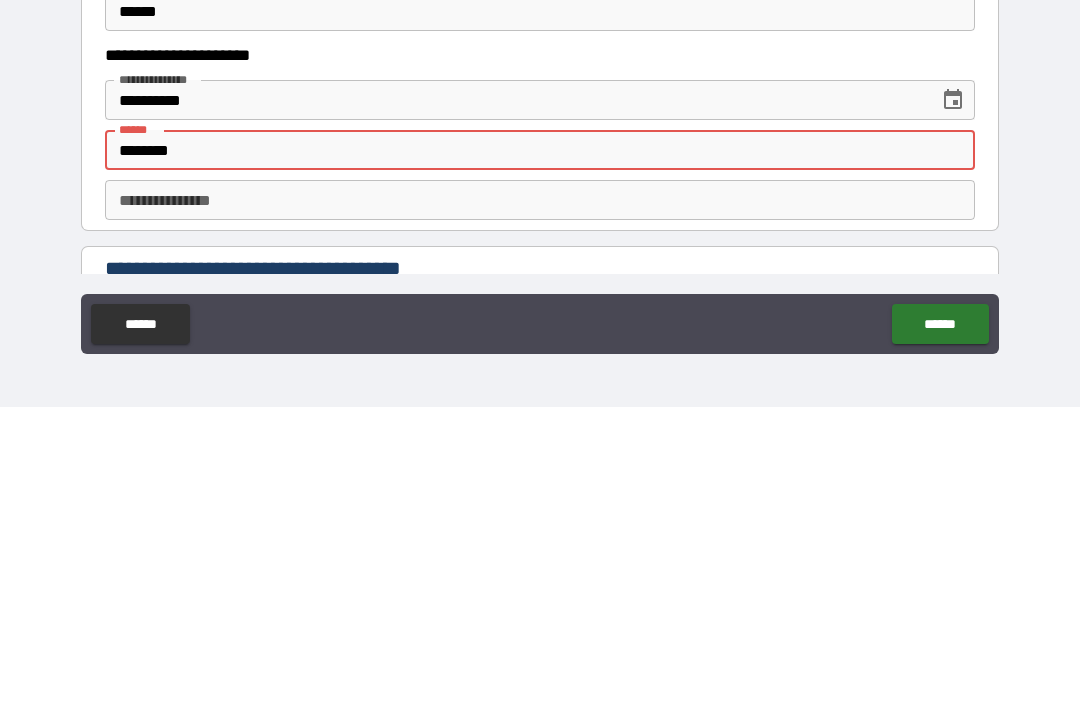 type on "*" 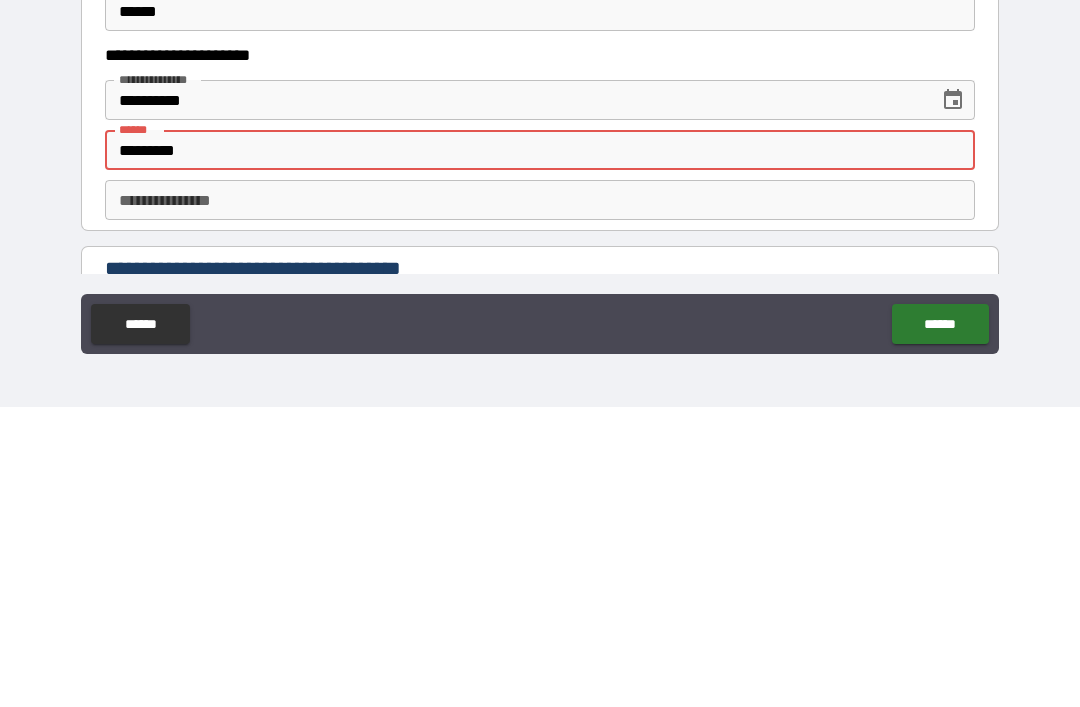 type on "*" 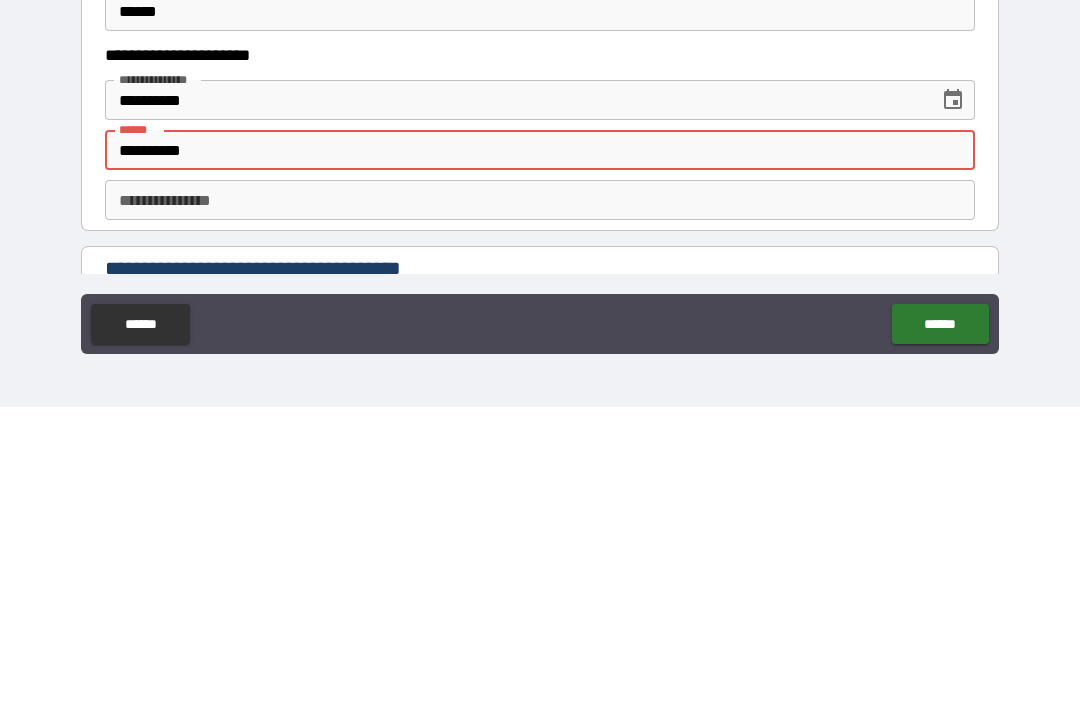 type on "*" 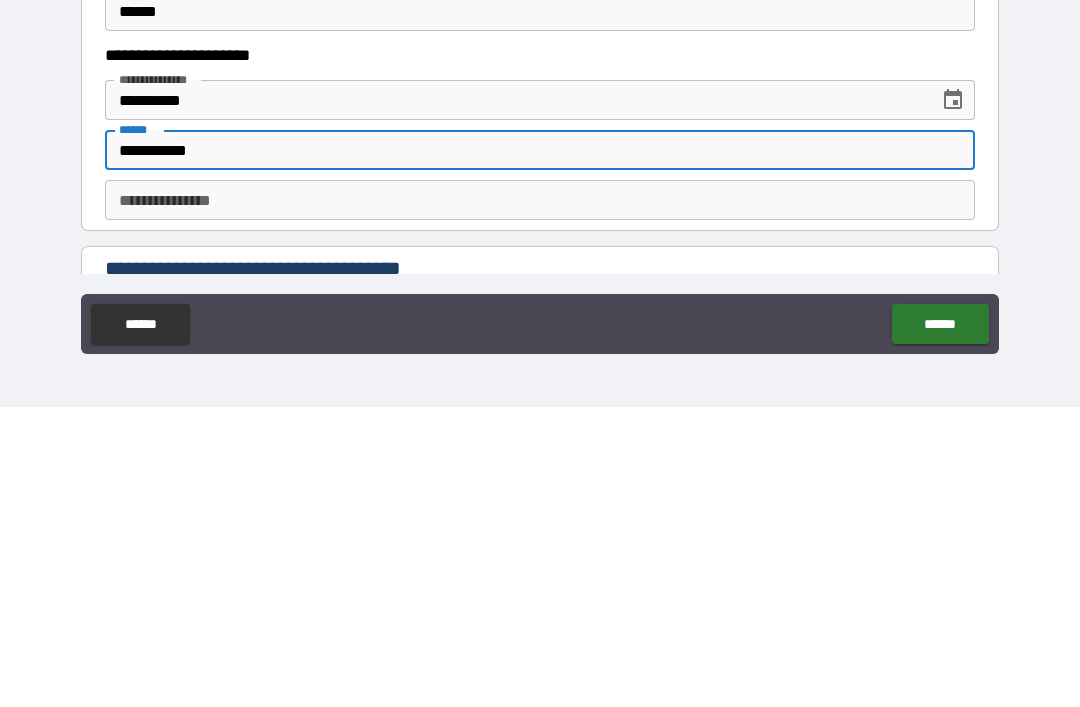 type on "*" 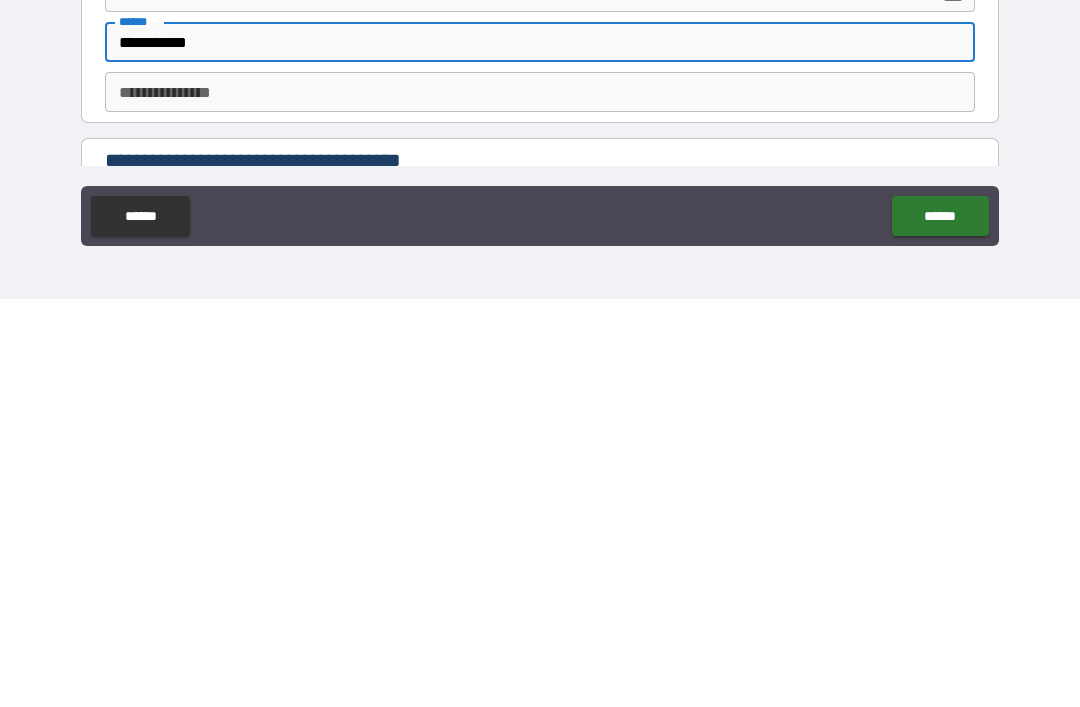 type on "**********" 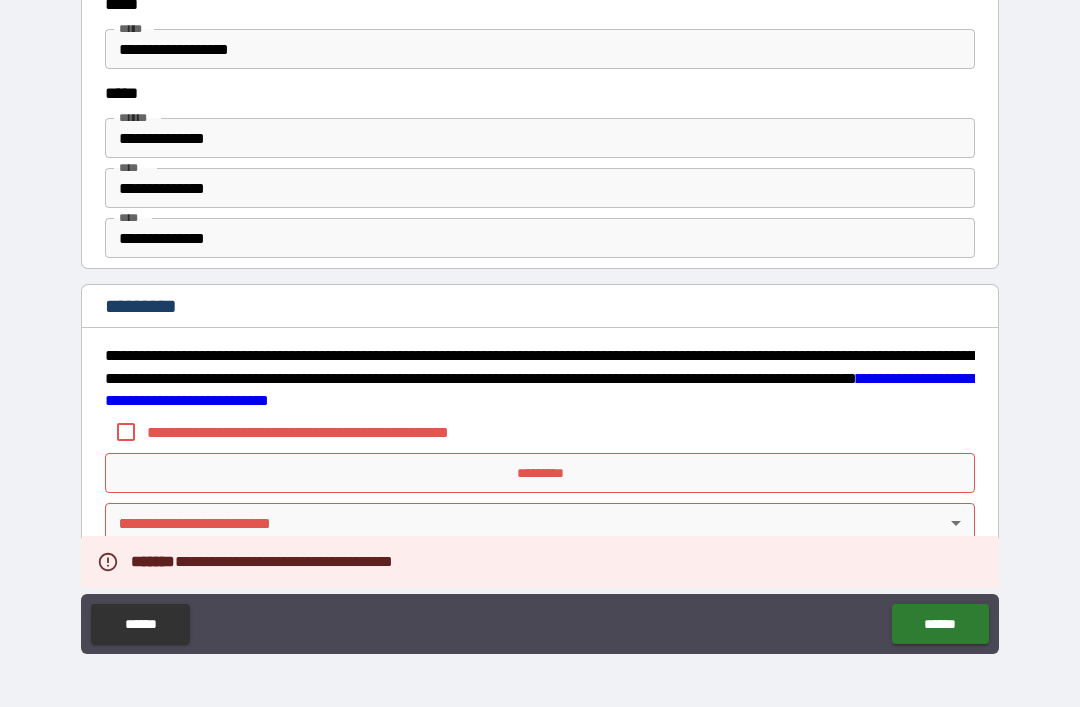 scroll, scrollTop: 3331, scrollLeft: 0, axis: vertical 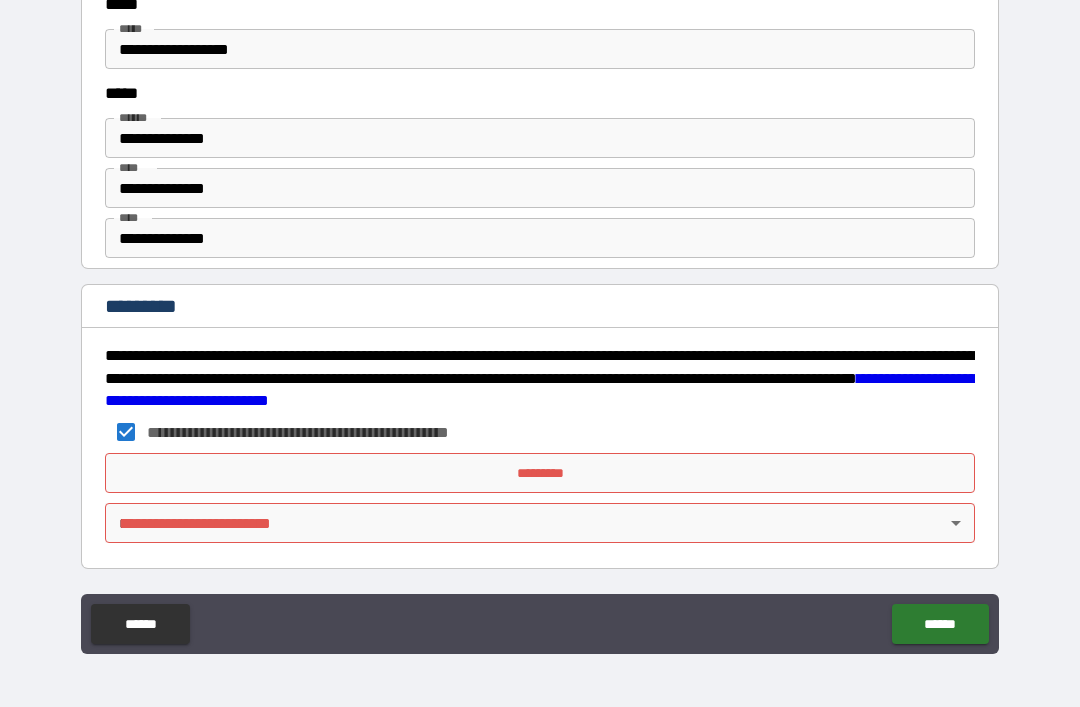 click on "*********" at bounding box center [540, 473] 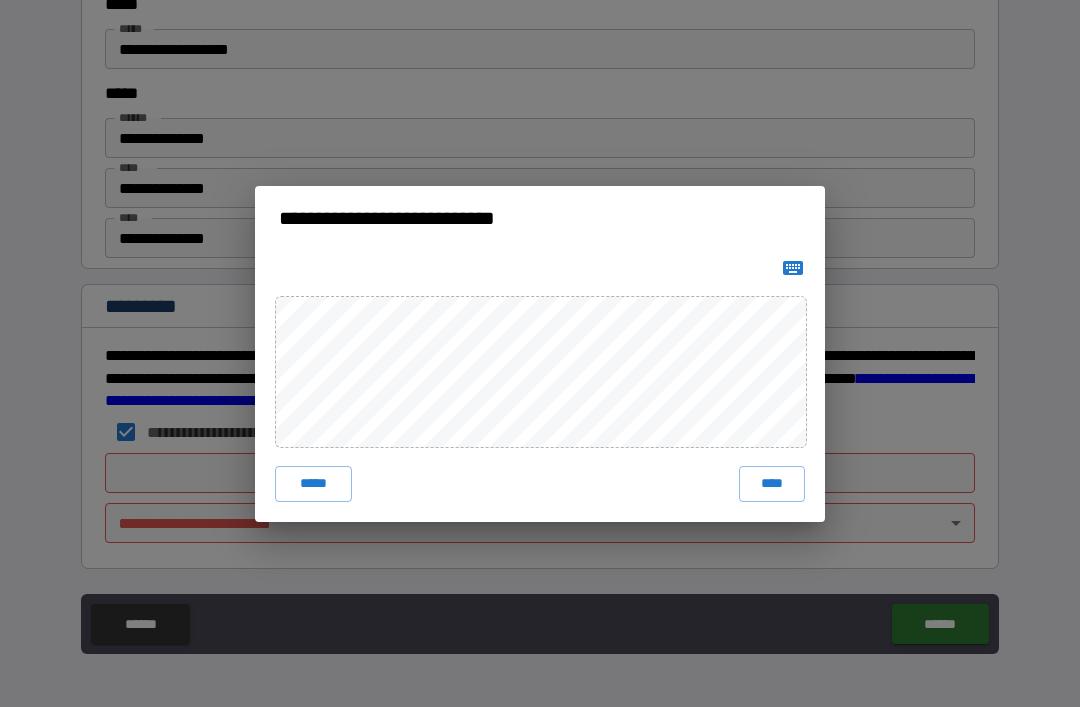 click on "****" at bounding box center [772, 484] 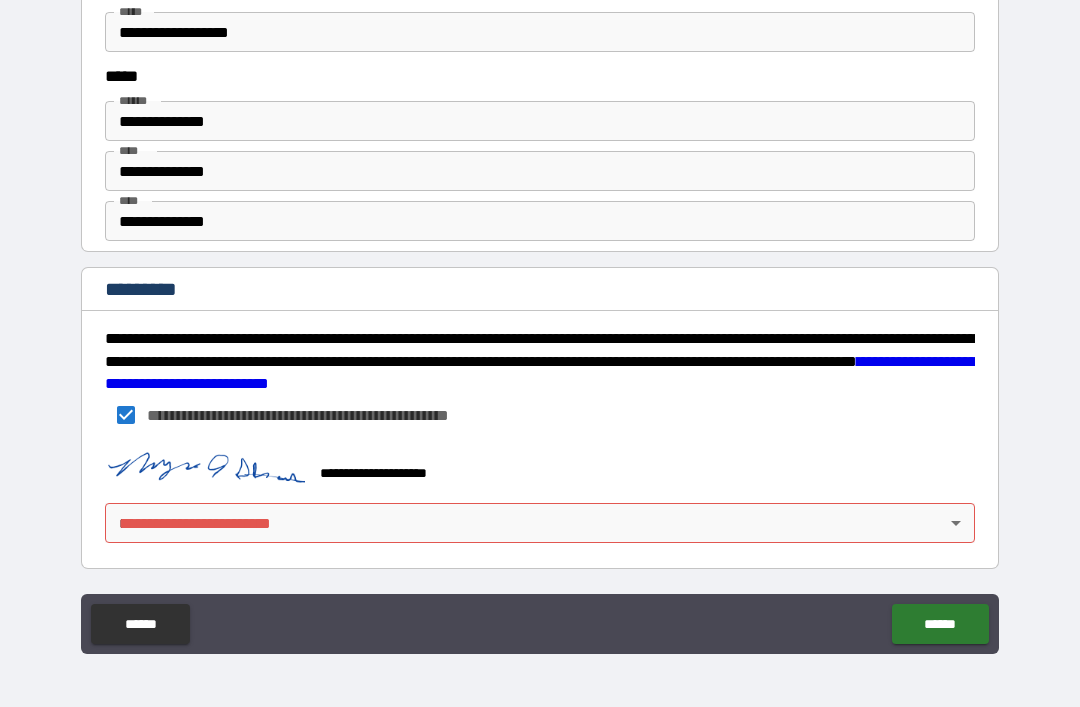 scroll, scrollTop: 3348, scrollLeft: 0, axis: vertical 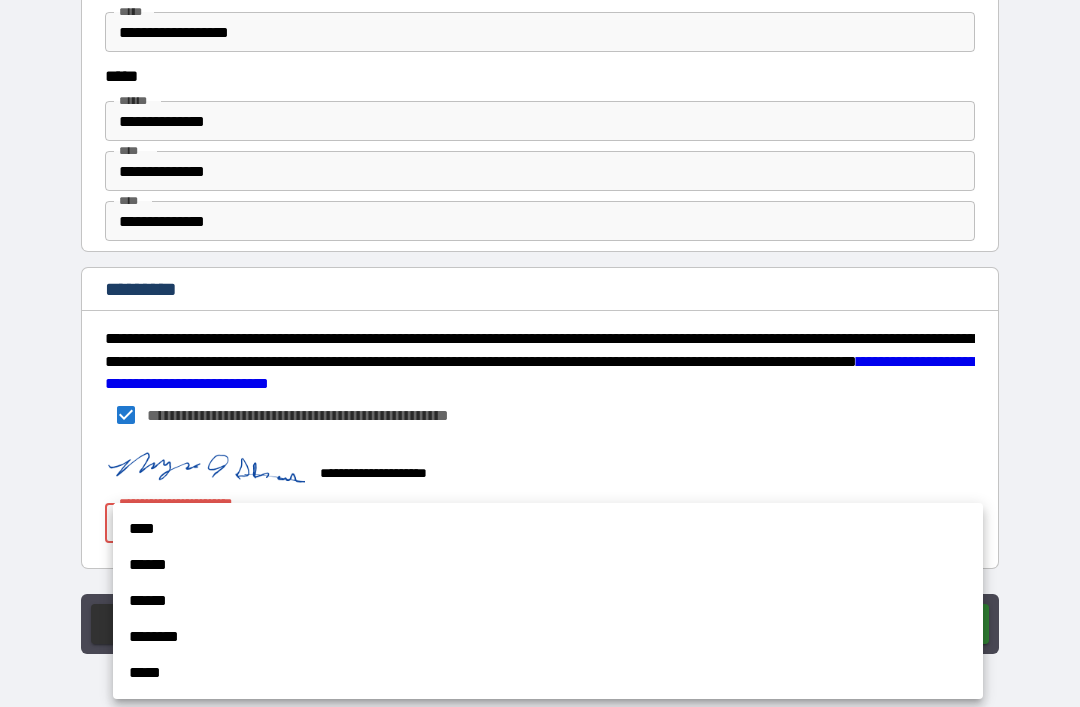 click on "****" at bounding box center (548, 529) 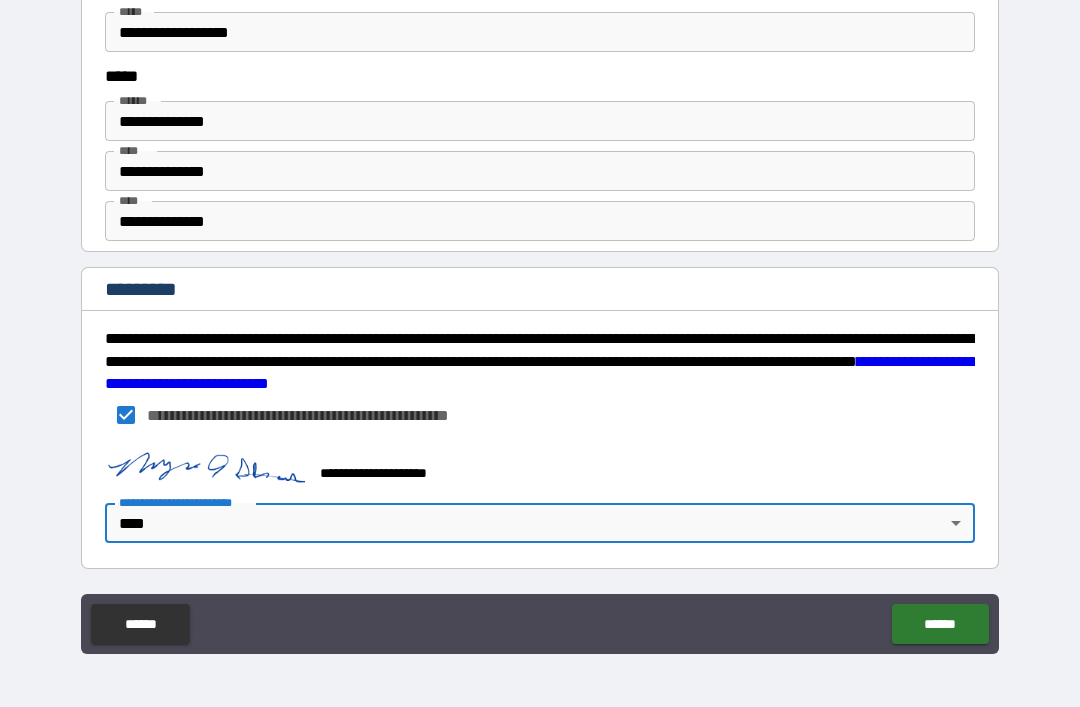 type on "*" 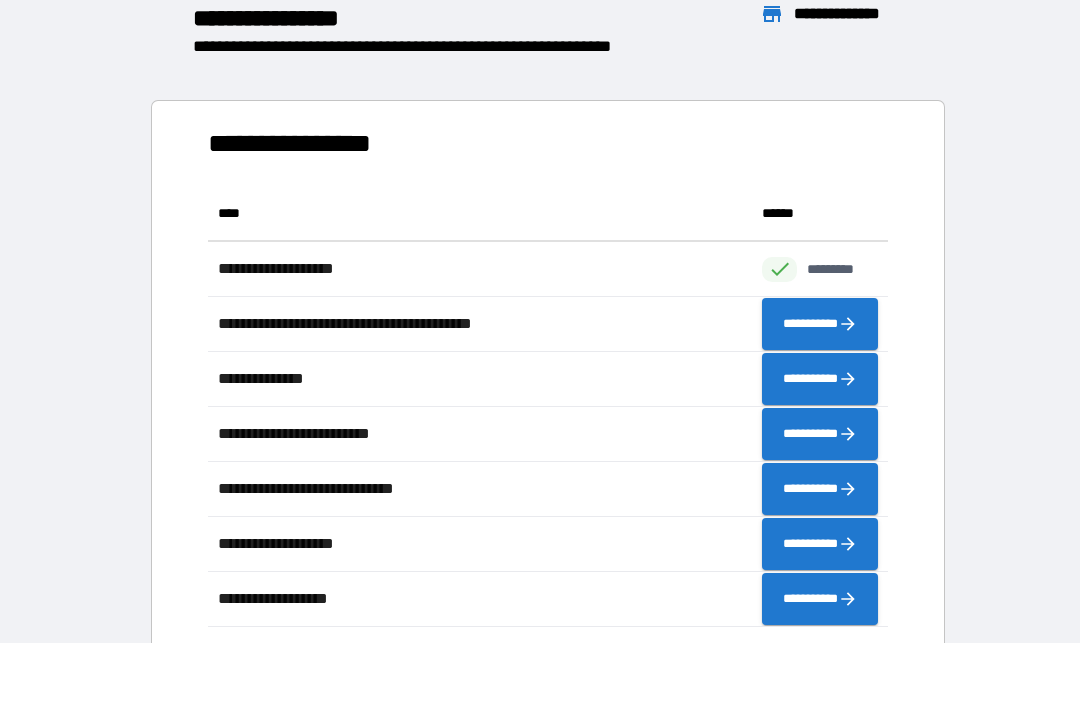 scroll, scrollTop: 1, scrollLeft: 1, axis: both 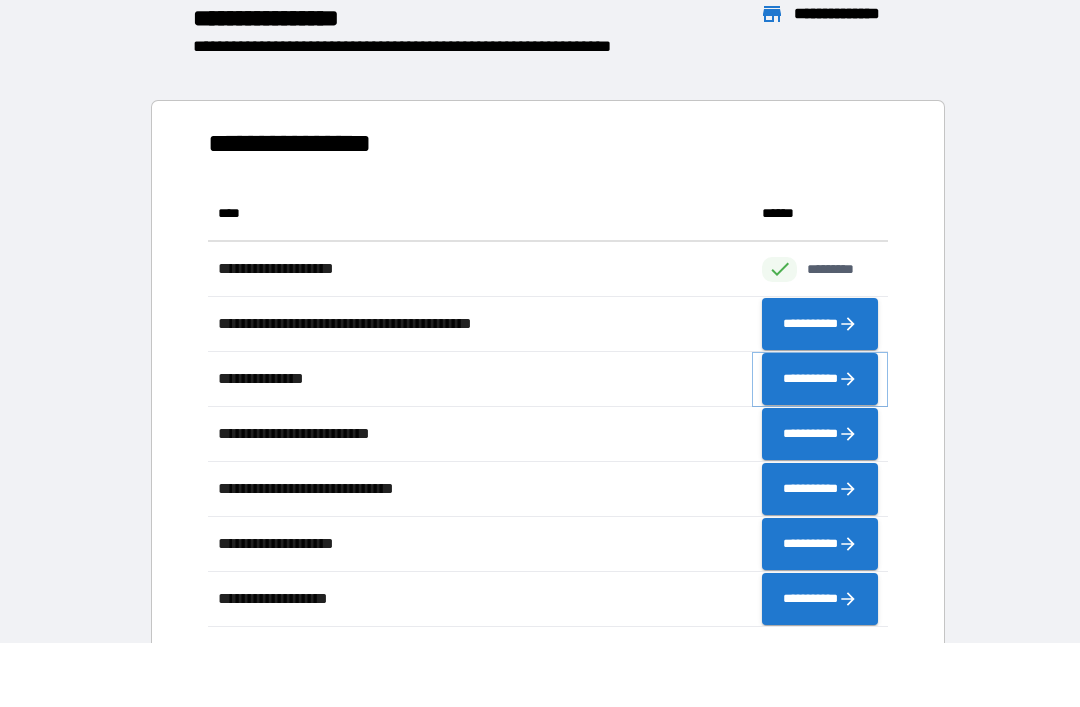 click 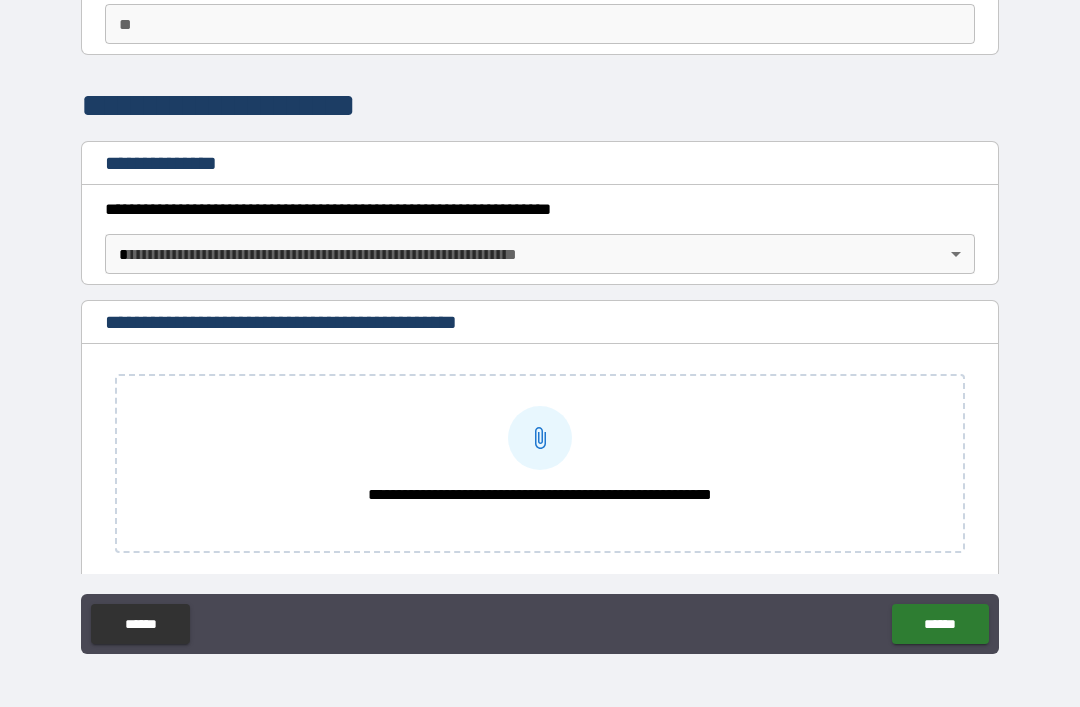 scroll, scrollTop: 170, scrollLeft: 0, axis: vertical 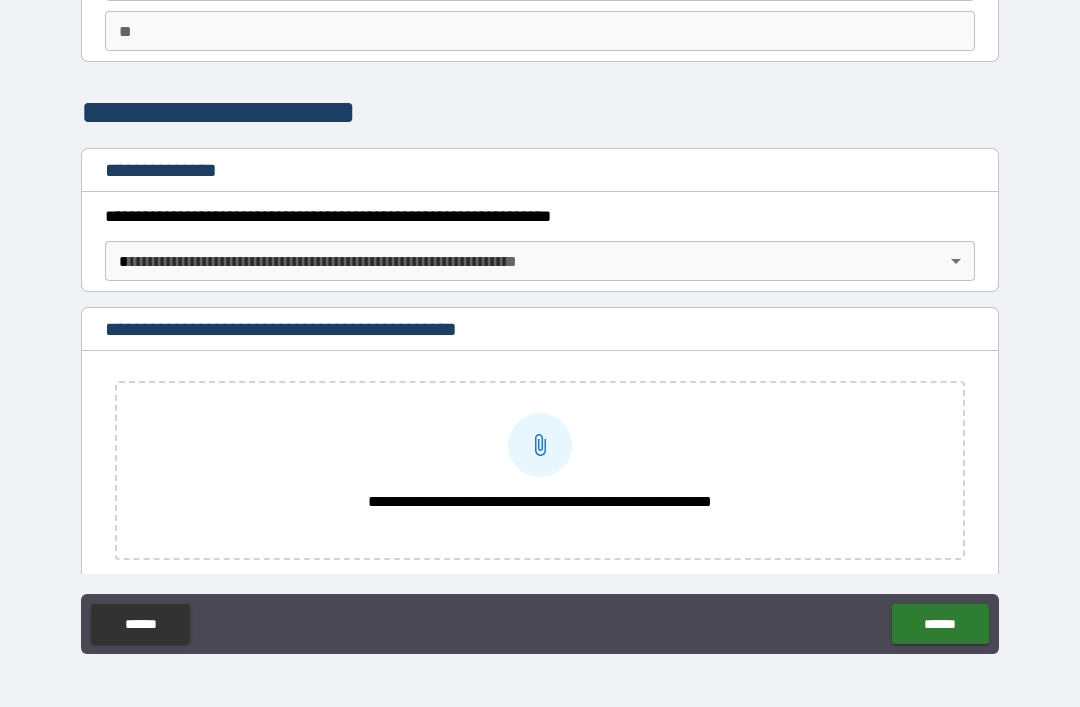 click on "**********" at bounding box center [540, 321] 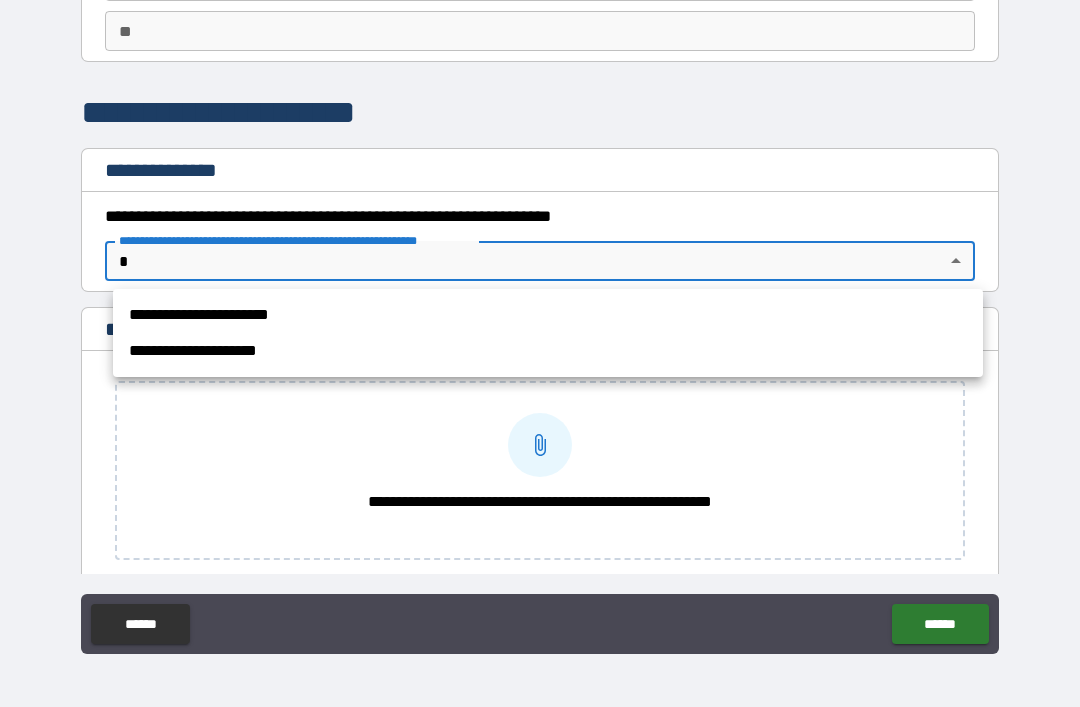 click on "**********" at bounding box center [548, 351] 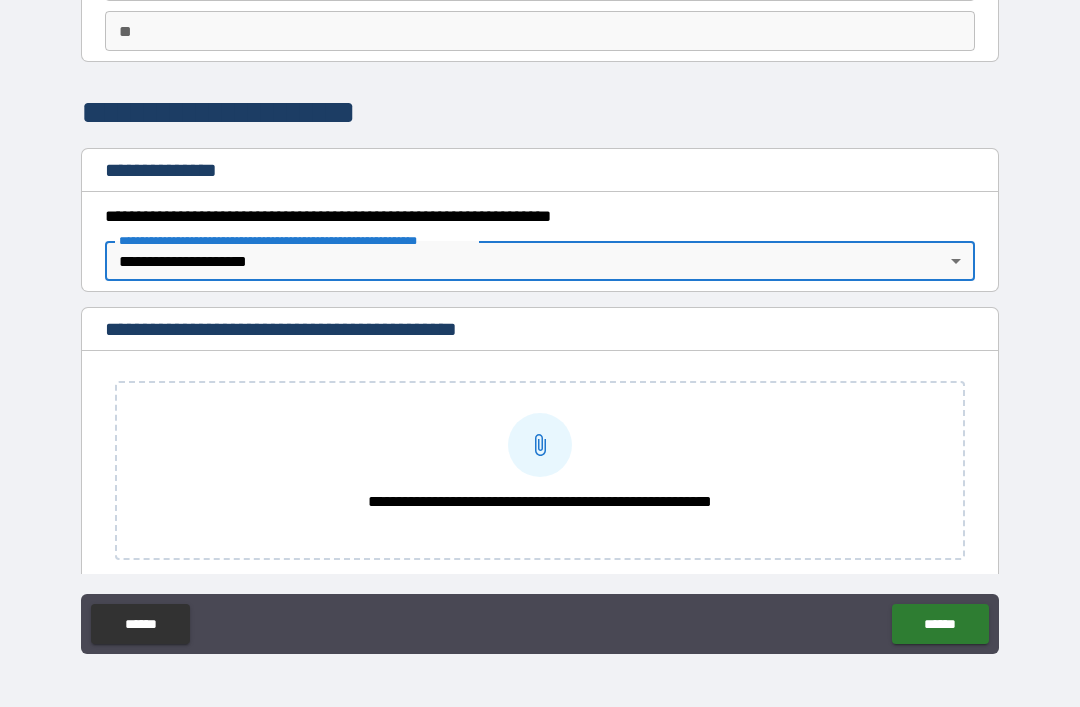 click on "******" at bounding box center [940, 624] 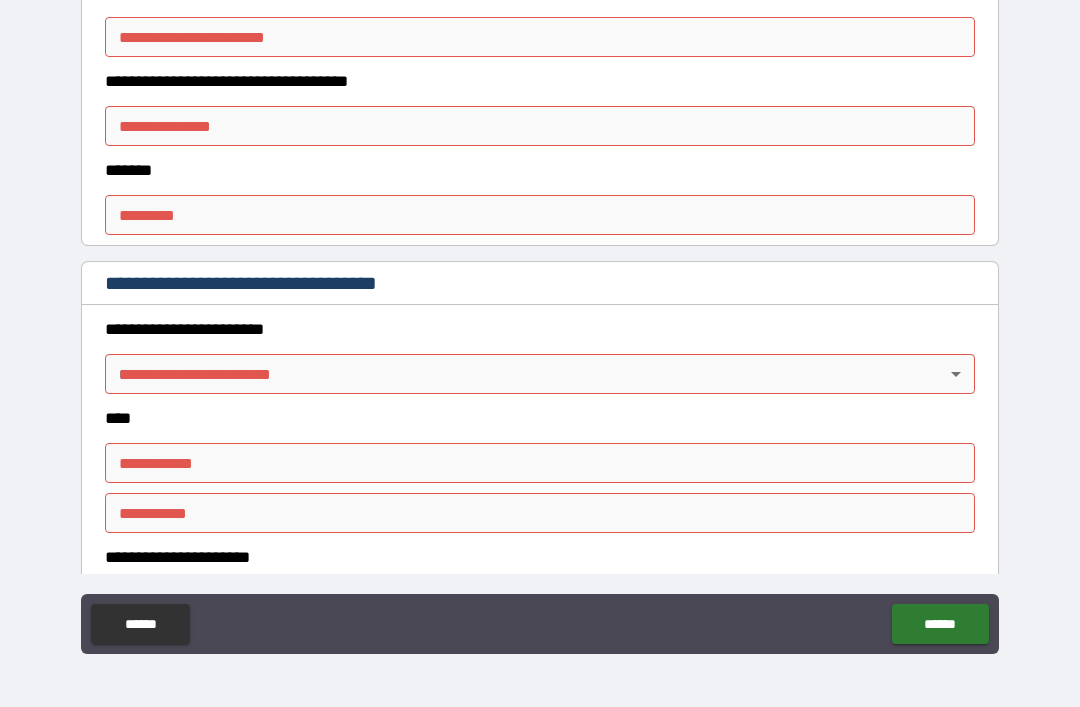 scroll, scrollTop: 1076, scrollLeft: 0, axis: vertical 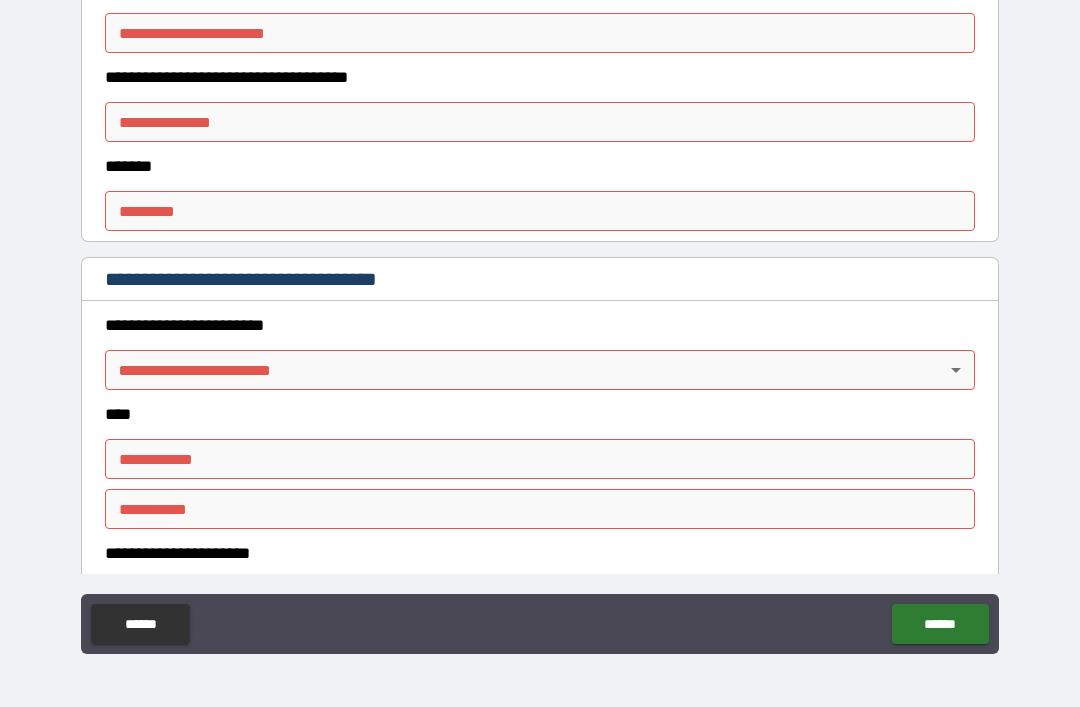 click on "******" at bounding box center [140, 624] 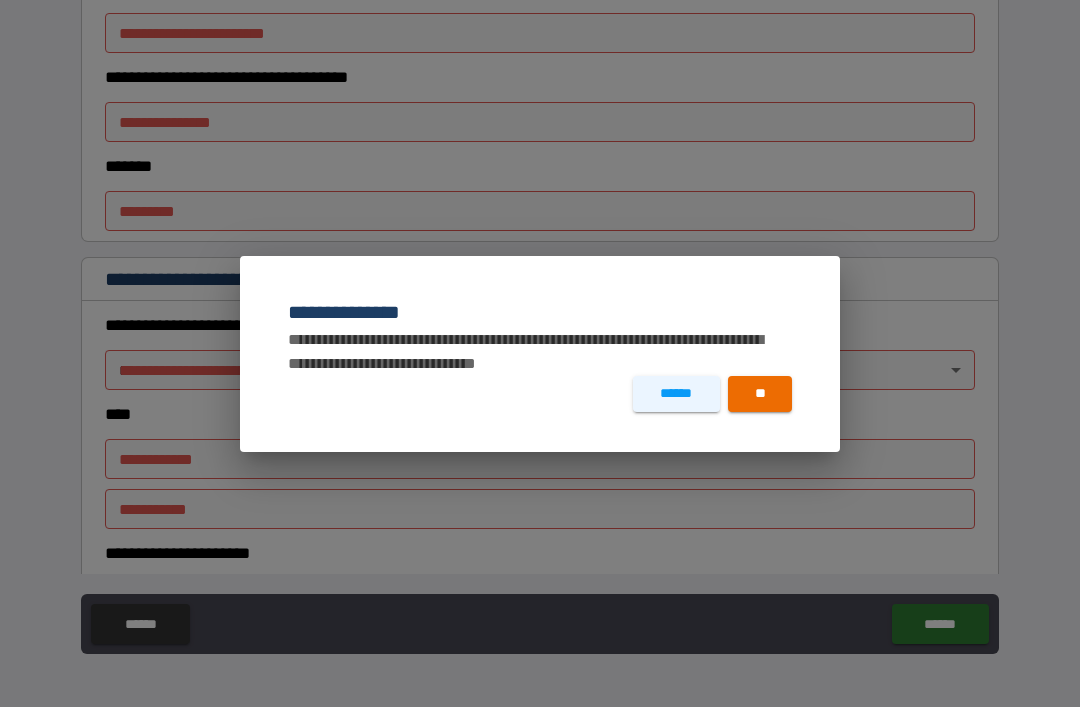 click on "**" at bounding box center (760, 394) 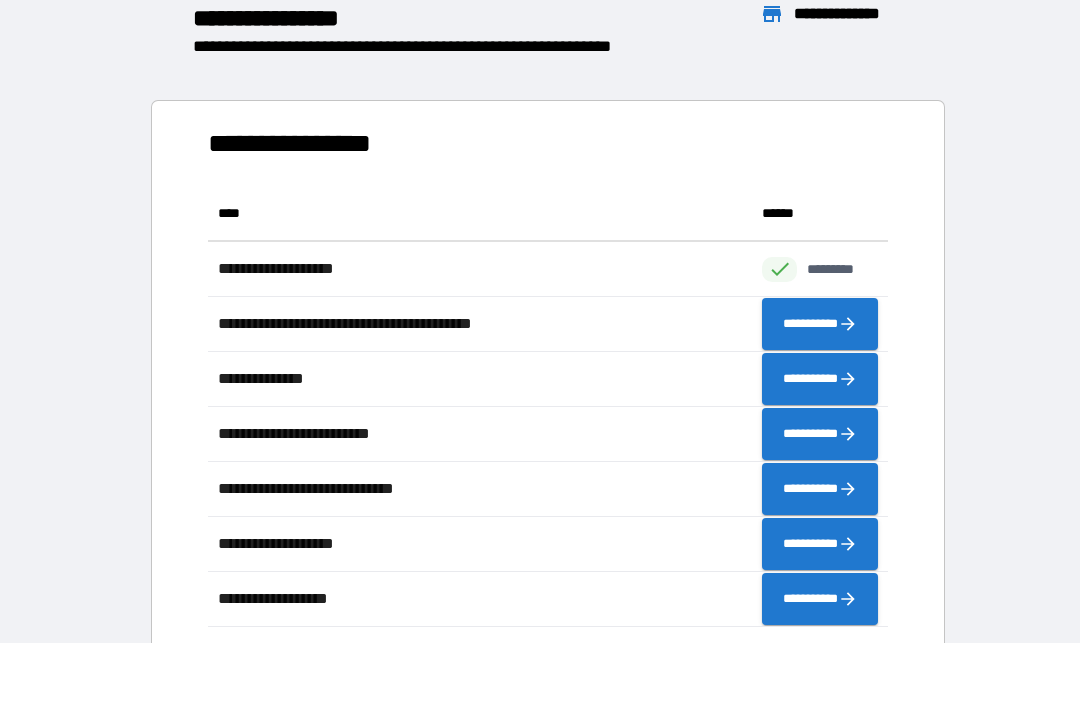 scroll, scrollTop: 1, scrollLeft: 1, axis: both 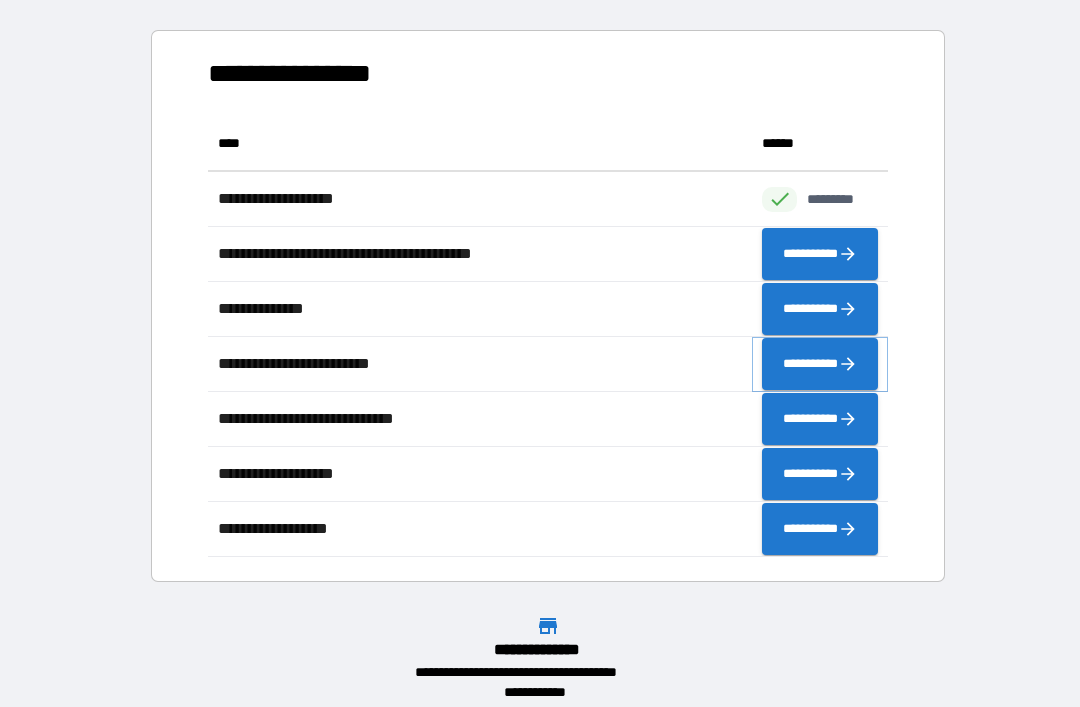 click on "**********" at bounding box center (820, 364) 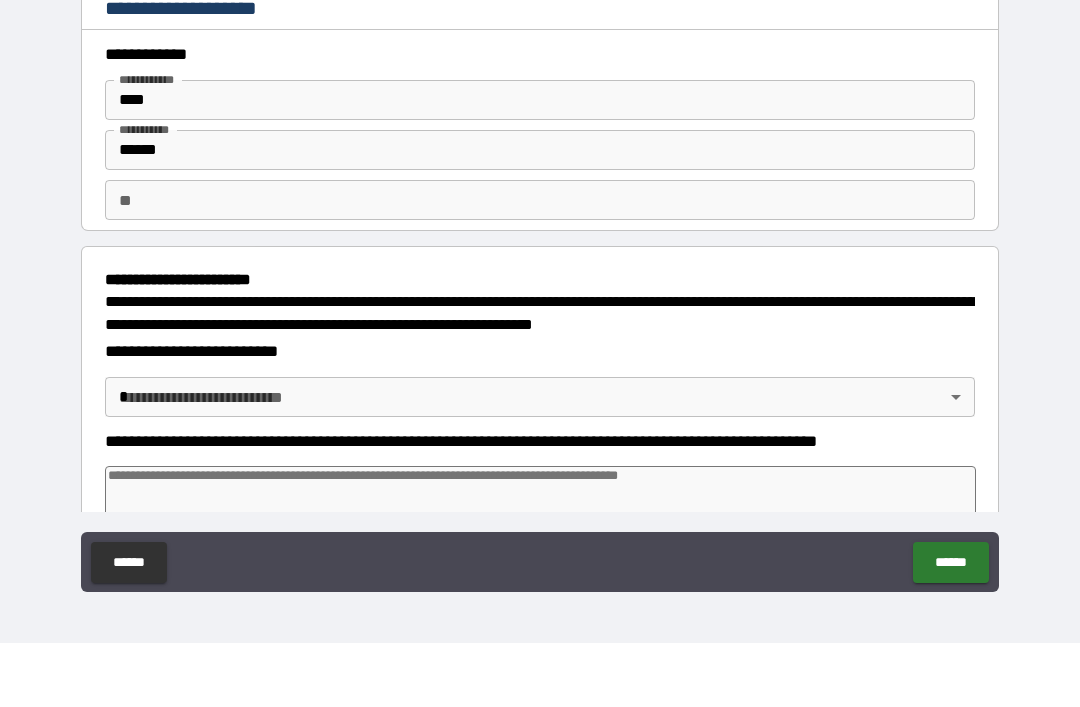type on "*" 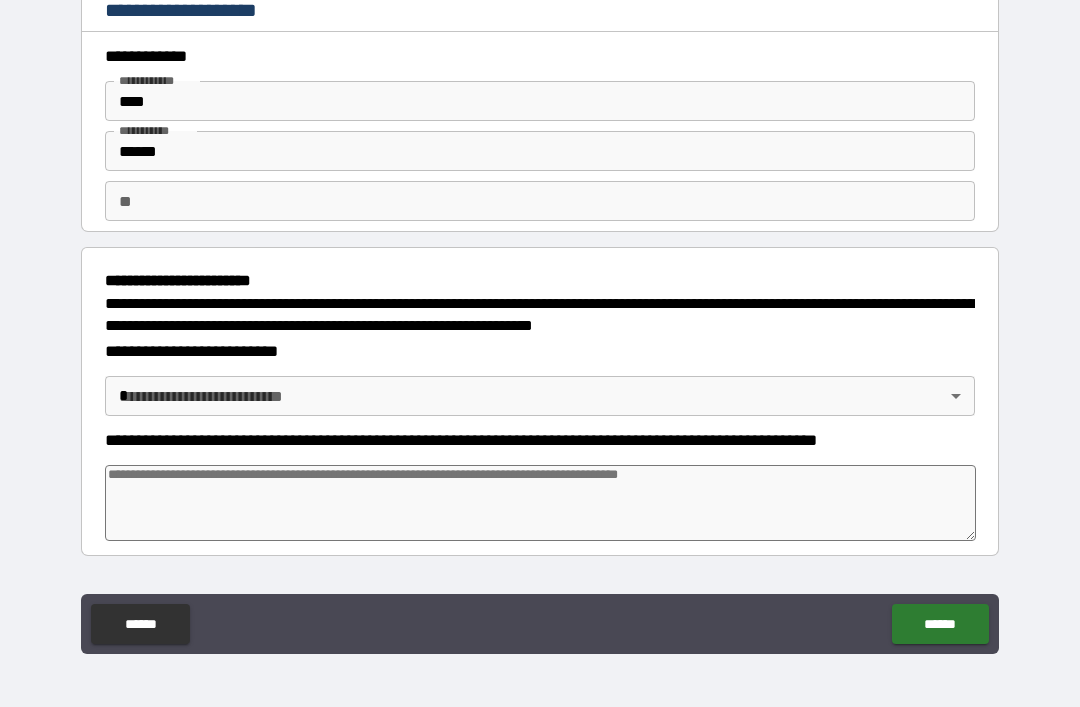 click on "**********" at bounding box center [540, 324] 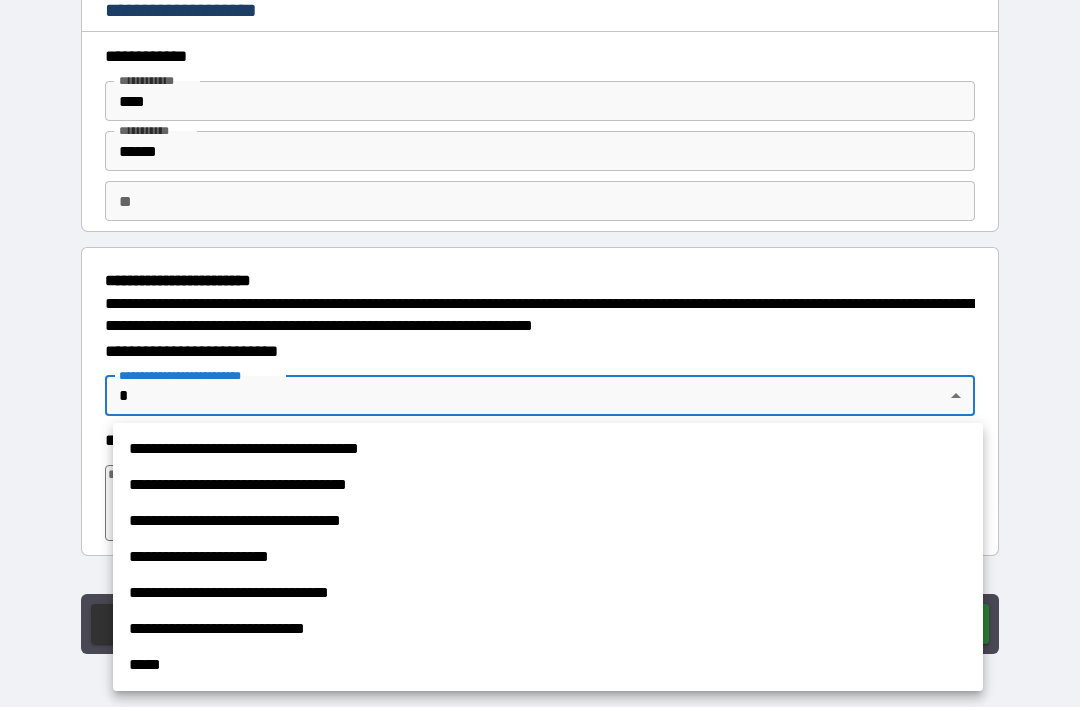 click on "**********" at bounding box center [548, 521] 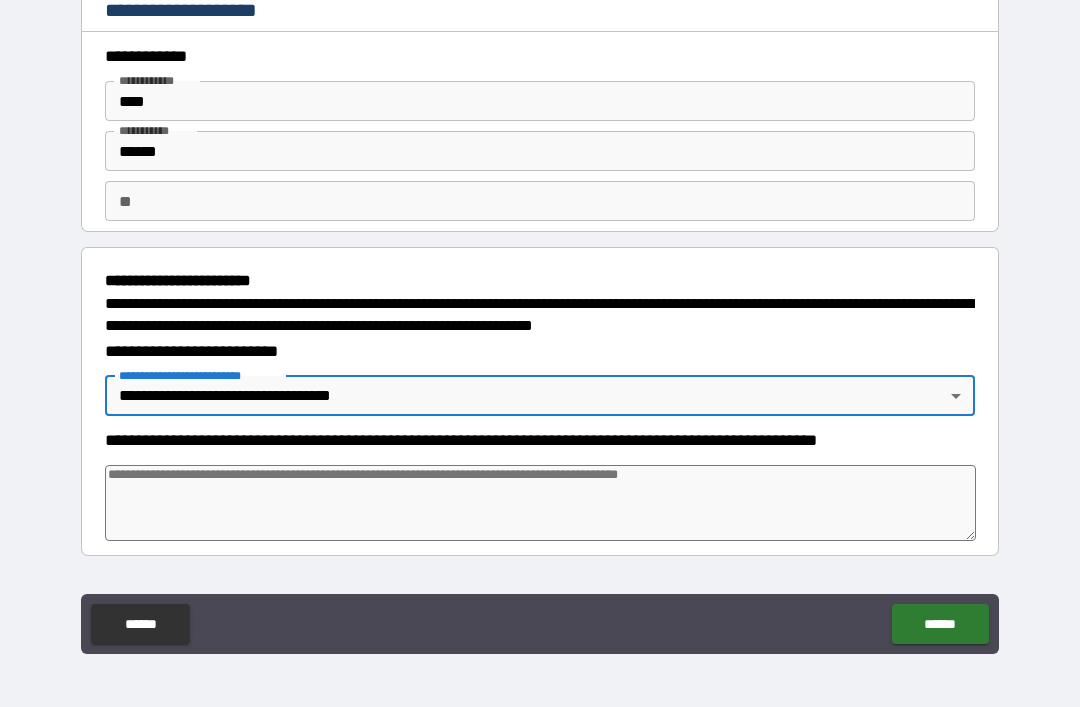 type on "**********" 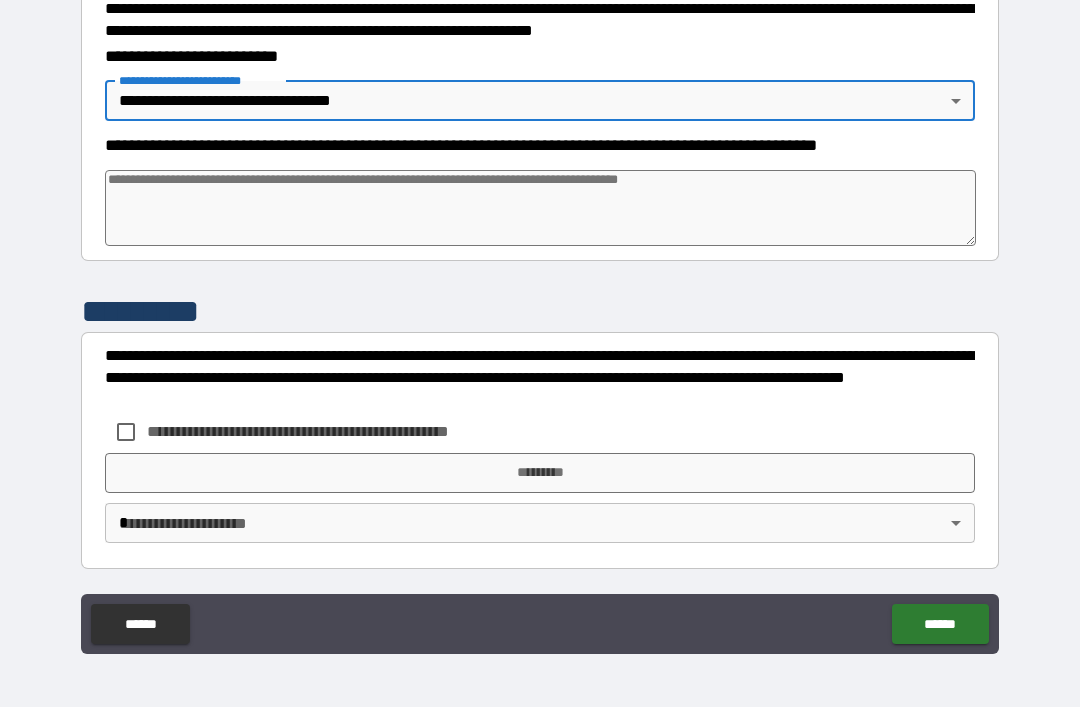 scroll, scrollTop: 294, scrollLeft: 0, axis: vertical 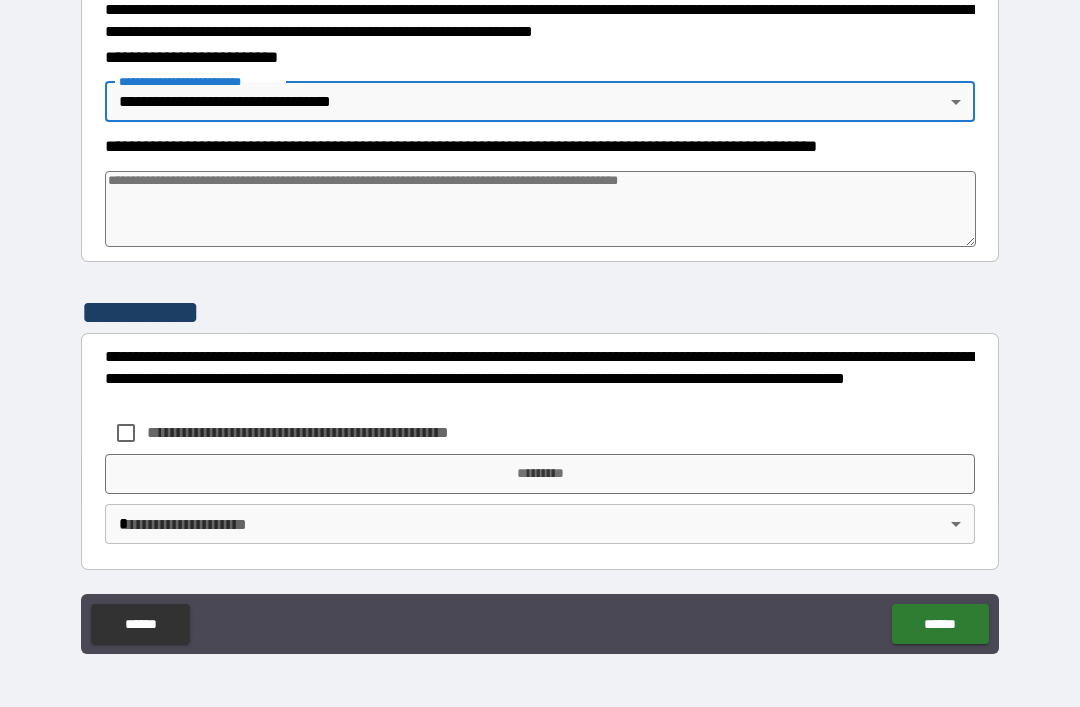 click on "**********" at bounding box center [540, 379] 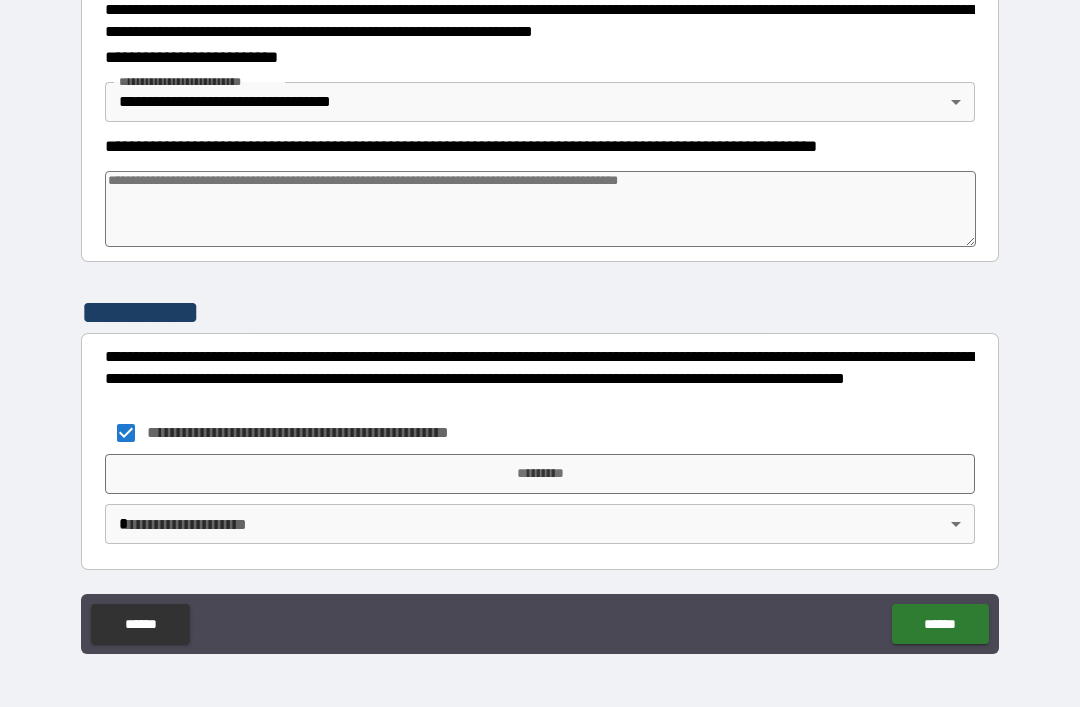 click on "*********" at bounding box center [540, 474] 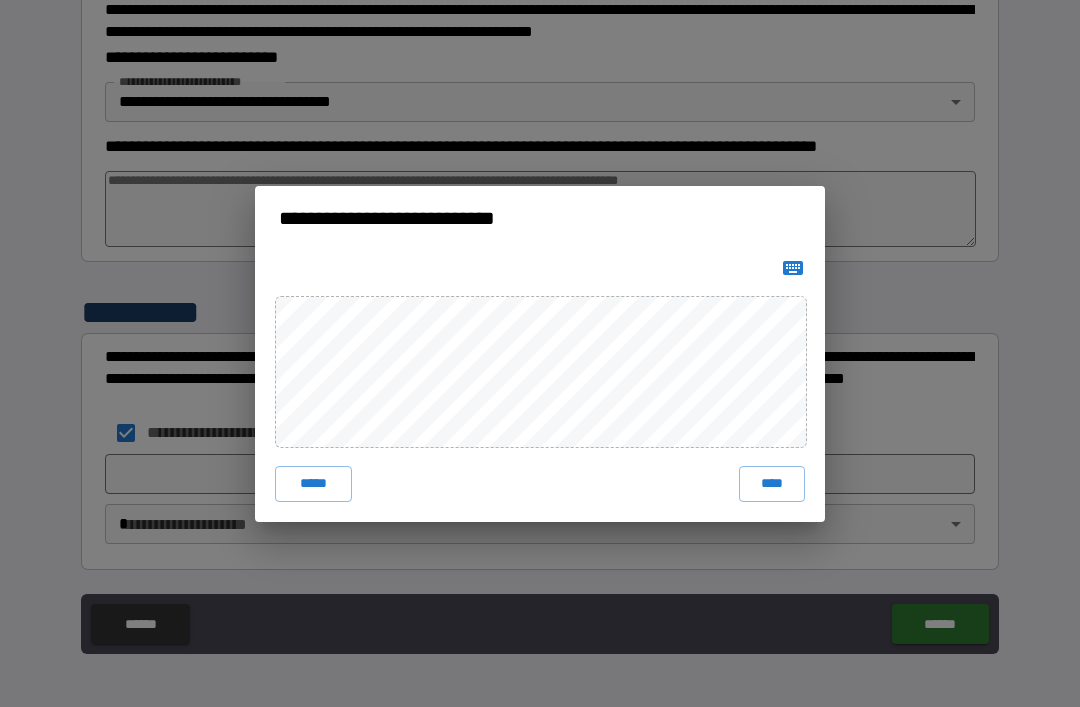 click on "****" at bounding box center [772, 484] 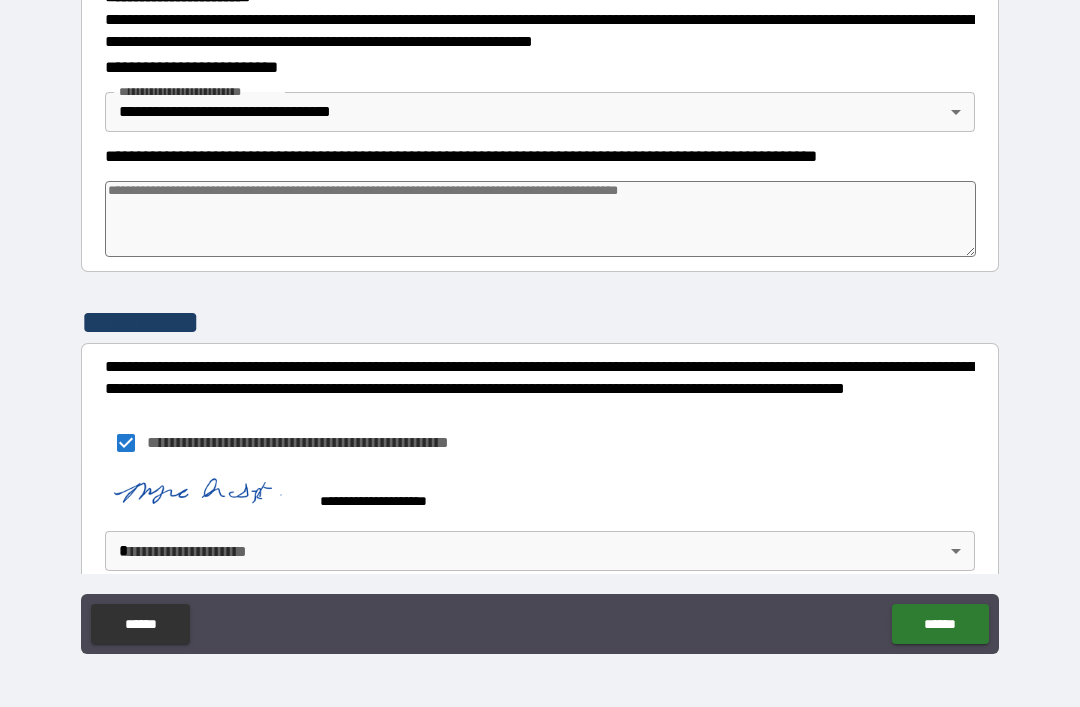 click on "**********" at bounding box center (540, 321) 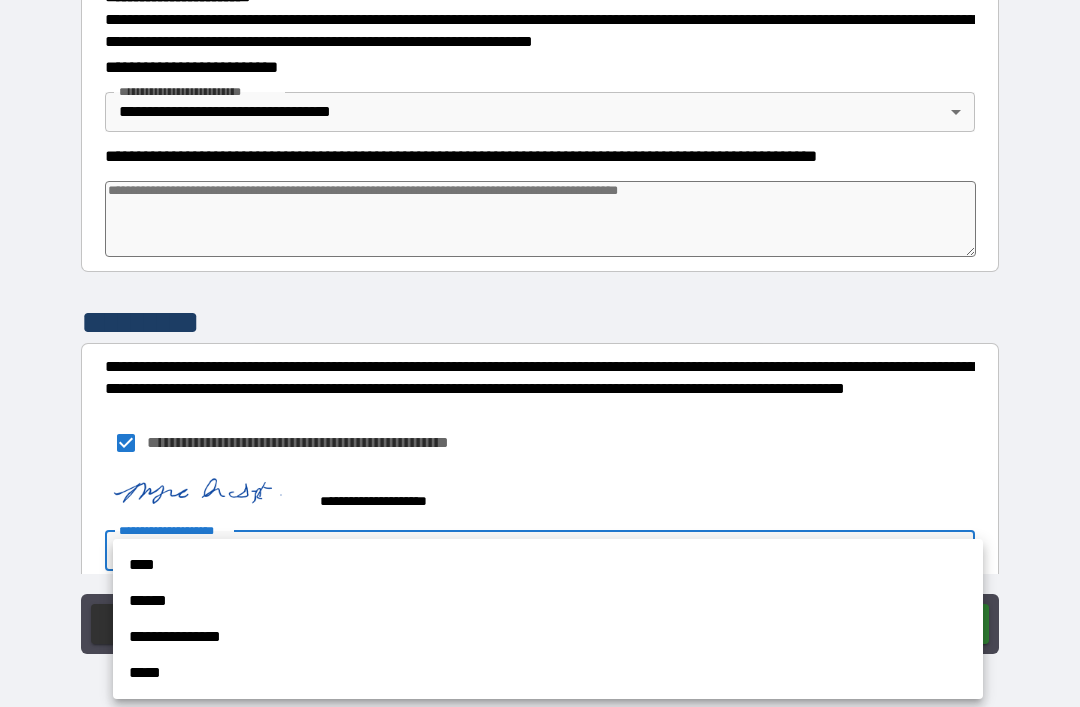 click on "****" at bounding box center (548, 565) 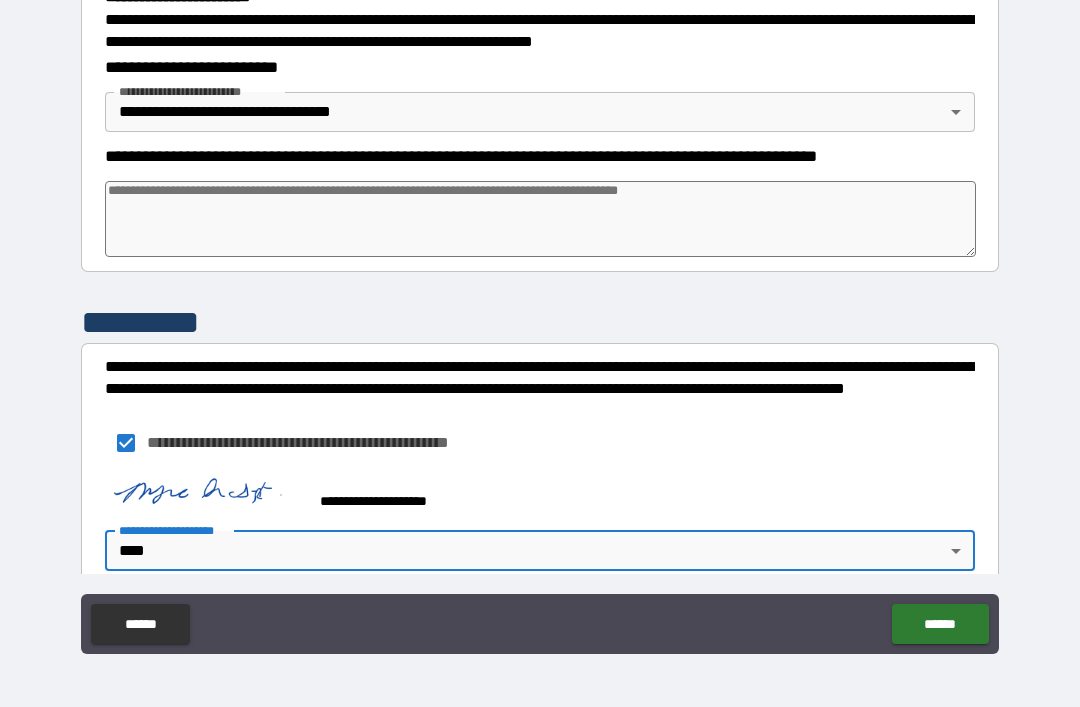 type on "*" 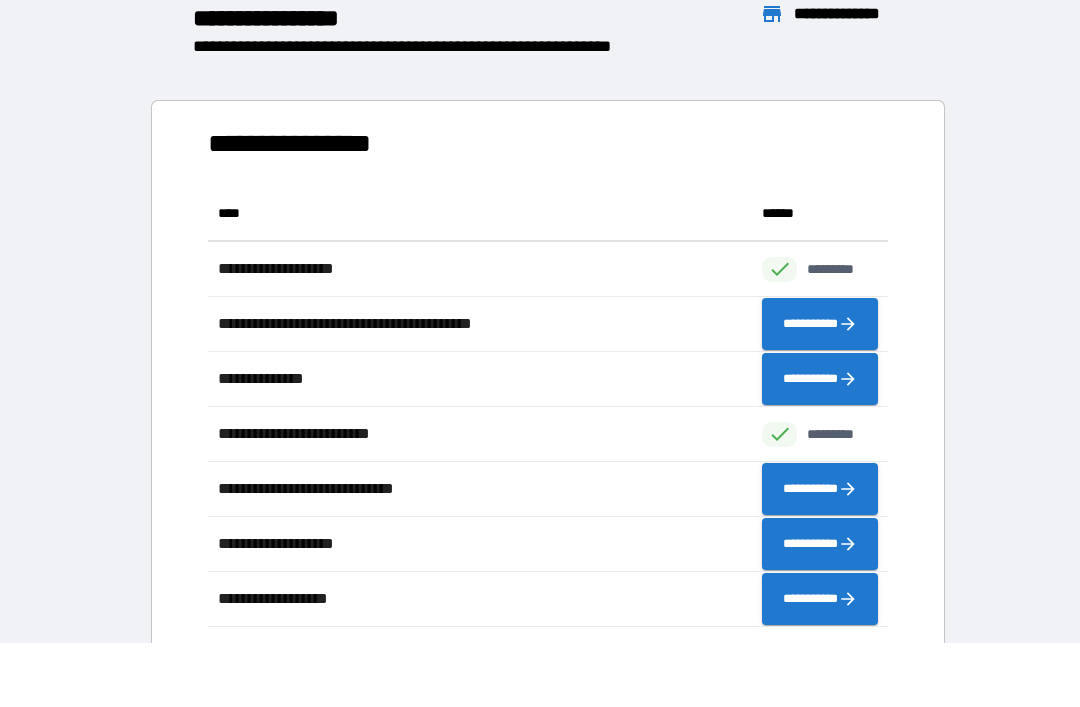 scroll, scrollTop: 441, scrollLeft: 680, axis: both 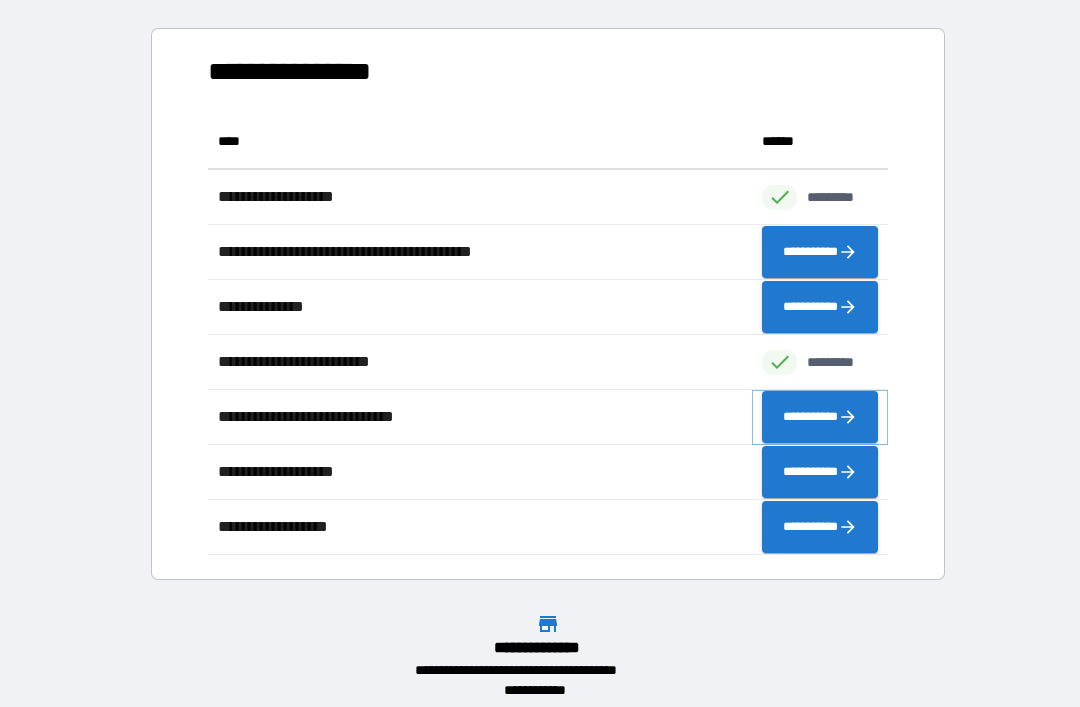 click 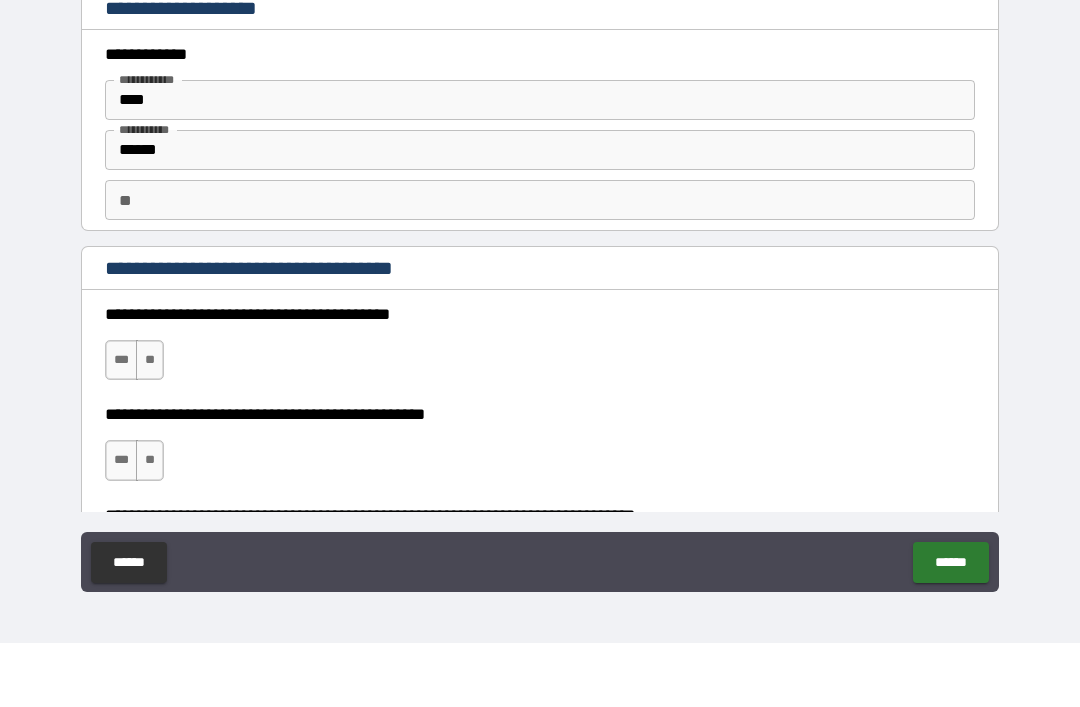 type on "*" 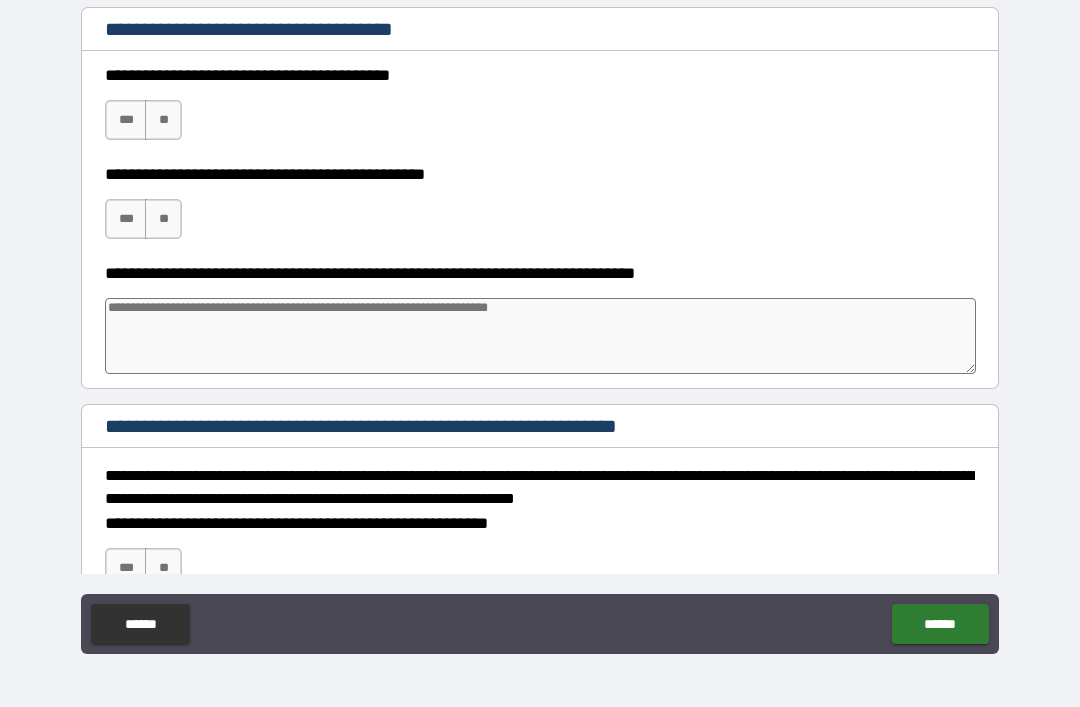 scroll, scrollTop: 214, scrollLeft: 0, axis: vertical 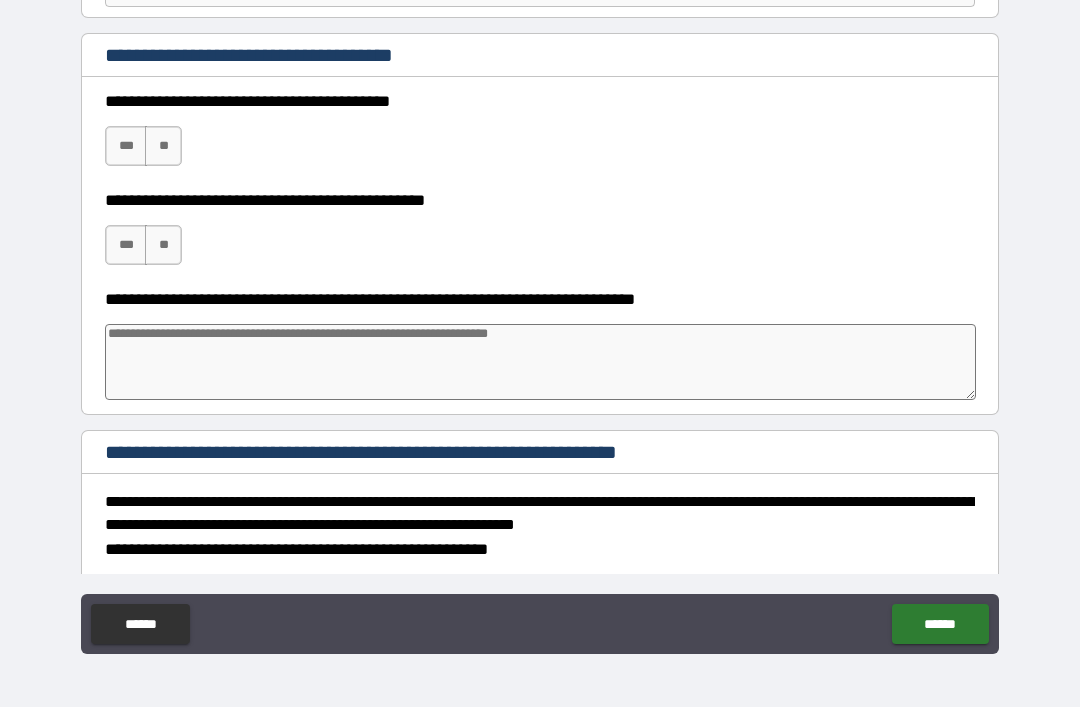 click on "***" at bounding box center (126, 146) 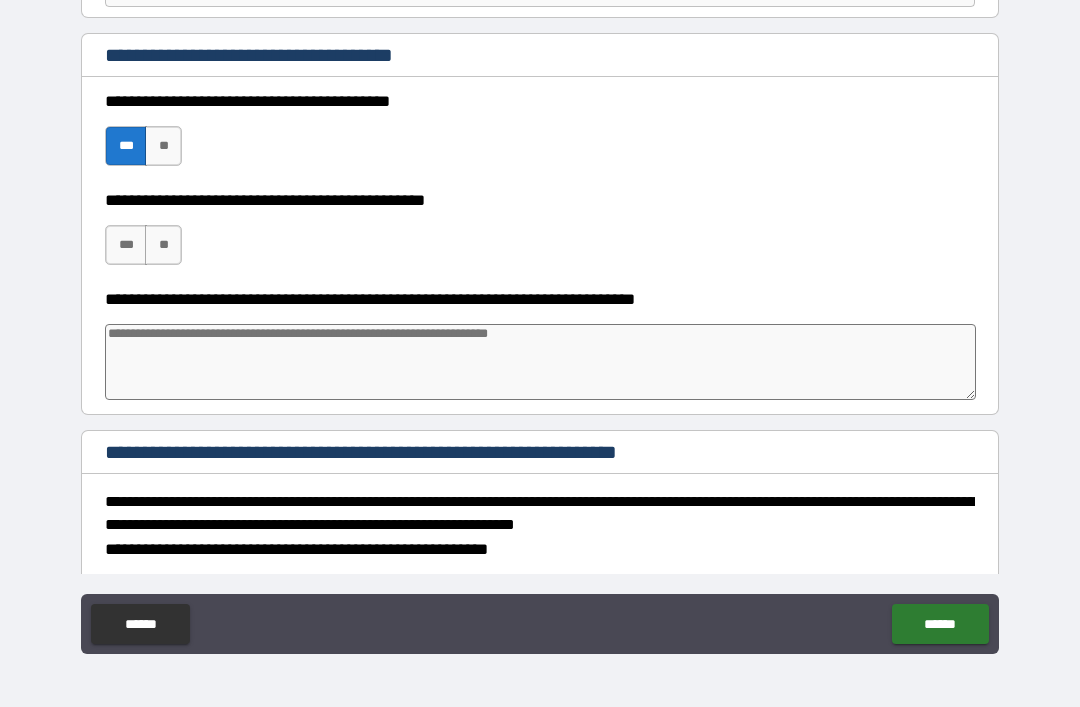 type on "*" 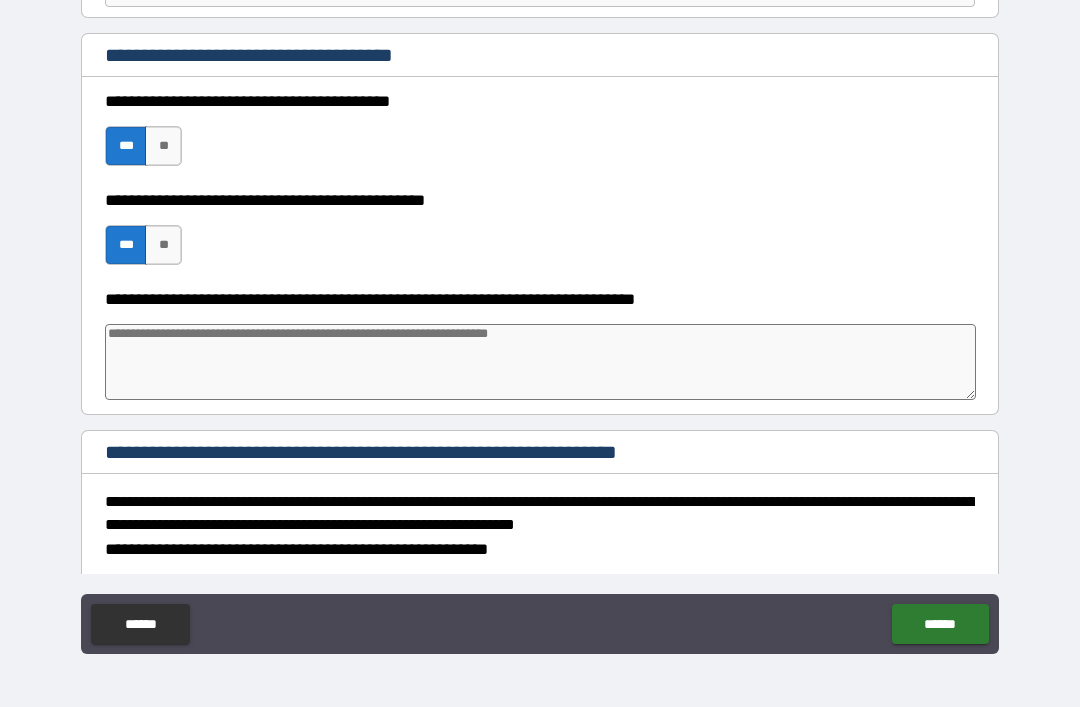 type on "*" 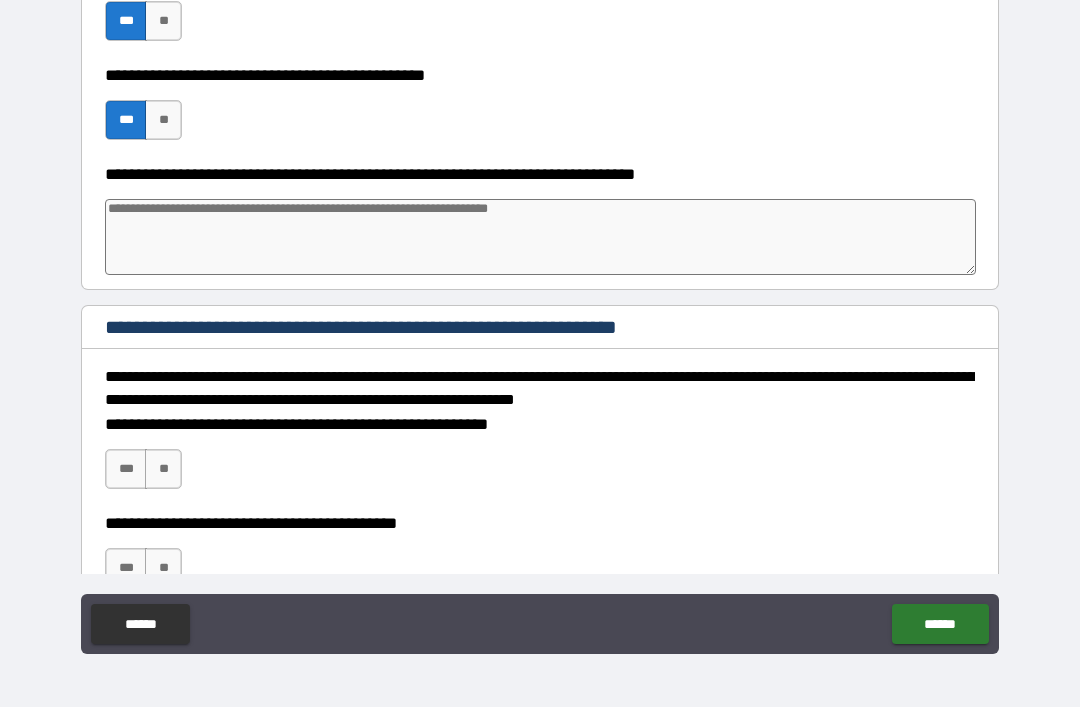 scroll, scrollTop: 288, scrollLeft: 0, axis: vertical 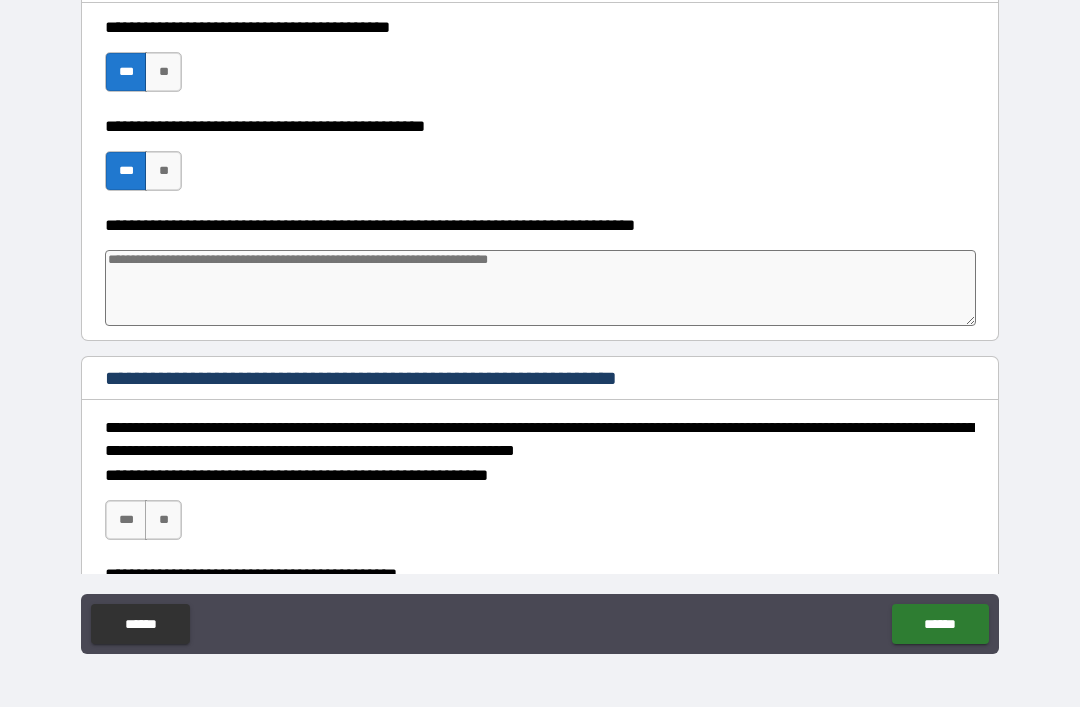 click at bounding box center [540, 288] 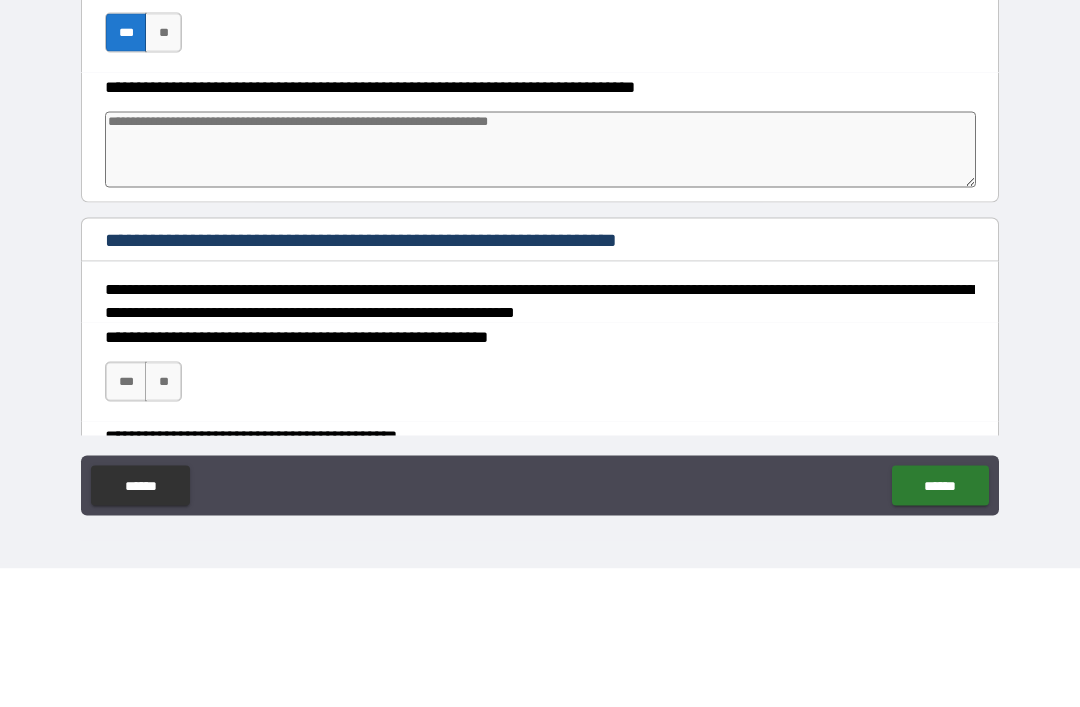 type on "*" 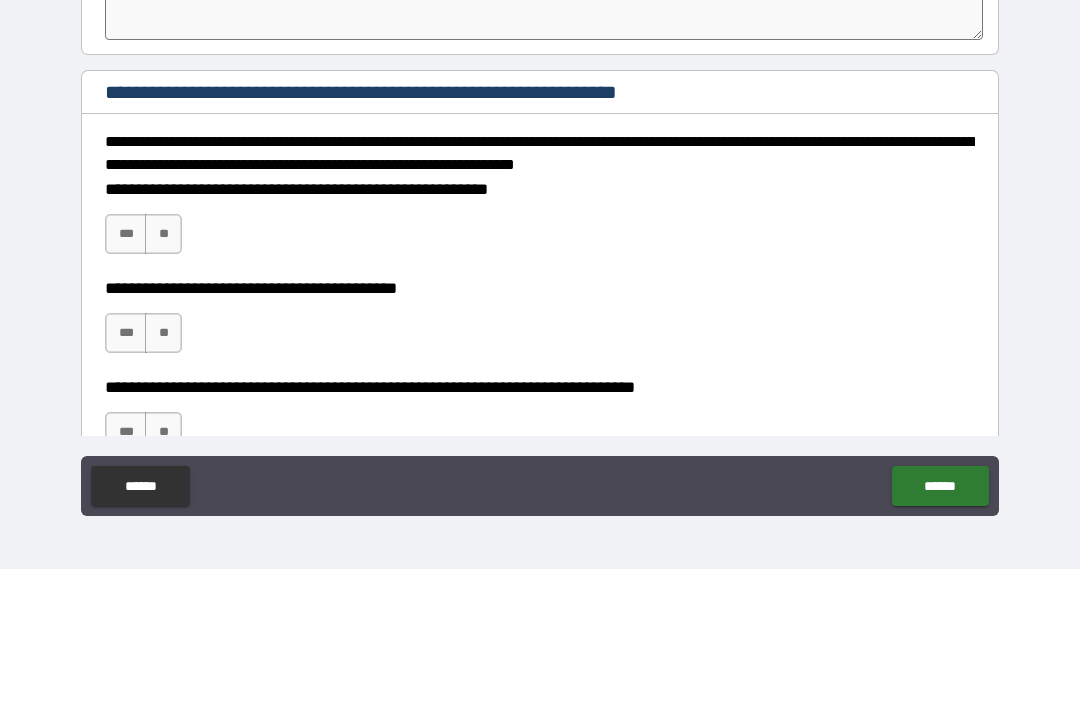 scroll, scrollTop: 446, scrollLeft: 0, axis: vertical 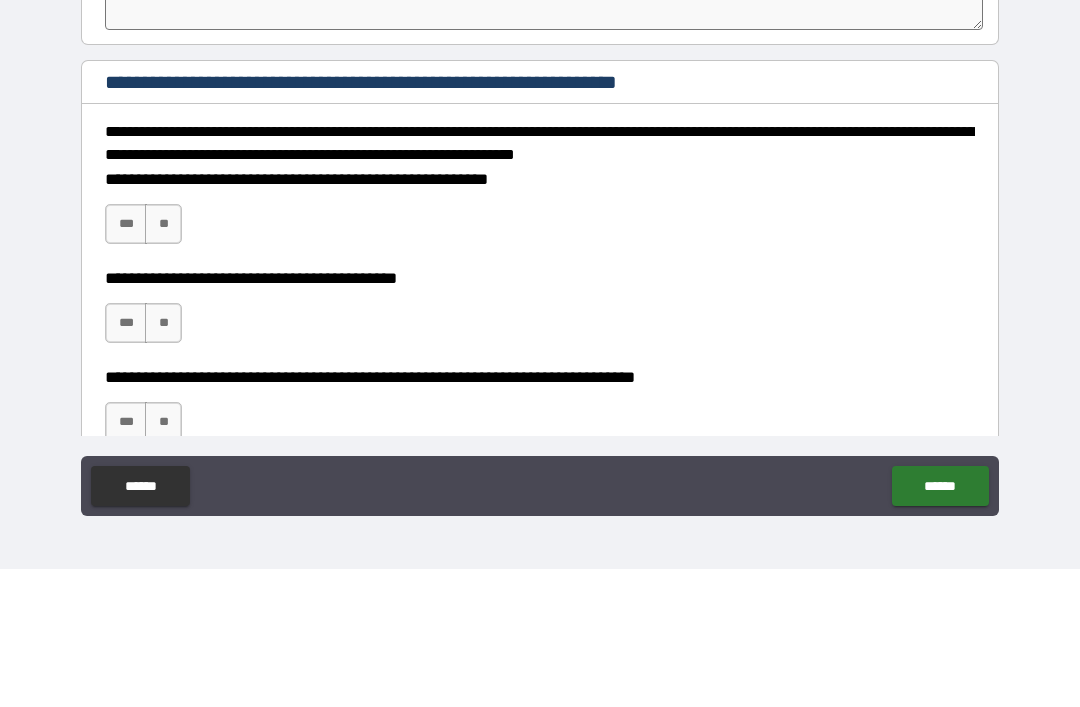 click on "**********" at bounding box center [540, 352] 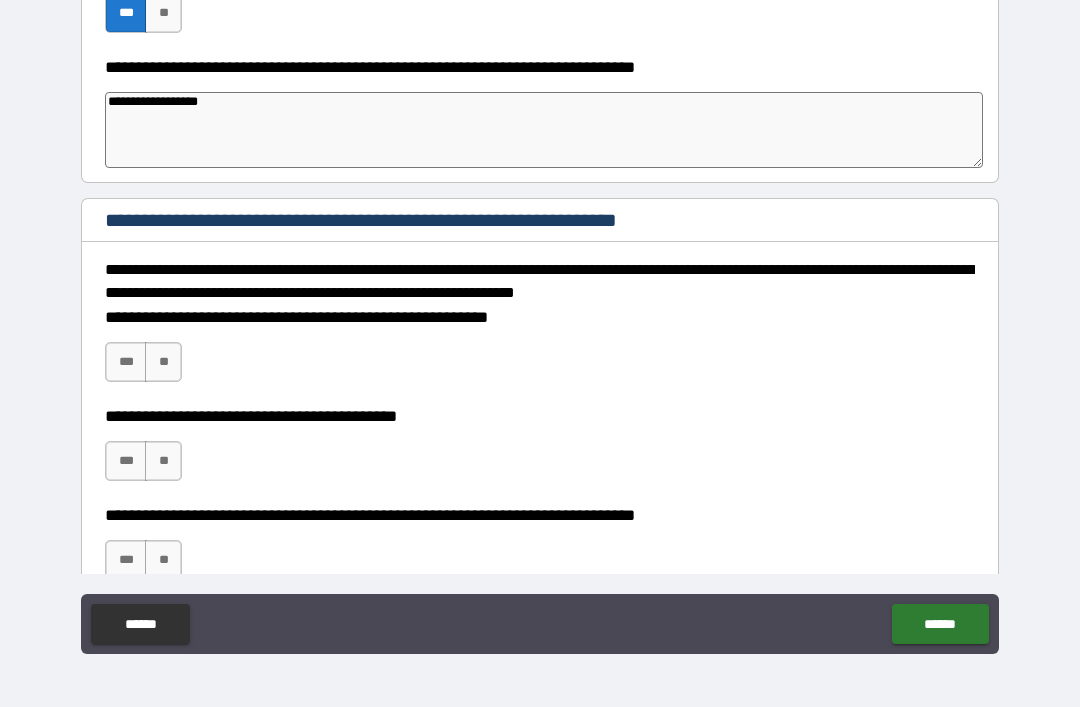 click on "***" at bounding box center [126, 362] 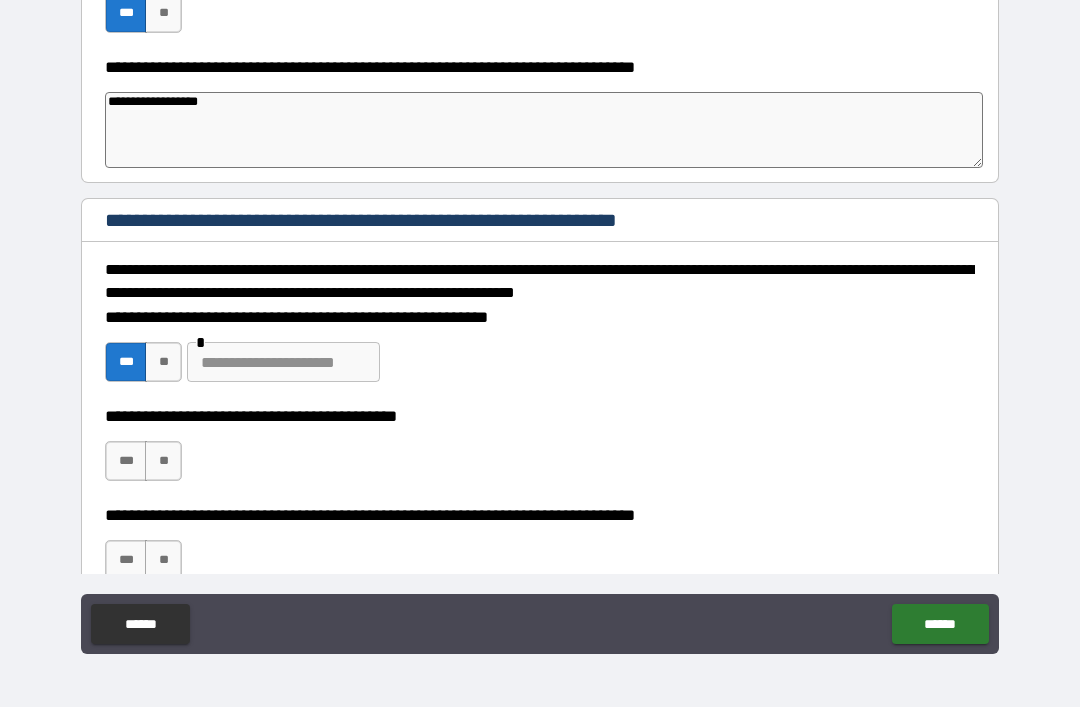 click on "**" at bounding box center [163, 362] 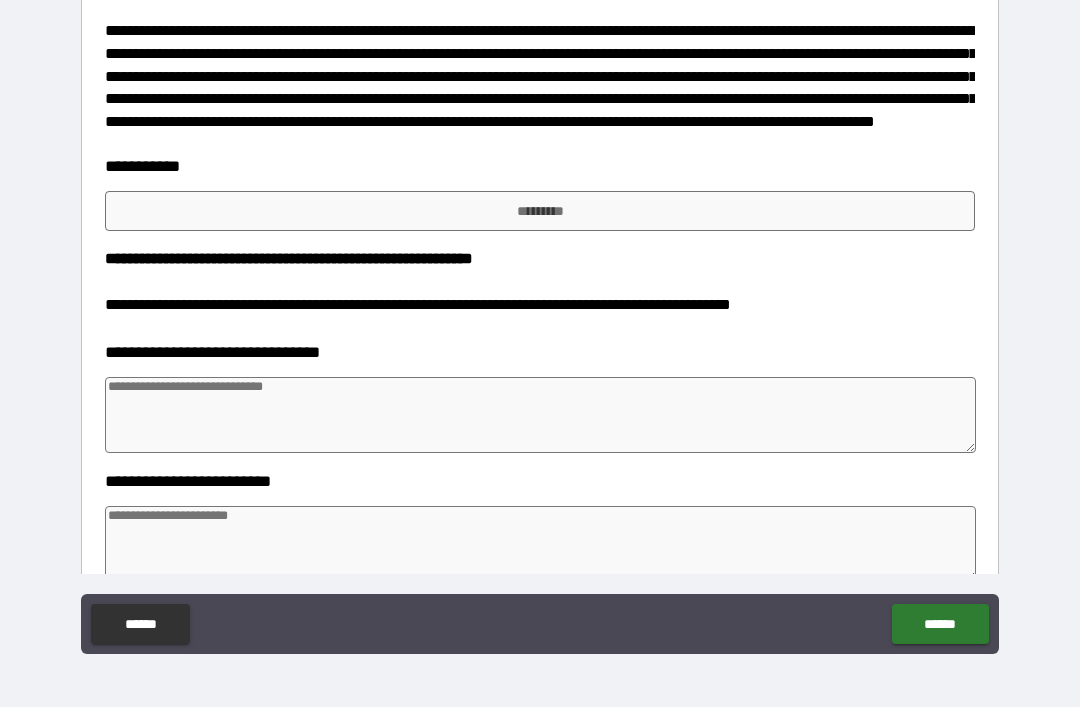scroll, scrollTop: 1858, scrollLeft: 0, axis: vertical 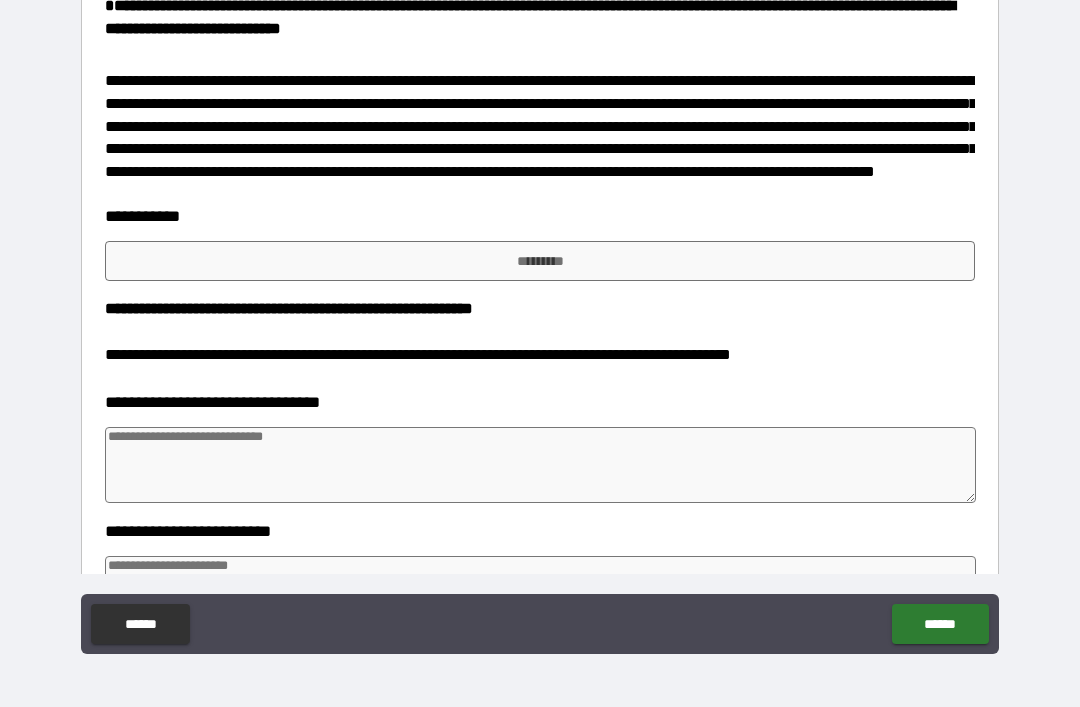 click on "*********" at bounding box center (540, 261) 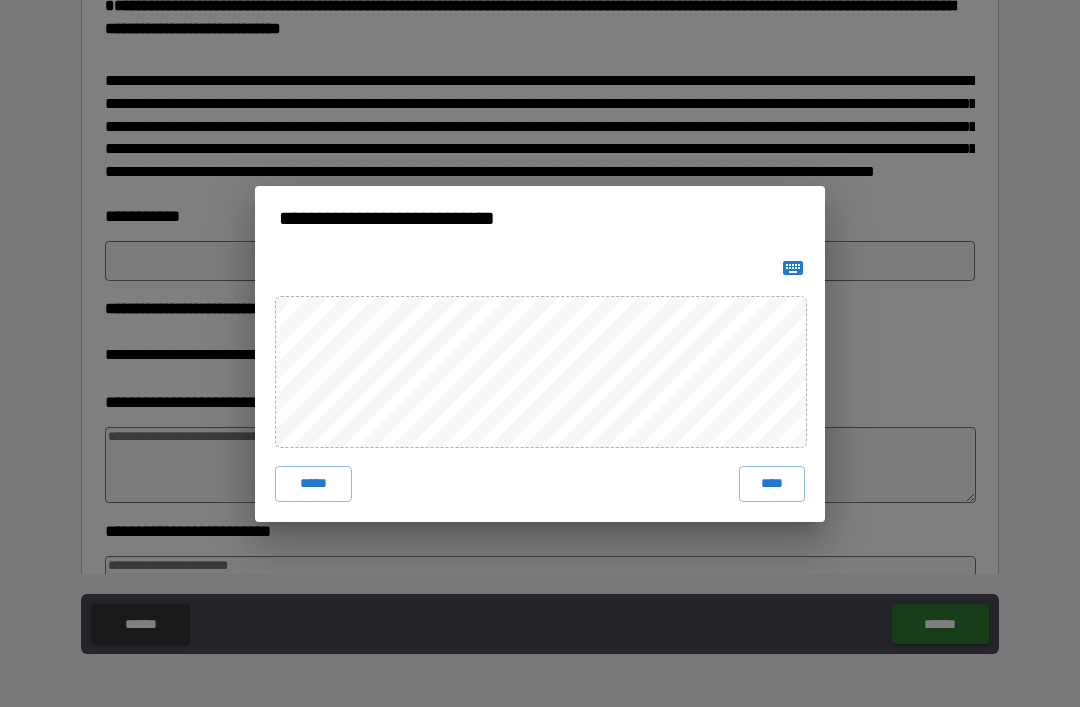 click on "****" at bounding box center (772, 484) 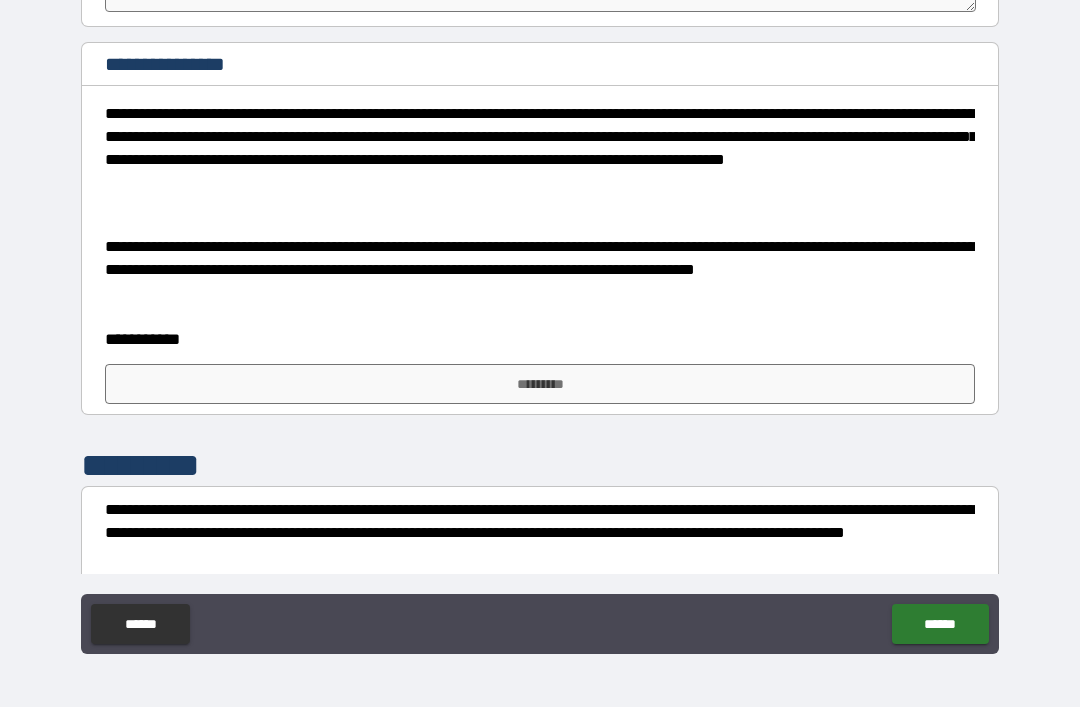 scroll, scrollTop: 2335, scrollLeft: 0, axis: vertical 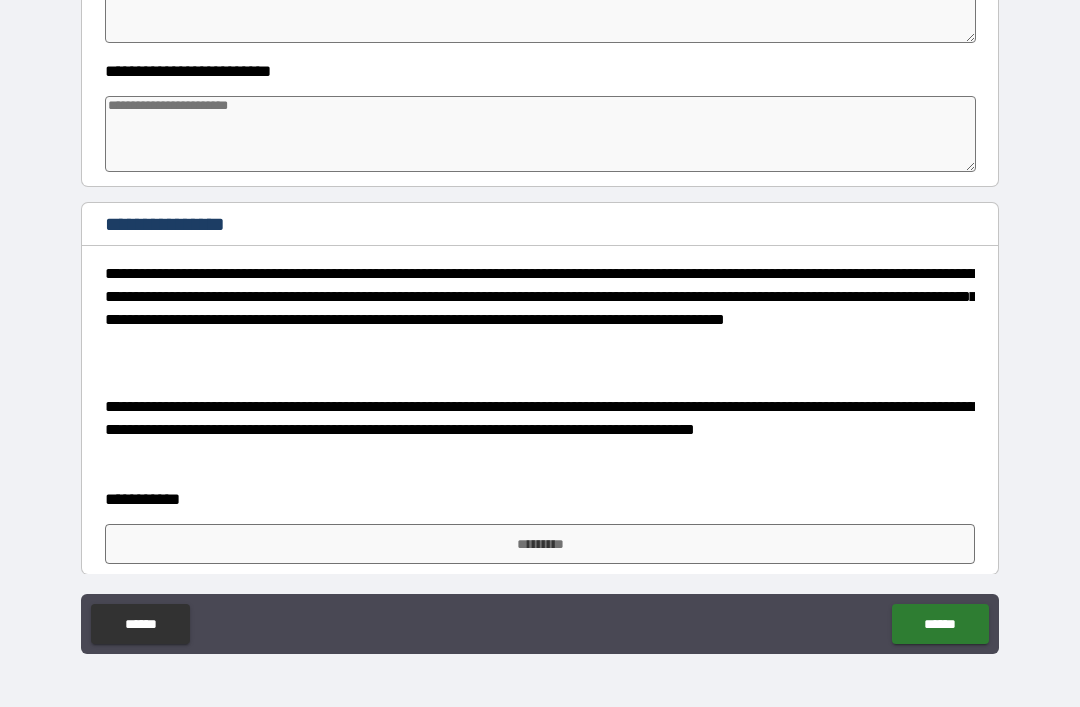 click on "*********" at bounding box center (540, 544) 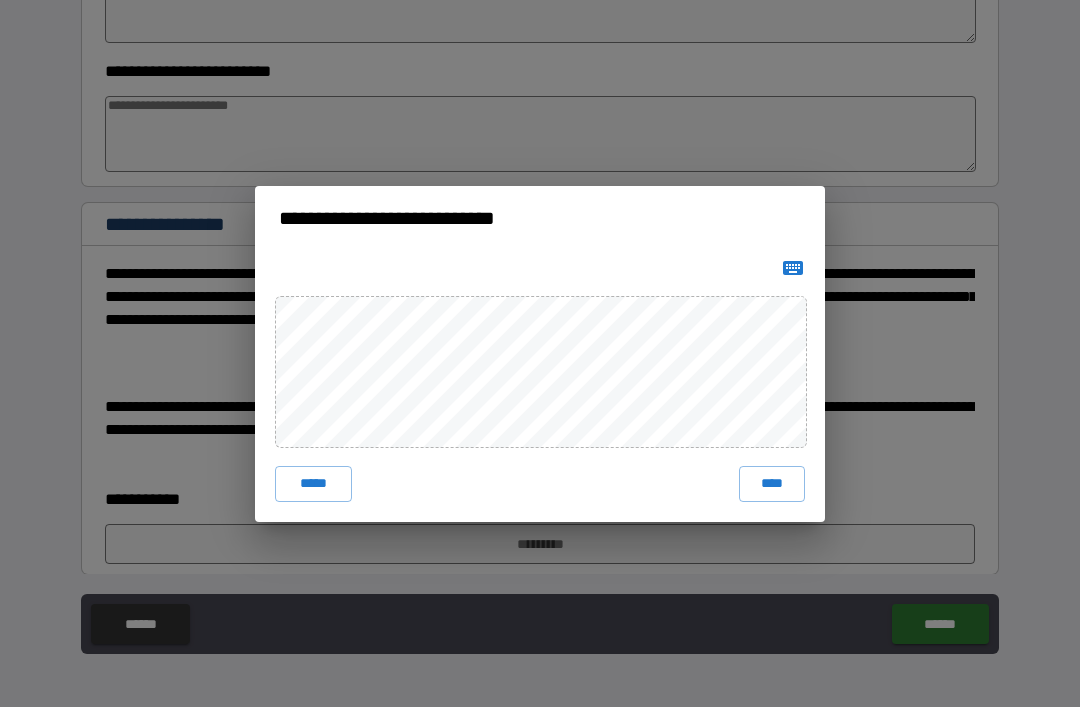 click on "****" at bounding box center [772, 484] 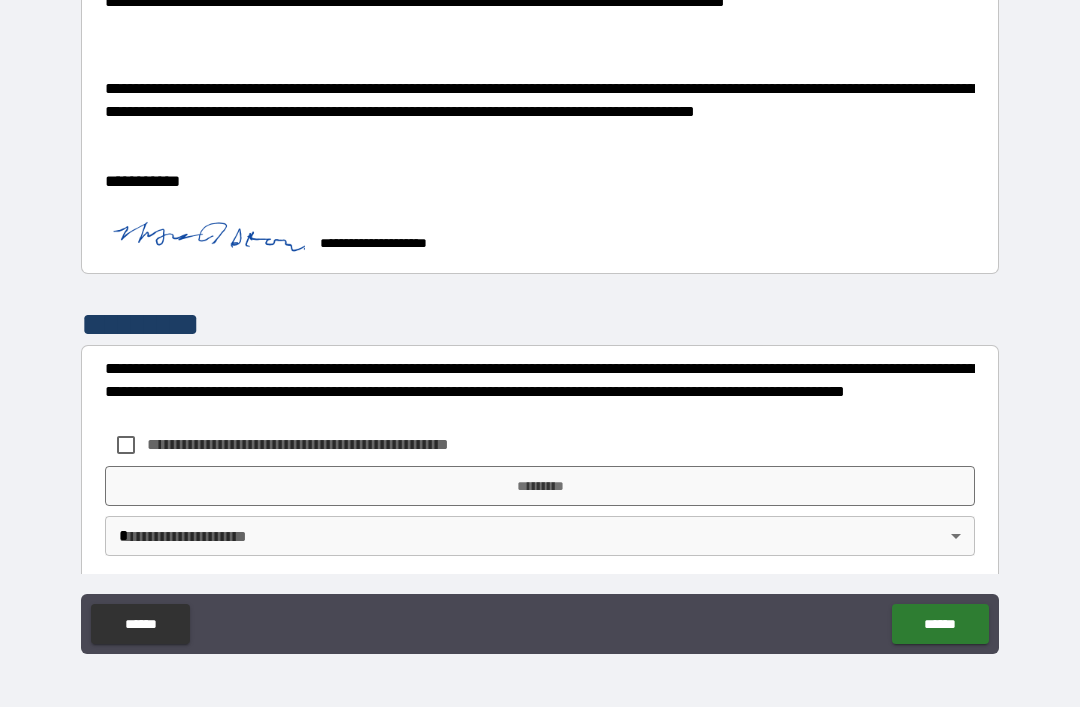 scroll, scrollTop: 2652, scrollLeft: 0, axis: vertical 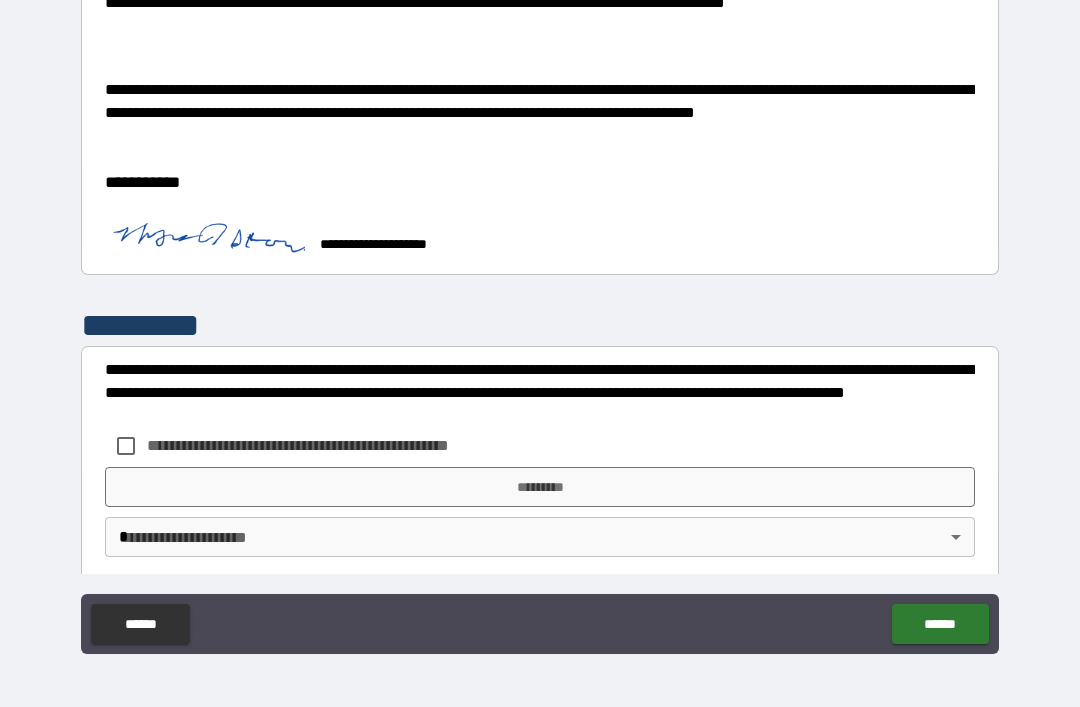 click on "**********" at bounding box center [310, 446] 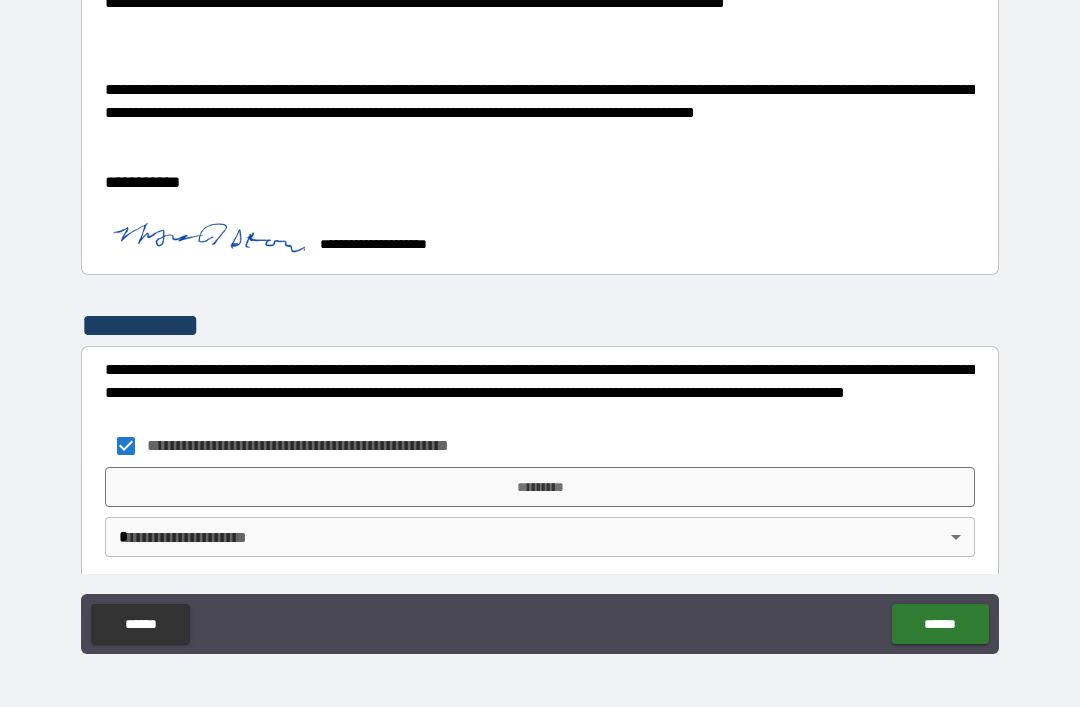 click on "**********" at bounding box center [540, 321] 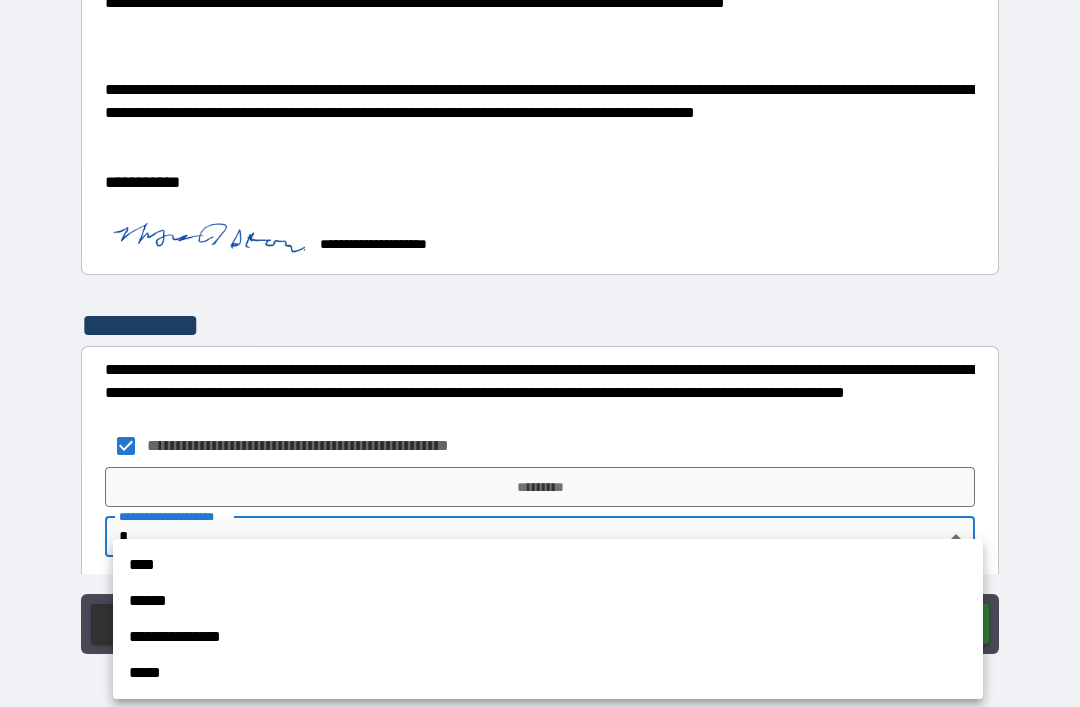 click on "****" at bounding box center [548, 565] 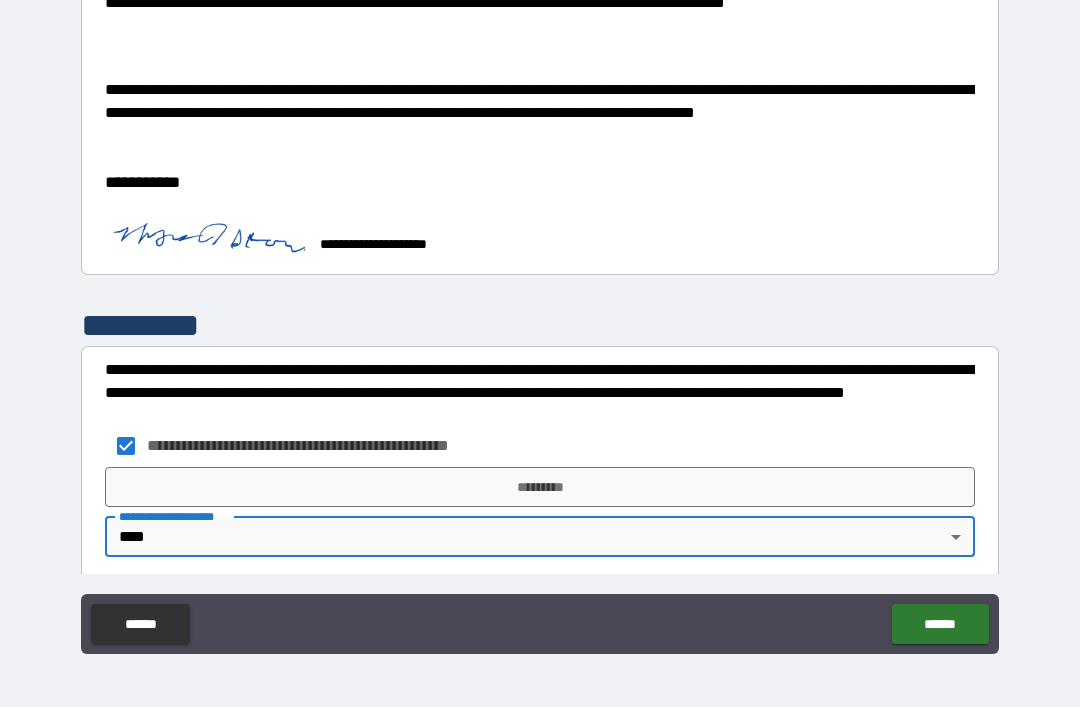 click on "*********" at bounding box center (540, 487) 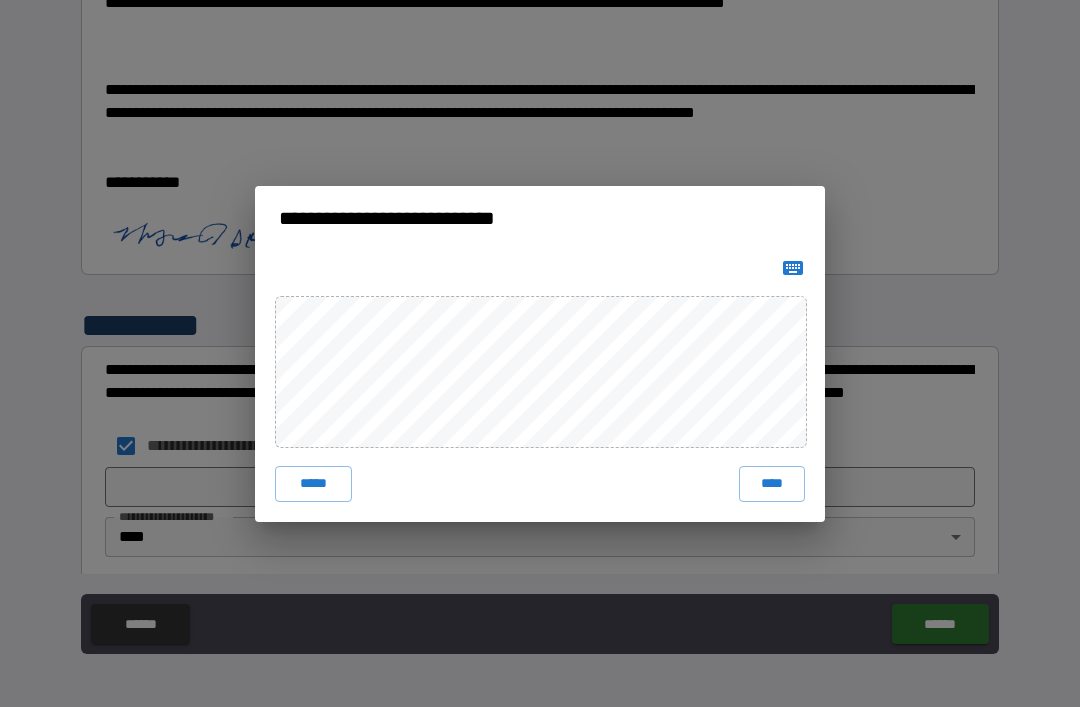 click on "****" at bounding box center [772, 484] 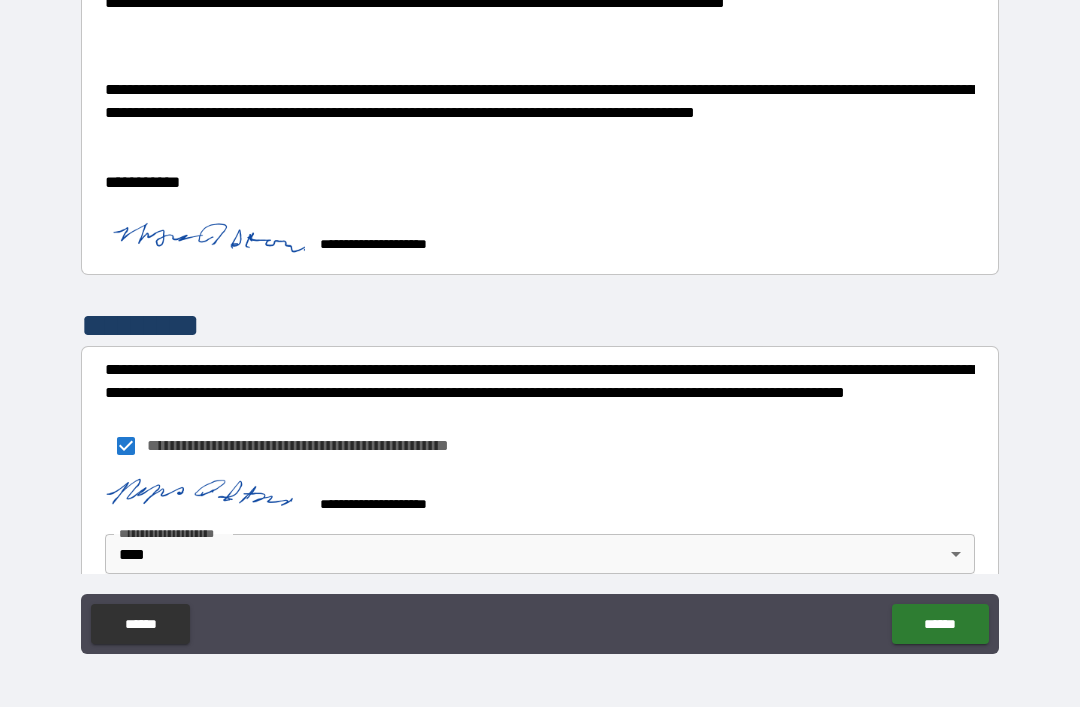 scroll, scrollTop: 2642, scrollLeft: 0, axis: vertical 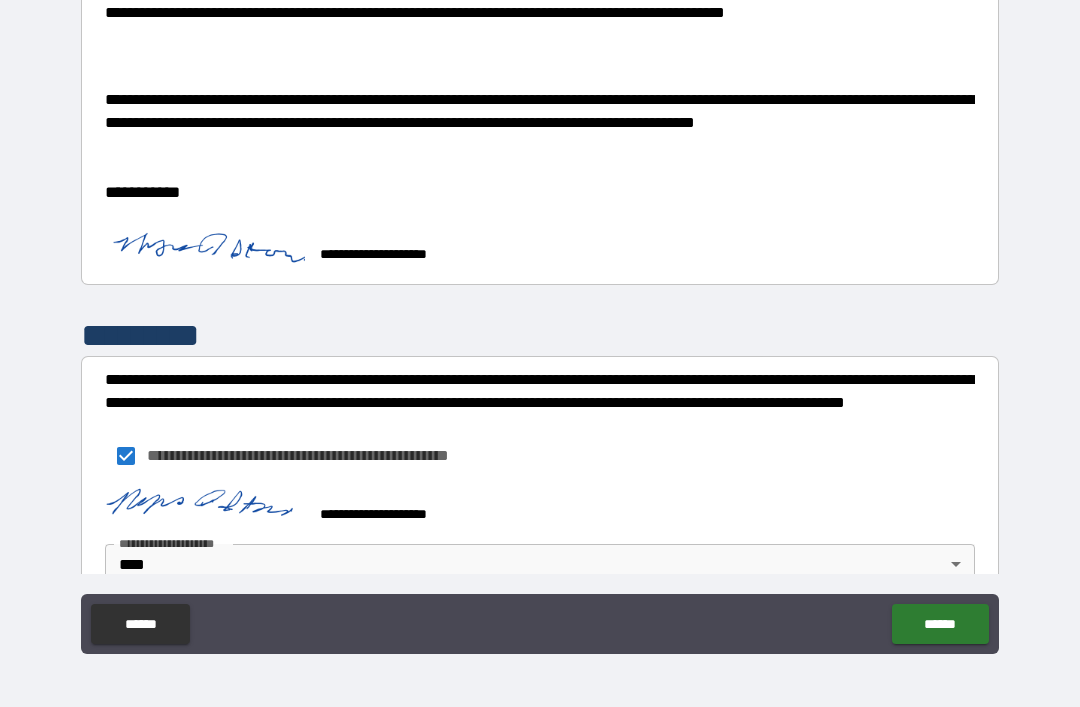 click on "******" at bounding box center [940, 624] 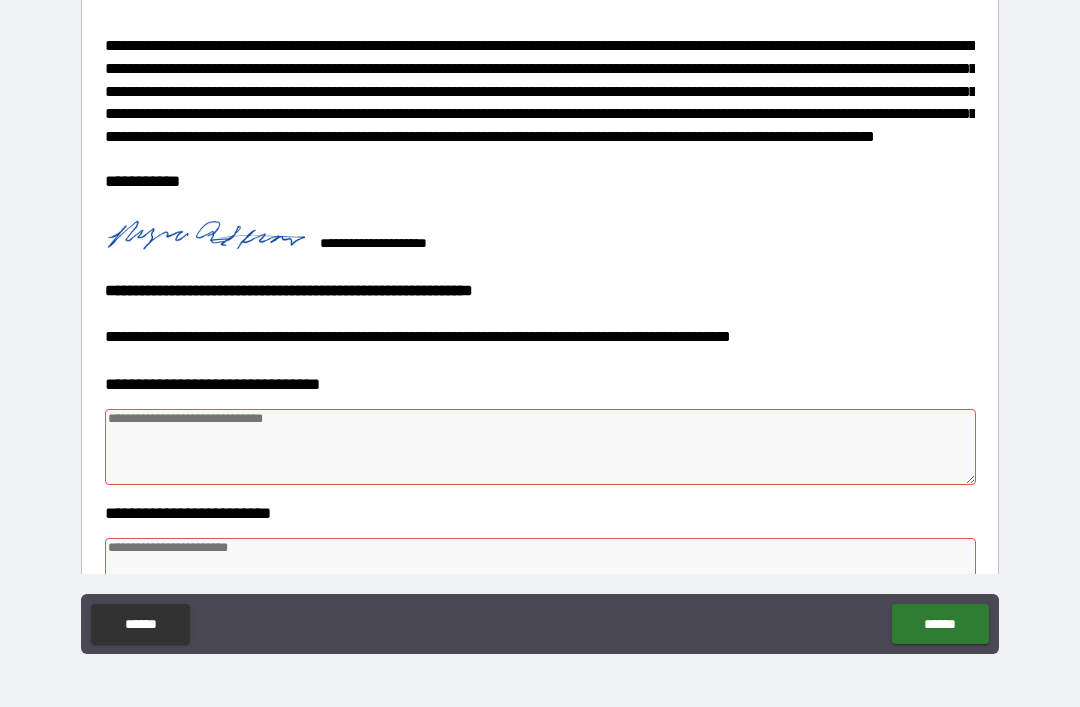 scroll, scrollTop: 1992, scrollLeft: 0, axis: vertical 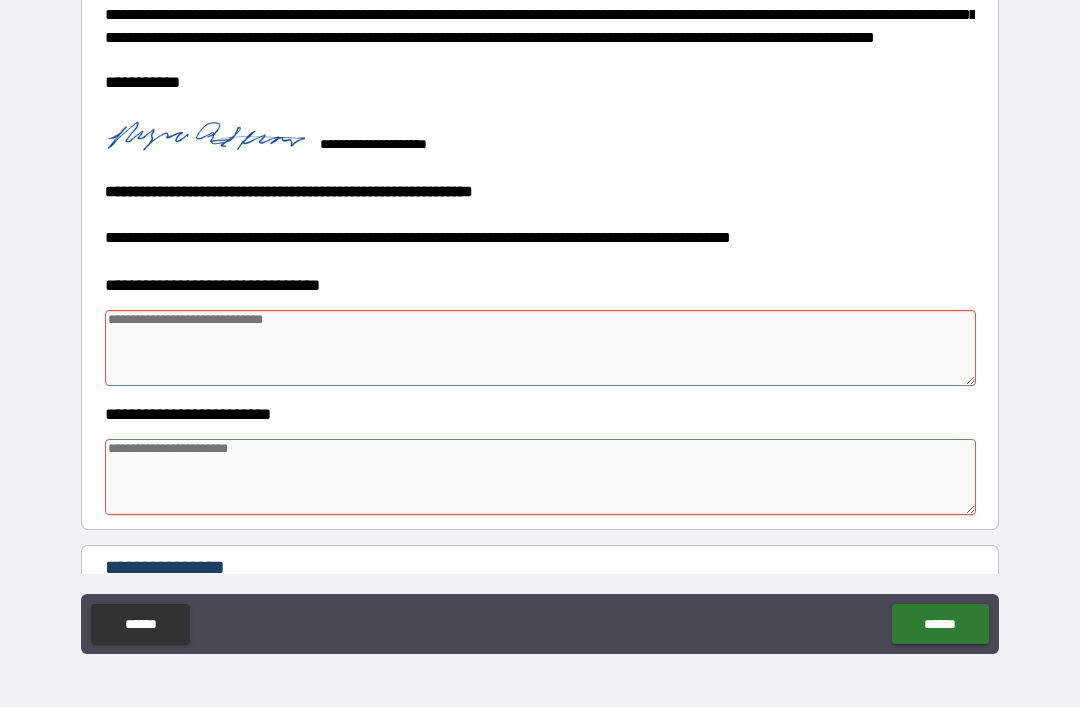 click at bounding box center (540, 348) 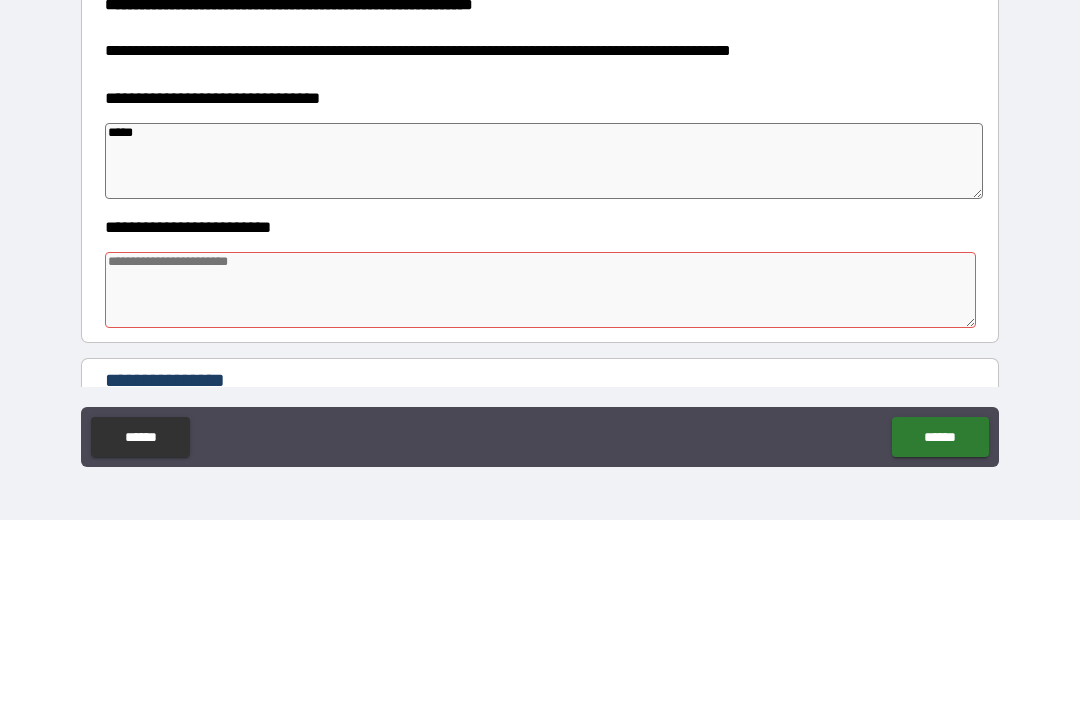 click on "**********" at bounding box center (540, 324) 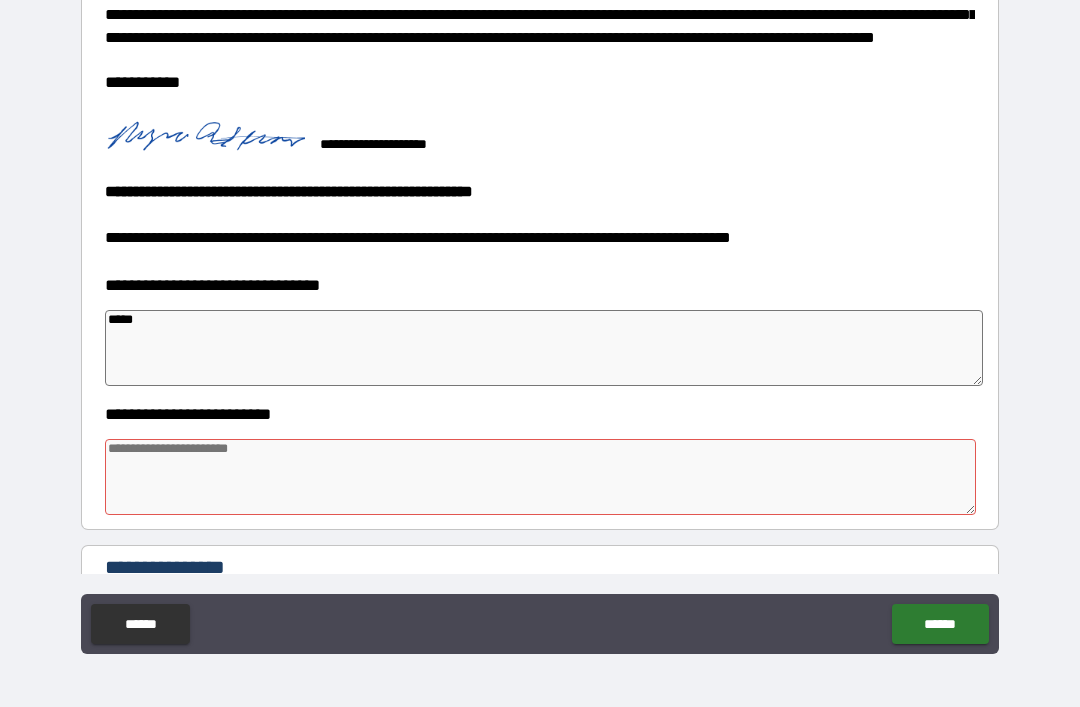 click on "*****" at bounding box center [544, 348] 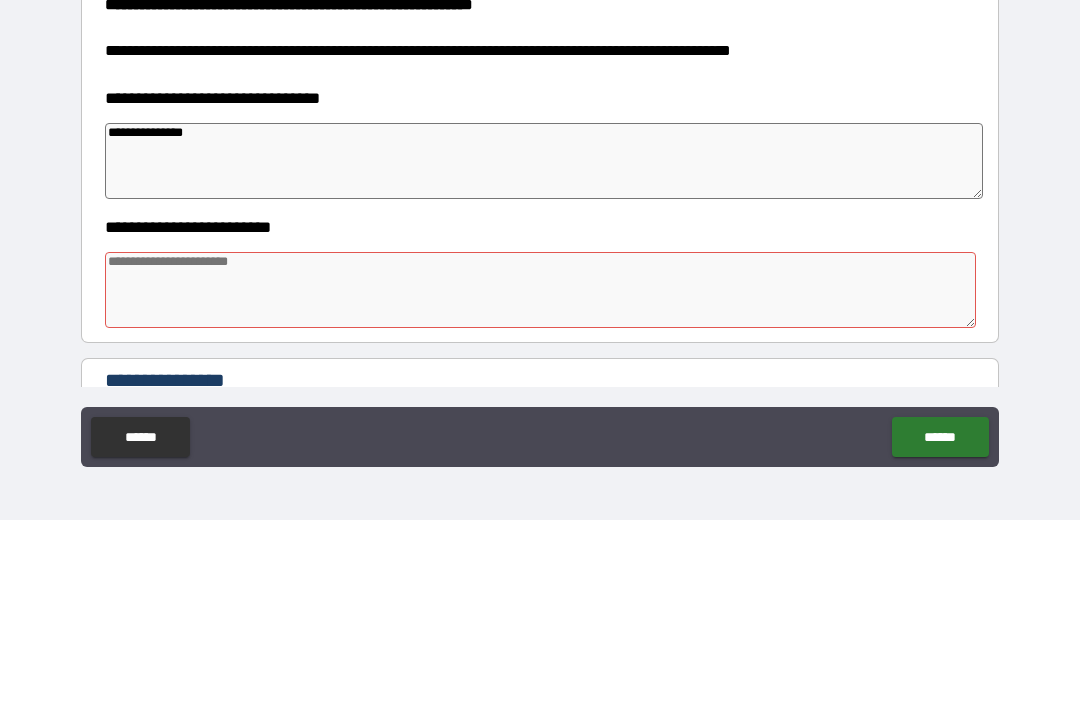 click at bounding box center (540, 477) 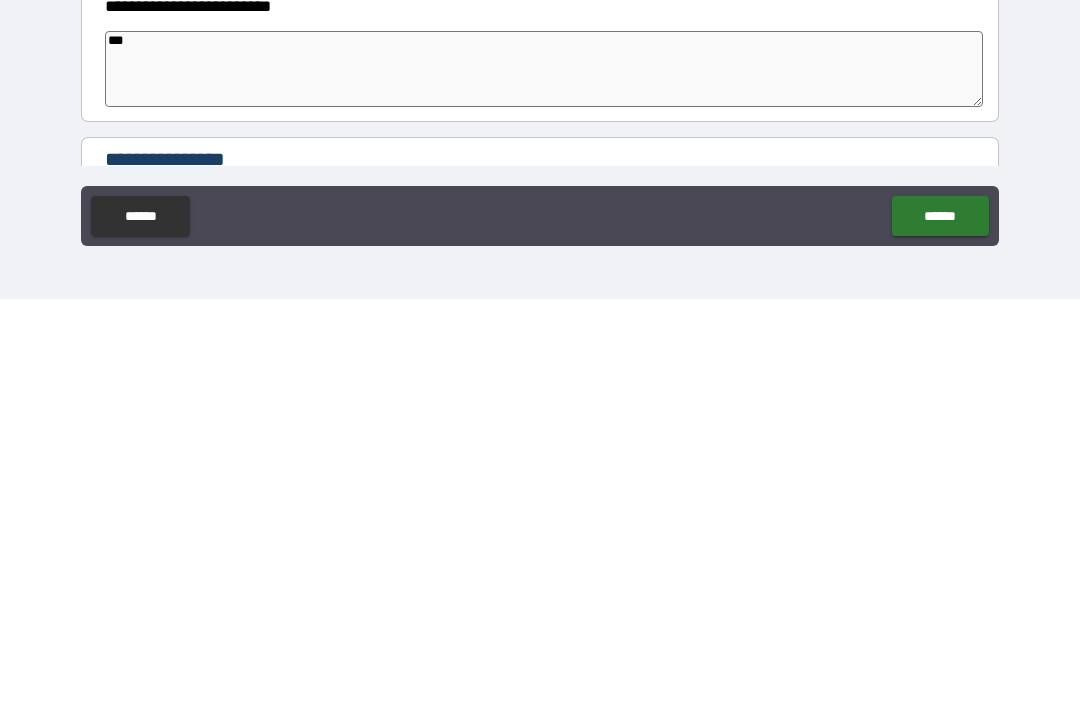 click on "******" at bounding box center [940, 624] 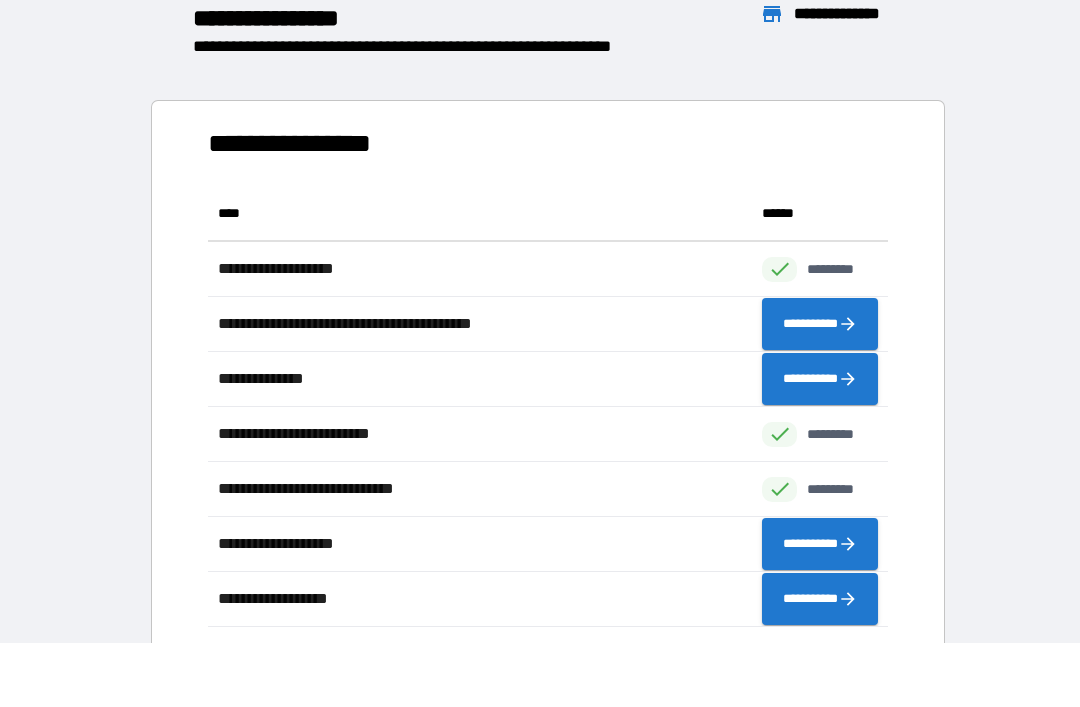 scroll, scrollTop: 1, scrollLeft: 1, axis: both 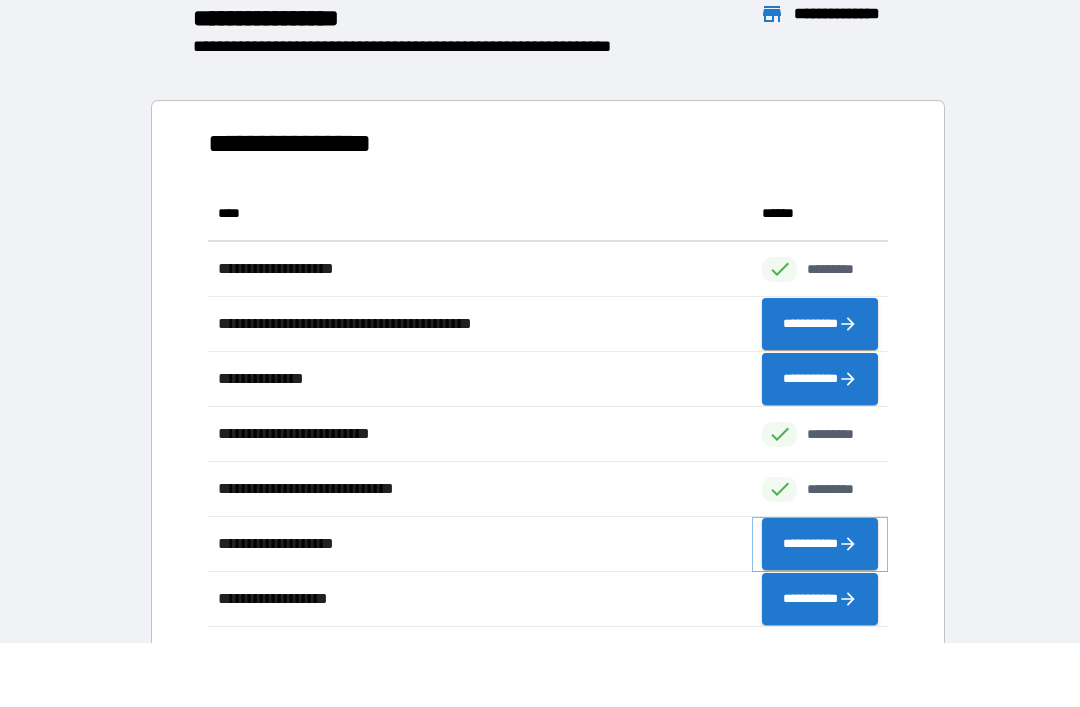 click on "**********" at bounding box center (820, 544) 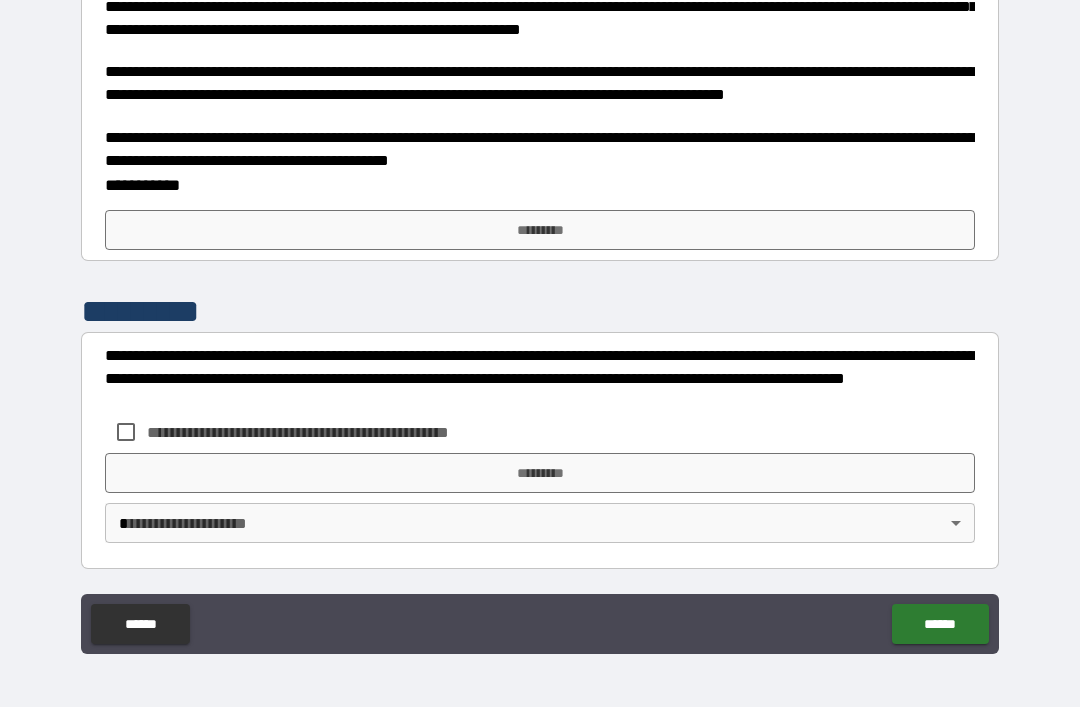 scroll, scrollTop: 797, scrollLeft: 0, axis: vertical 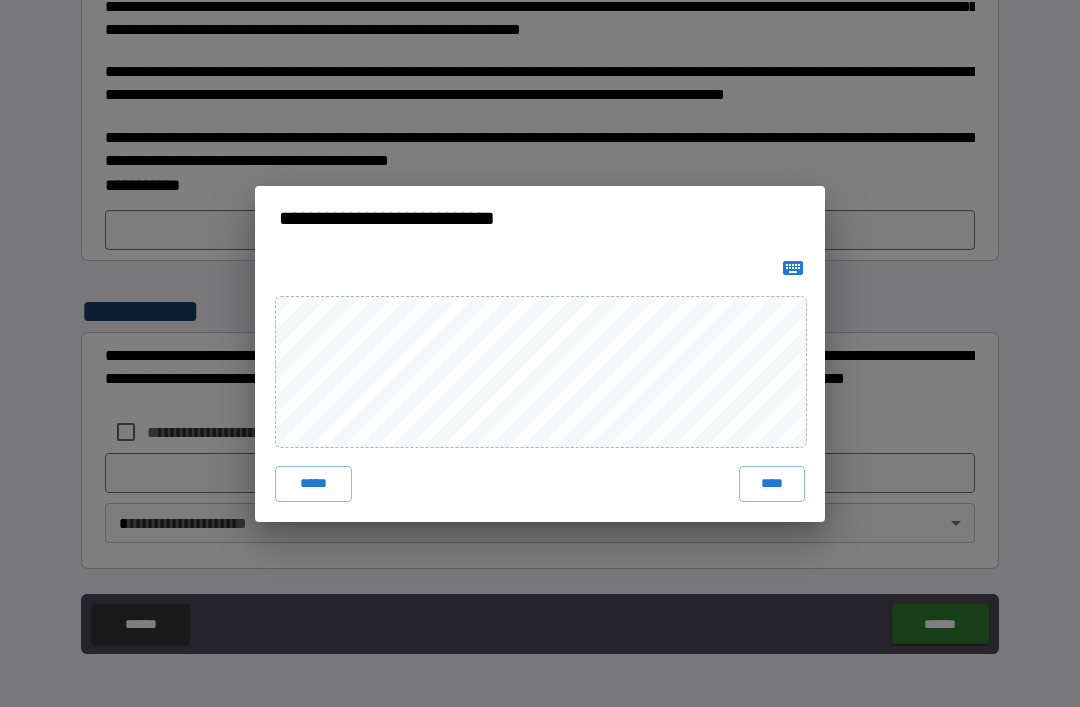 click on "****" at bounding box center (772, 484) 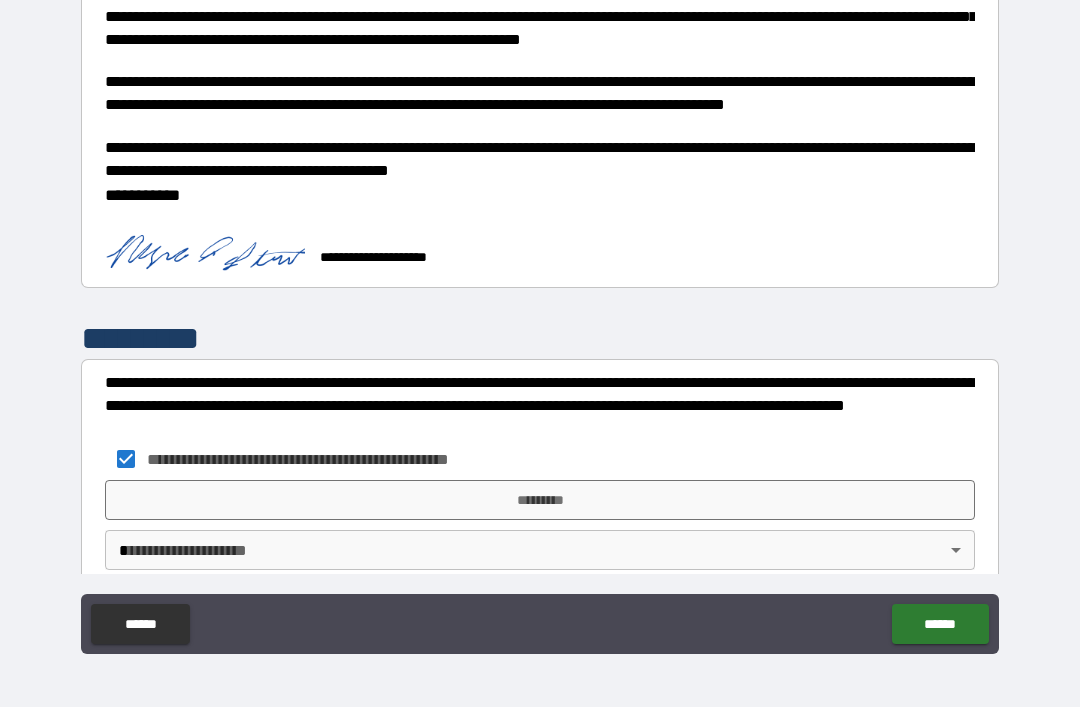 click on "**********" at bounding box center (540, 321) 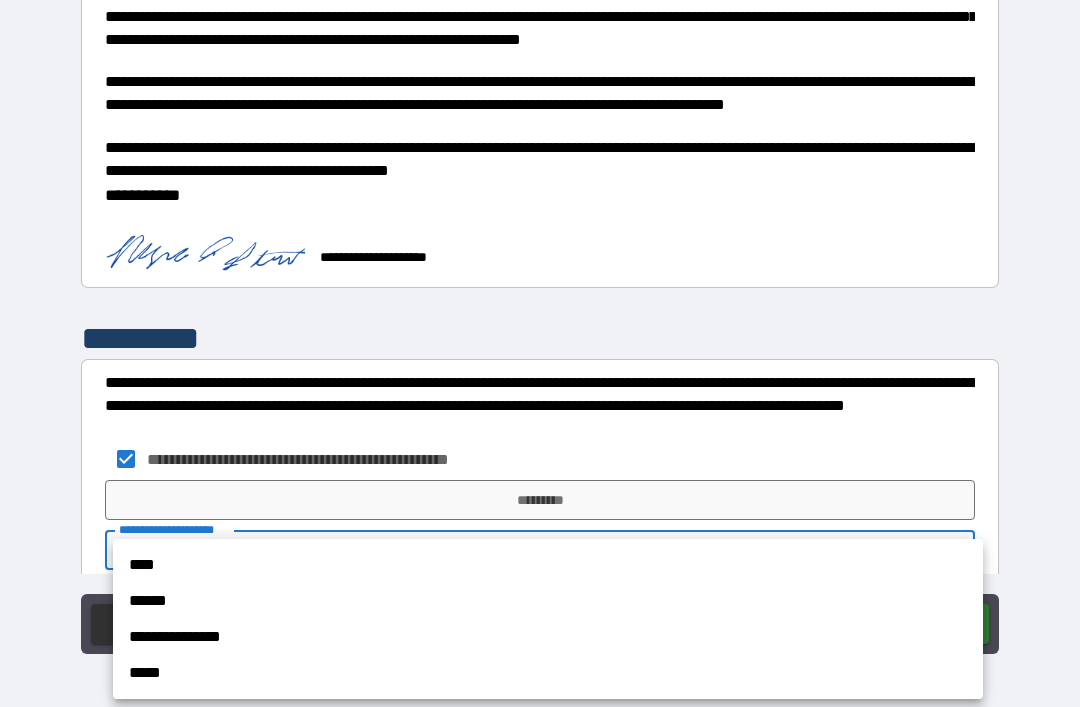 click at bounding box center [540, 353] 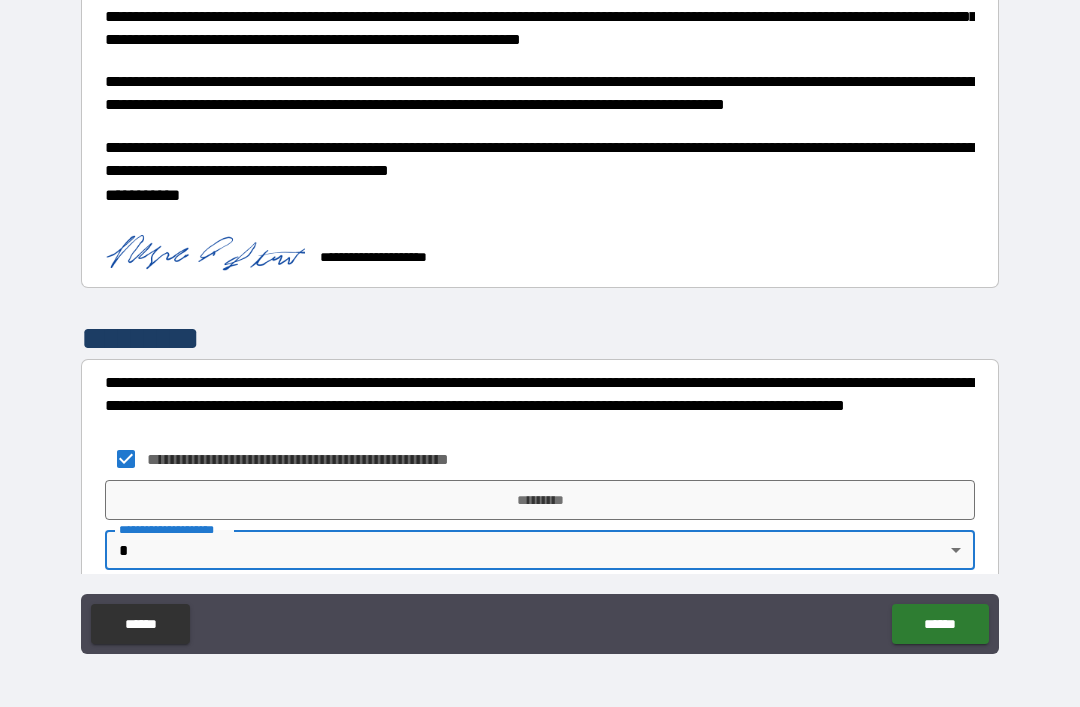 click on "**********" at bounding box center (540, 321) 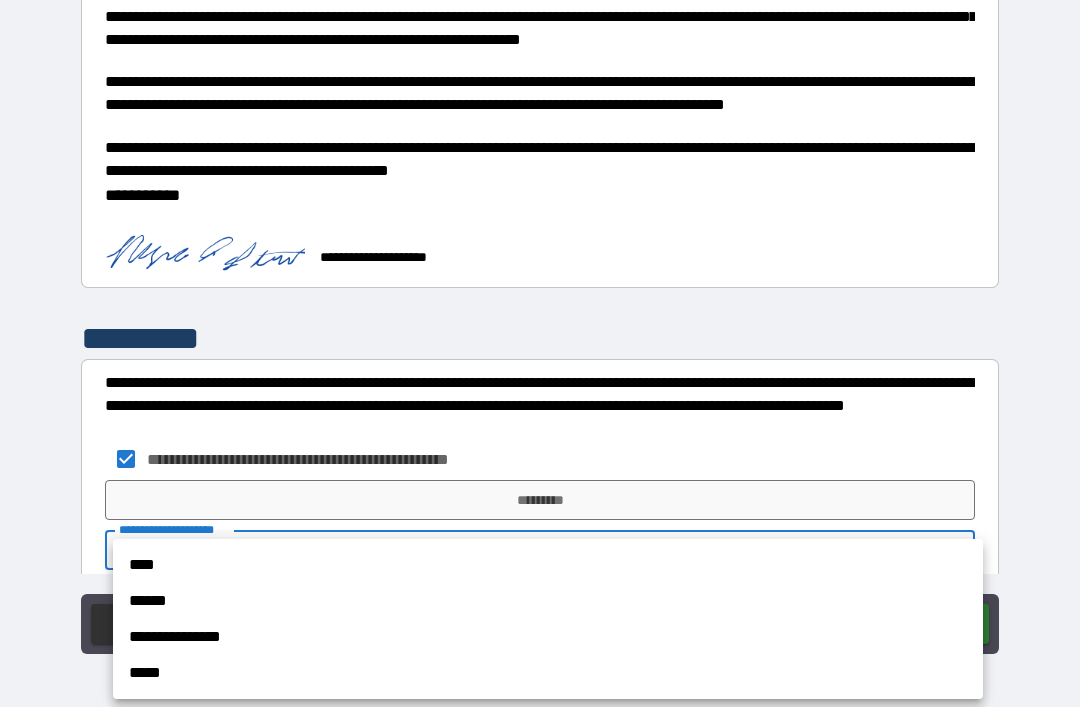 click on "****" at bounding box center [548, 565] 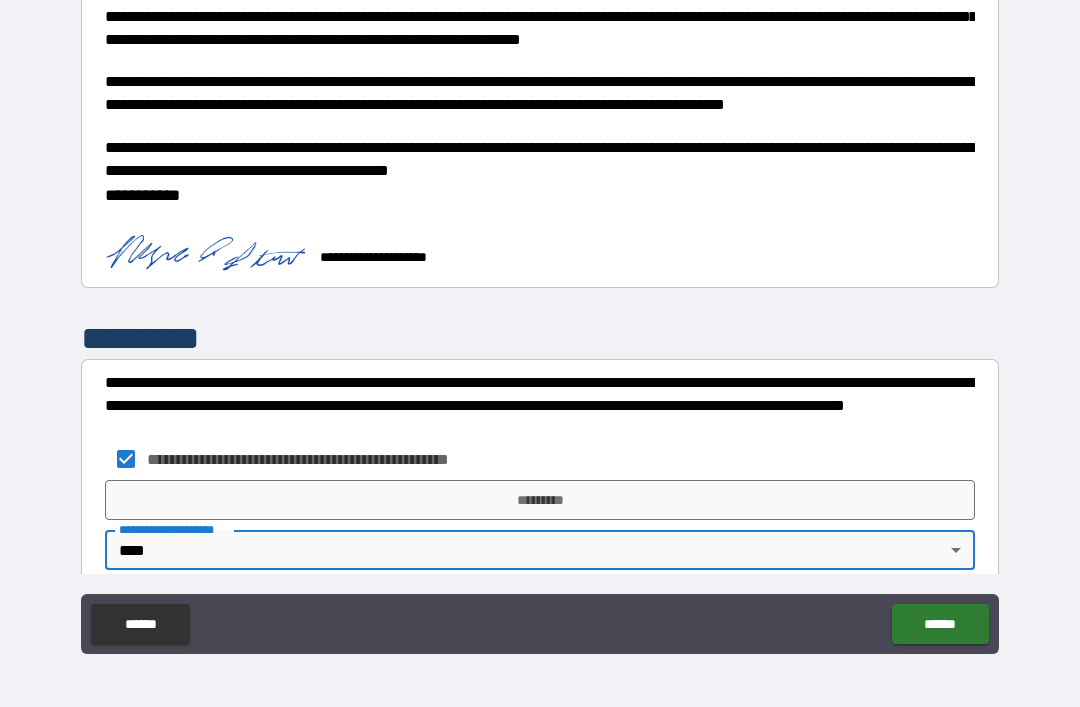 click on "*********" at bounding box center (540, 500) 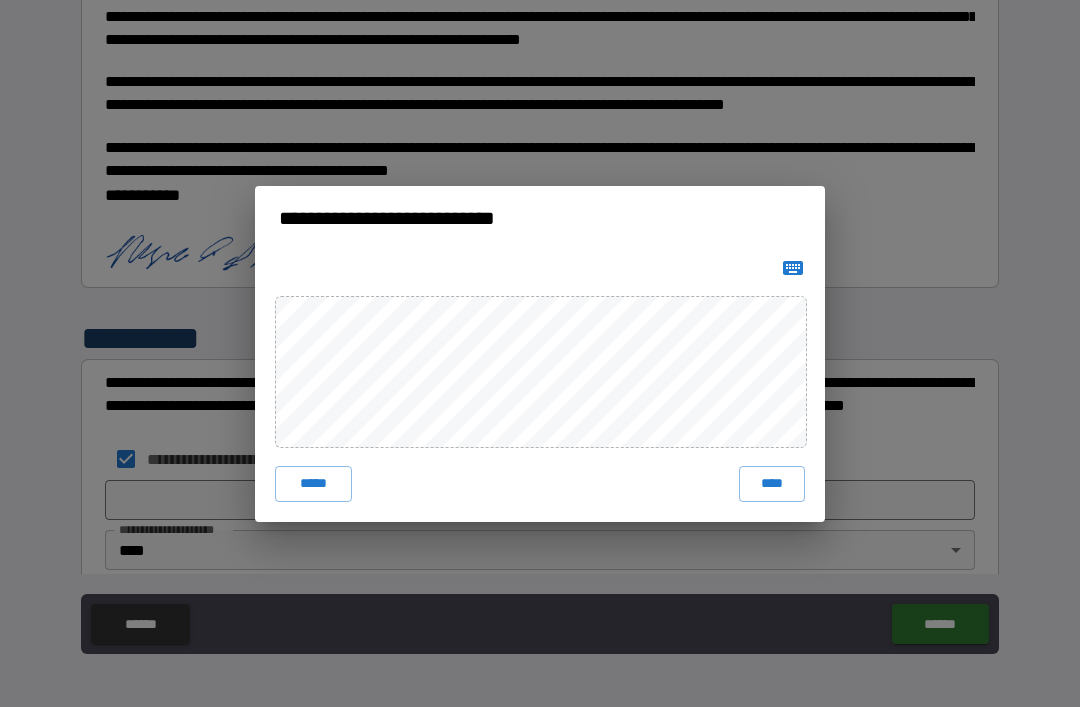click on "****" at bounding box center [772, 484] 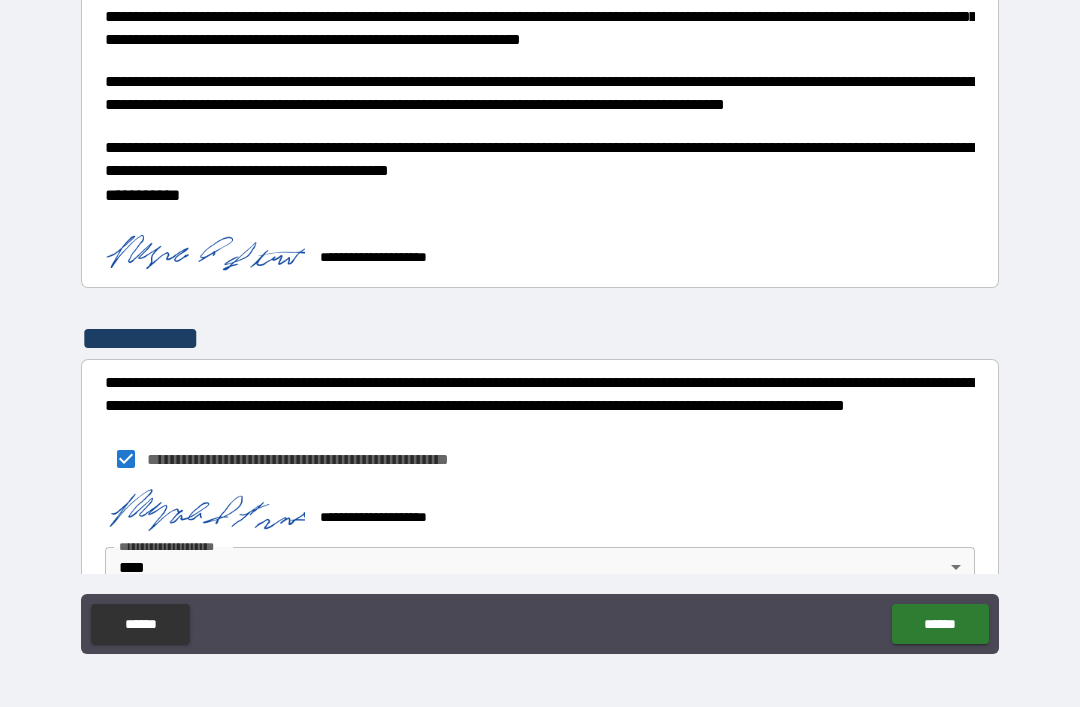 click on "******" at bounding box center (940, 624) 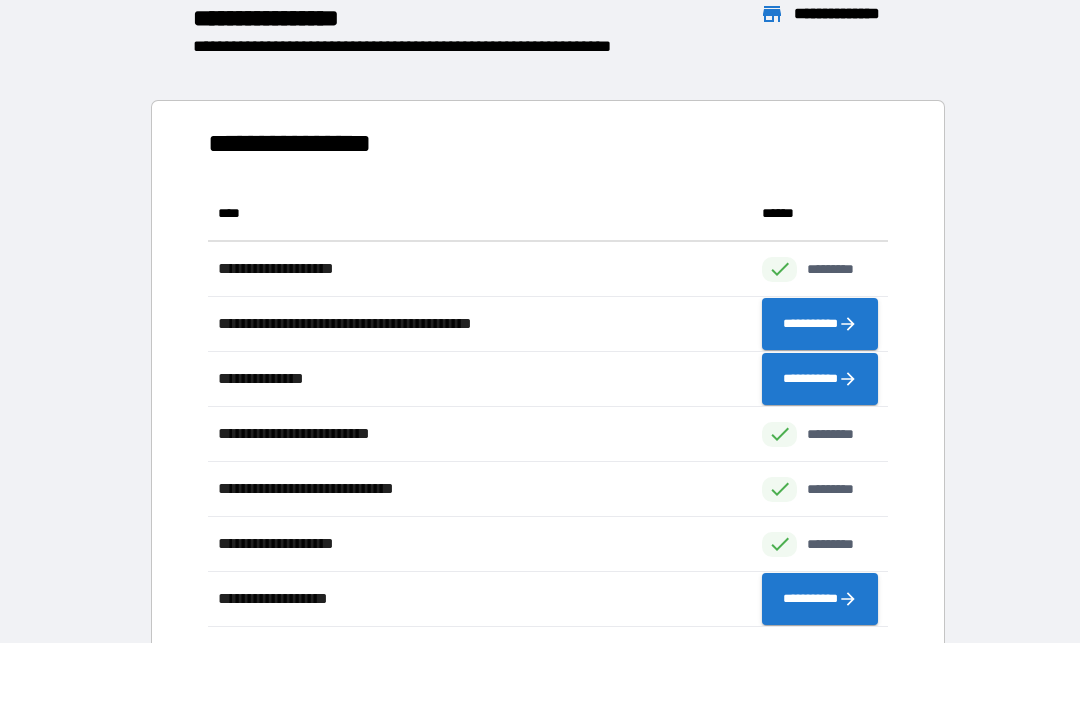 scroll, scrollTop: 1, scrollLeft: 1, axis: both 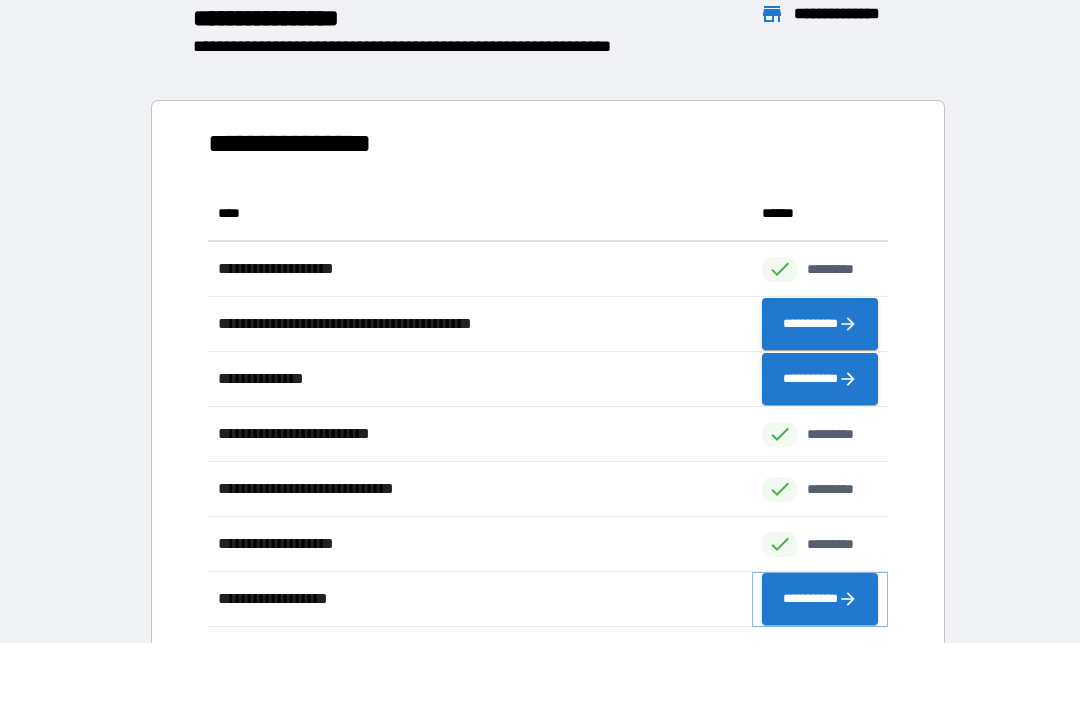 click on "**********" at bounding box center [820, 599] 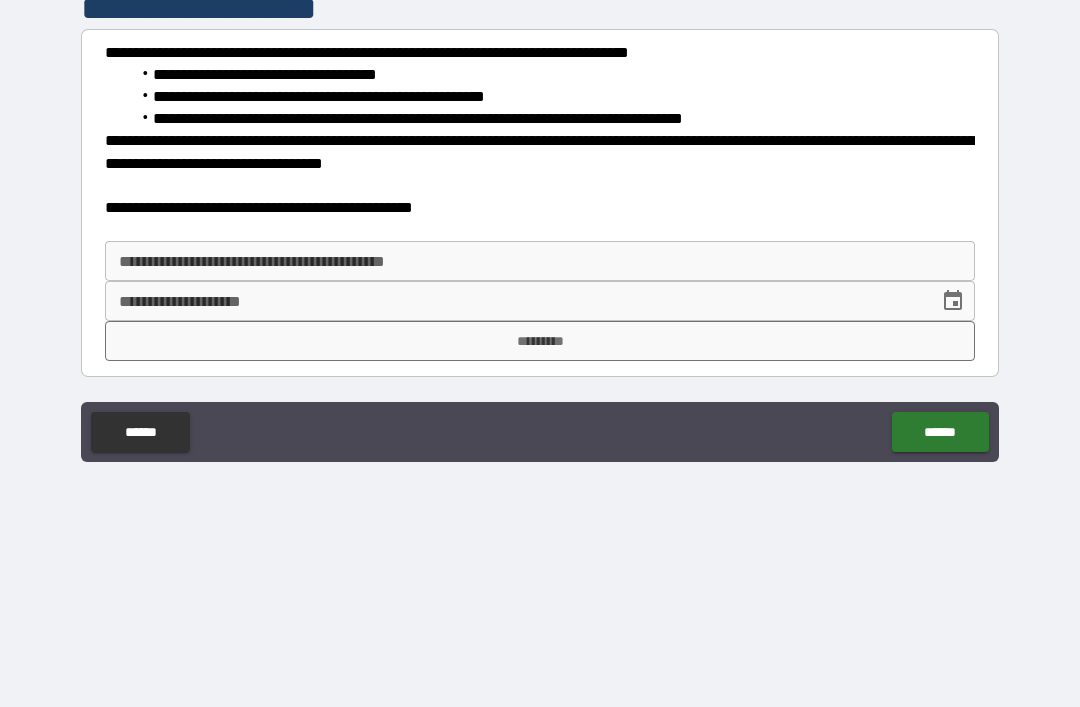 click on "**********" at bounding box center [540, 261] 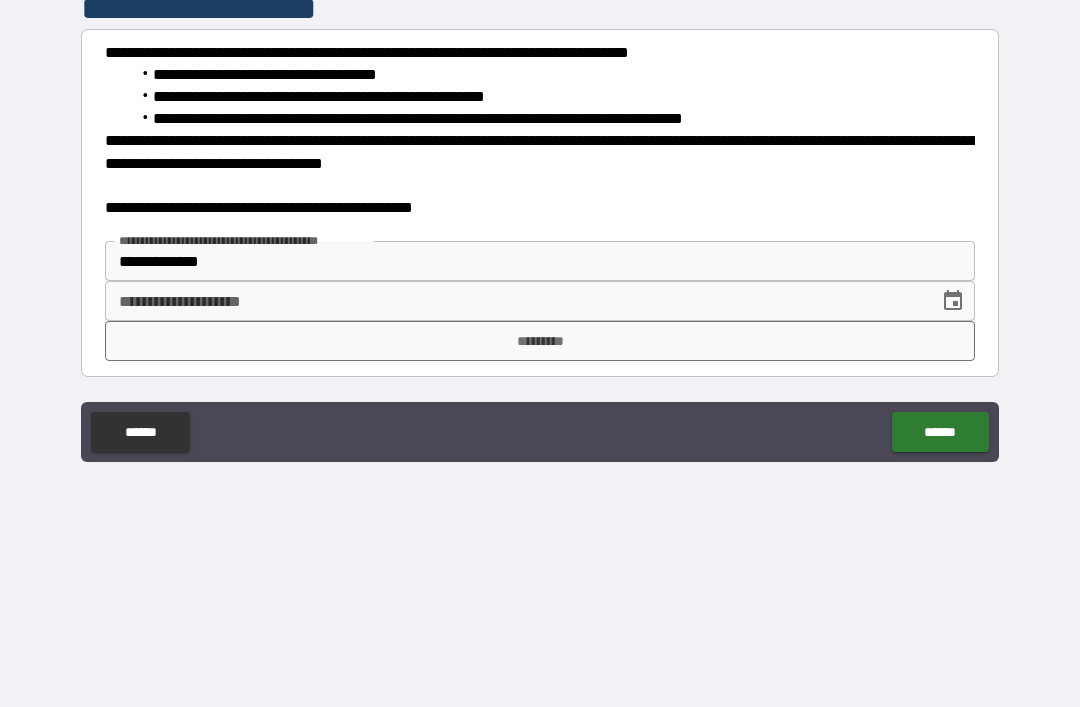click on "**********" at bounding box center (515, 301) 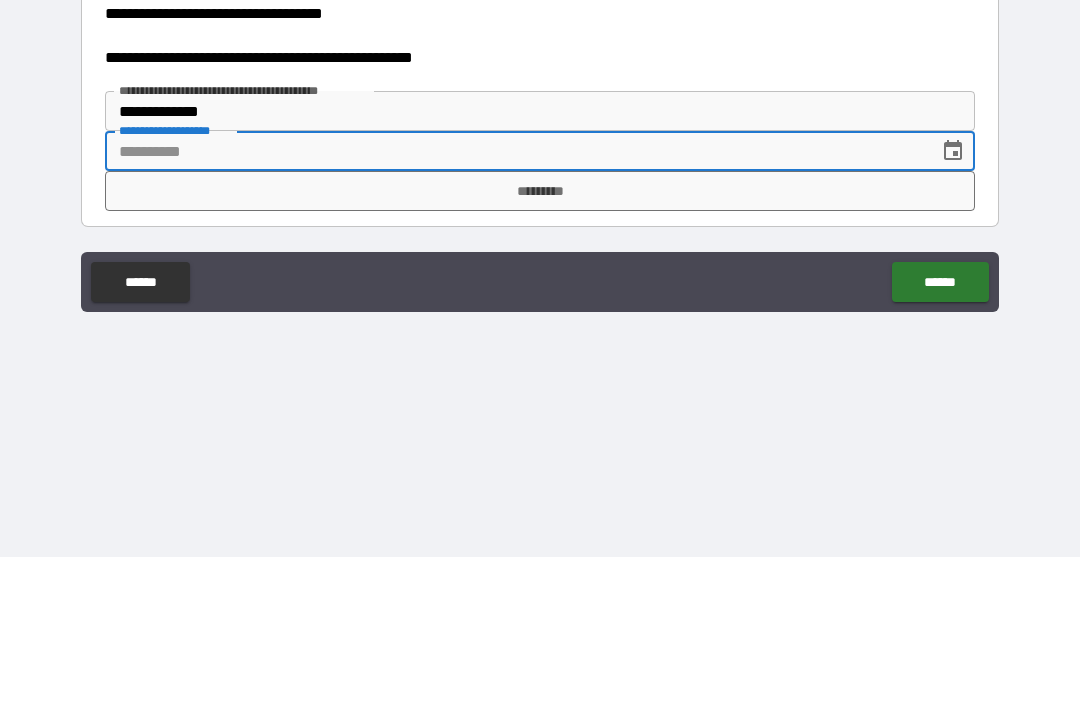 click on "*********" at bounding box center [540, 341] 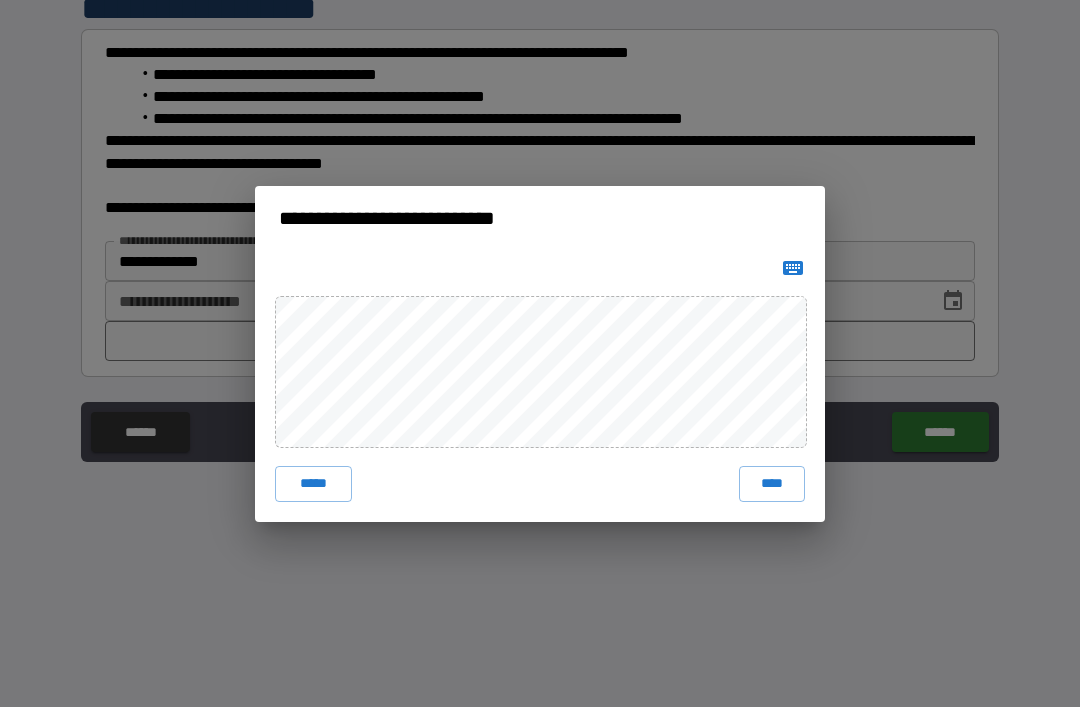 click on "****" at bounding box center [772, 484] 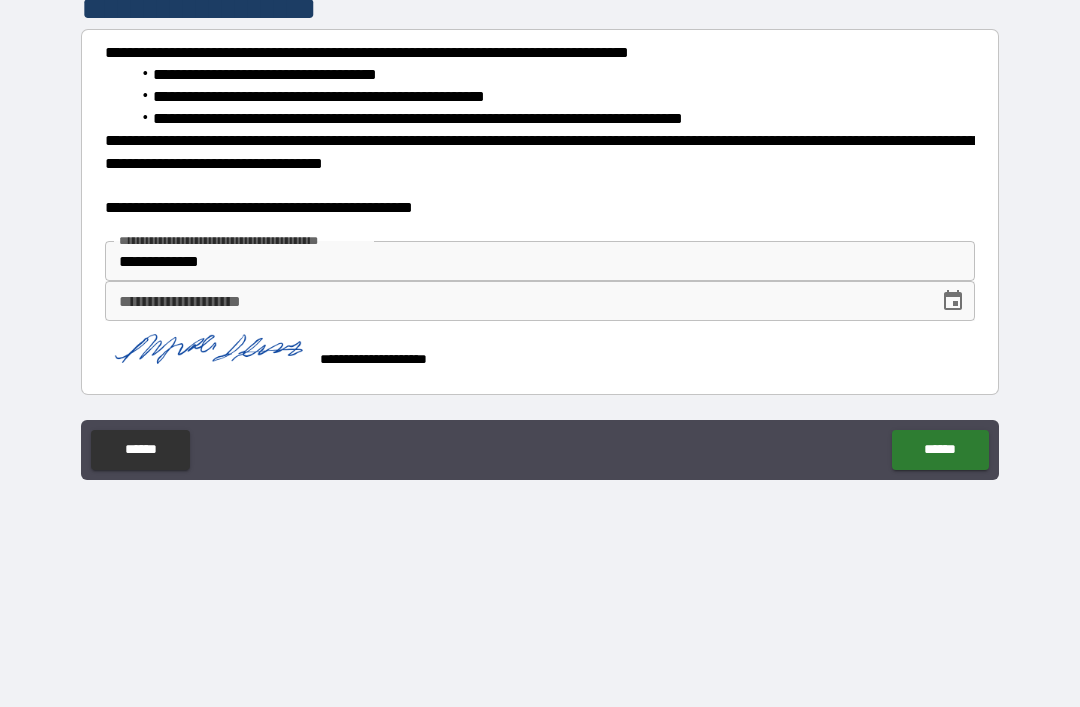 click on "******" at bounding box center (940, 450) 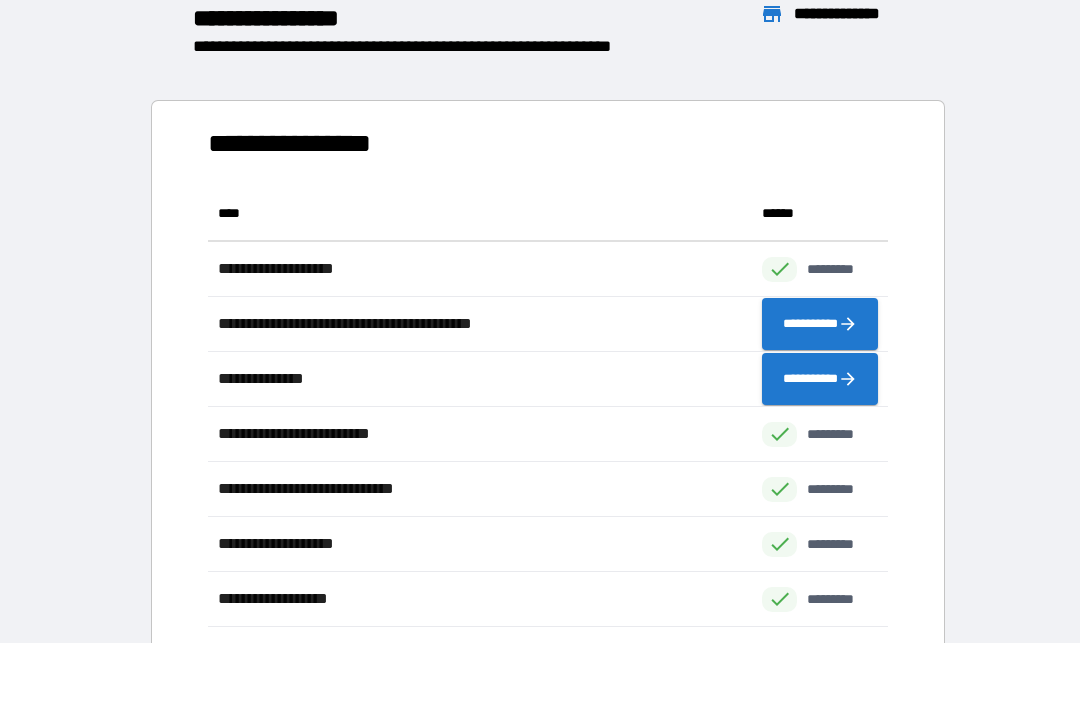 scroll, scrollTop: 1, scrollLeft: 1, axis: both 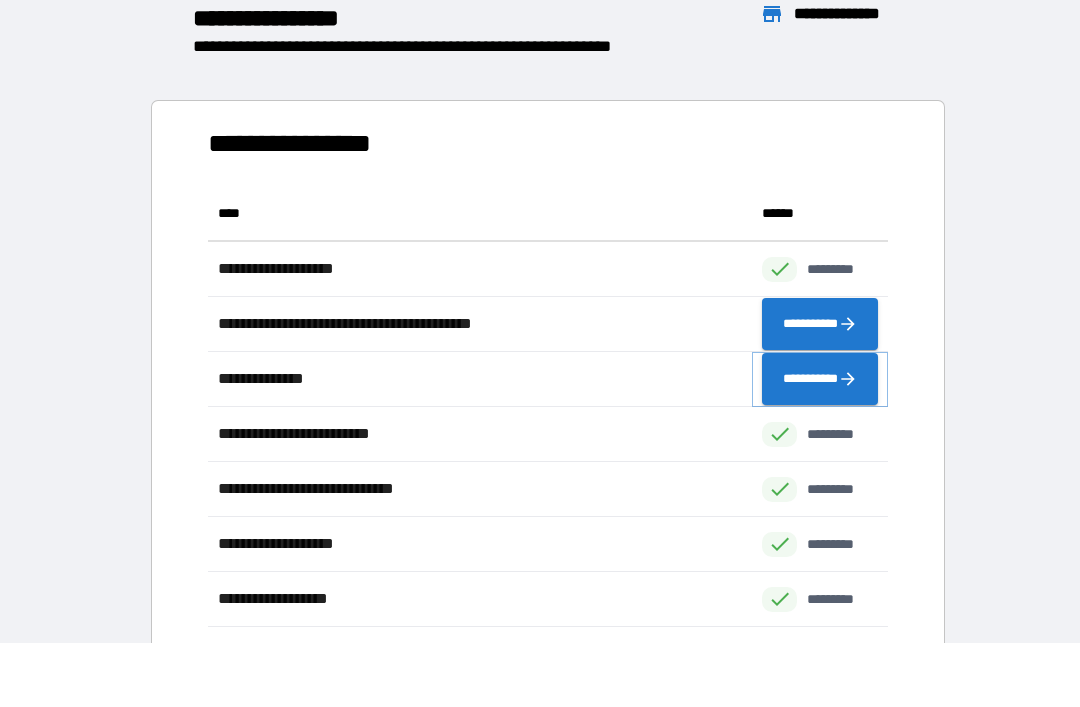 click on "**********" at bounding box center [820, 379] 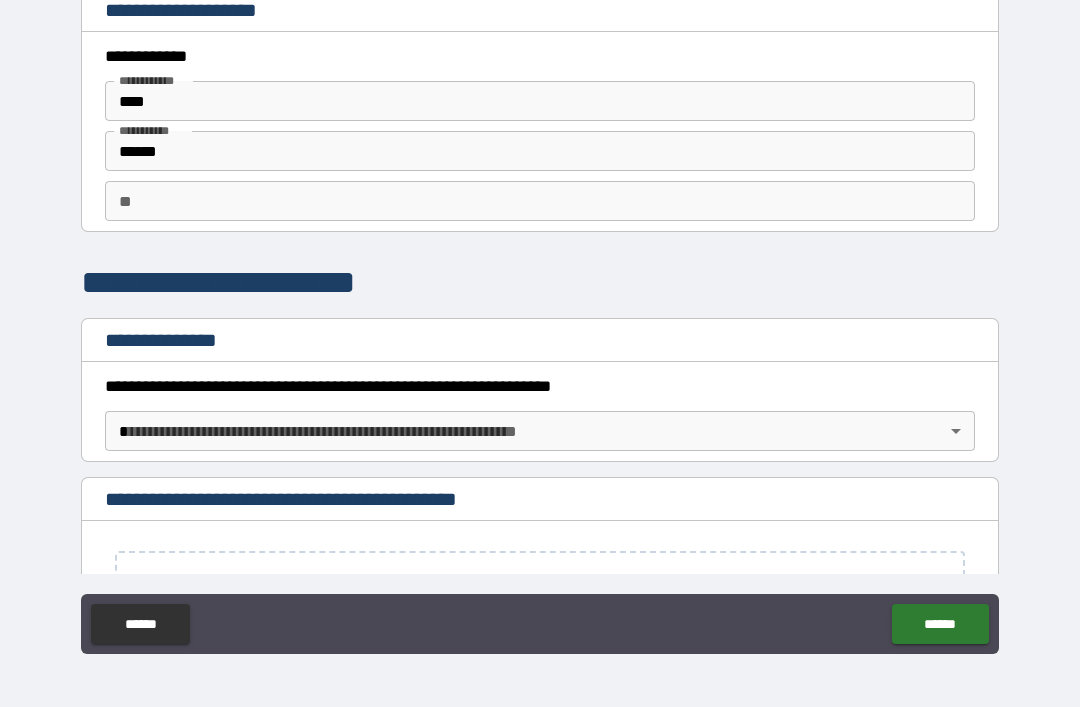 click on "******" at bounding box center [140, 624] 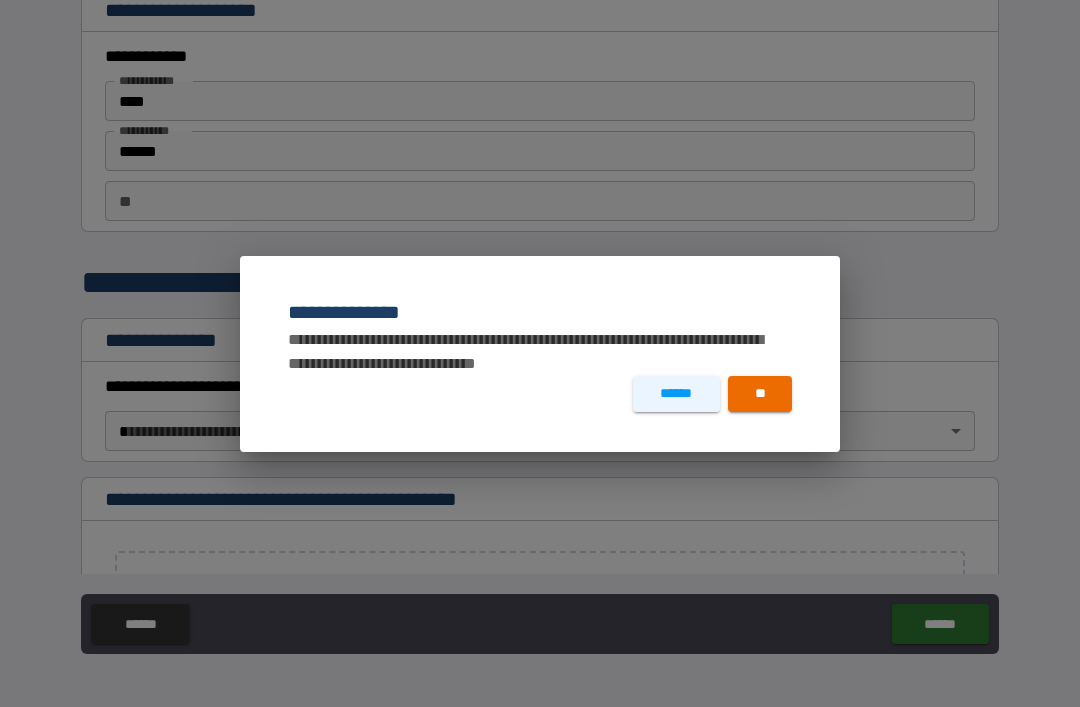 click on "**" at bounding box center [760, 394] 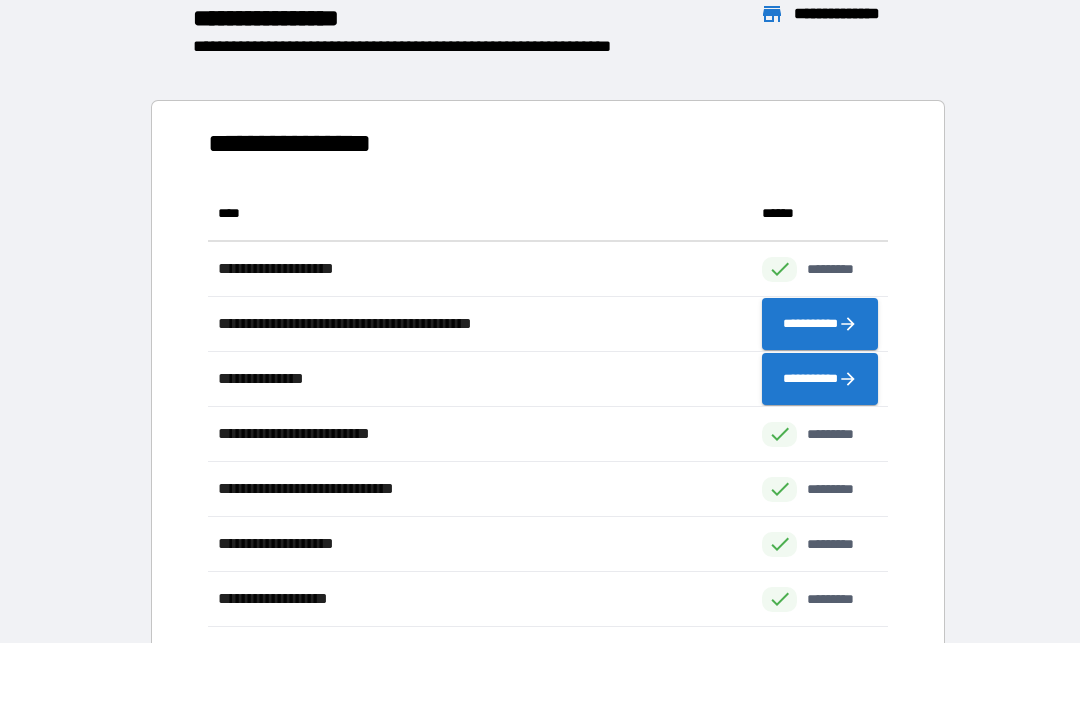 scroll, scrollTop: 441, scrollLeft: 680, axis: both 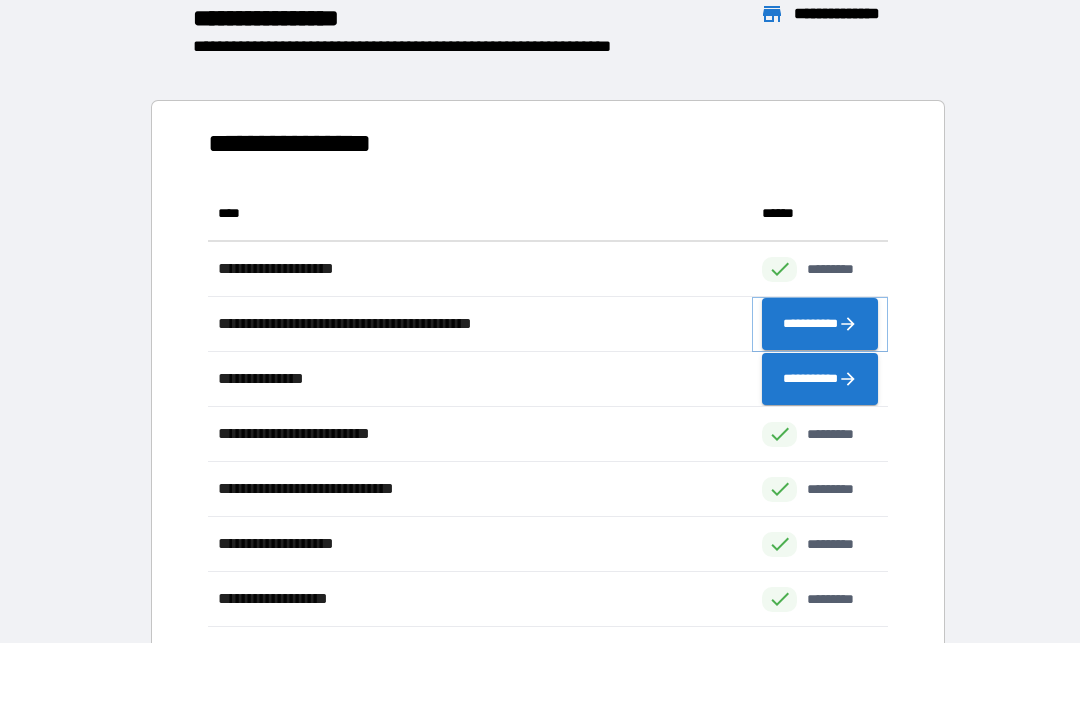 click on "**********" at bounding box center [820, 324] 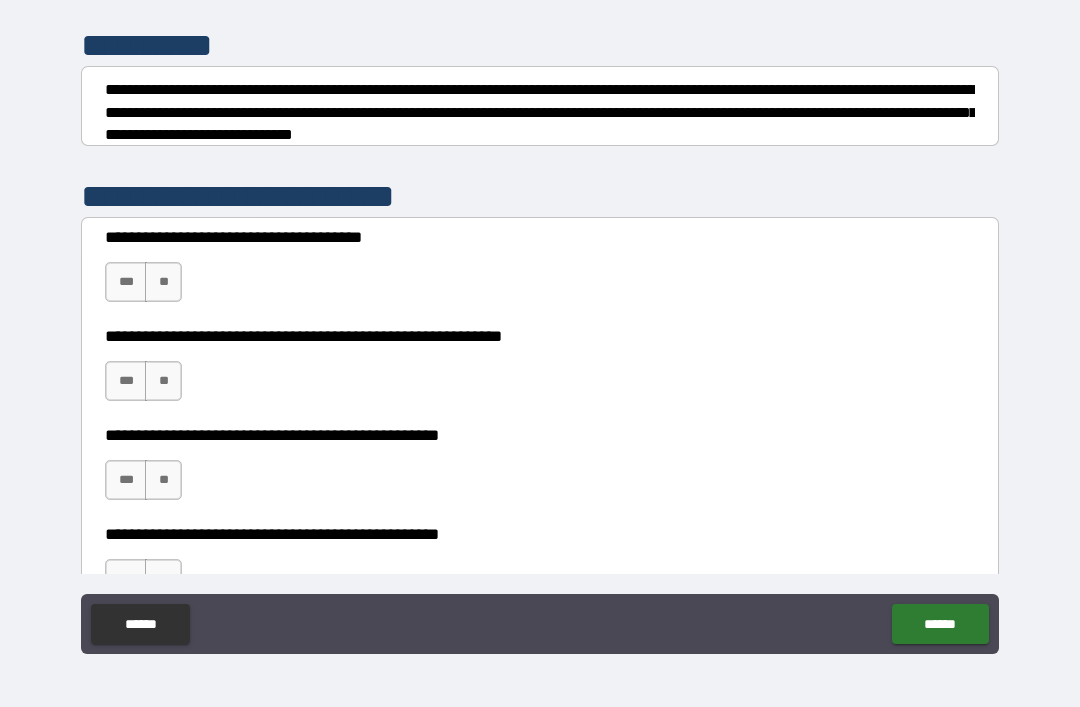 scroll, scrollTop: 238, scrollLeft: 0, axis: vertical 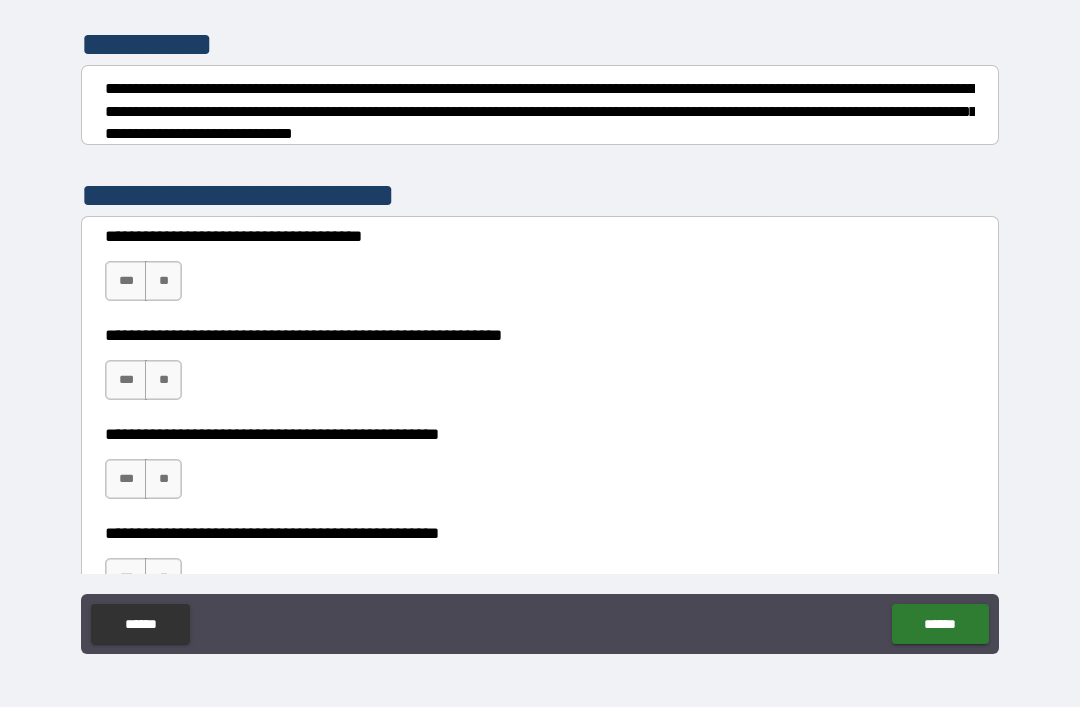 click on "**" at bounding box center (163, 281) 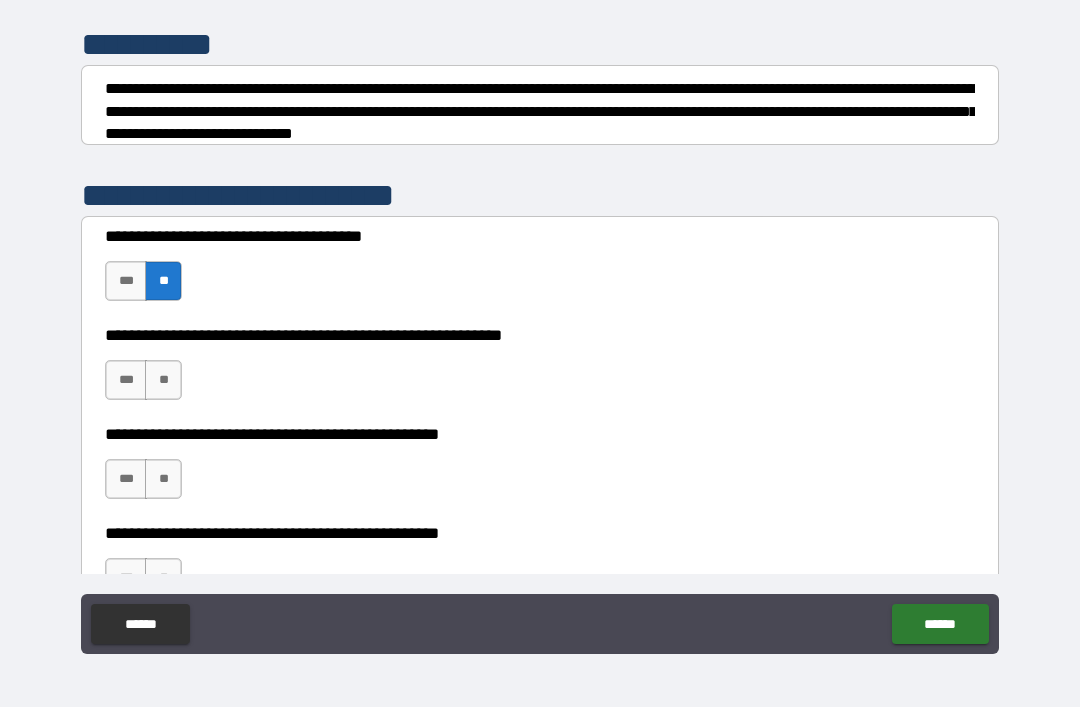 click on "***" at bounding box center [126, 281] 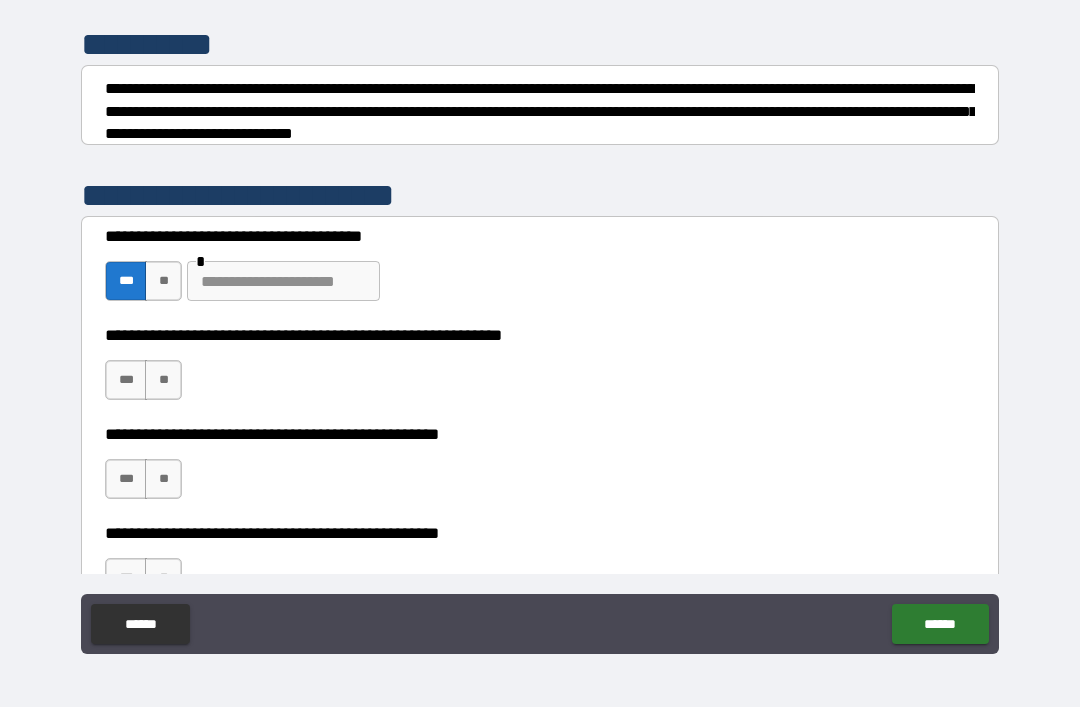 click on "**" at bounding box center [163, 281] 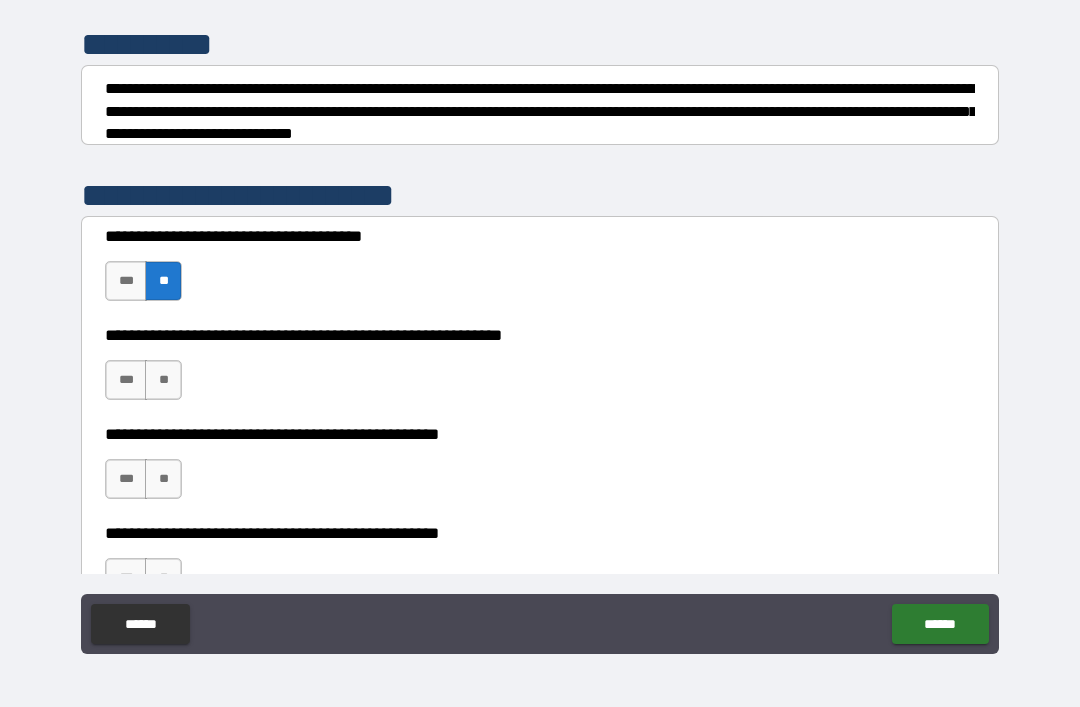 click on "***" at bounding box center (126, 380) 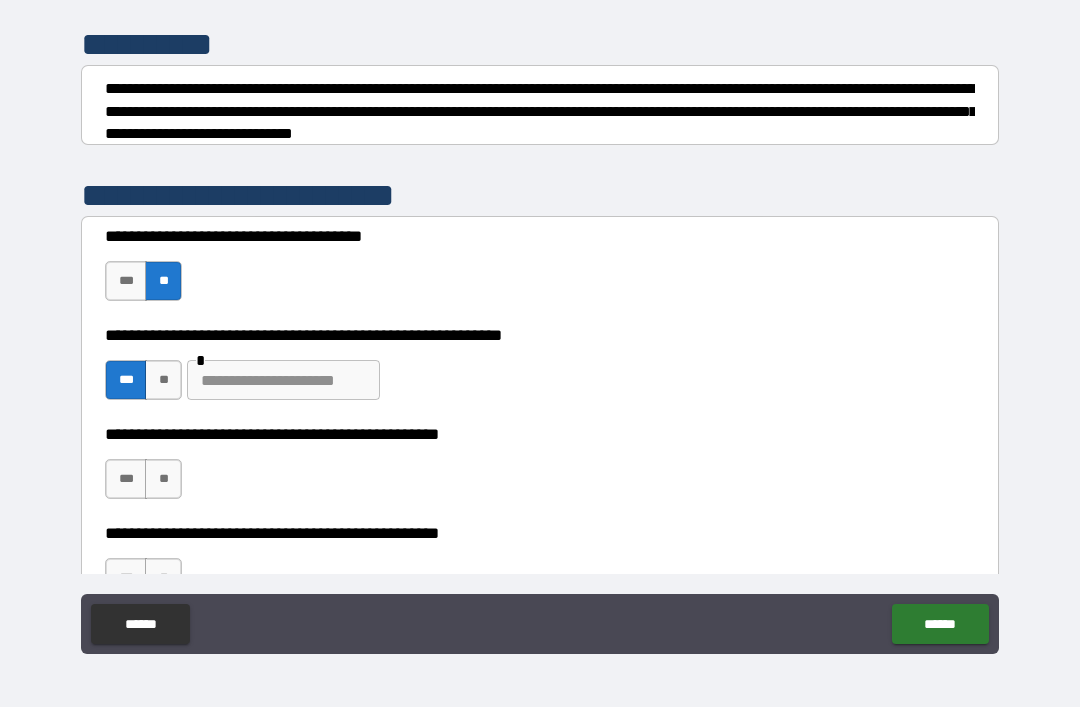 click on "***" at bounding box center (126, 479) 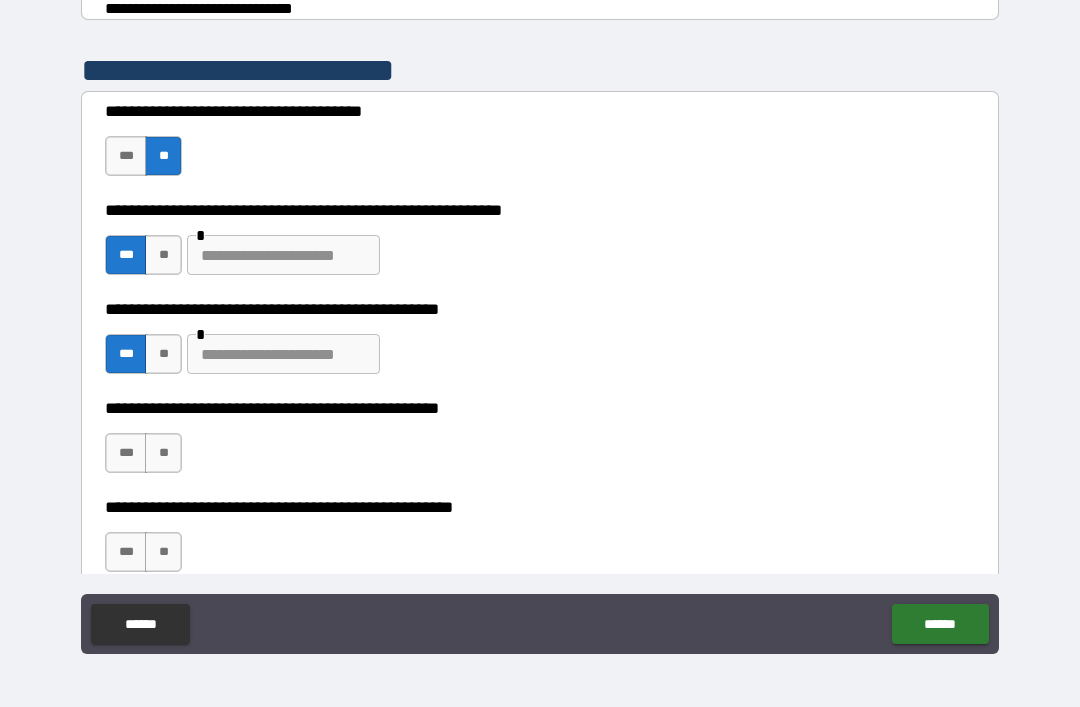 scroll, scrollTop: 368, scrollLeft: 0, axis: vertical 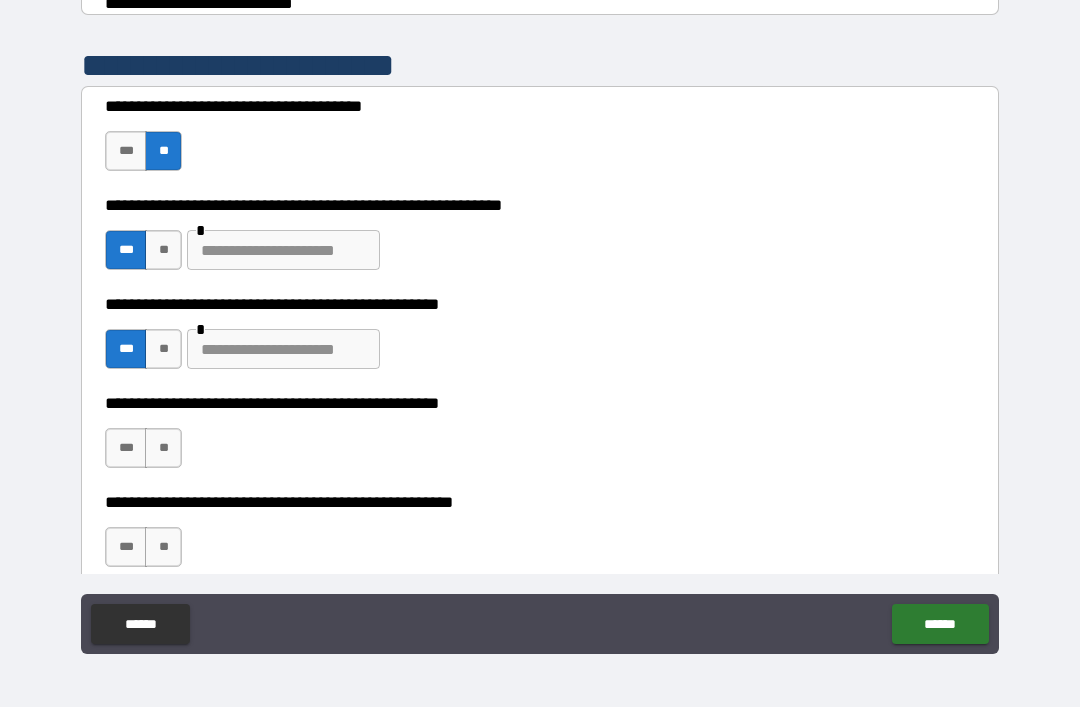 click on "***" at bounding box center [126, 448] 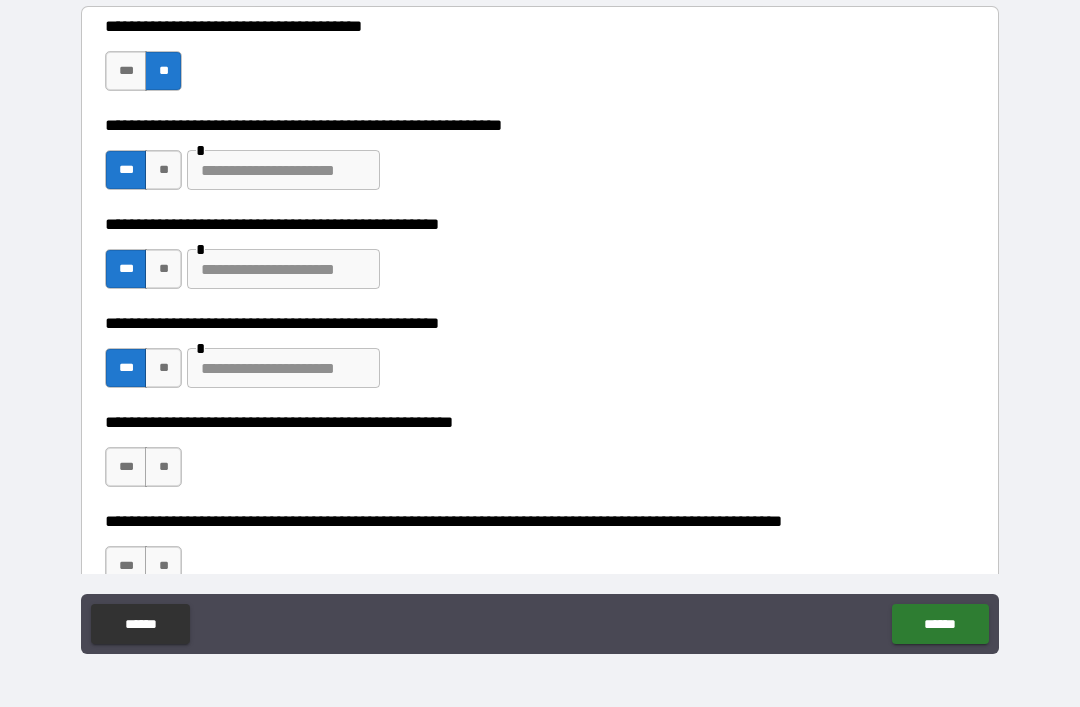 scroll, scrollTop: 453, scrollLeft: 0, axis: vertical 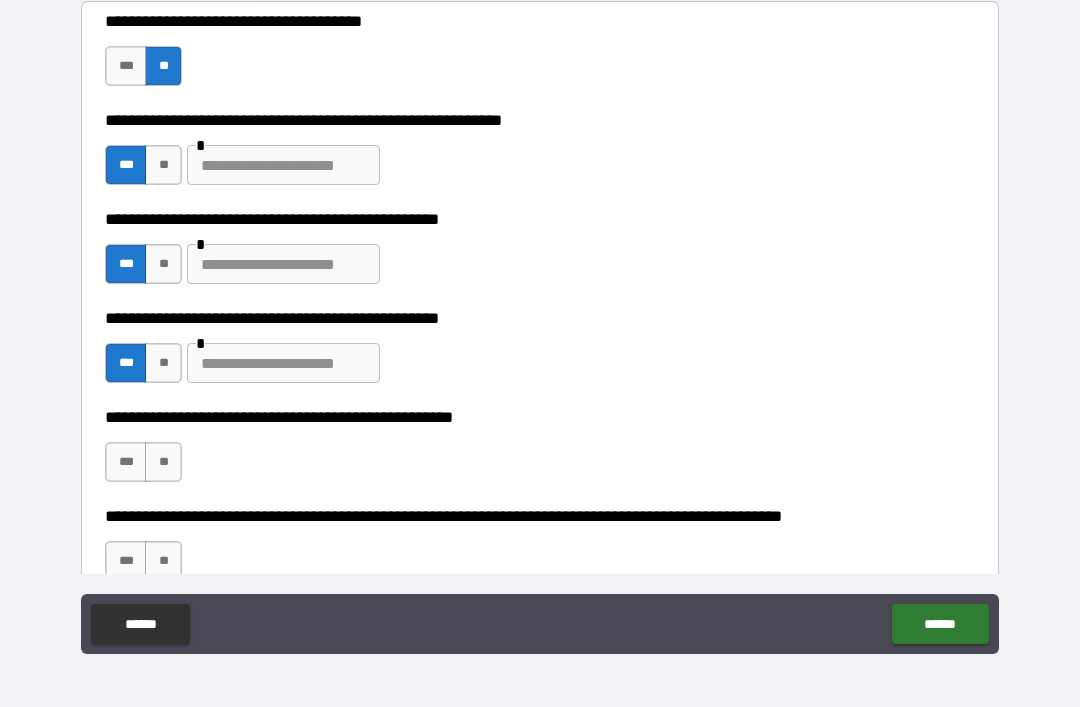 click on "**********" at bounding box center (540, 452) 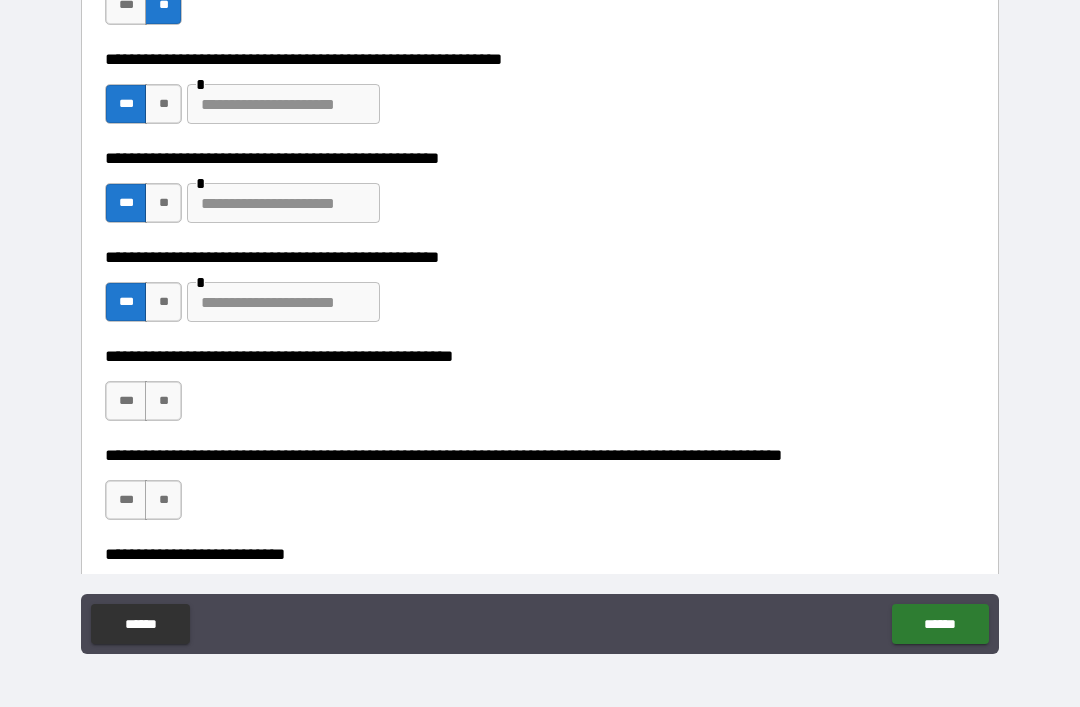 scroll, scrollTop: 565, scrollLeft: 0, axis: vertical 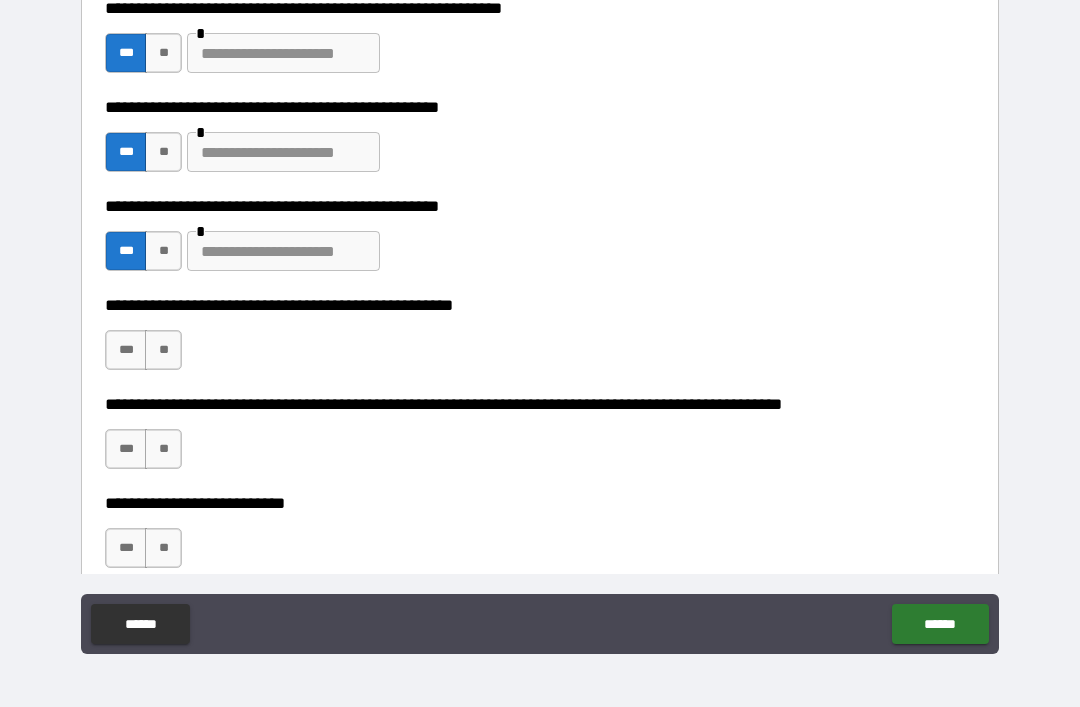 click on "**" at bounding box center (163, 350) 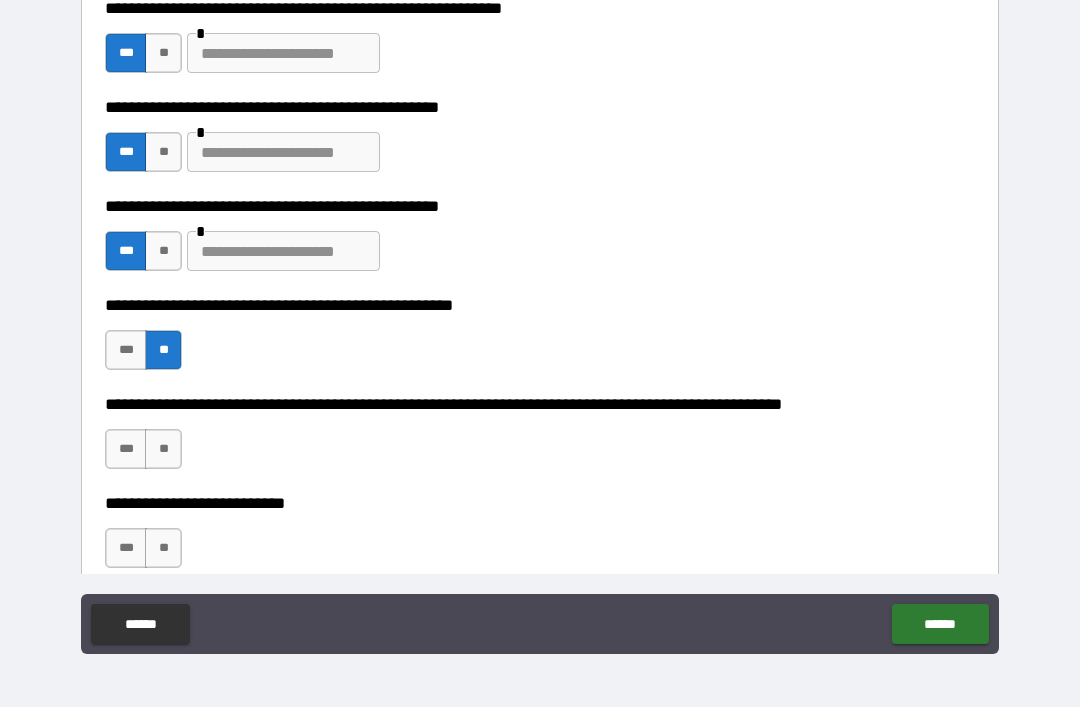 click on "**" at bounding box center [163, 449] 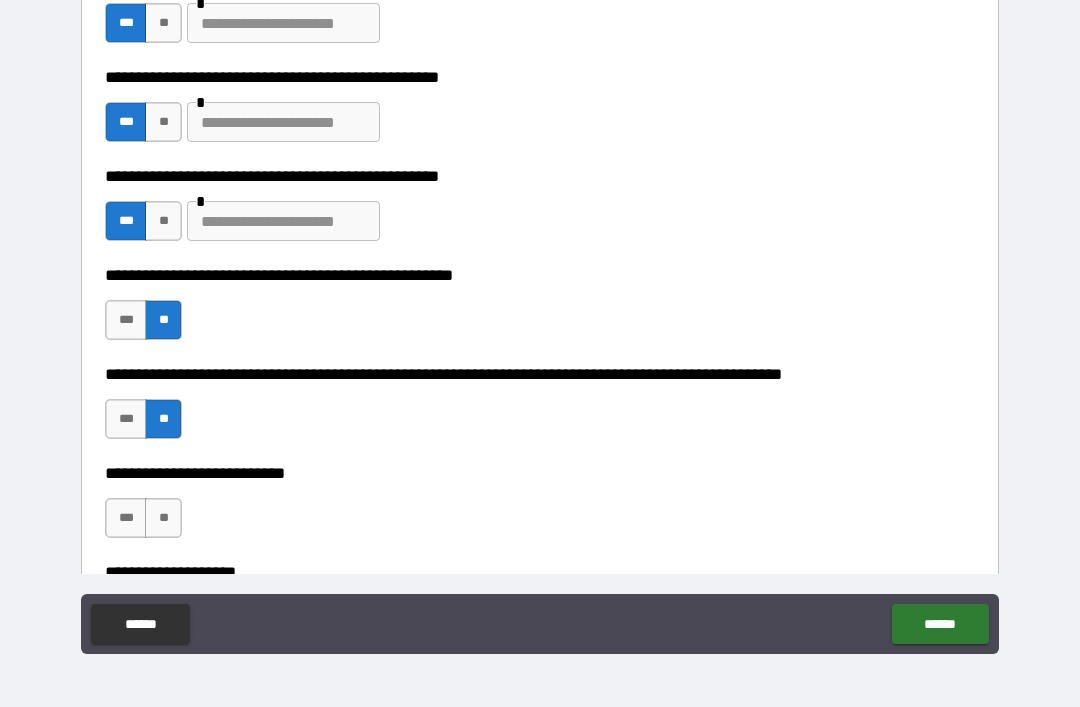 scroll, scrollTop: 631, scrollLeft: 0, axis: vertical 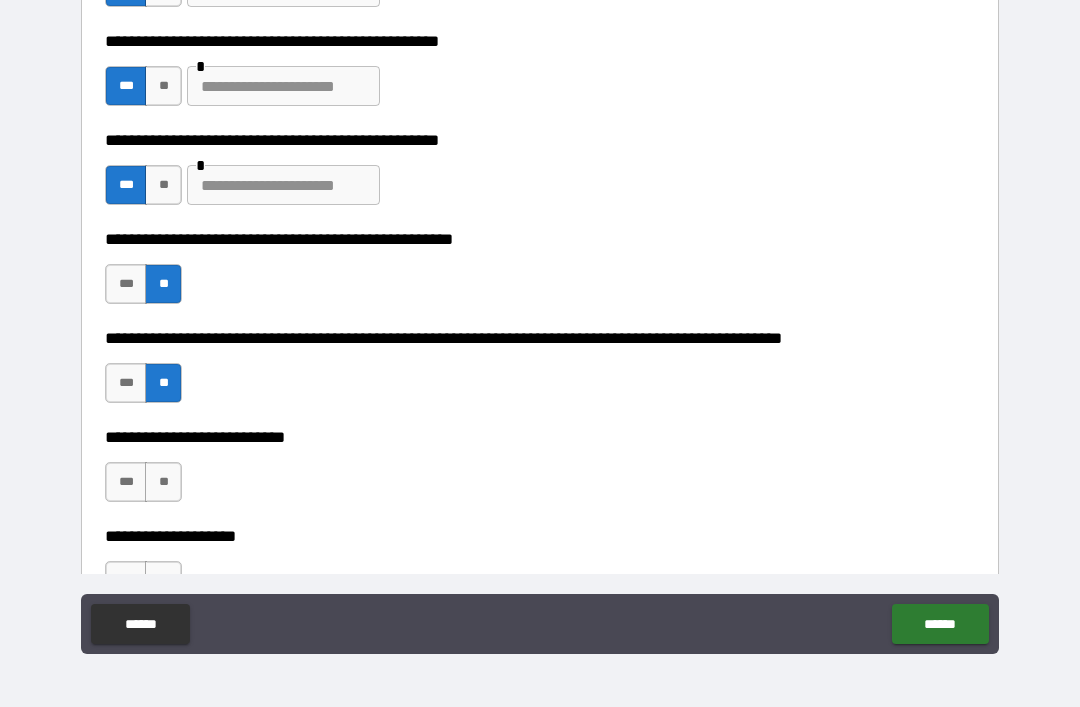 click on "**" at bounding box center (163, 482) 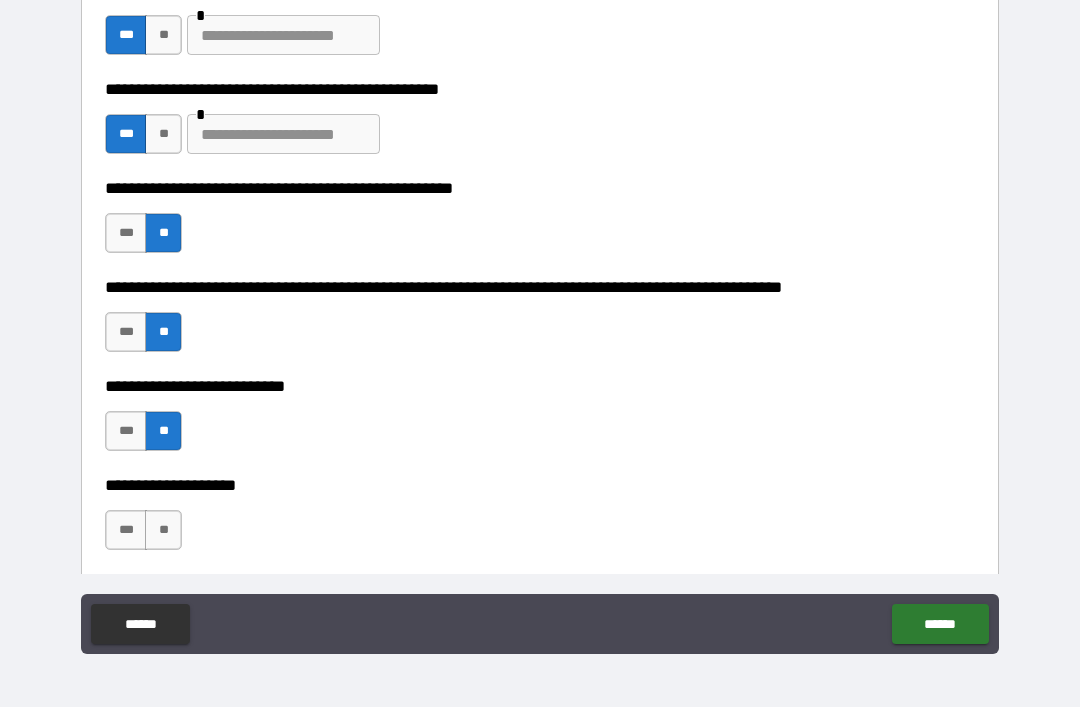 scroll, scrollTop: 698, scrollLeft: 0, axis: vertical 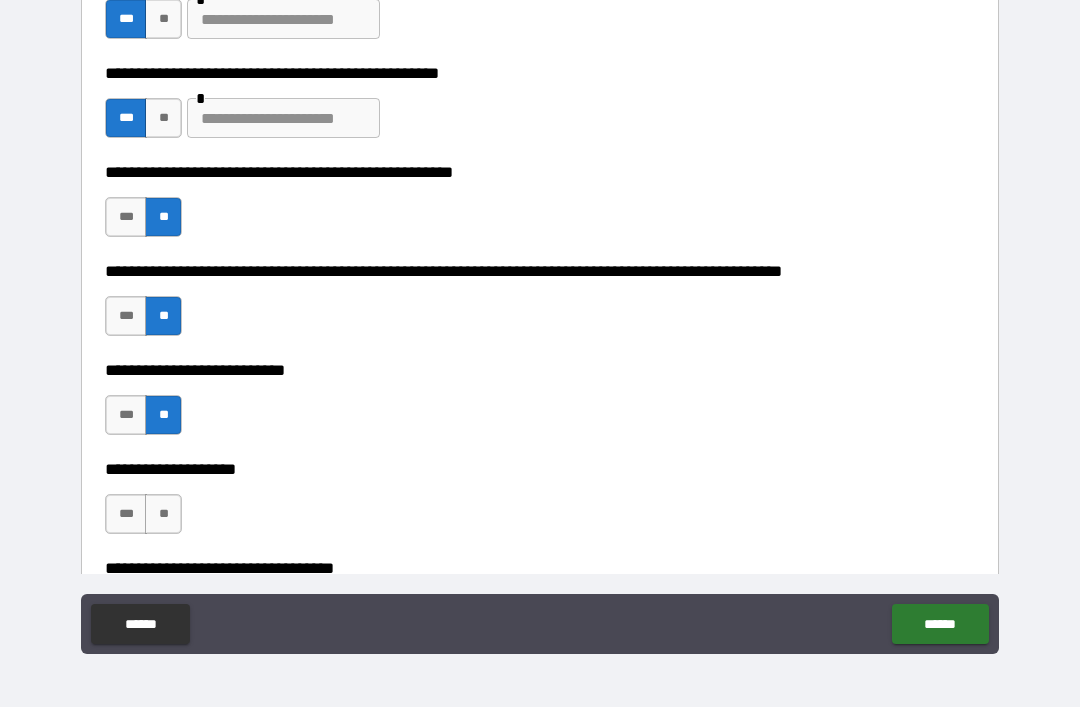 click on "**" at bounding box center (163, 514) 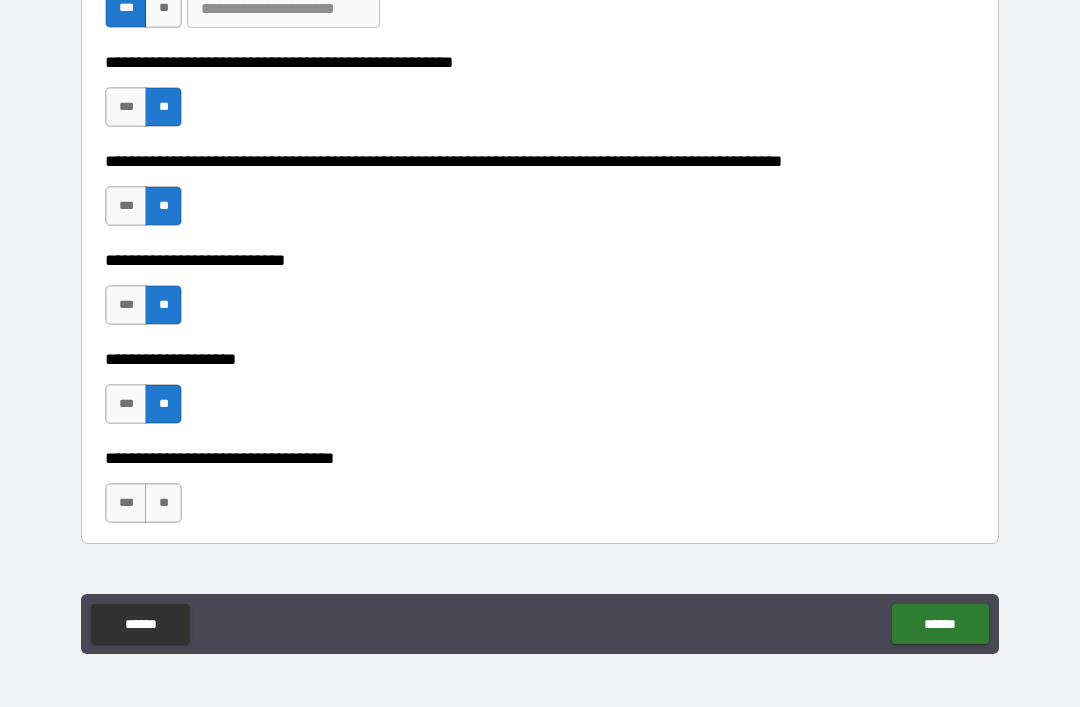 scroll, scrollTop: 825, scrollLeft: 0, axis: vertical 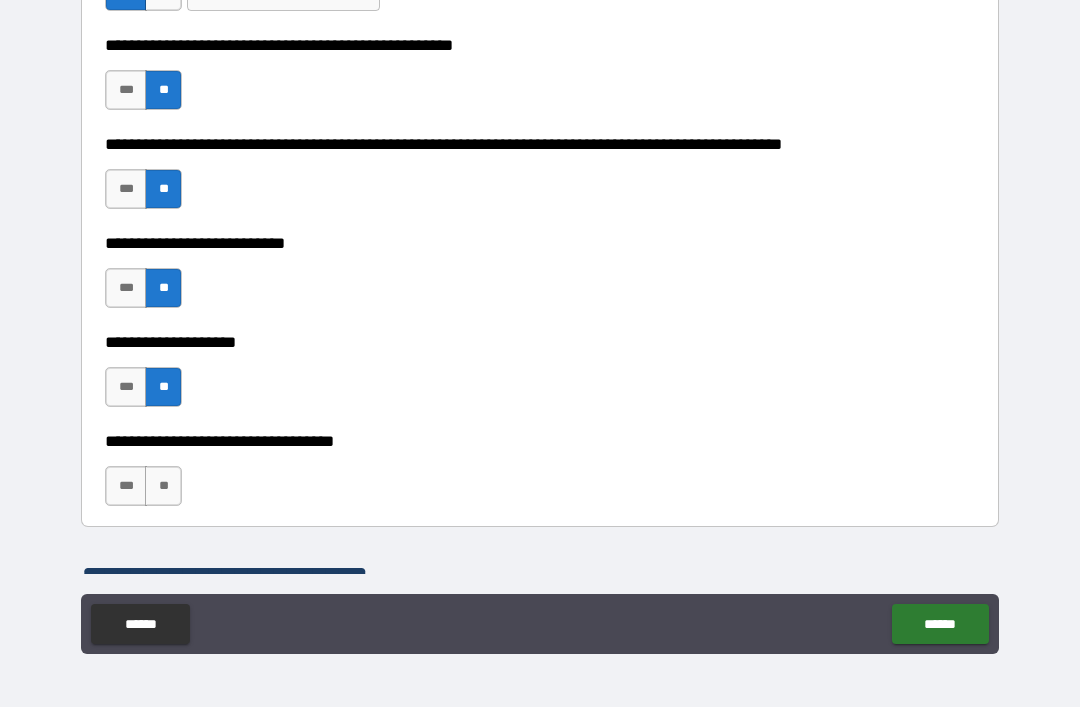 click on "**" at bounding box center [163, 486] 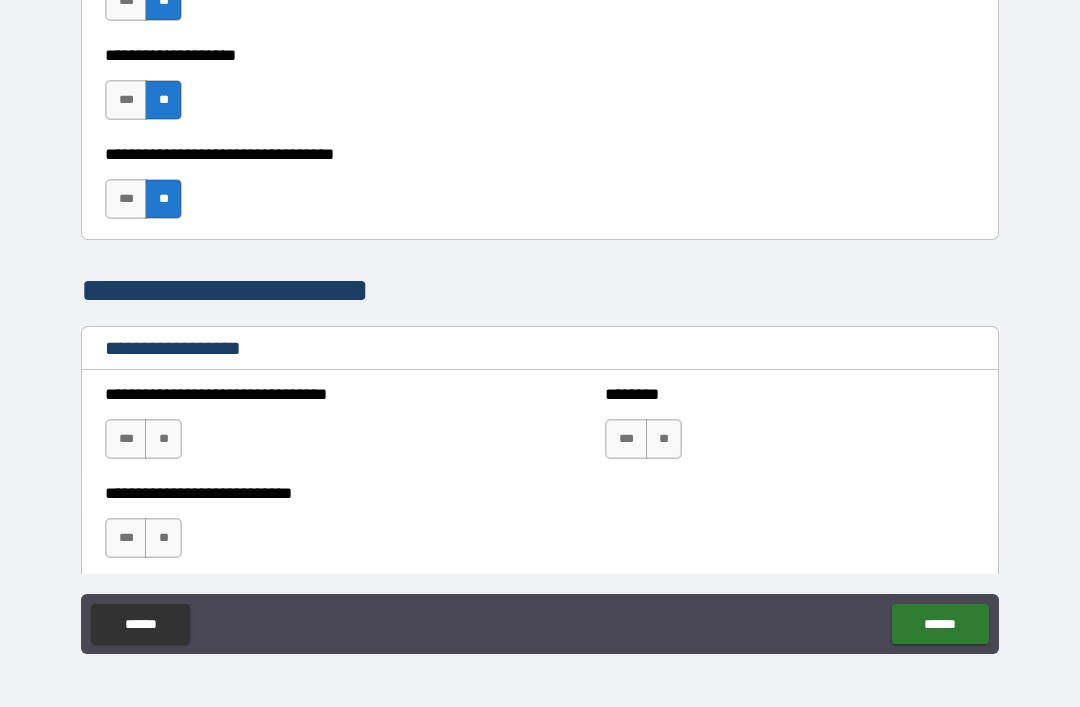 scroll, scrollTop: 1130, scrollLeft: 0, axis: vertical 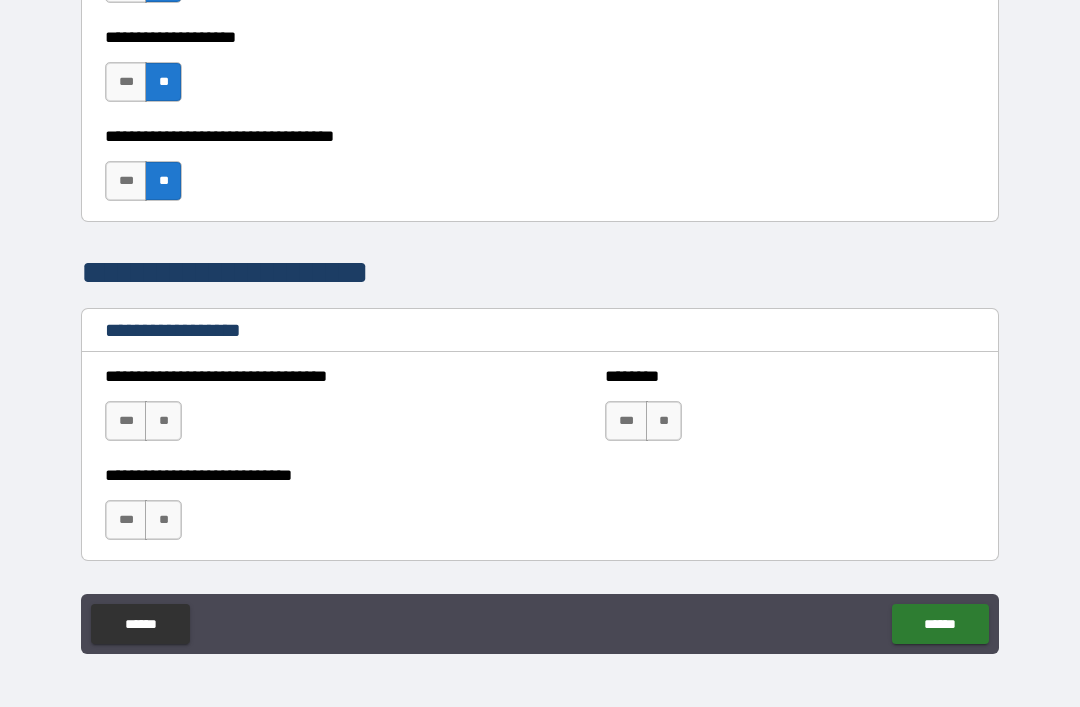click on "**" at bounding box center (163, 421) 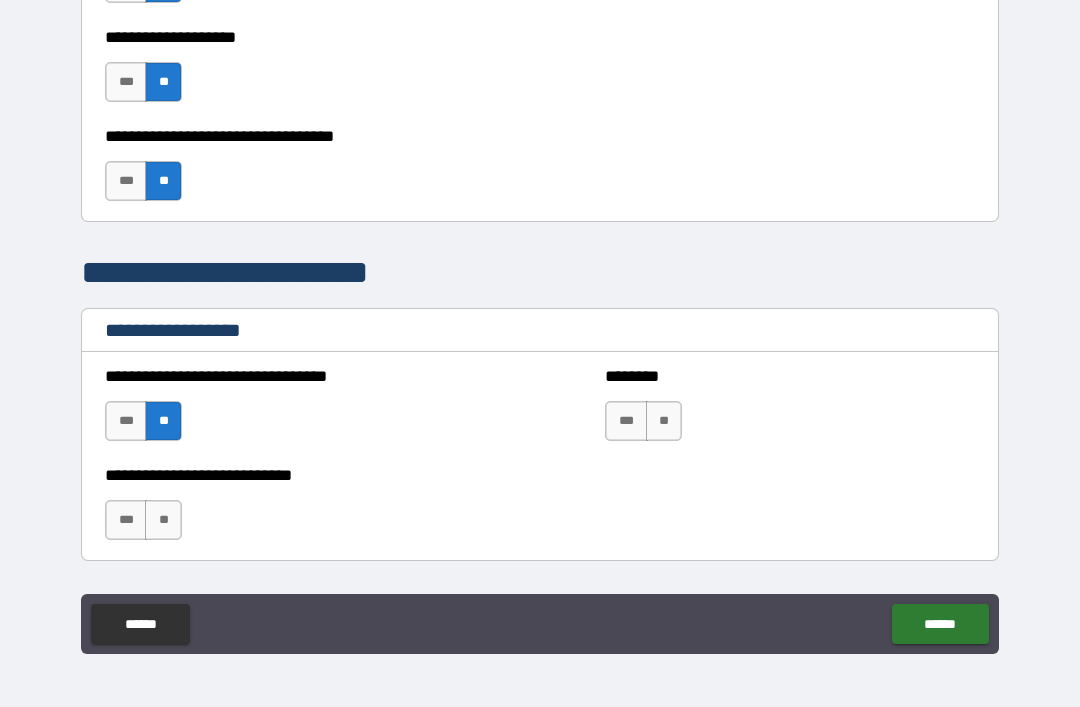 click on "**" at bounding box center (163, 520) 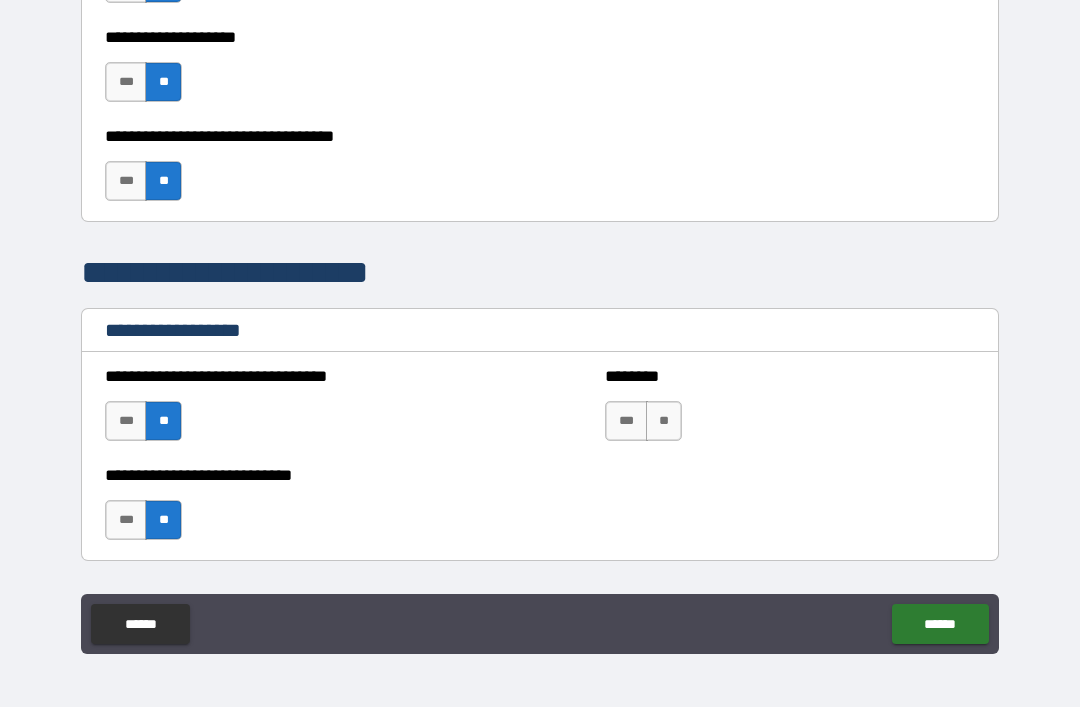 click on "**" at bounding box center (664, 421) 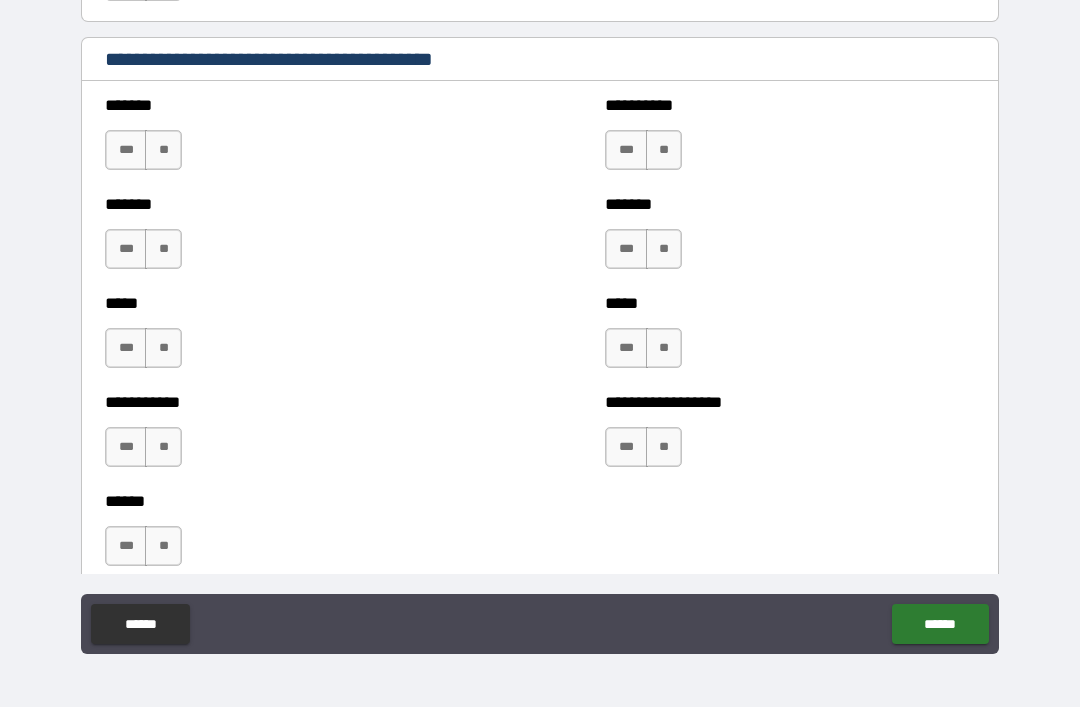 scroll, scrollTop: 1670, scrollLeft: 0, axis: vertical 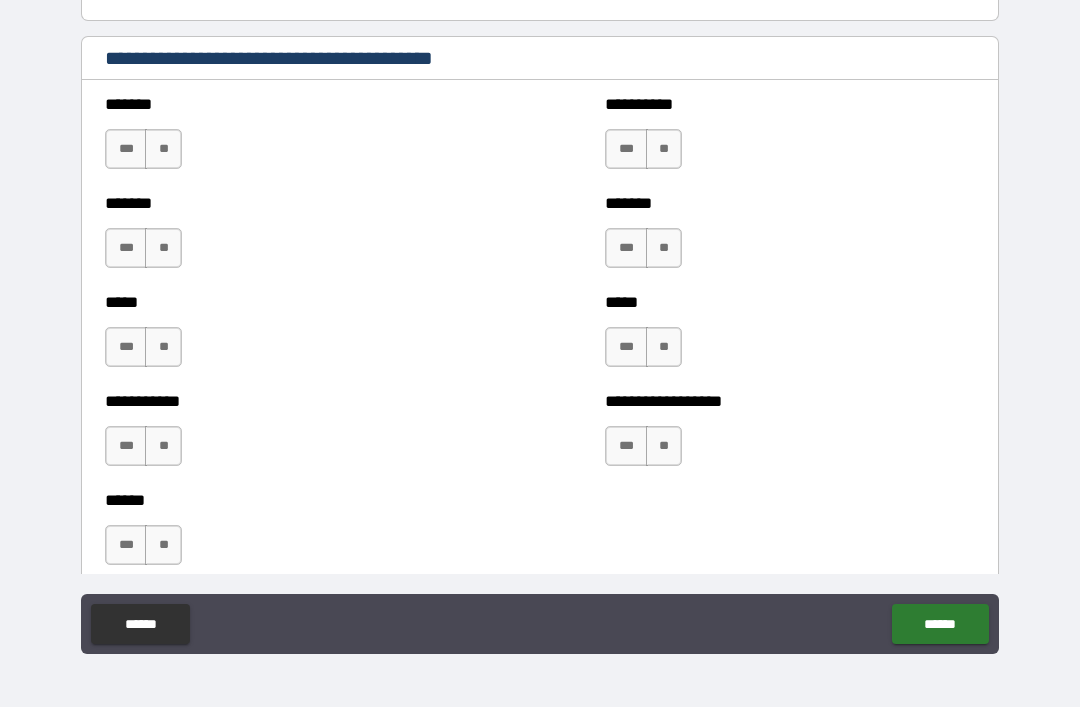 click on "**" at bounding box center [163, 149] 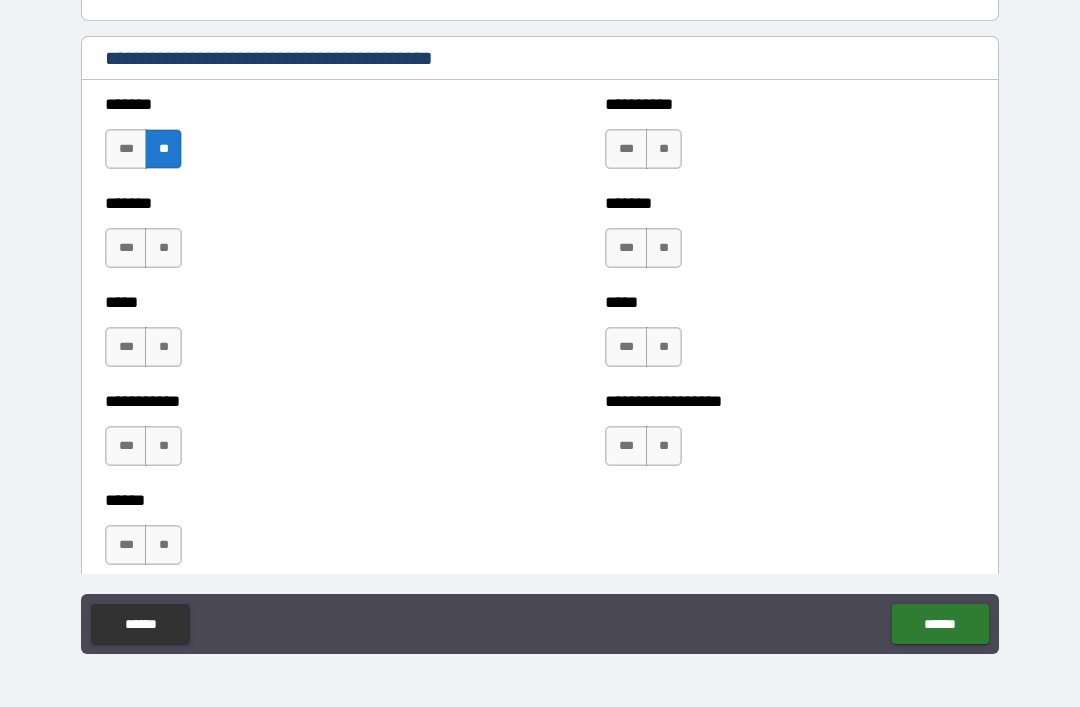 click on "***" at bounding box center [126, 248] 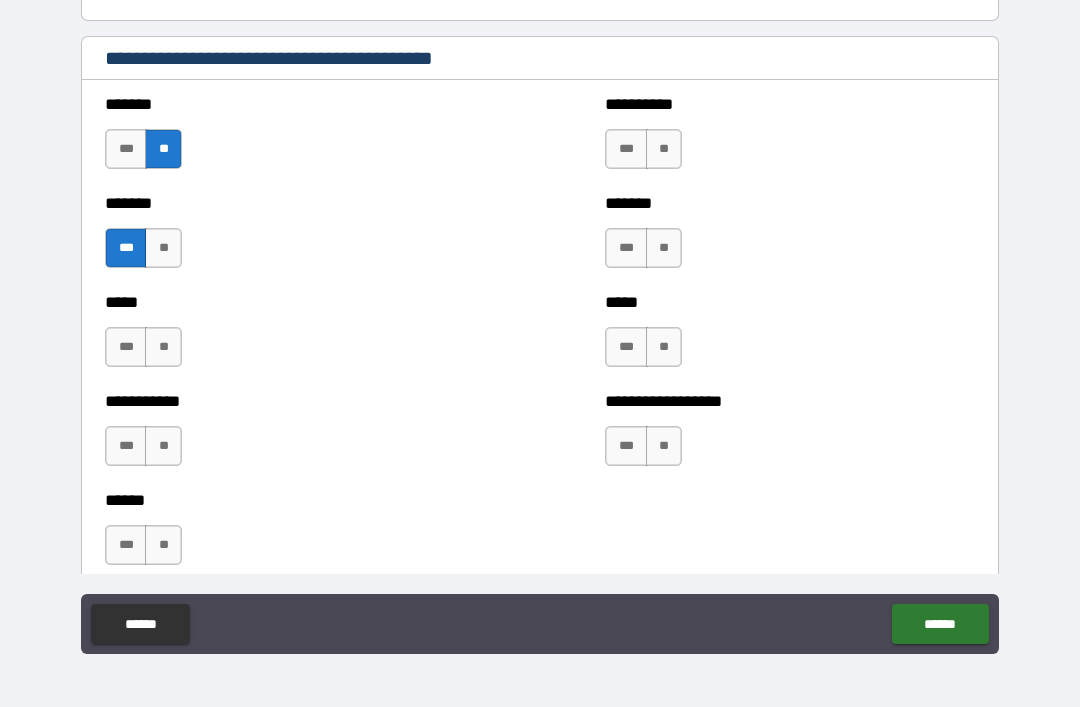 click on "**" at bounding box center (664, 149) 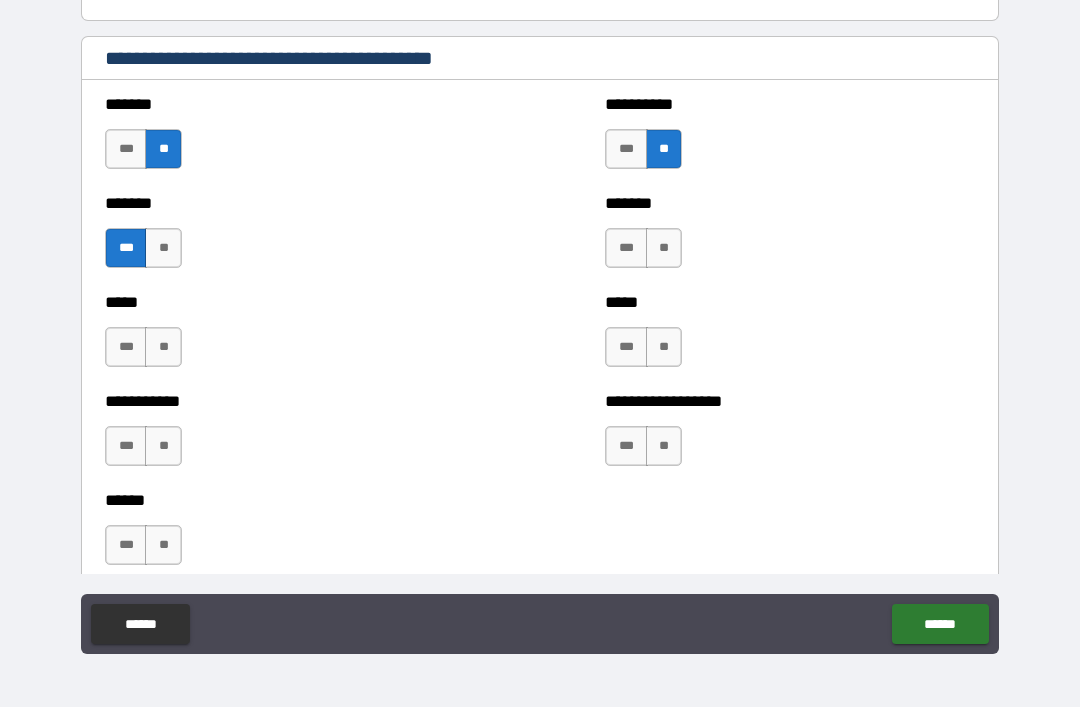 click on "**" at bounding box center (664, 248) 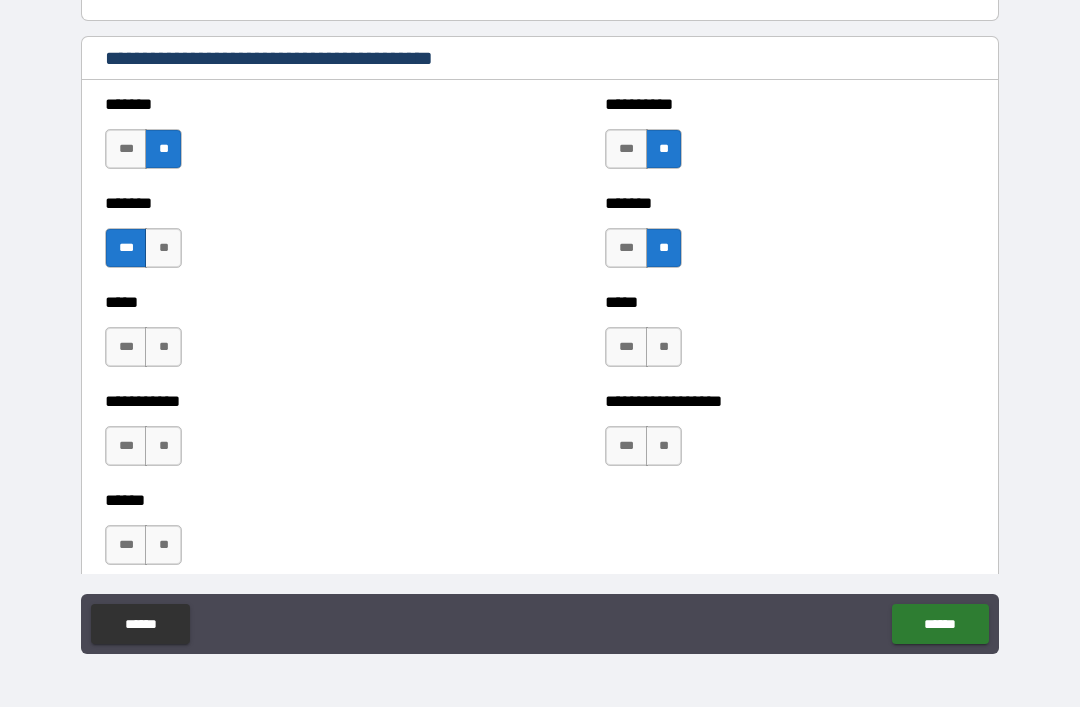 click on "**" at bounding box center (664, 347) 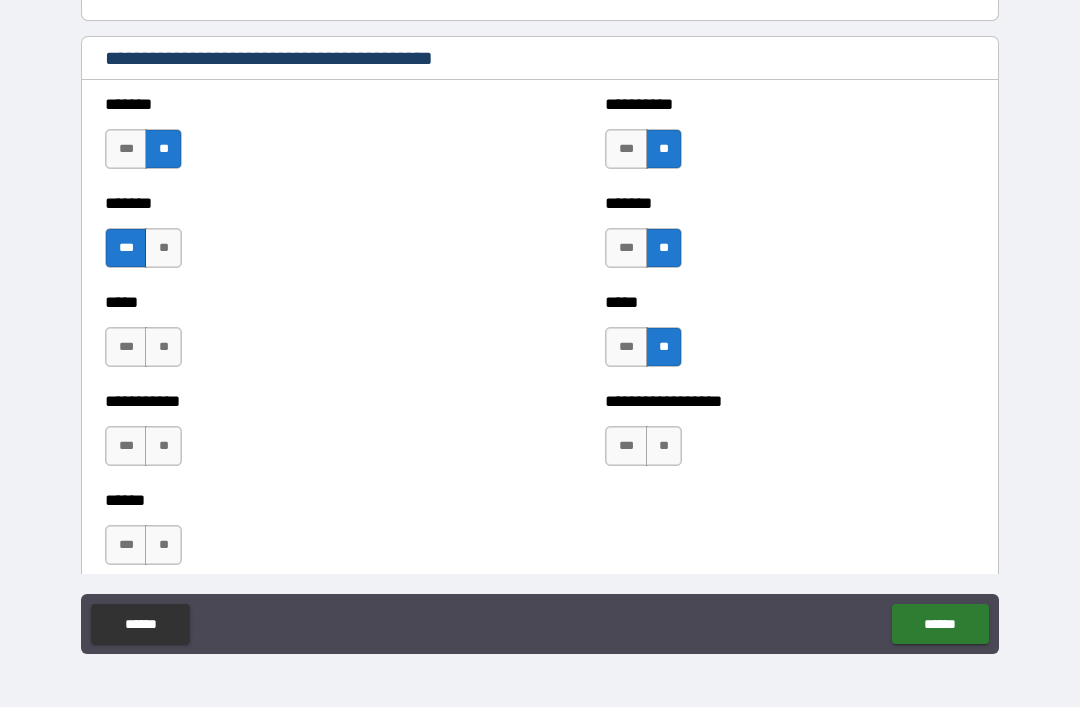 click on "***" at bounding box center [626, 149] 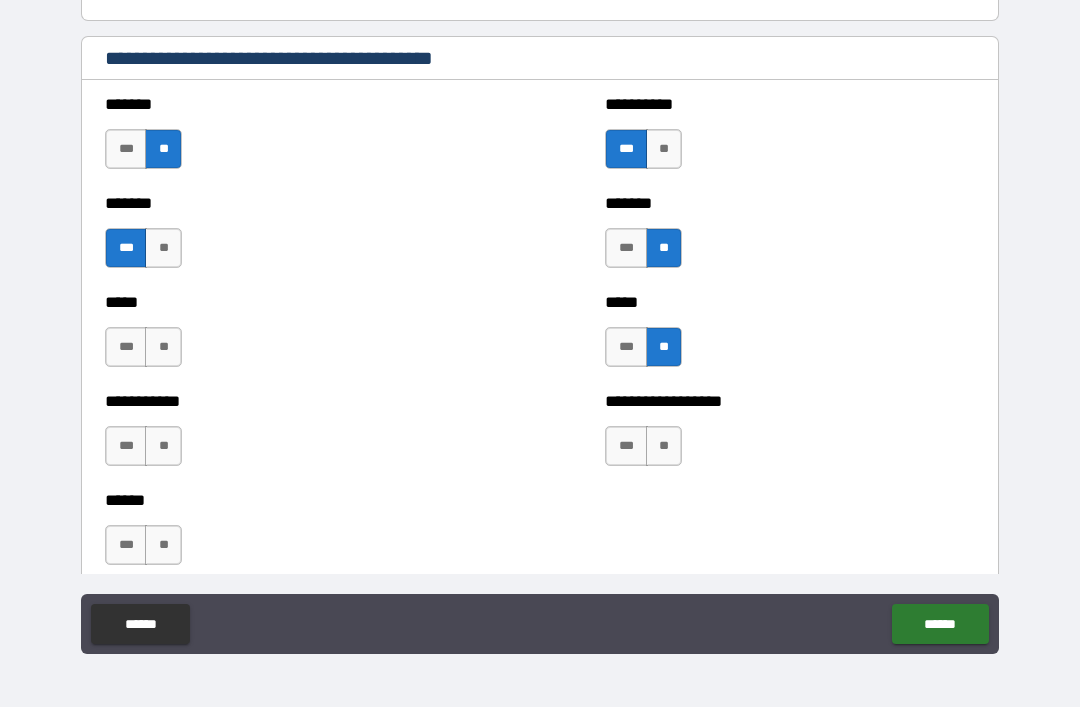 click on "***" at bounding box center [126, 347] 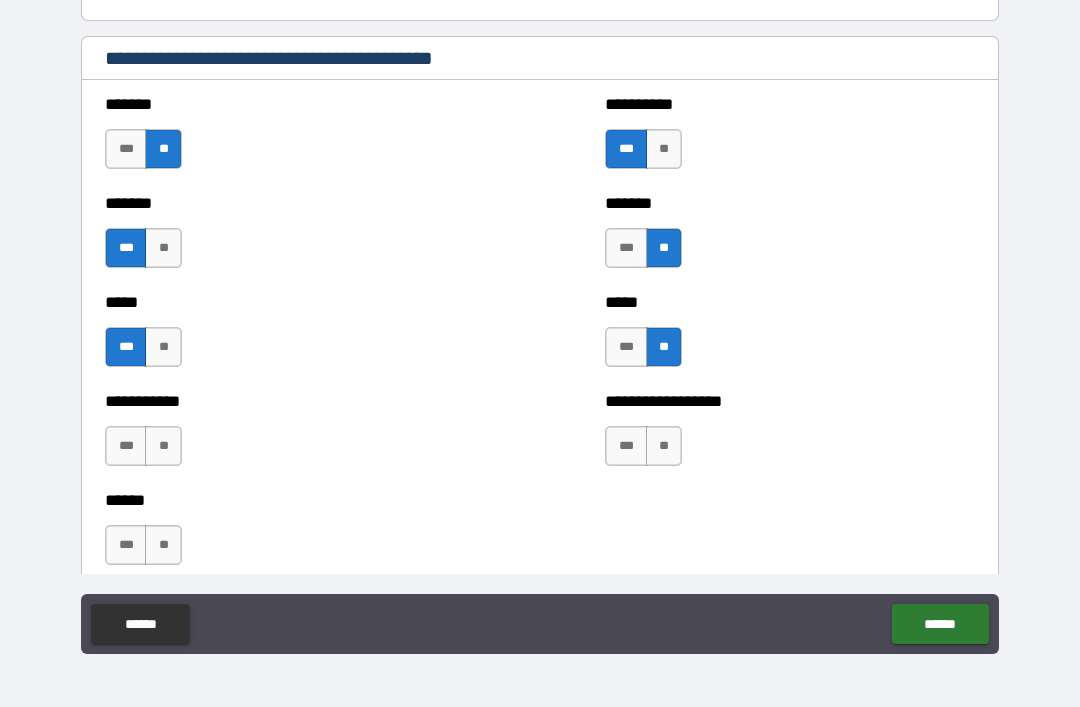 click on "***" at bounding box center [126, 446] 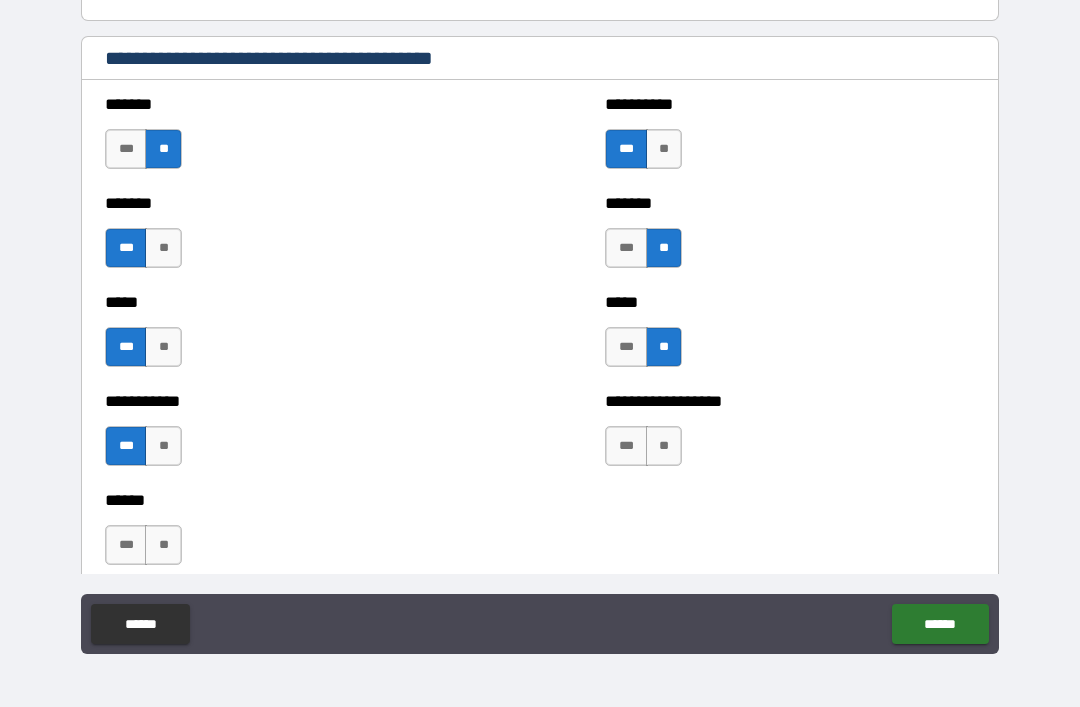 click on "**" at bounding box center [163, 545] 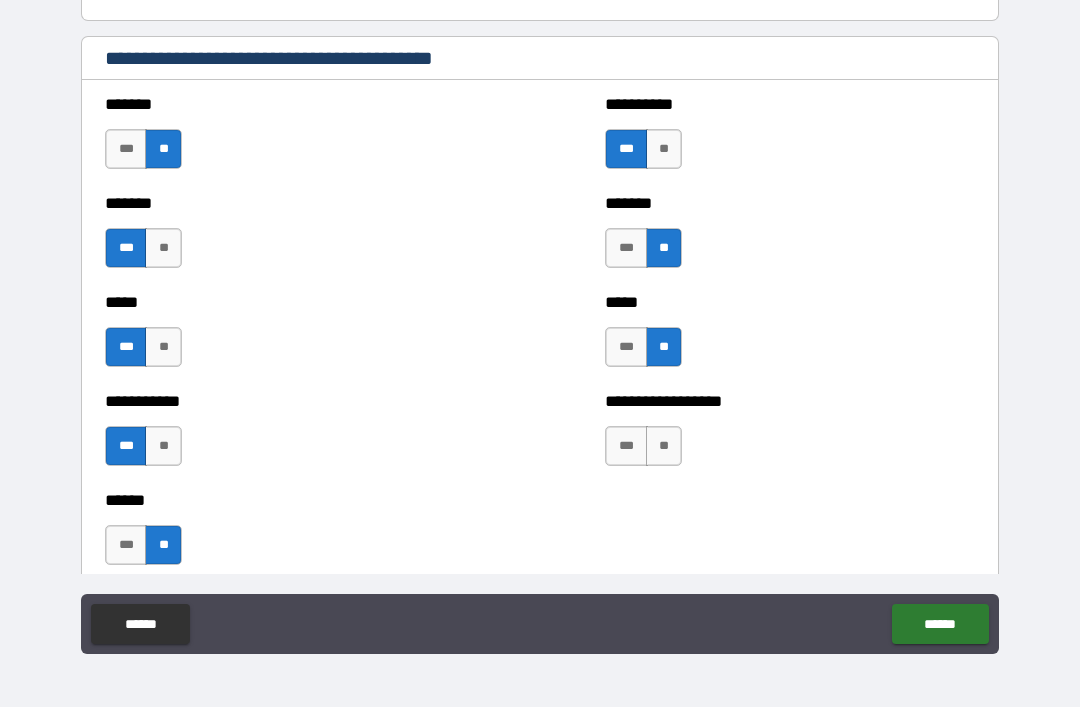 click on "***" at bounding box center [626, 446] 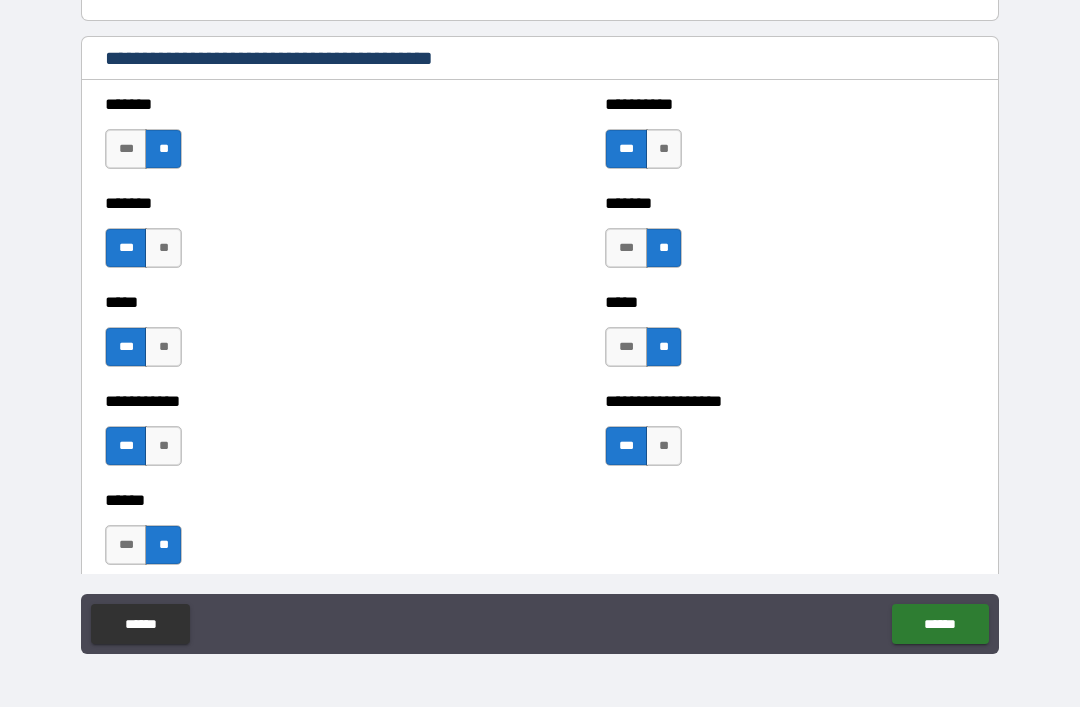 click on "***" at bounding box center (626, 446) 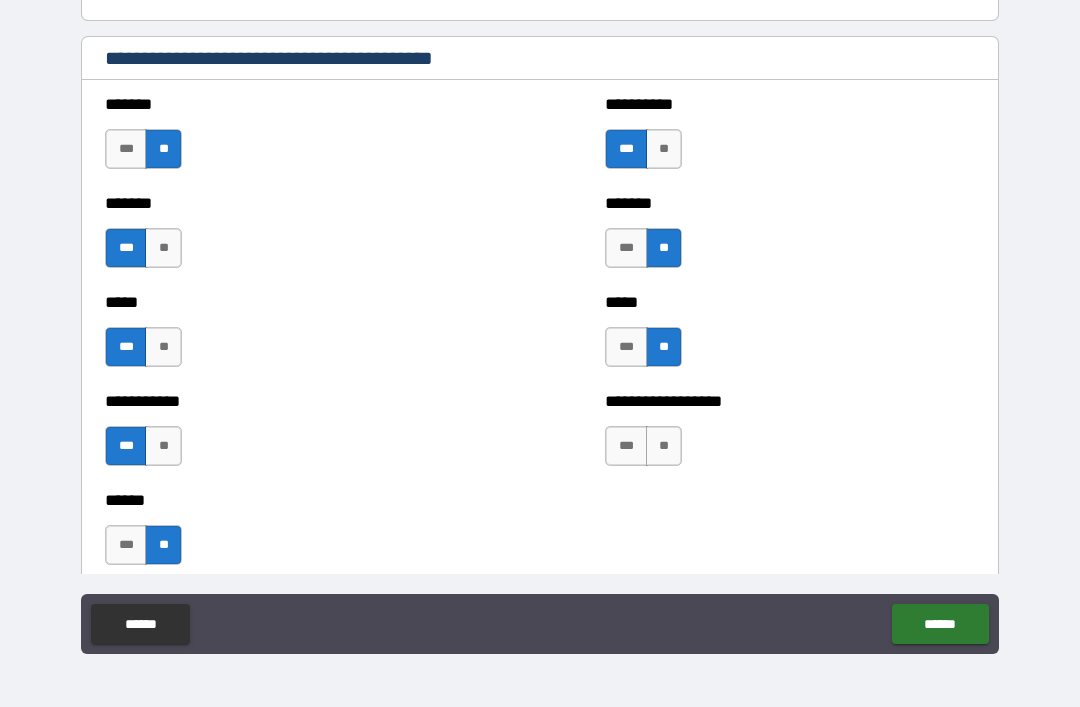 click on "**" at bounding box center (664, 446) 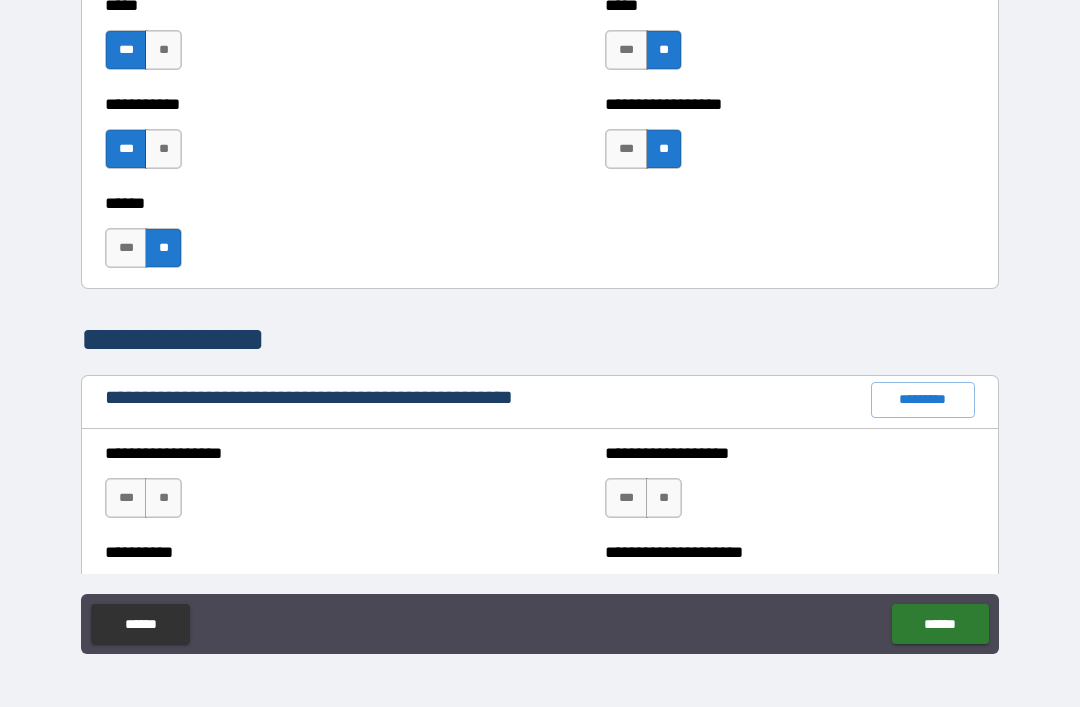 scroll, scrollTop: 1968, scrollLeft: 0, axis: vertical 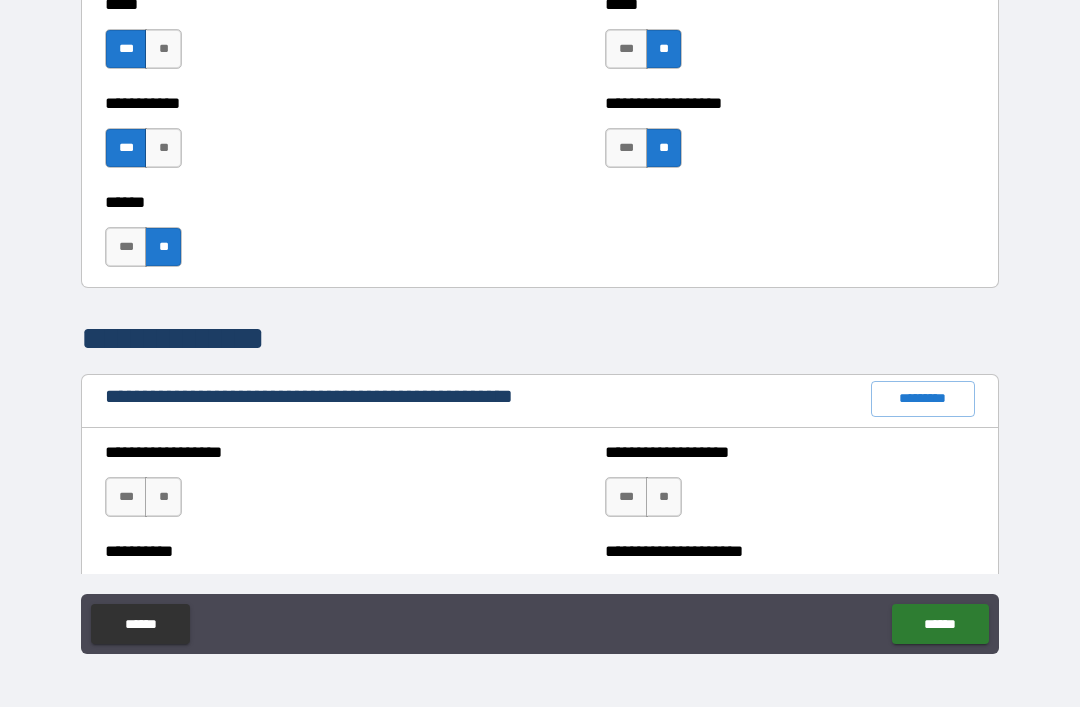 click on "**" at bounding box center (163, 497) 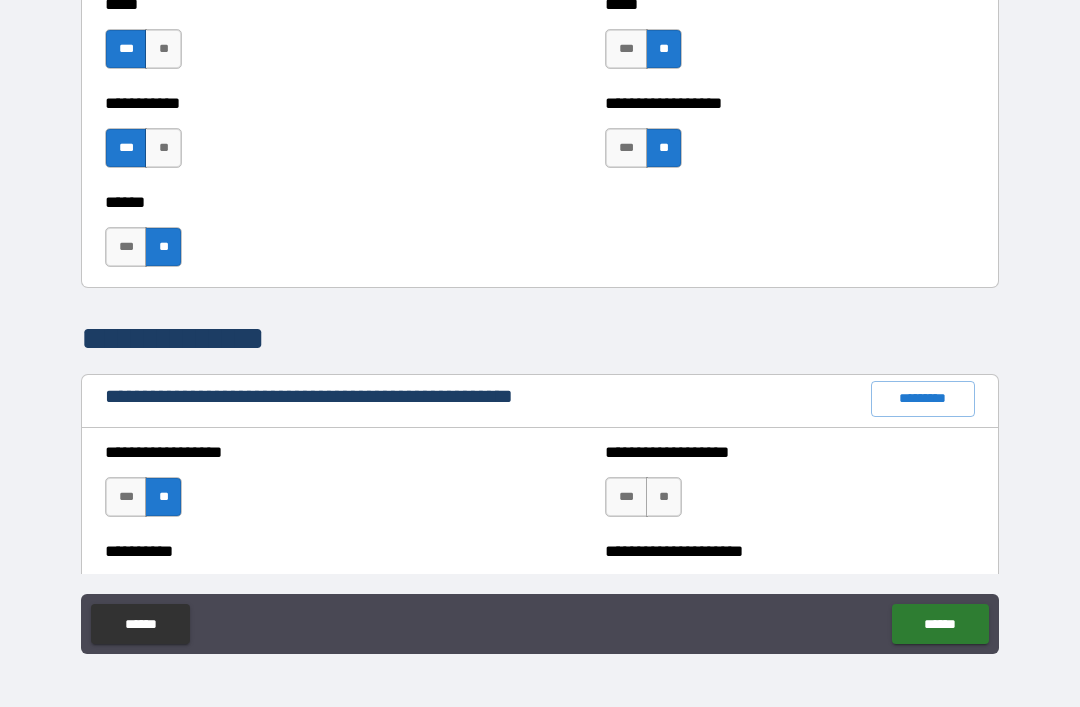 click on "**" at bounding box center (664, 497) 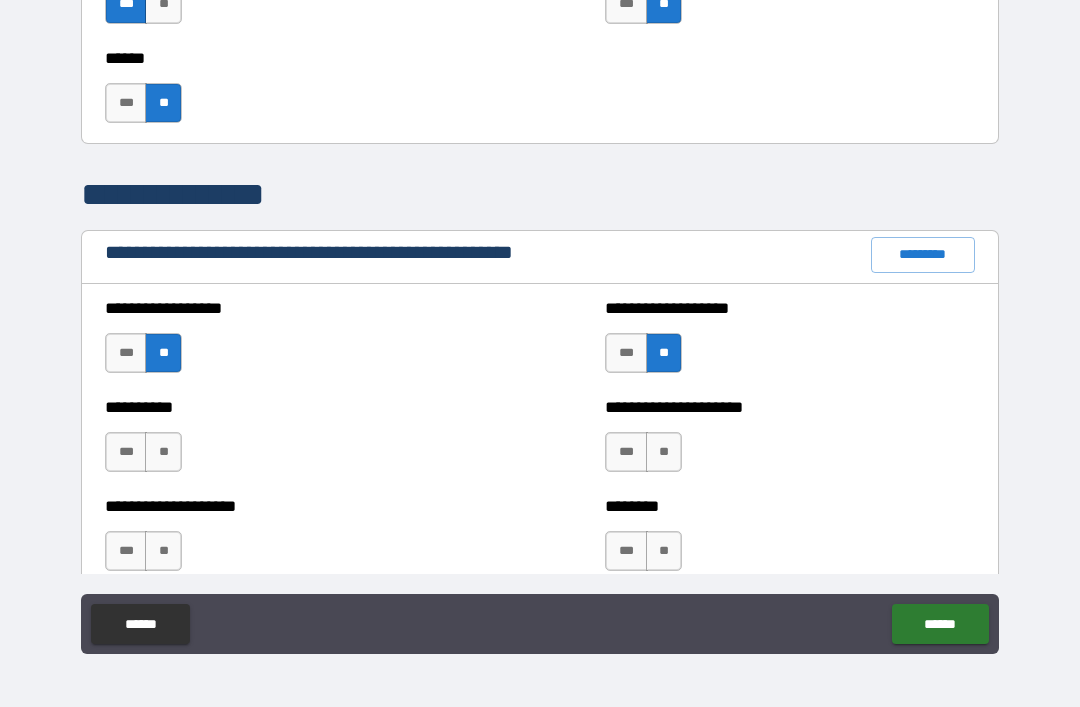 scroll, scrollTop: 2131, scrollLeft: 0, axis: vertical 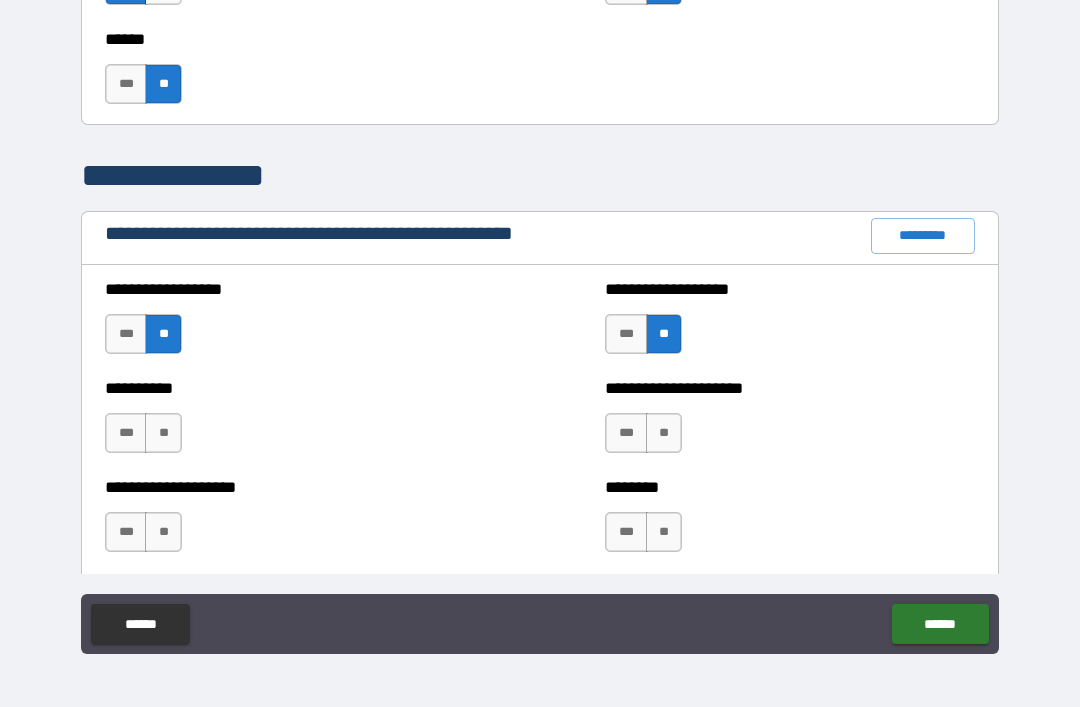 click on "**" at bounding box center (163, 433) 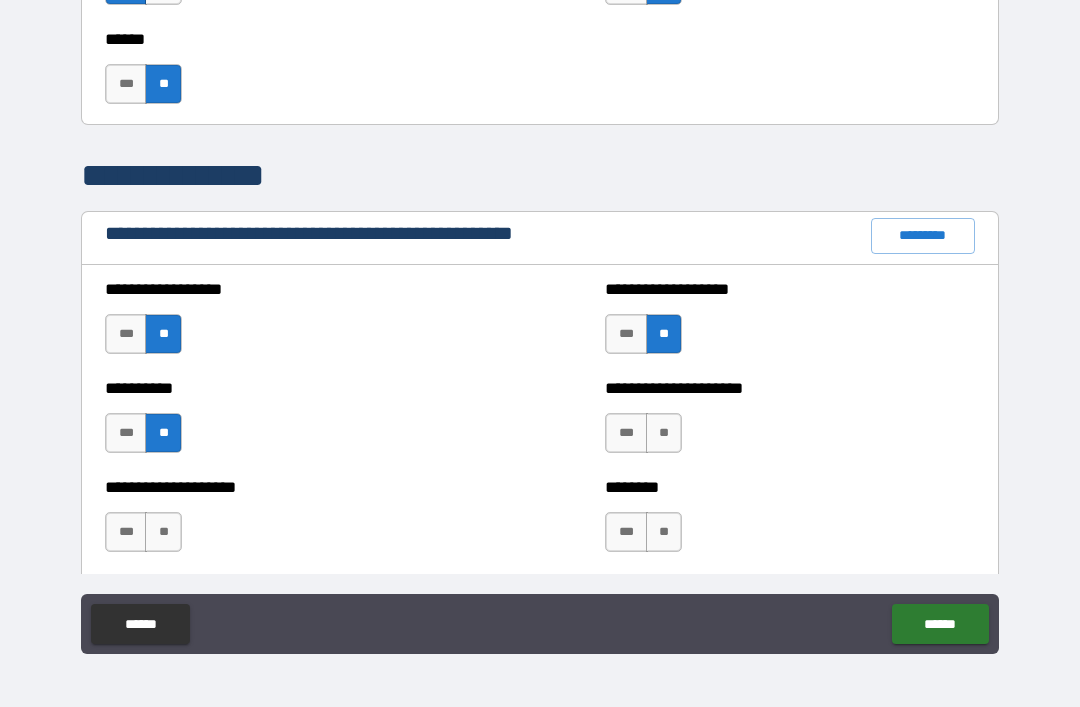 click on "**" at bounding box center [664, 433] 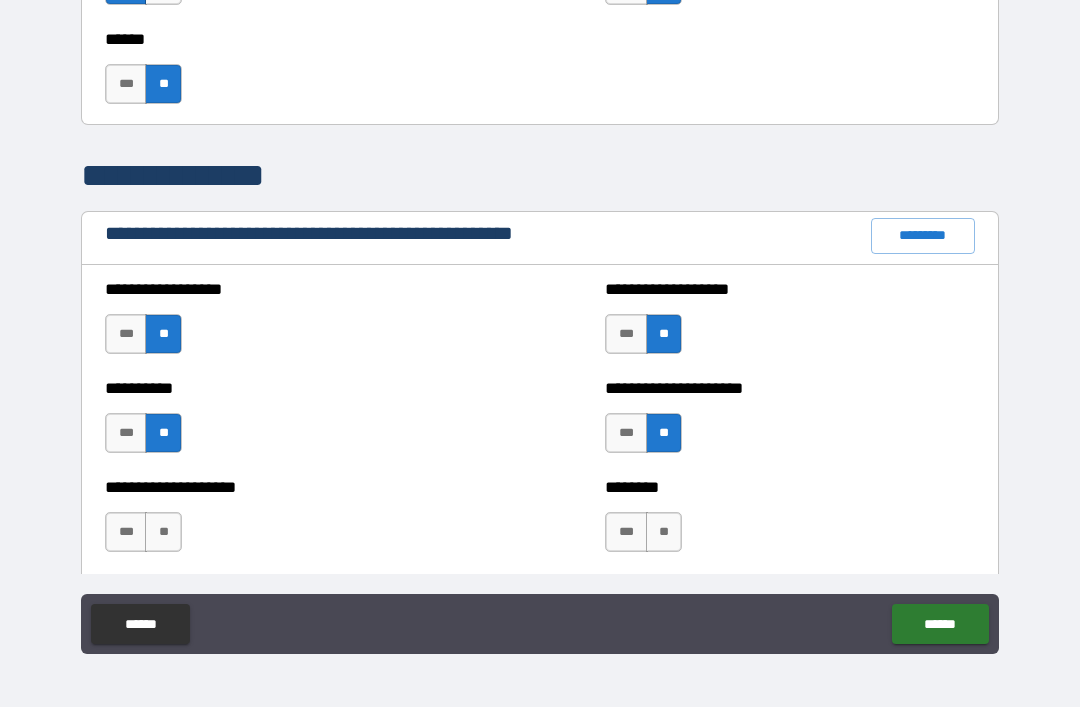 click on "**" at bounding box center [163, 532] 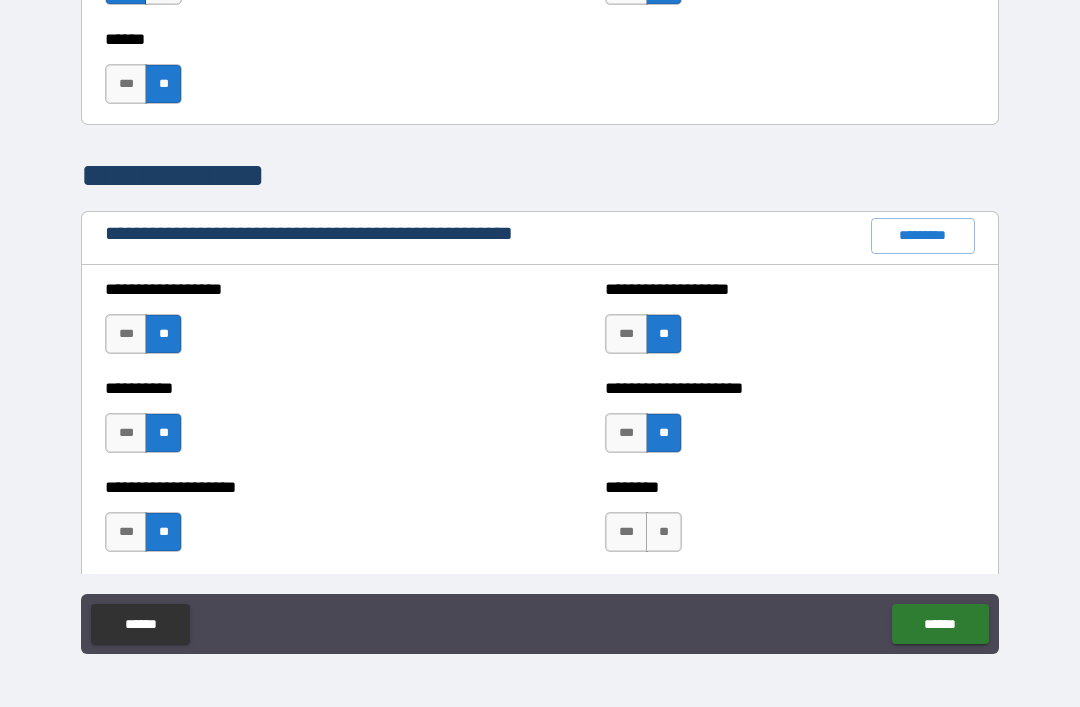 click on "**" at bounding box center (664, 532) 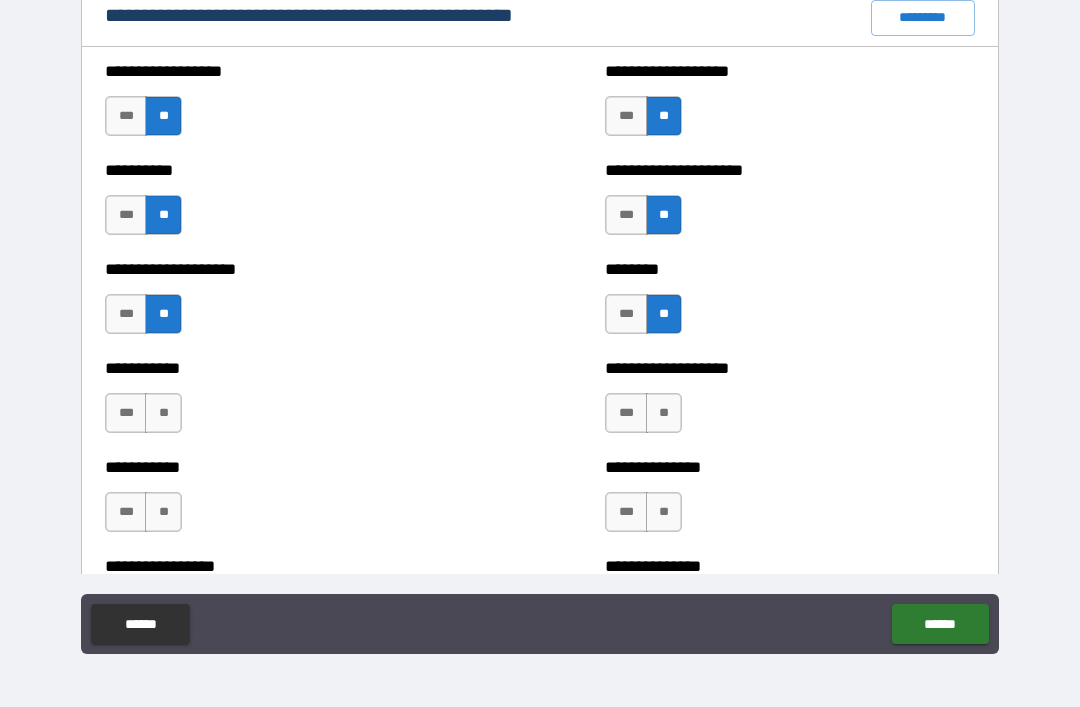 scroll, scrollTop: 2350, scrollLeft: 0, axis: vertical 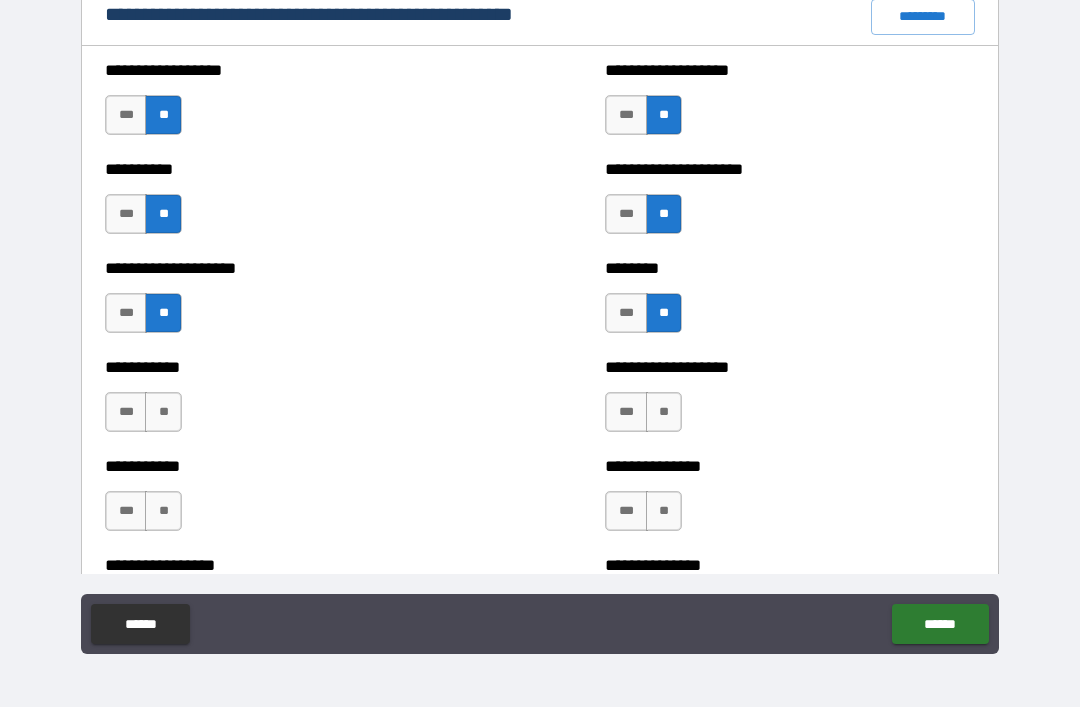 click on "**" at bounding box center (163, 412) 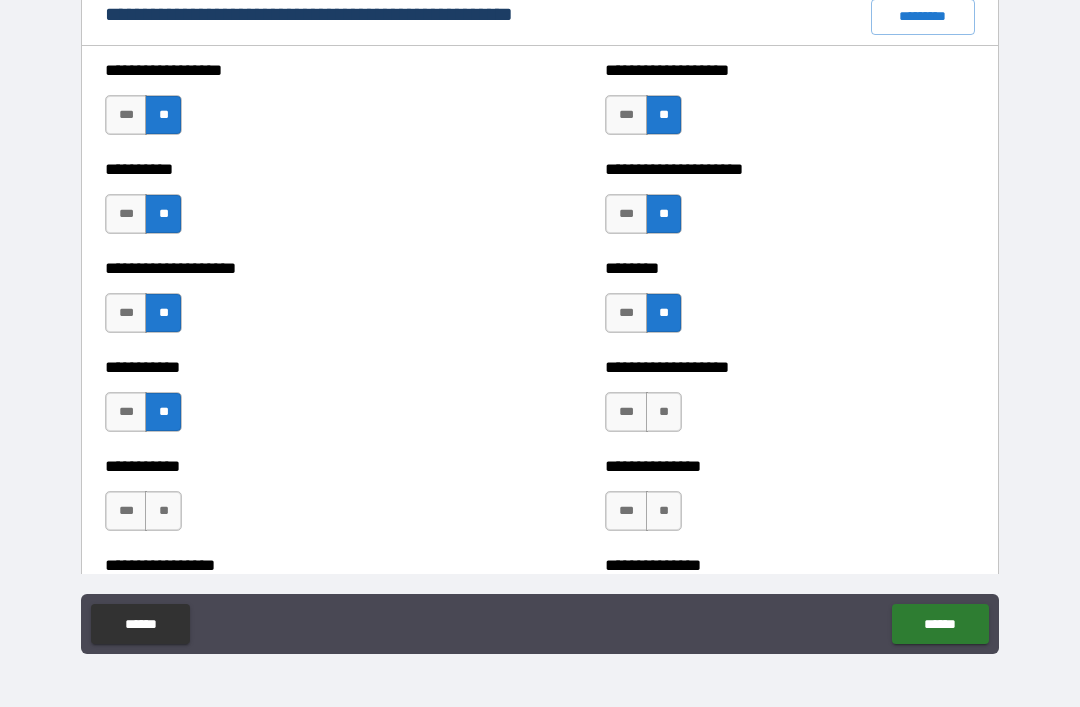 click on "**" at bounding box center [664, 412] 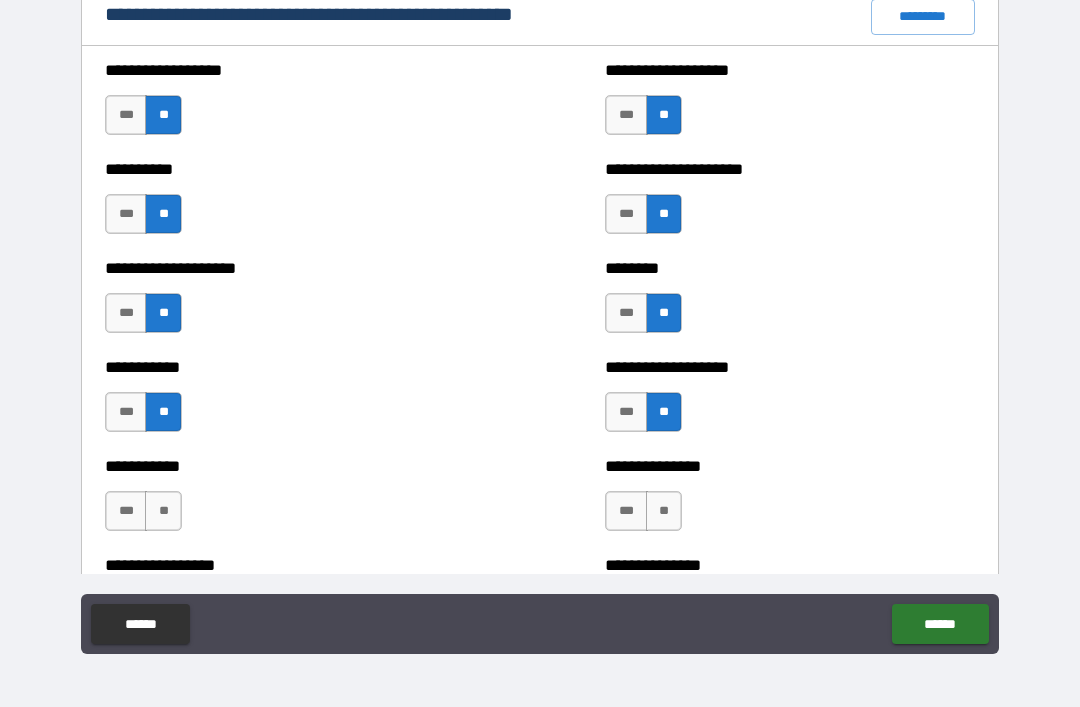click on "**" at bounding box center [163, 511] 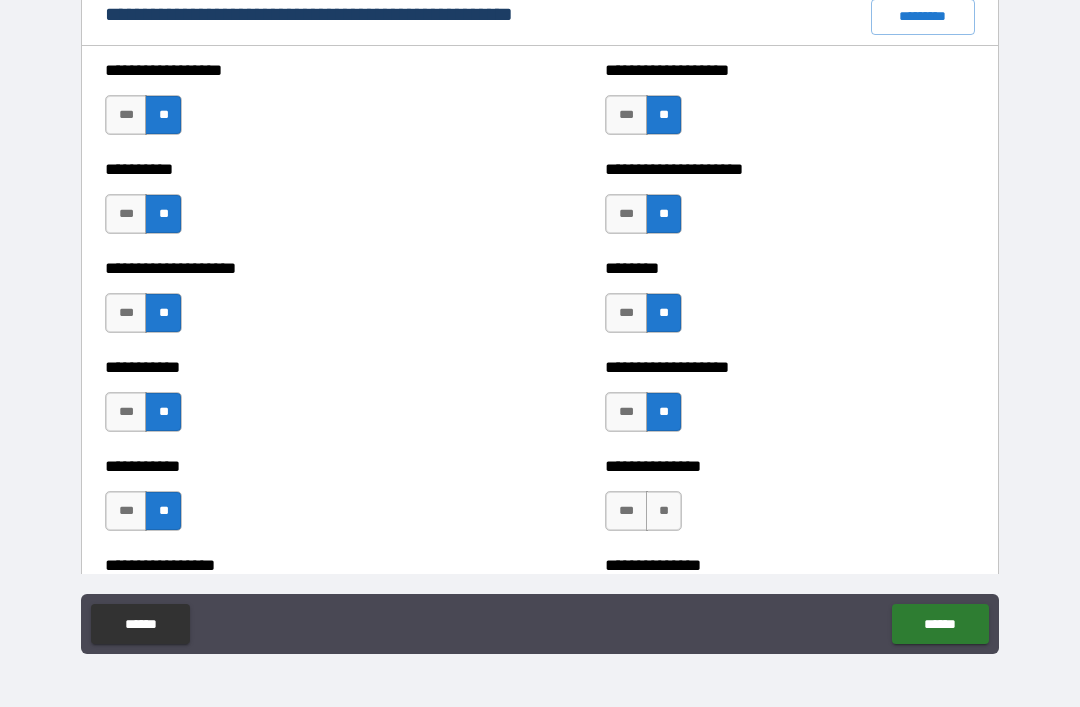 click on "**" at bounding box center (664, 511) 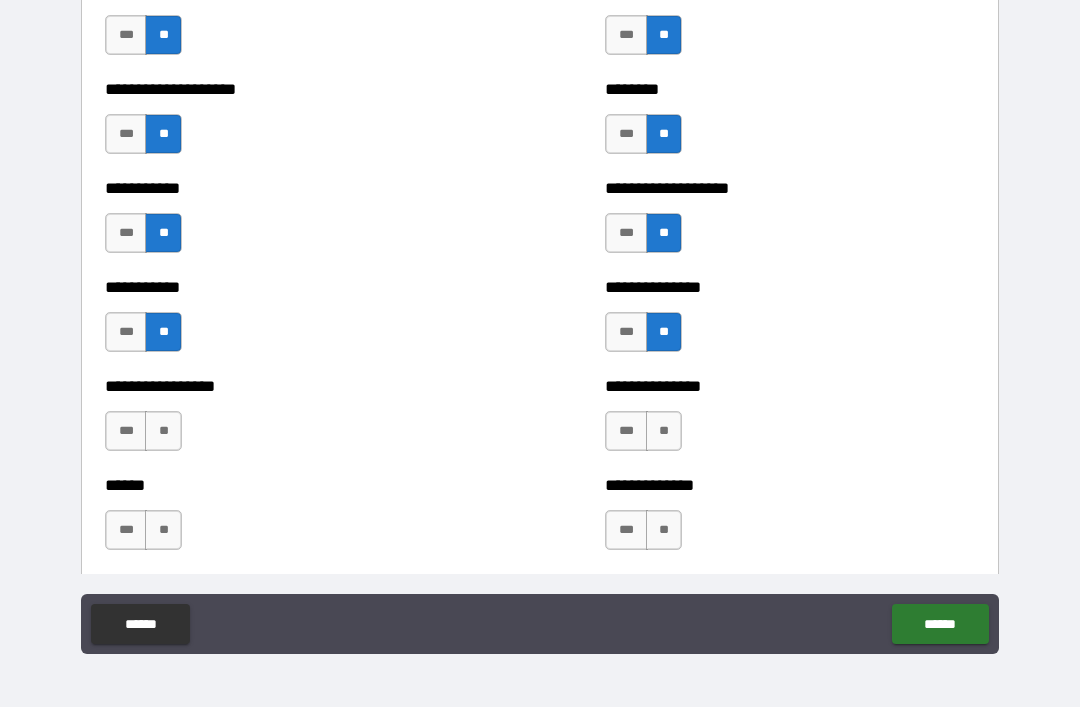 scroll, scrollTop: 2541, scrollLeft: 0, axis: vertical 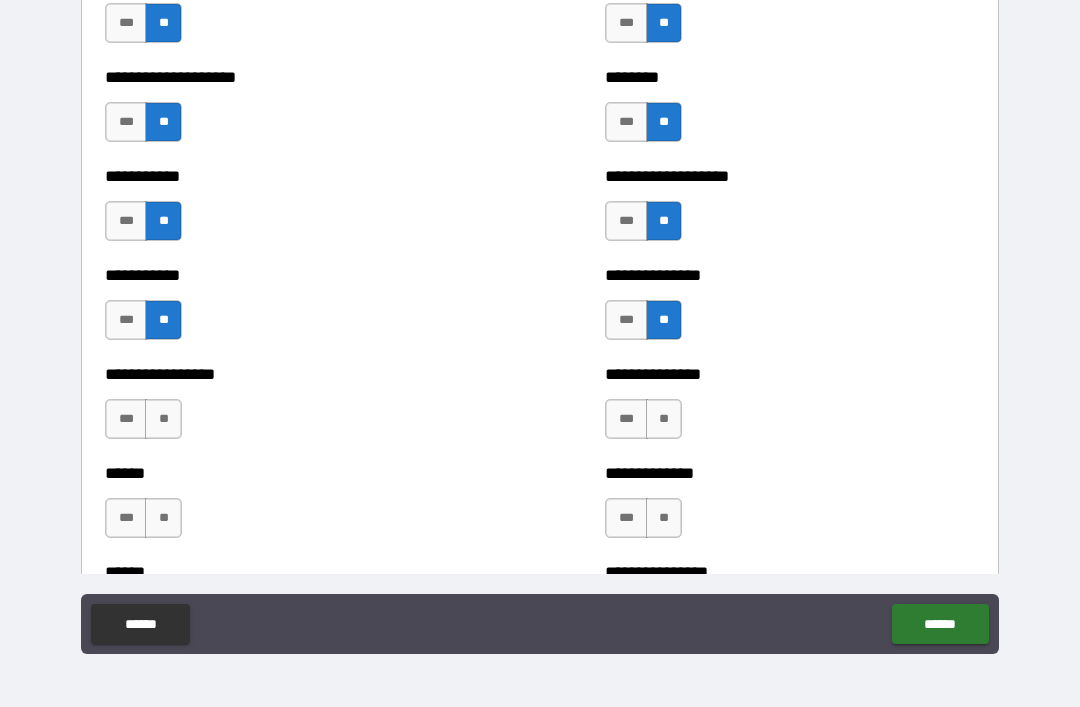 click on "**********" at bounding box center [790, 409] 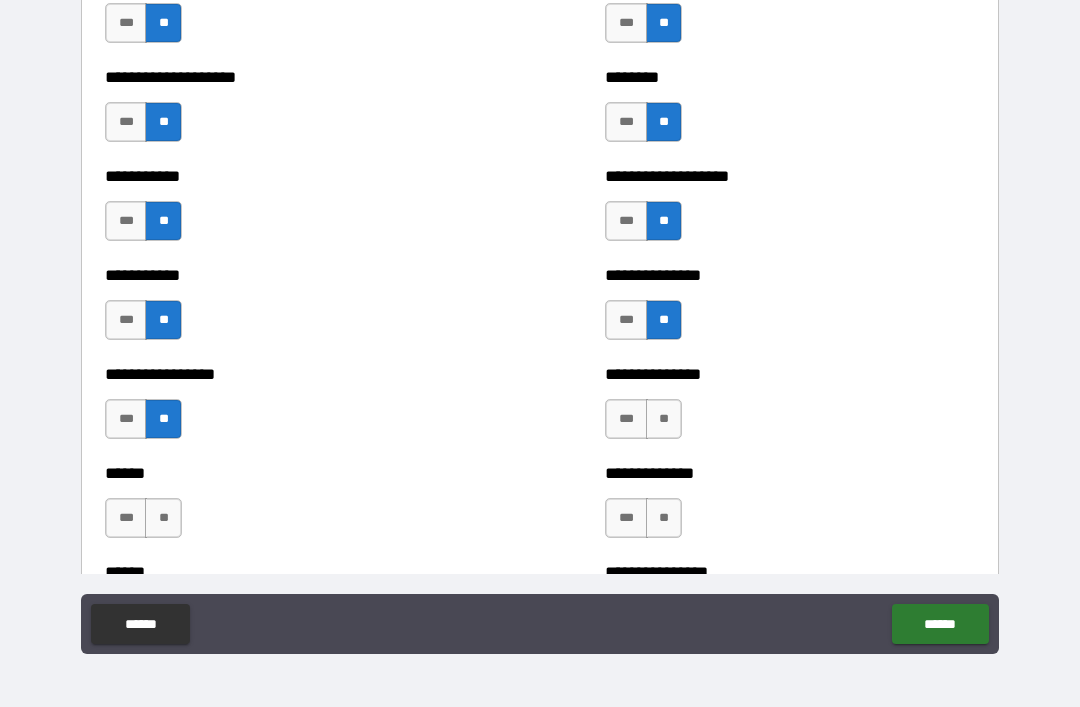 click on "***" at bounding box center [126, 419] 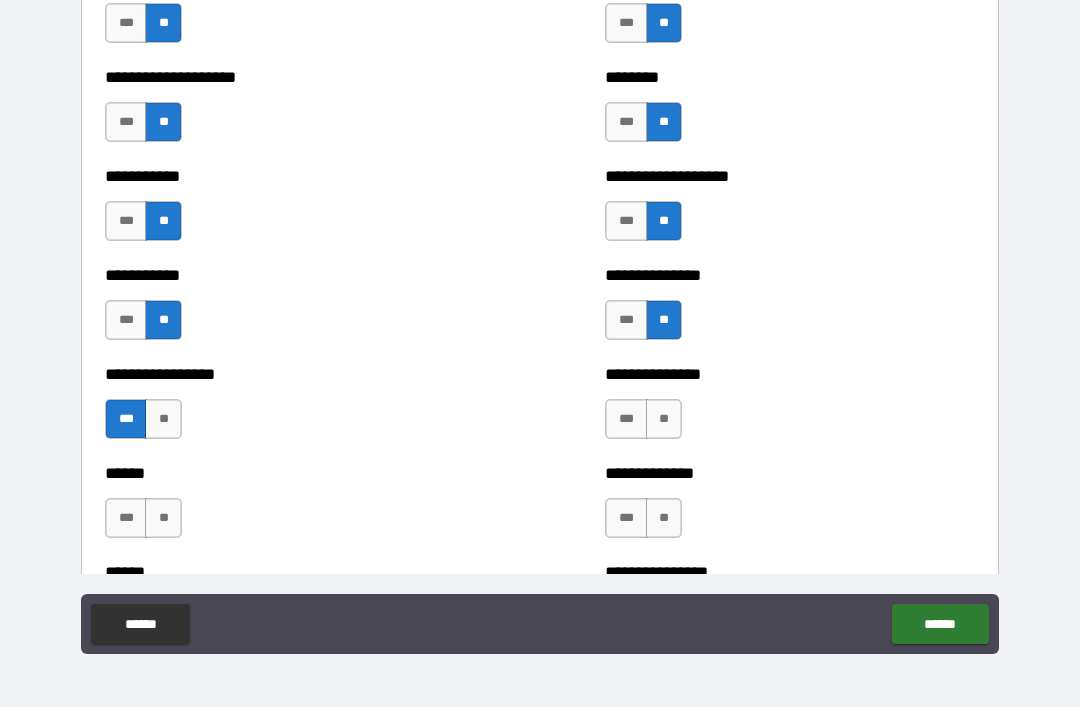 click on "**" at bounding box center [664, 419] 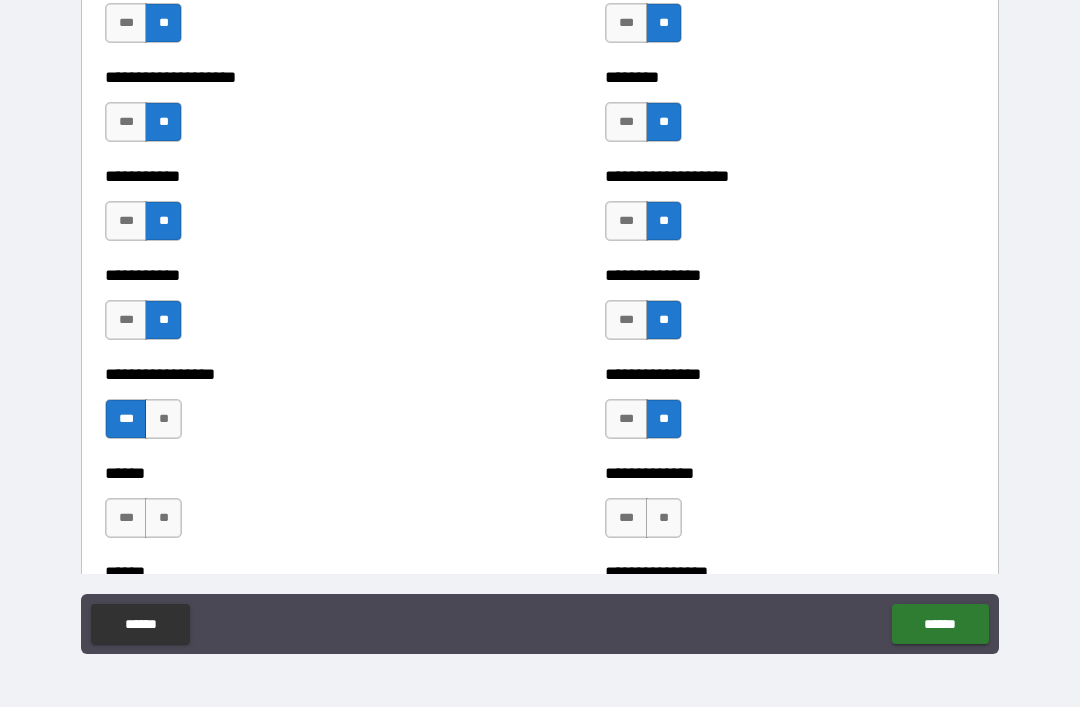 click on "**" at bounding box center (664, 518) 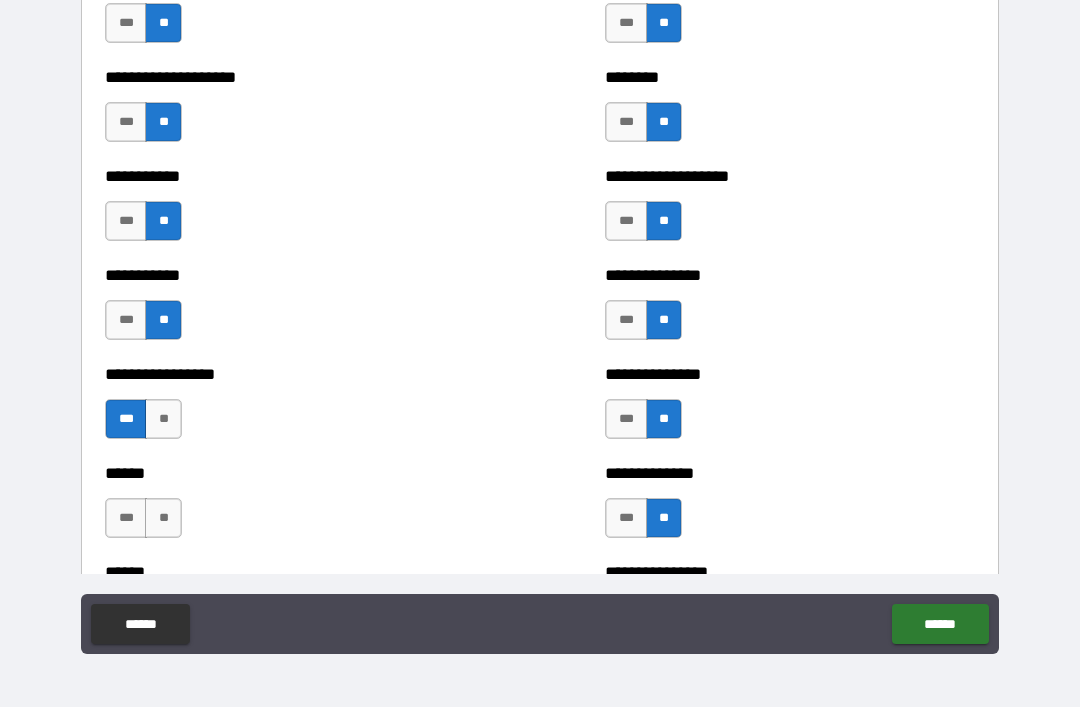 click on "**" at bounding box center [163, 518] 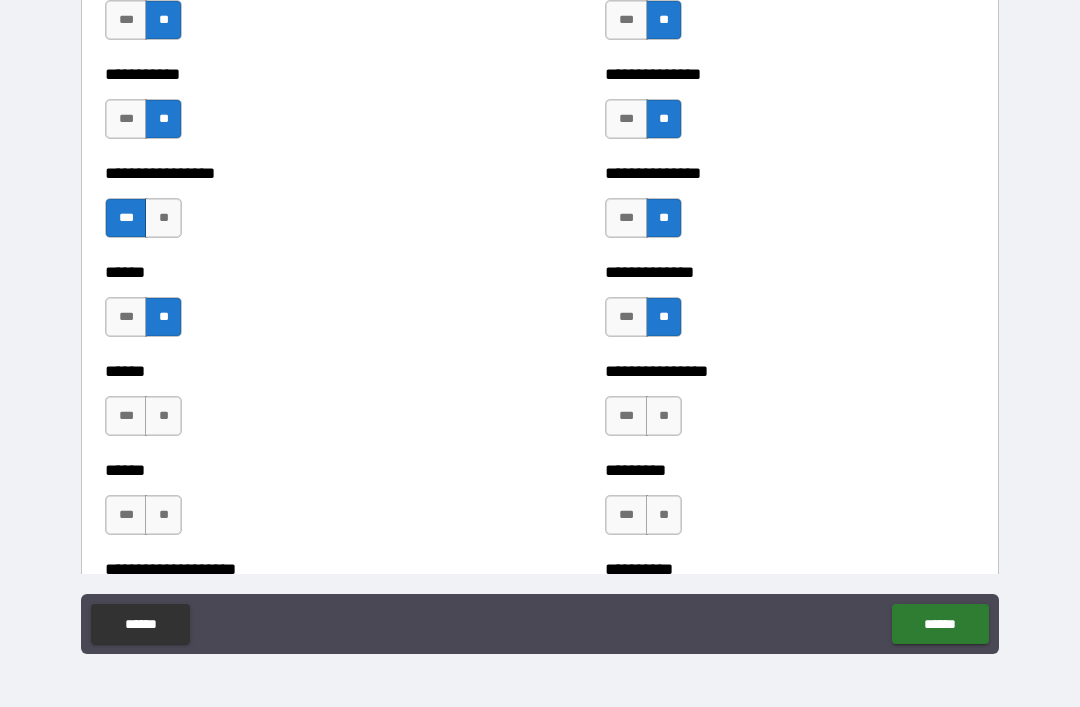scroll, scrollTop: 2760, scrollLeft: 0, axis: vertical 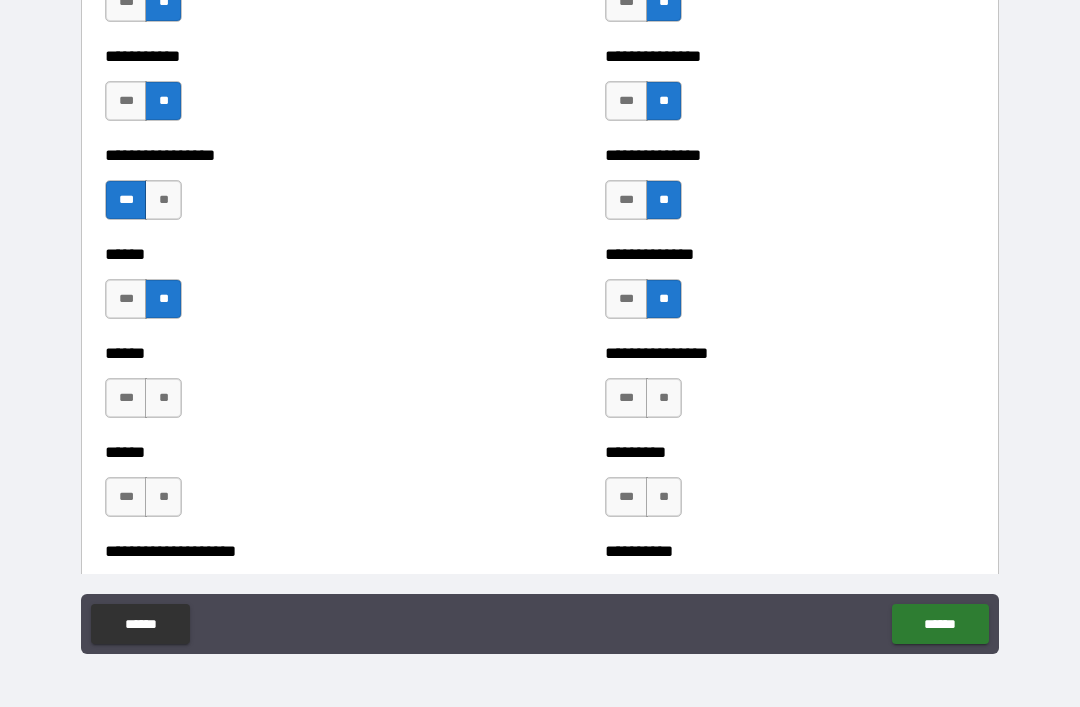 click on "**" at bounding box center (163, 398) 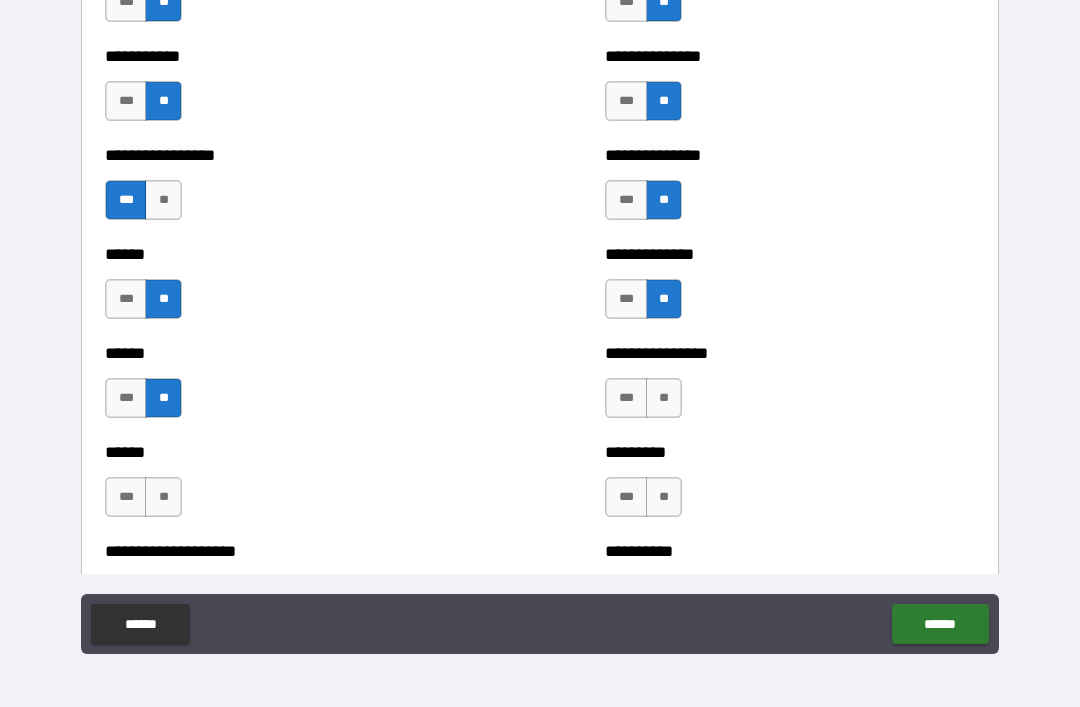 click on "**" at bounding box center (664, 398) 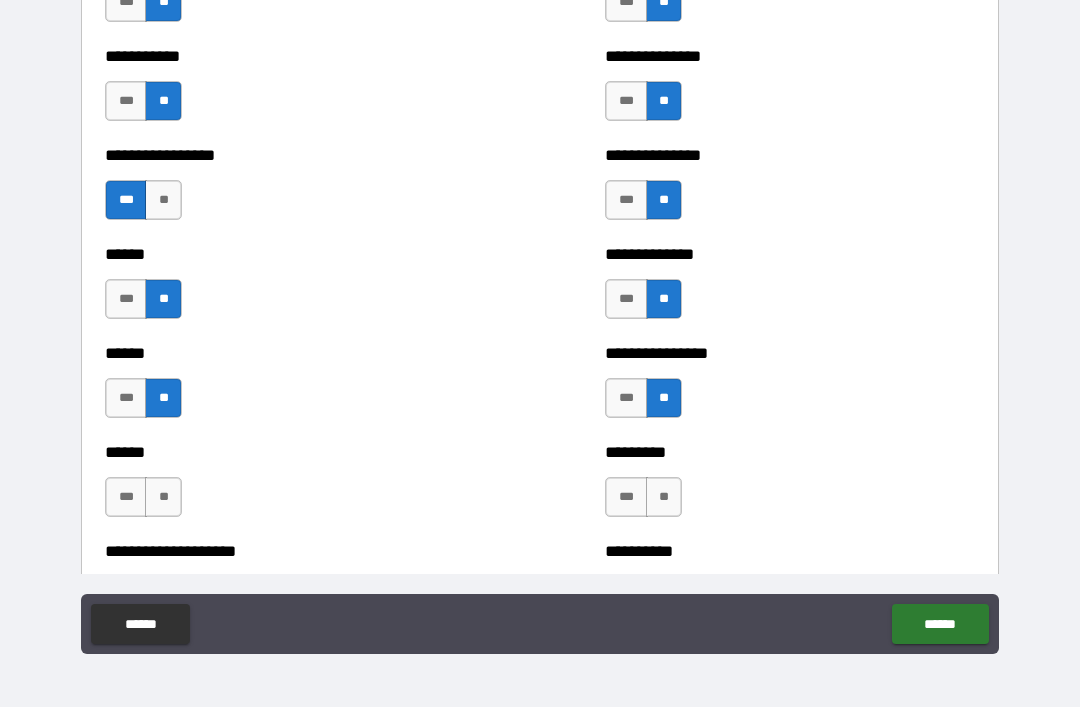 click on "**" at bounding box center (664, 497) 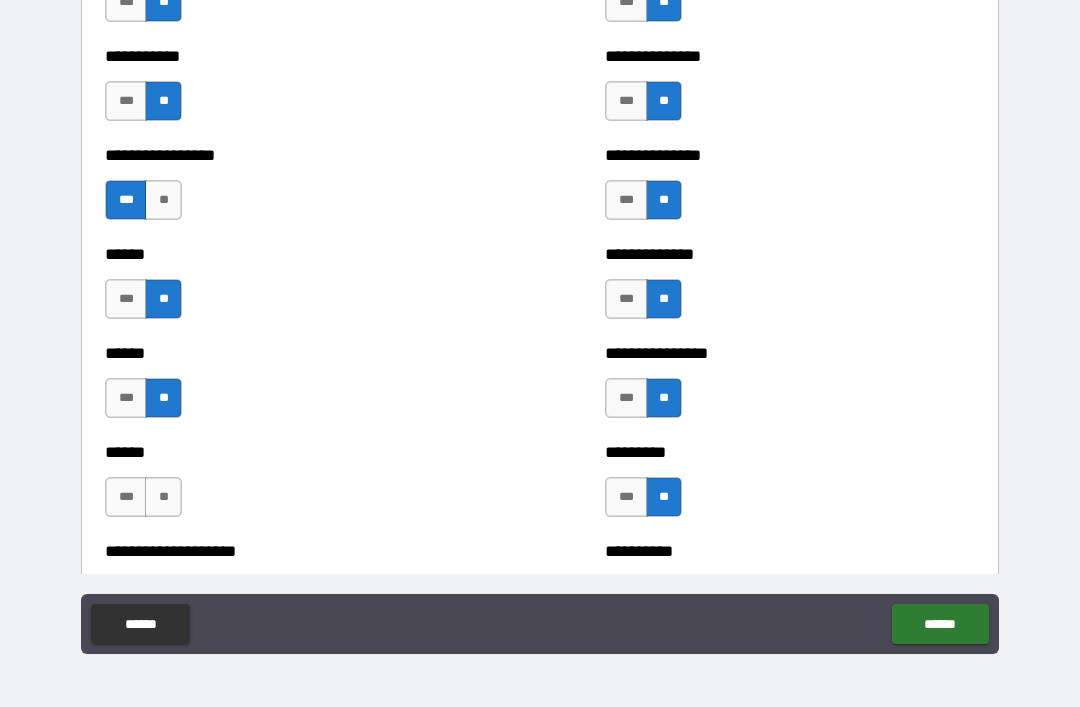 click on "**" at bounding box center (163, 497) 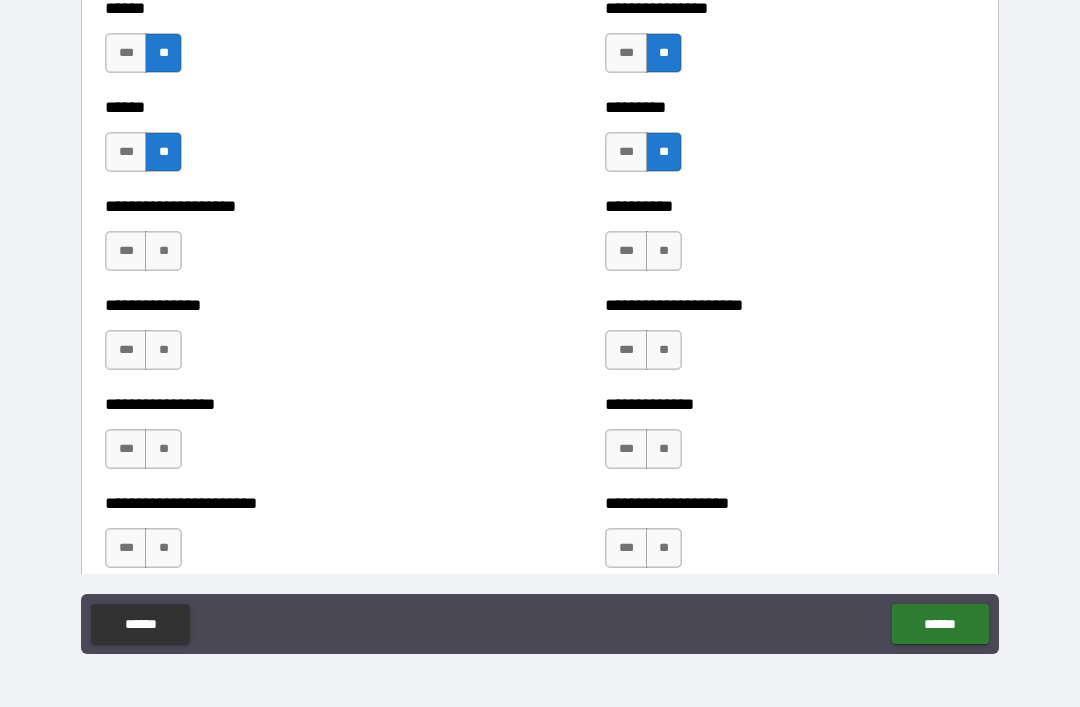 scroll, scrollTop: 3121, scrollLeft: 0, axis: vertical 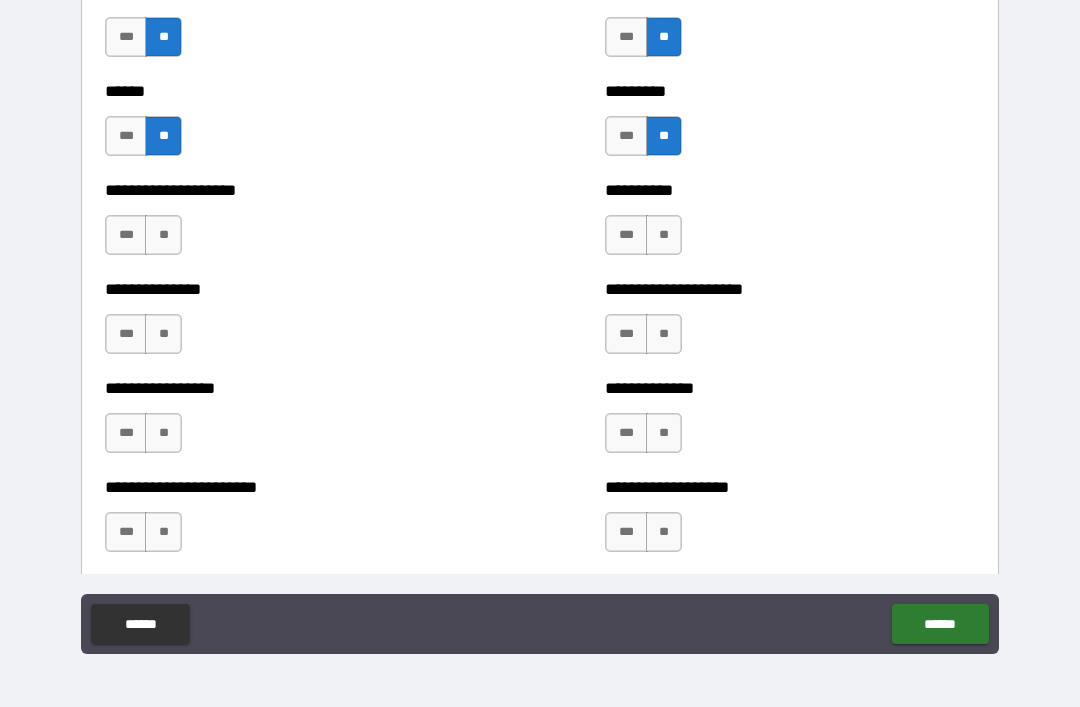 click on "***" at bounding box center [126, 235] 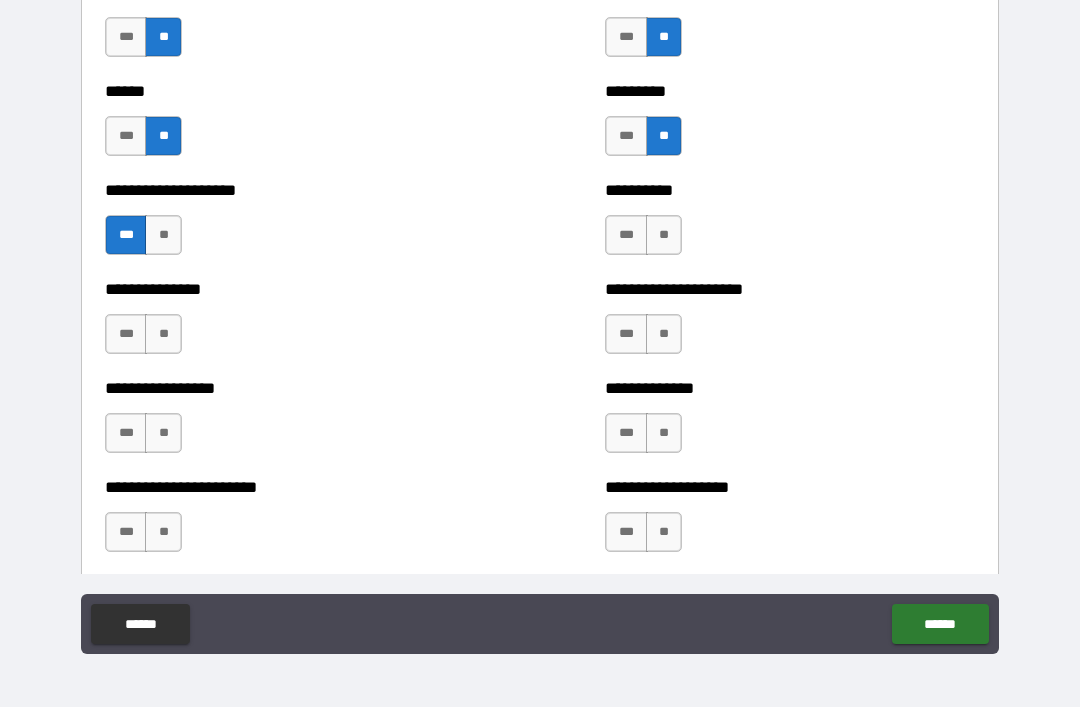 click on "**" at bounding box center [664, 235] 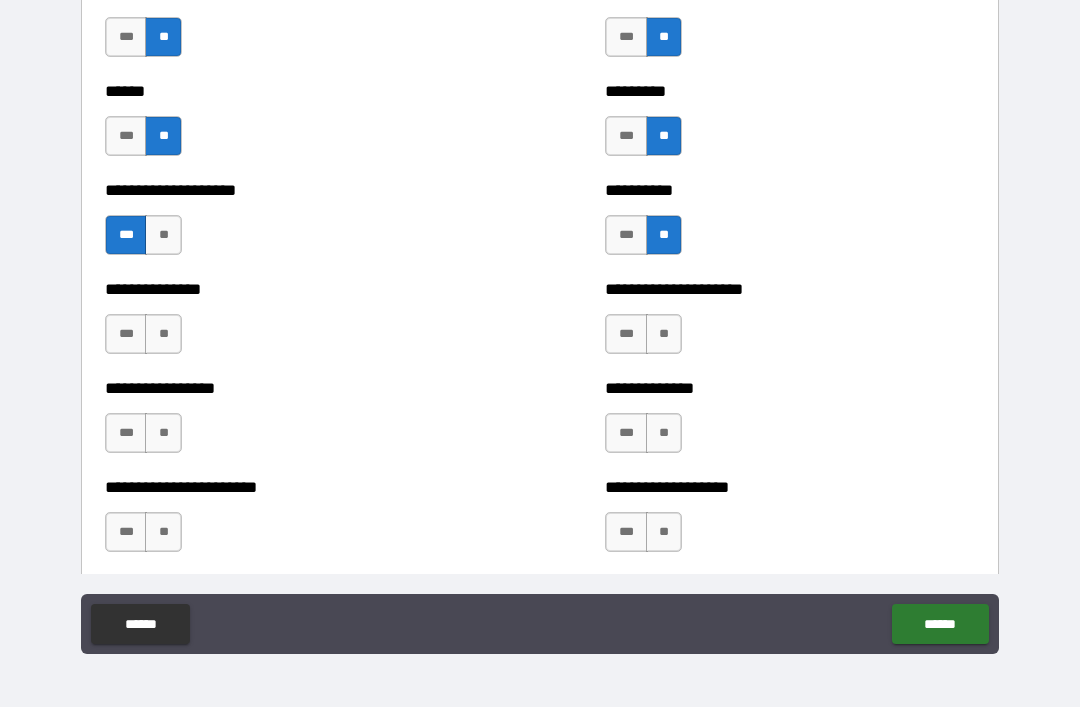 click on "**" at bounding box center [664, 334] 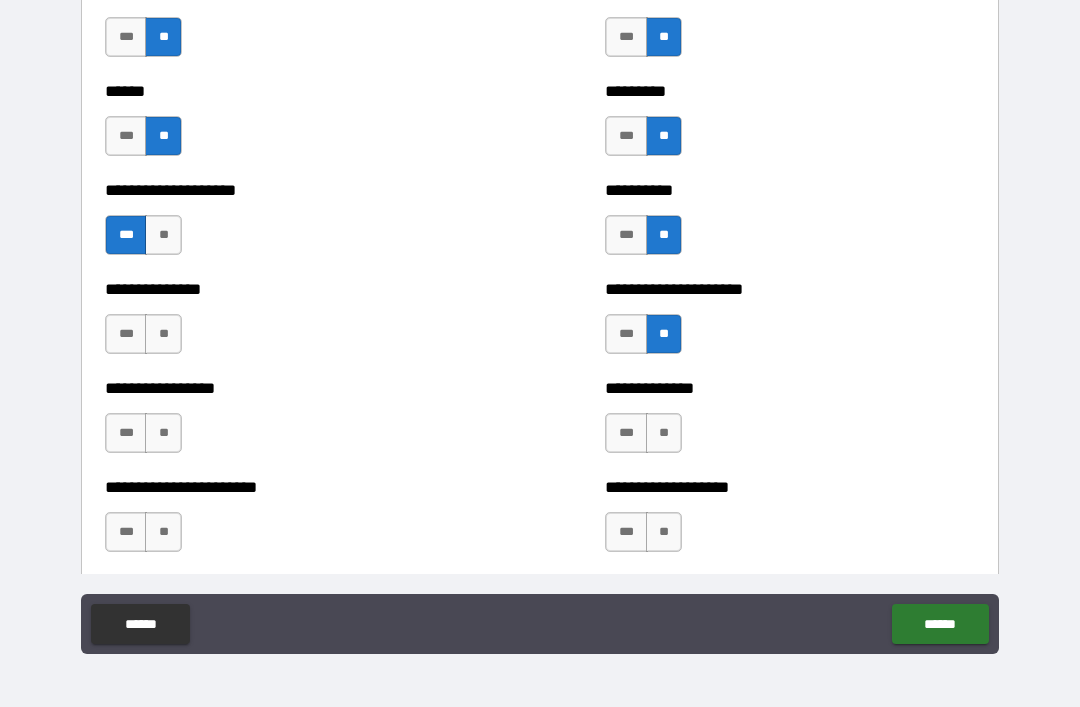 click on "***" at bounding box center [126, 334] 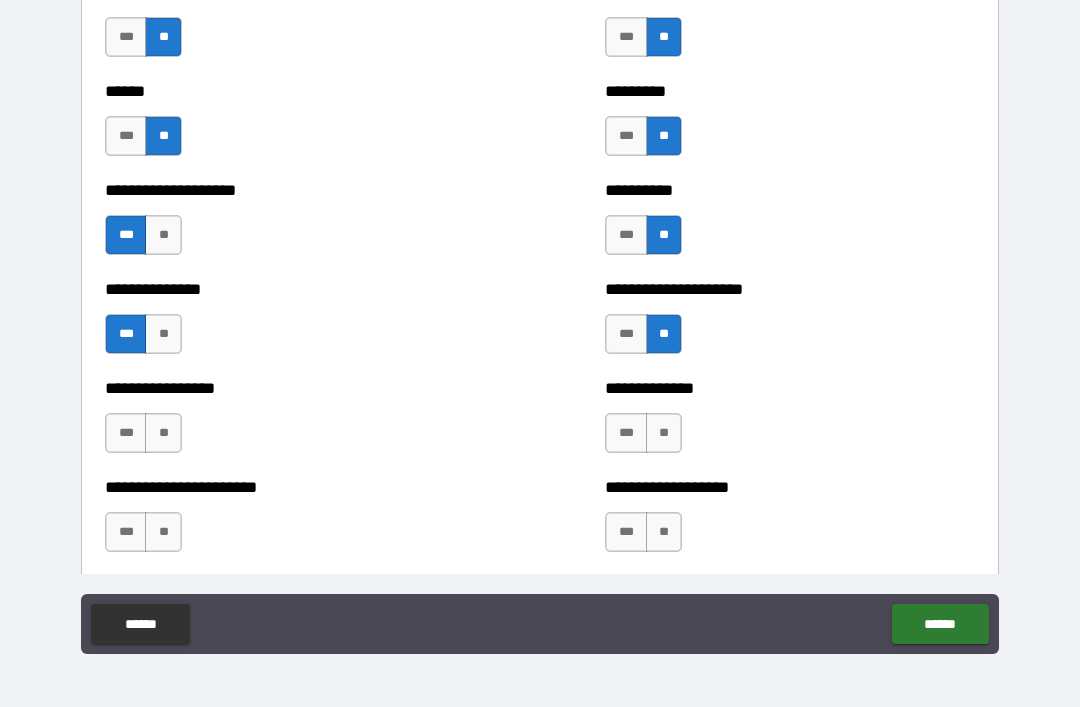 click on "***" at bounding box center (126, 433) 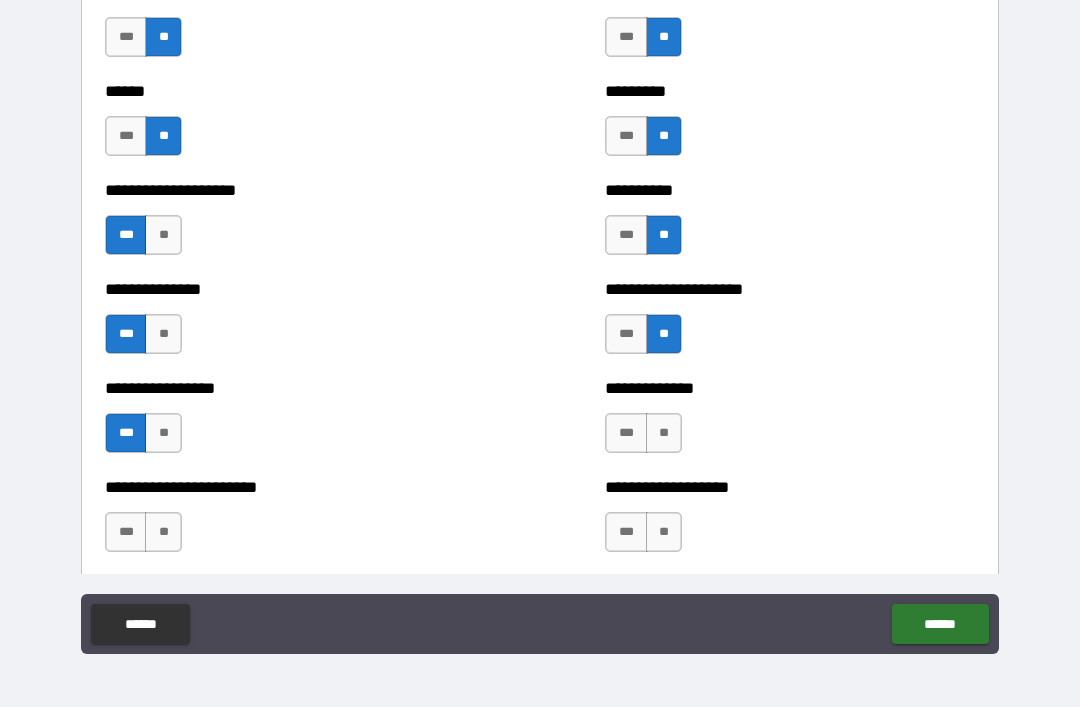 click on "***" at bounding box center (126, 433) 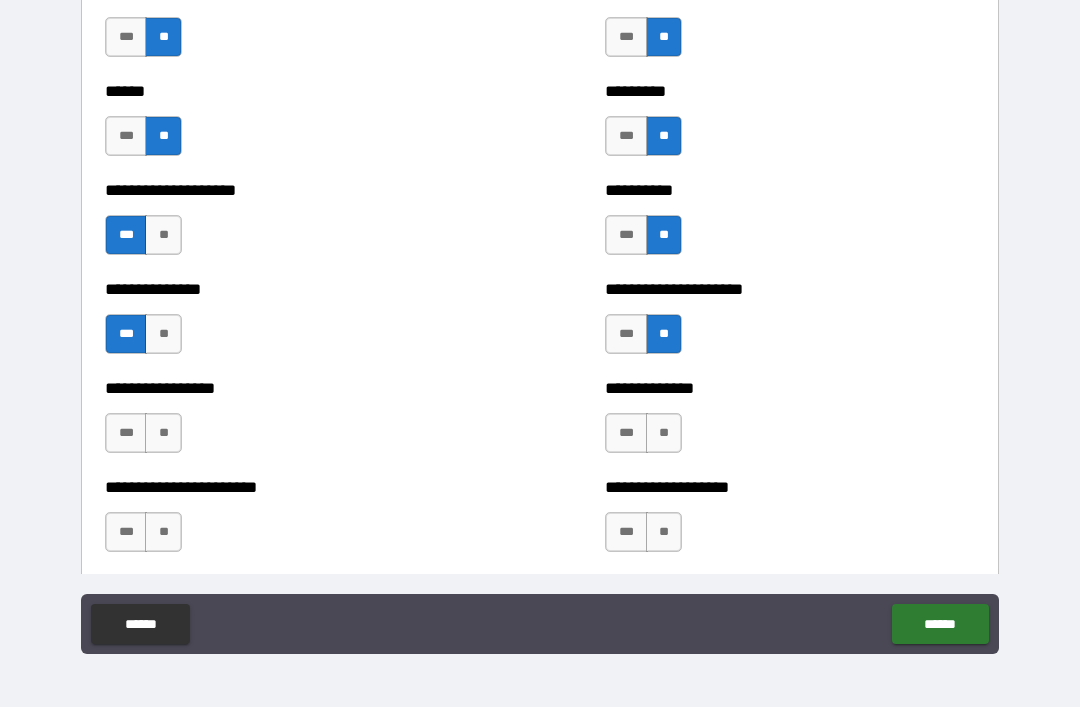 click on "**" at bounding box center [163, 433] 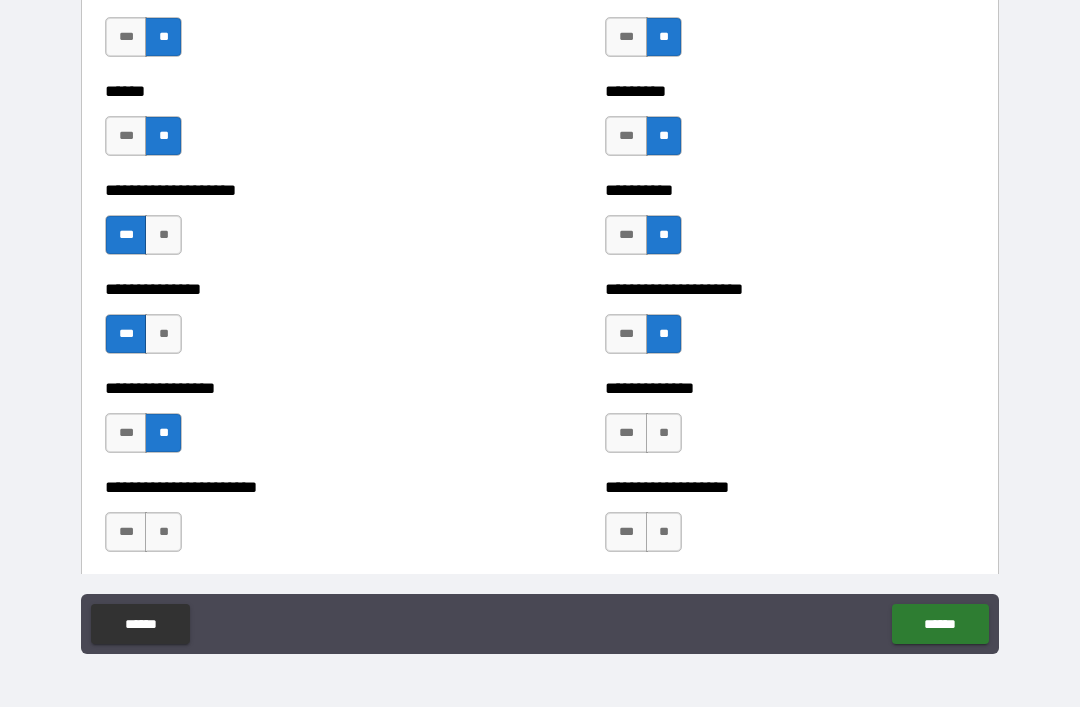 click on "***" at bounding box center (626, 433) 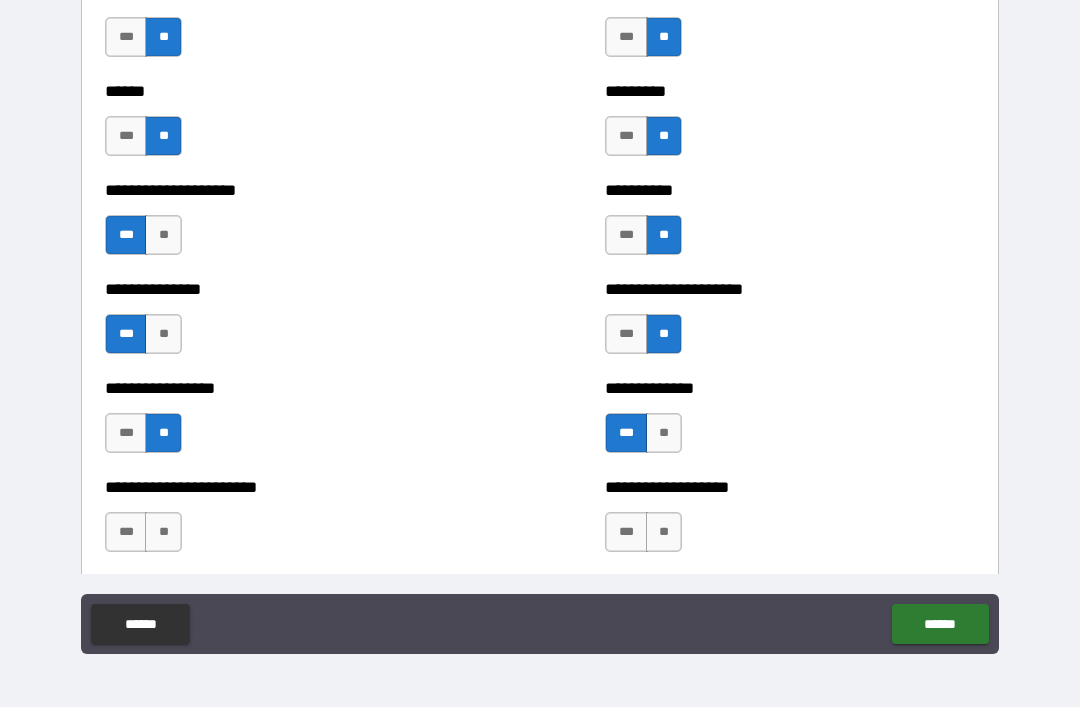 click on "**********" at bounding box center [790, 423] 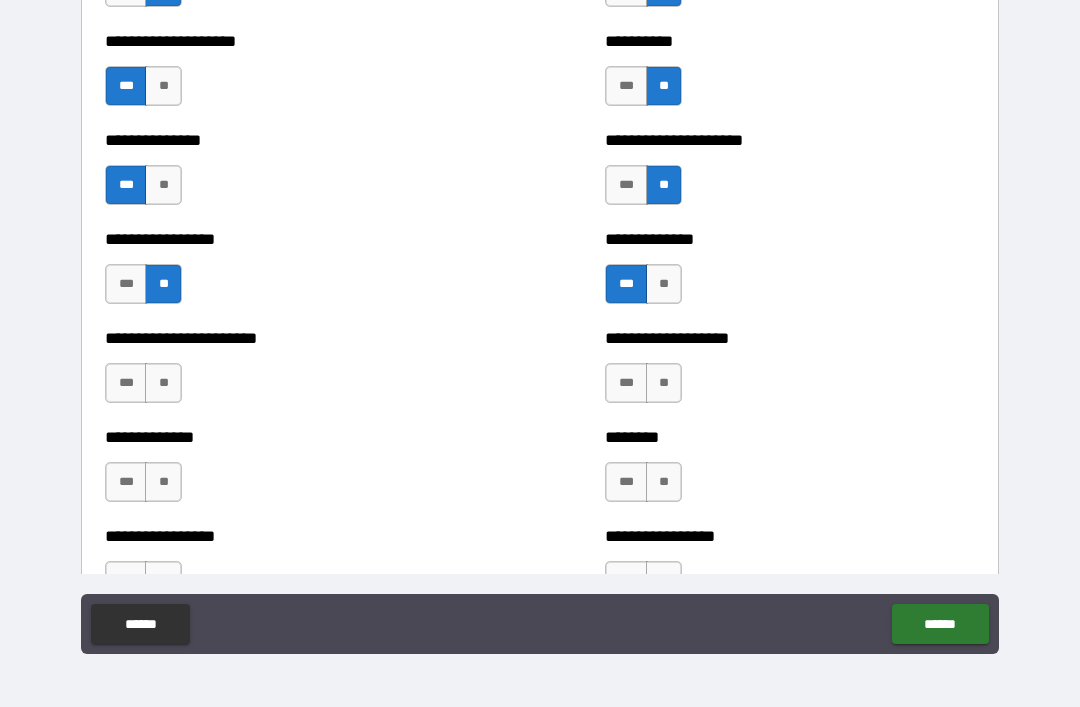 scroll, scrollTop: 3278, scrollLeft: 0, axis: vertical 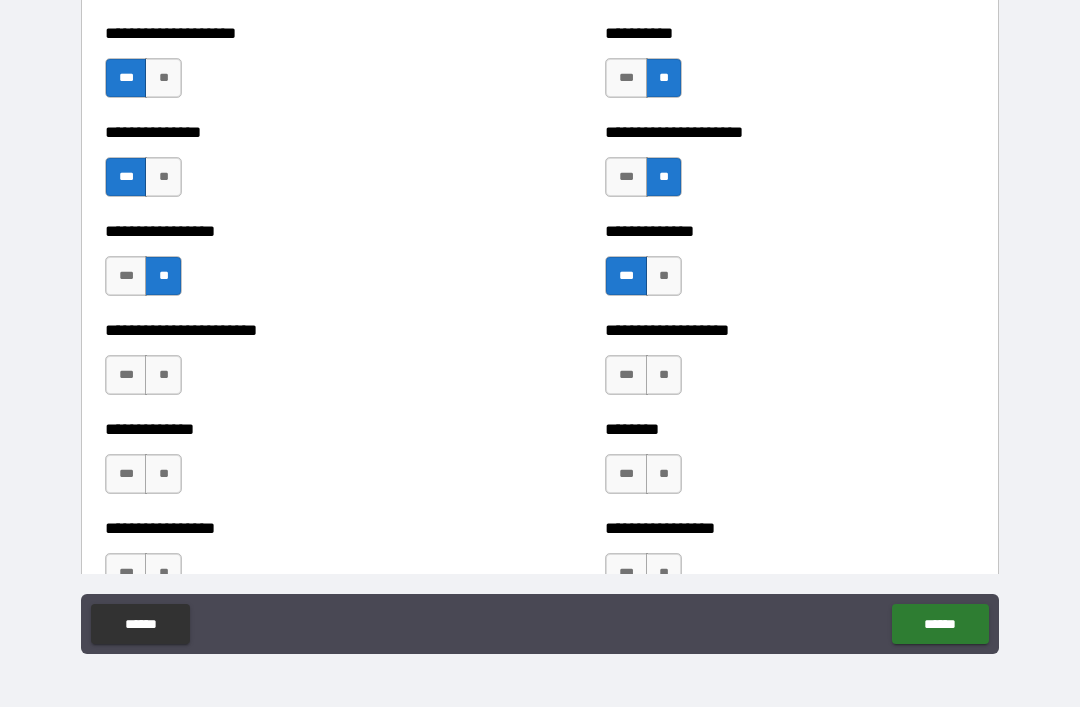 click on "***" at bounding box center [626, 375] 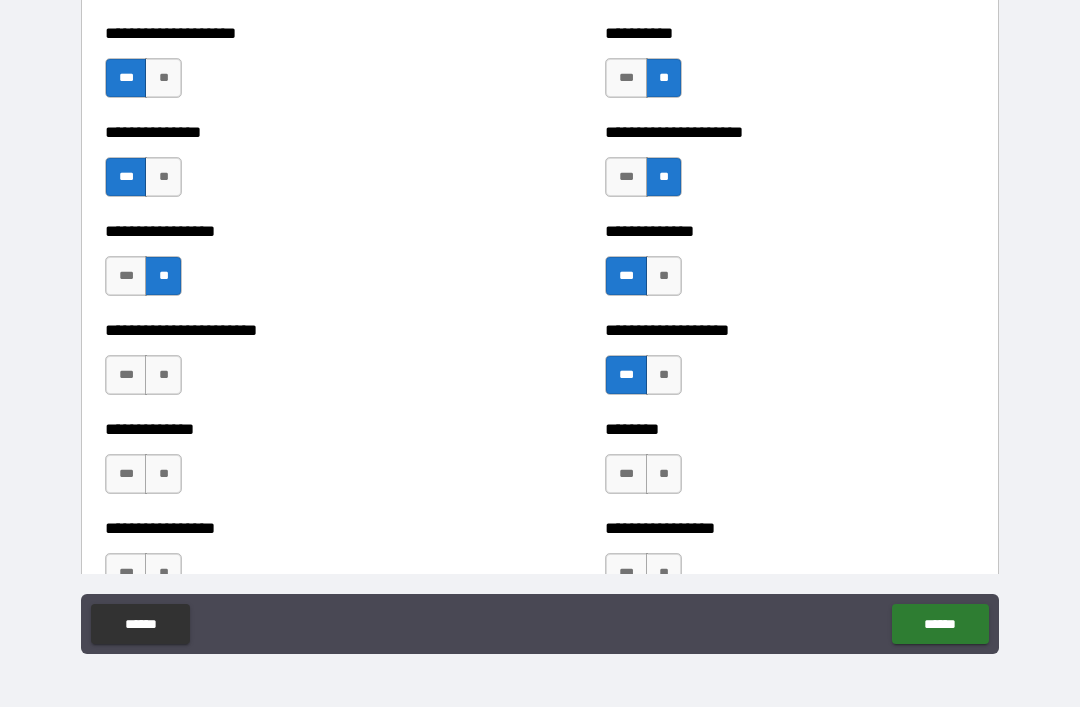 click on "**" at bounding box center [163, 375] 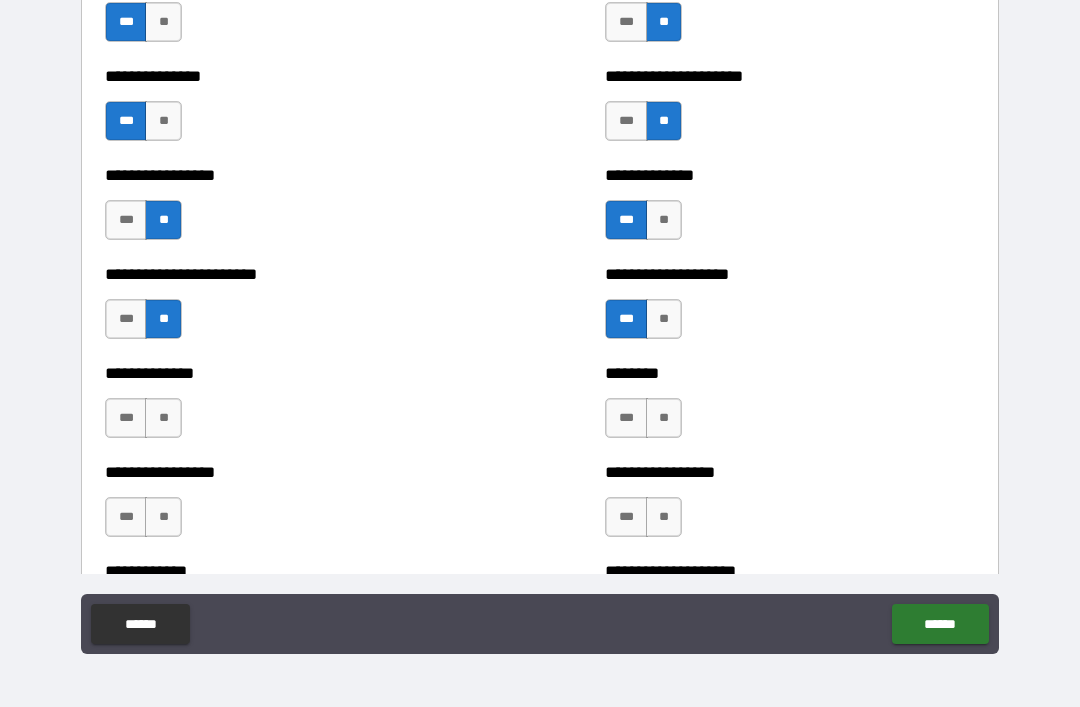 scroll, scrollTop: 3335, scrollLeft: 0, axis: vertical 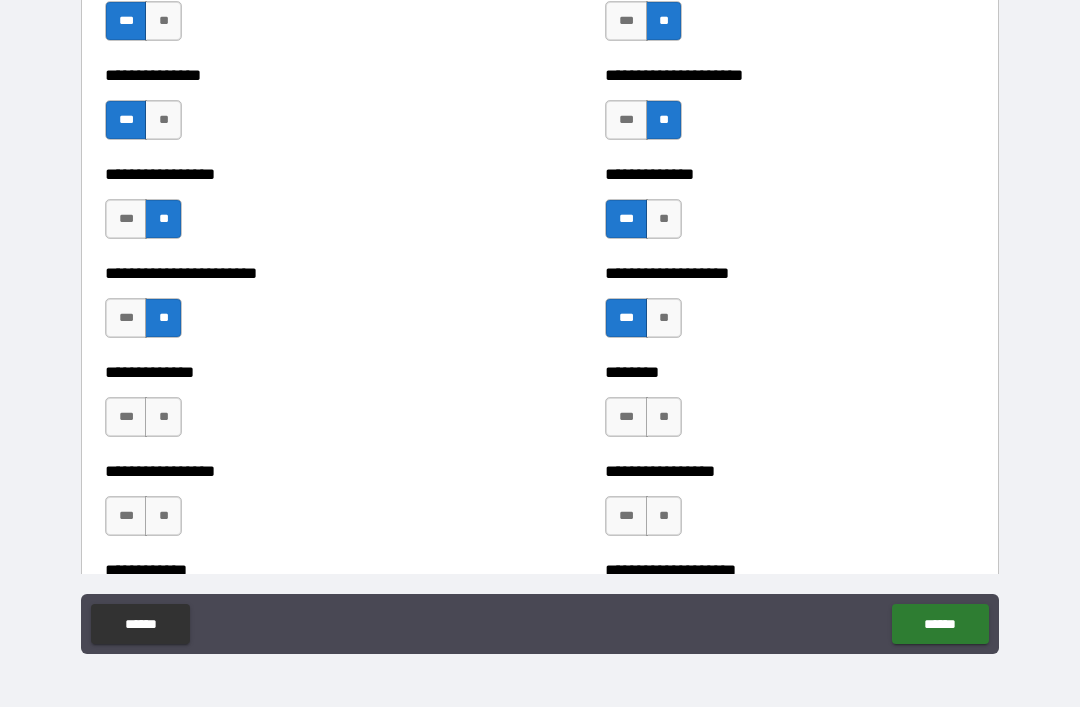click on "***" at bounding box center [126, 417] 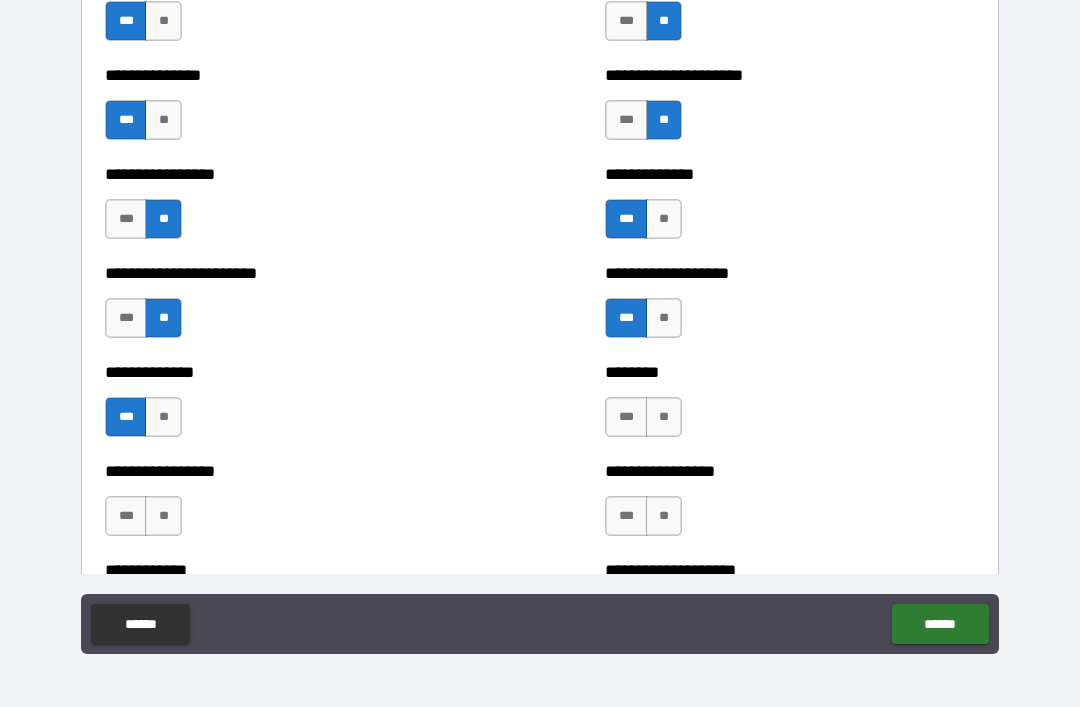 click on "**" at bounding box center (664, 417) 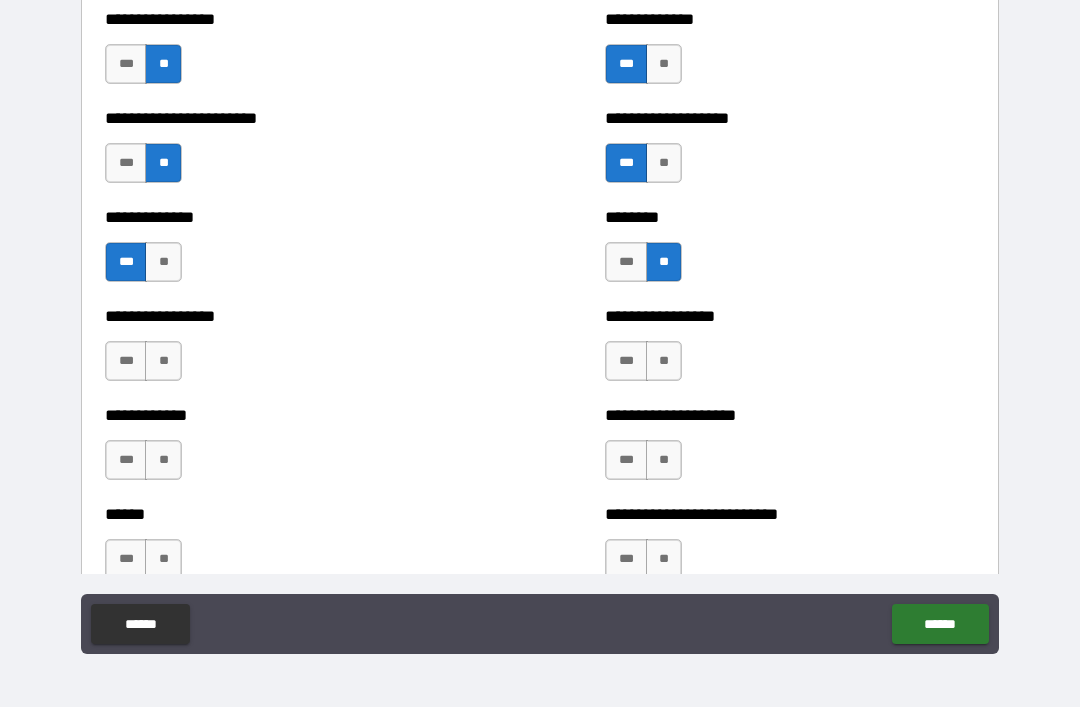 scroll, scrollTop: 3504, scrollLeft: 0, axis: vertical 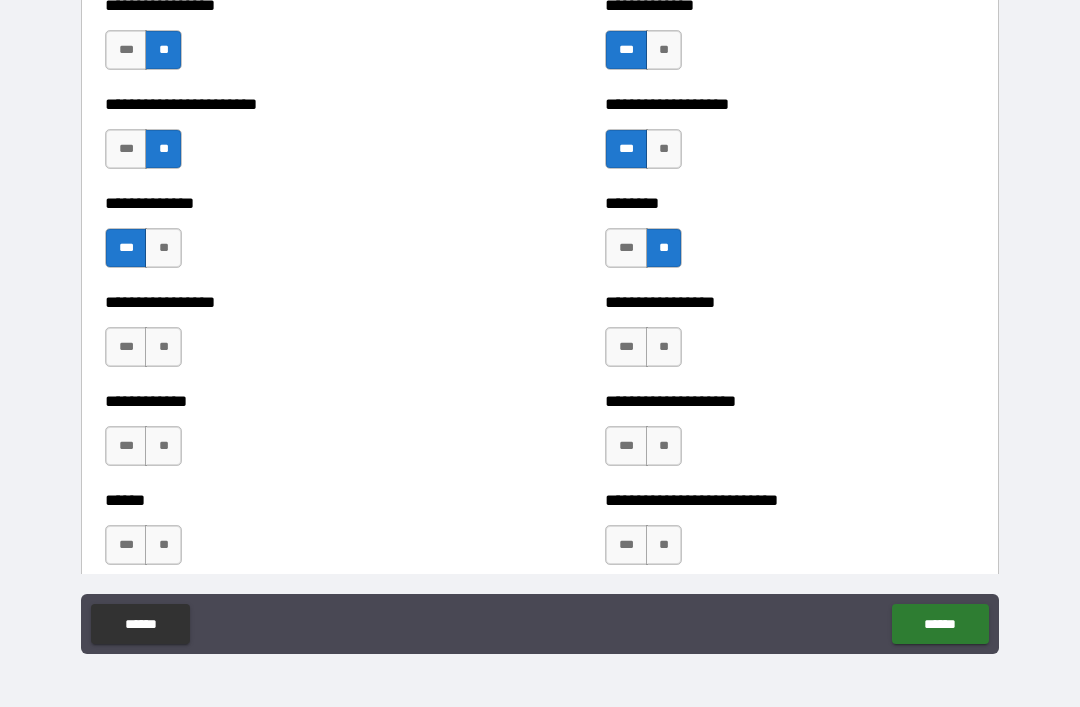 click on "**" at bounding box center (163, 347) 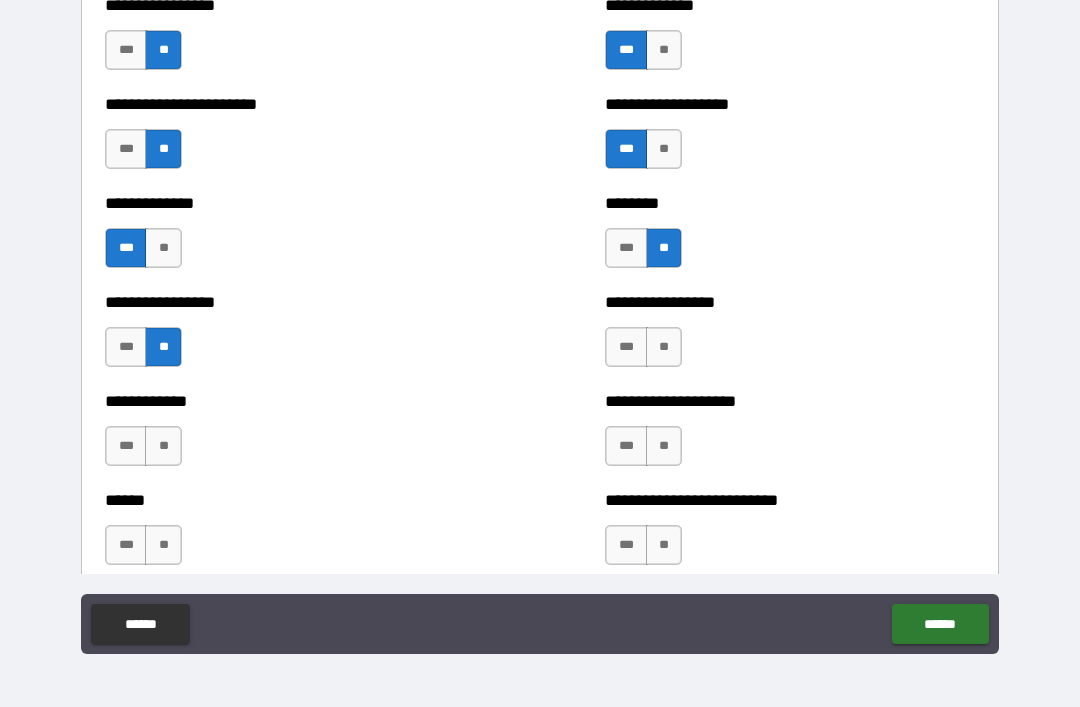 click on "**" at bounding box center (664, 347) 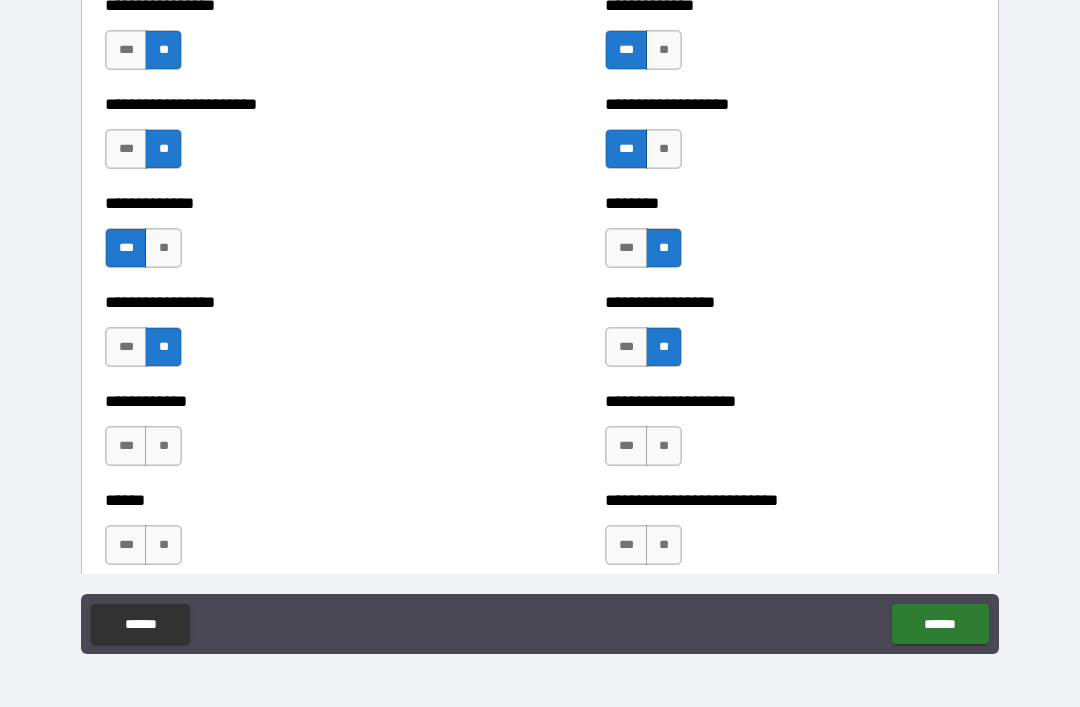 click on "***" at bounding box center [626, 347] 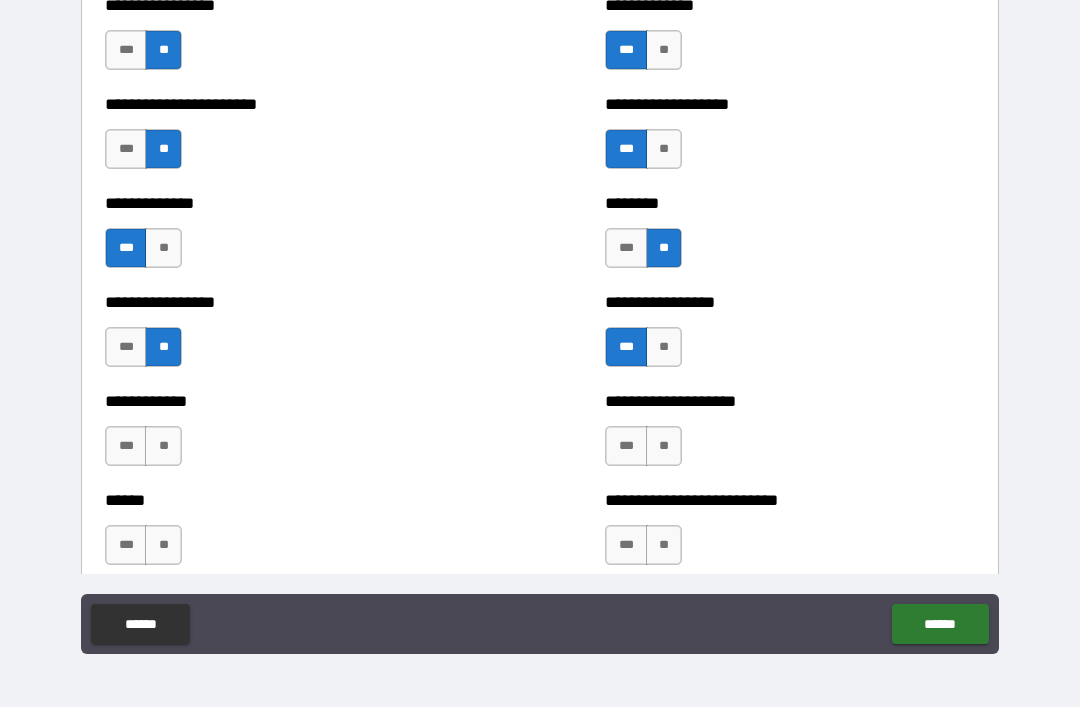 scroll, scrollTop: 3578, scrollLeft: 0, axis: vertical 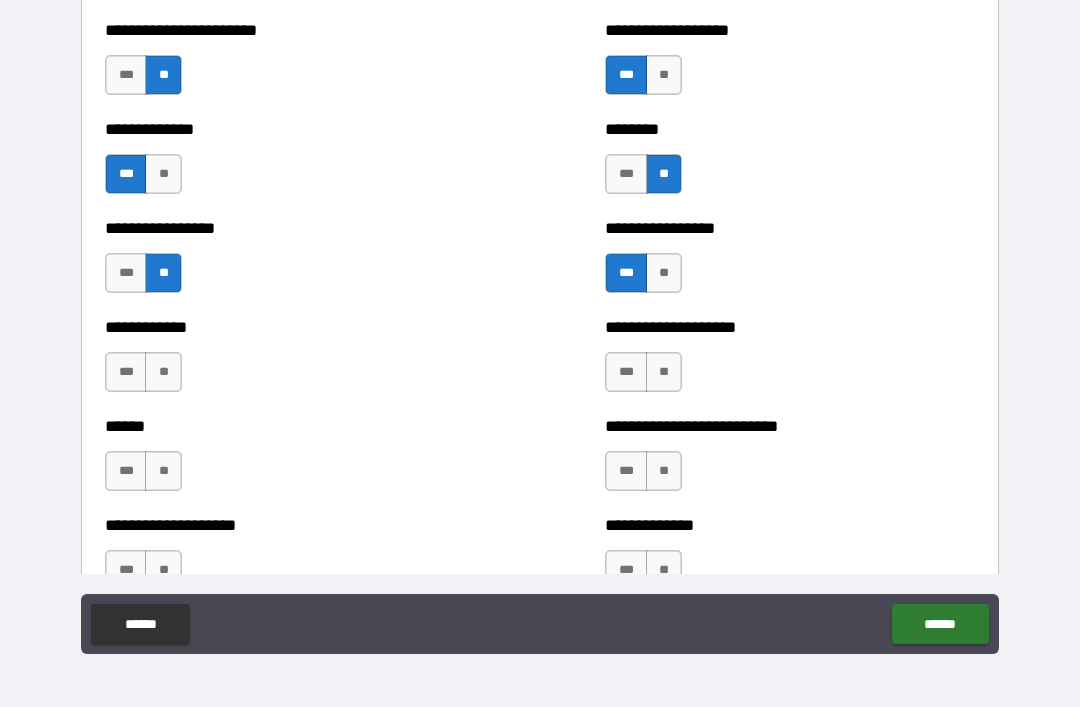 click on "**" at bounding box center [163, 372] 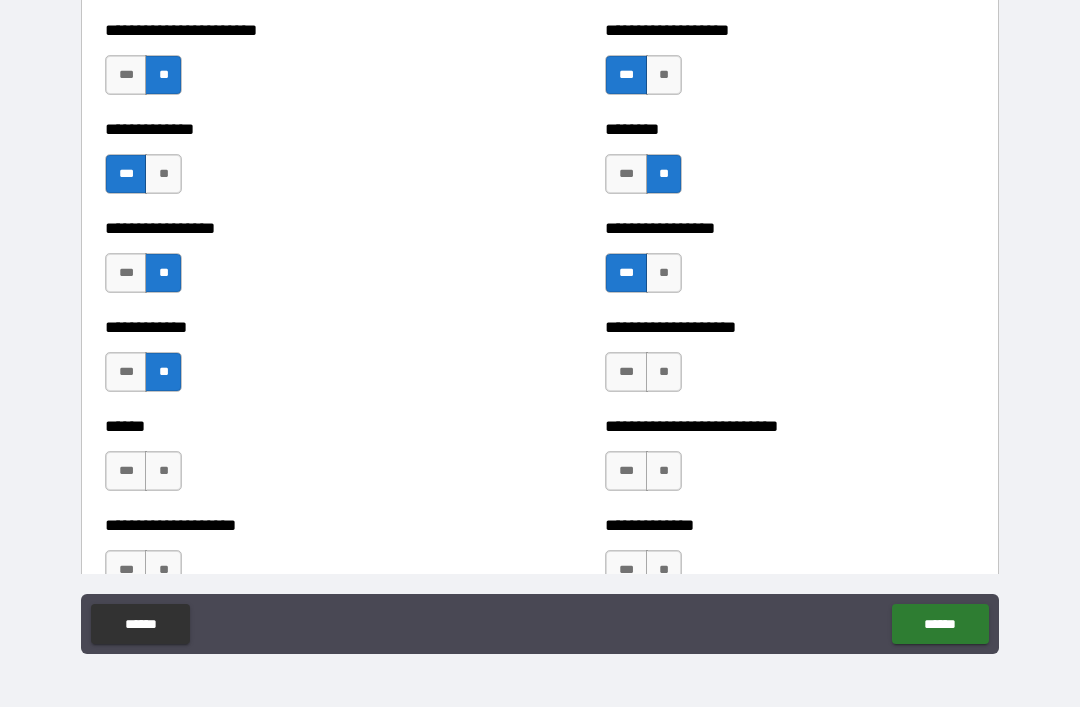 click on "**" at bounding box center [664, 372] 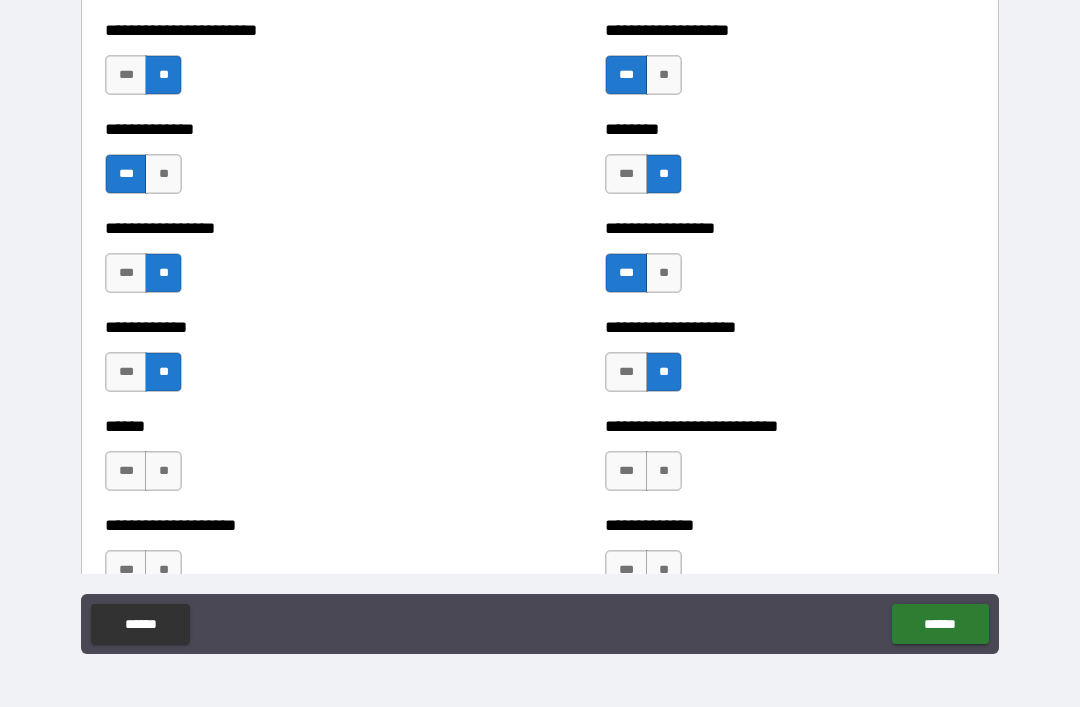 click on "**" at bounding box center [664, 471] 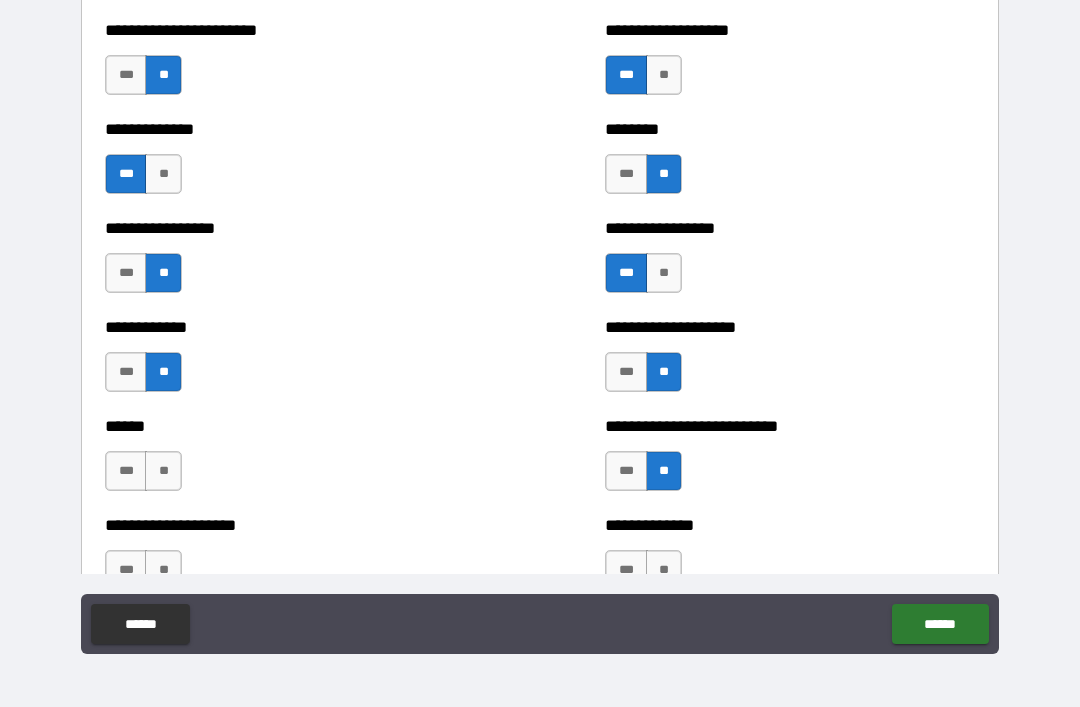 click on "**" at bounding box center (163, 471) 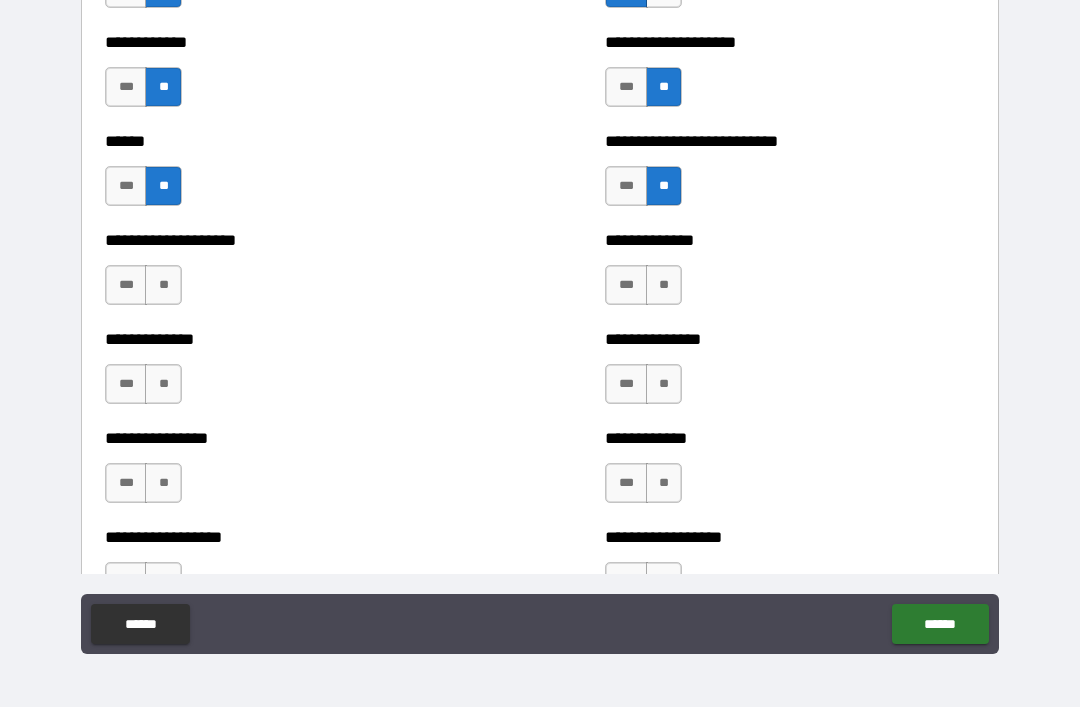 click on "**" at bounding box center [163, 285] 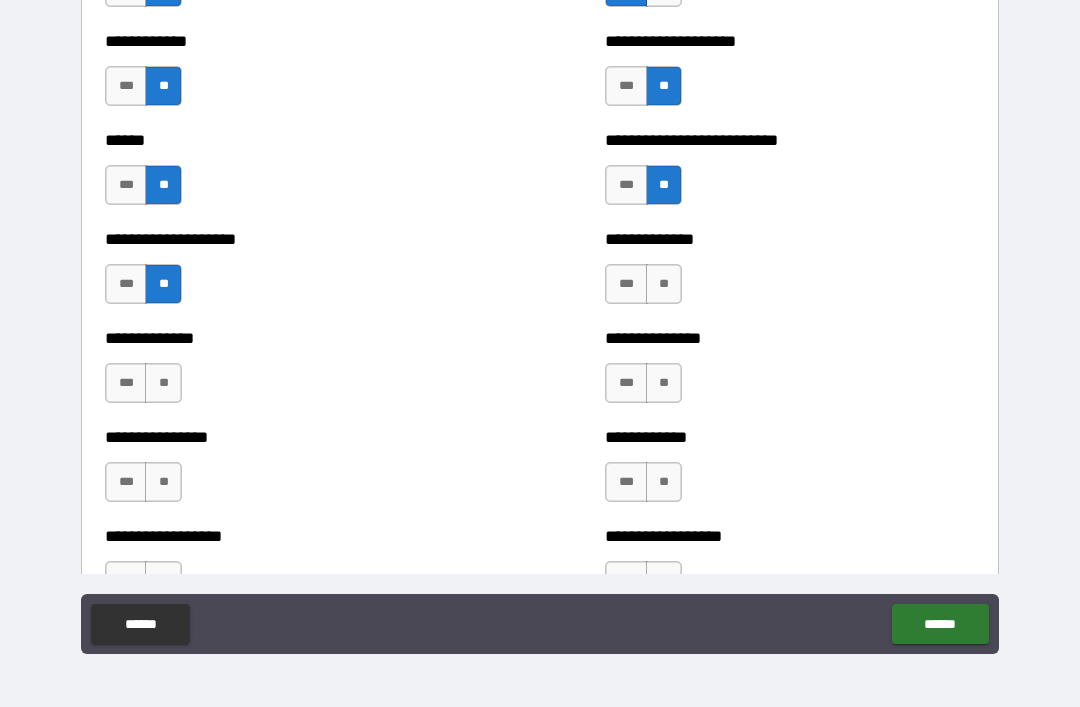 click on "**" at bounding box center [664, 284] 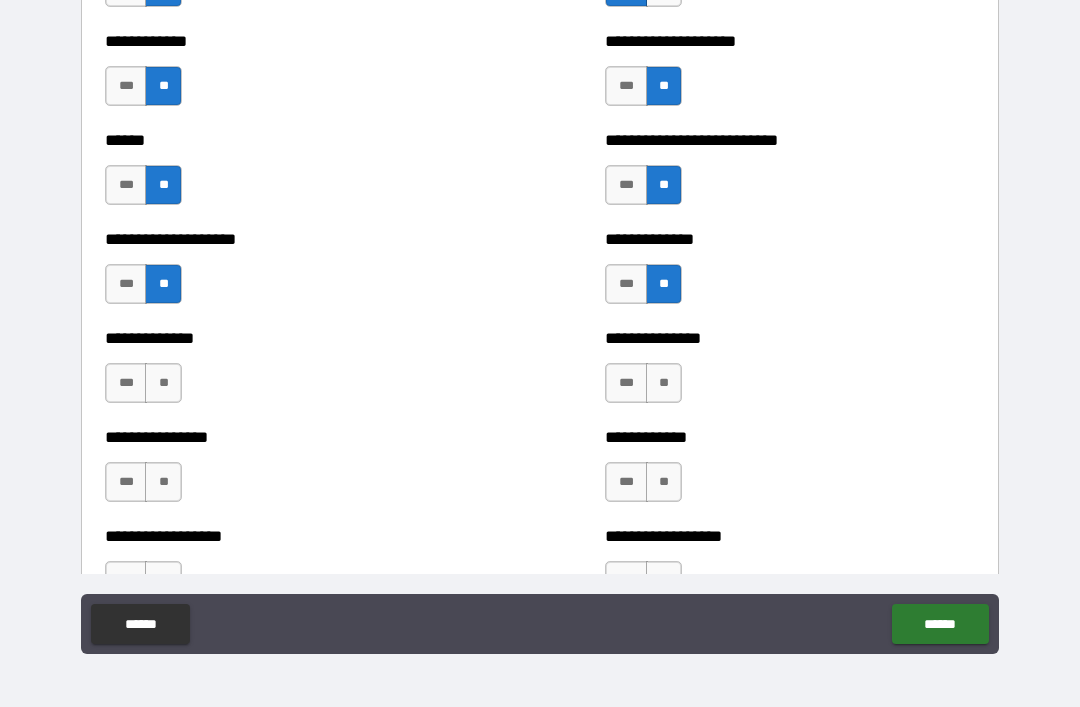 click on "**" at bounding box center [163, 383] 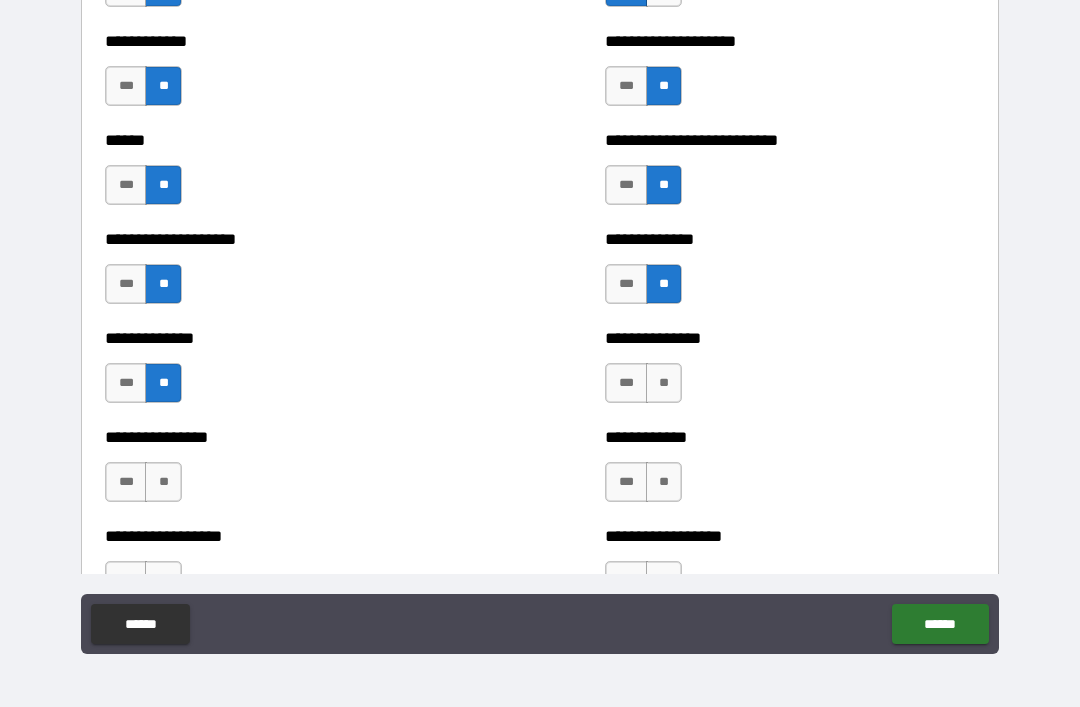 click on "**" at bounding box center [664, 383] 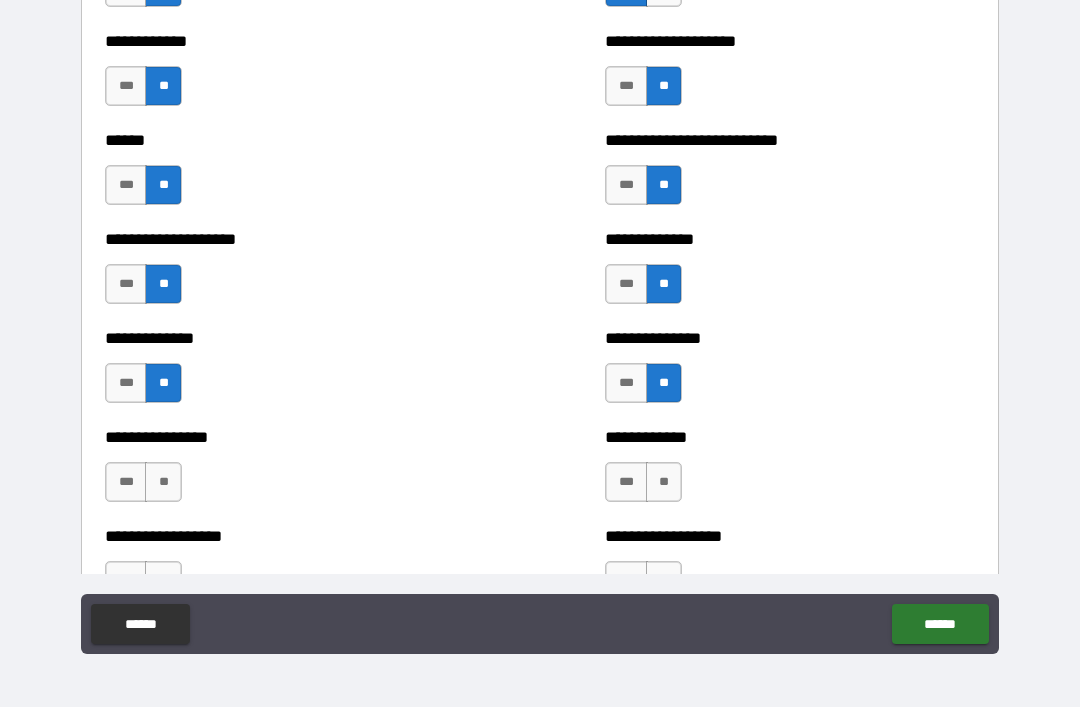 click on "**" at bounding box center (664, 482) 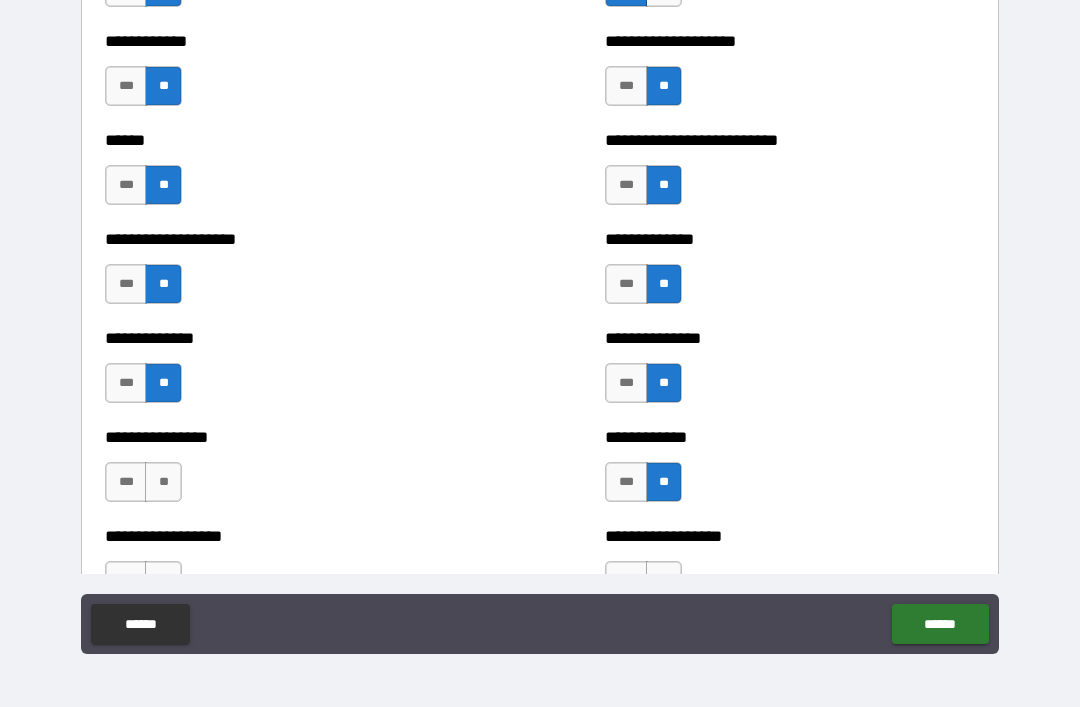 click on "**" at bounding box center [163, 482] 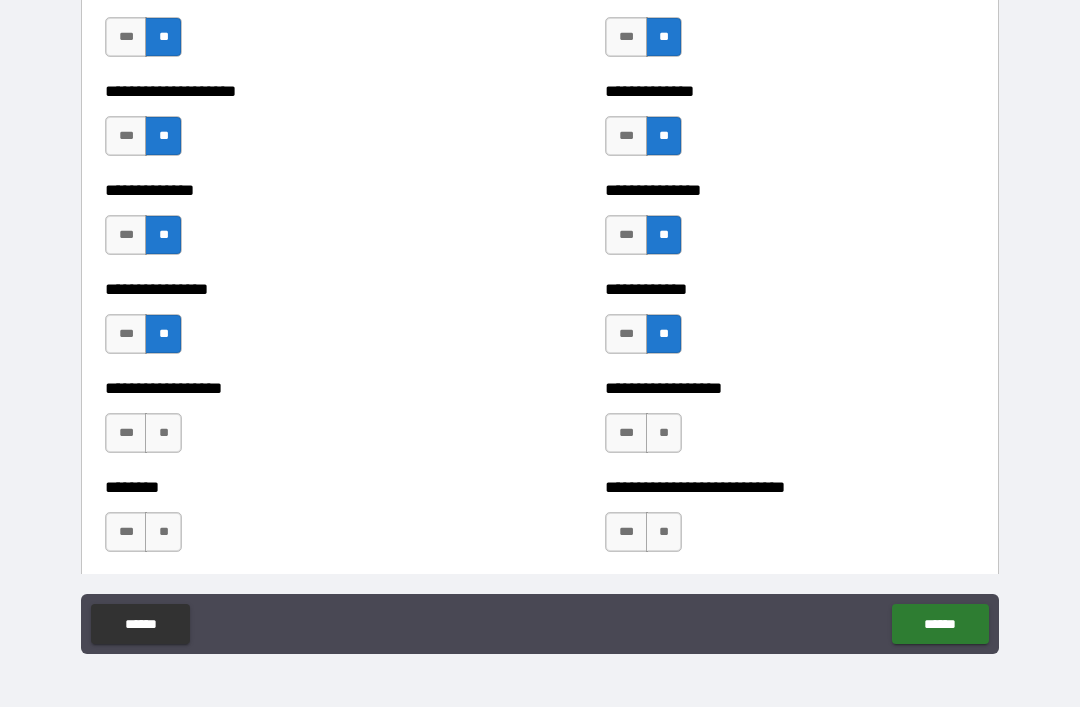 scroll, scrollTop: 4041, scrollLeft: 0, axis: vertical 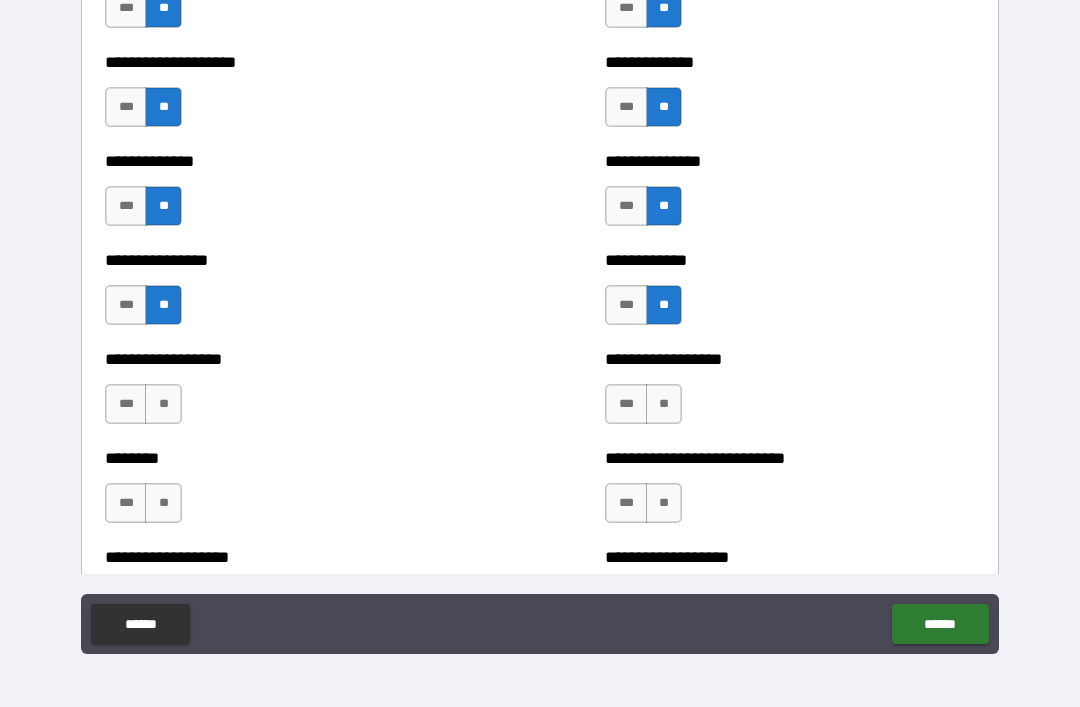 click on "*** **" at bounding box center (146, 310) 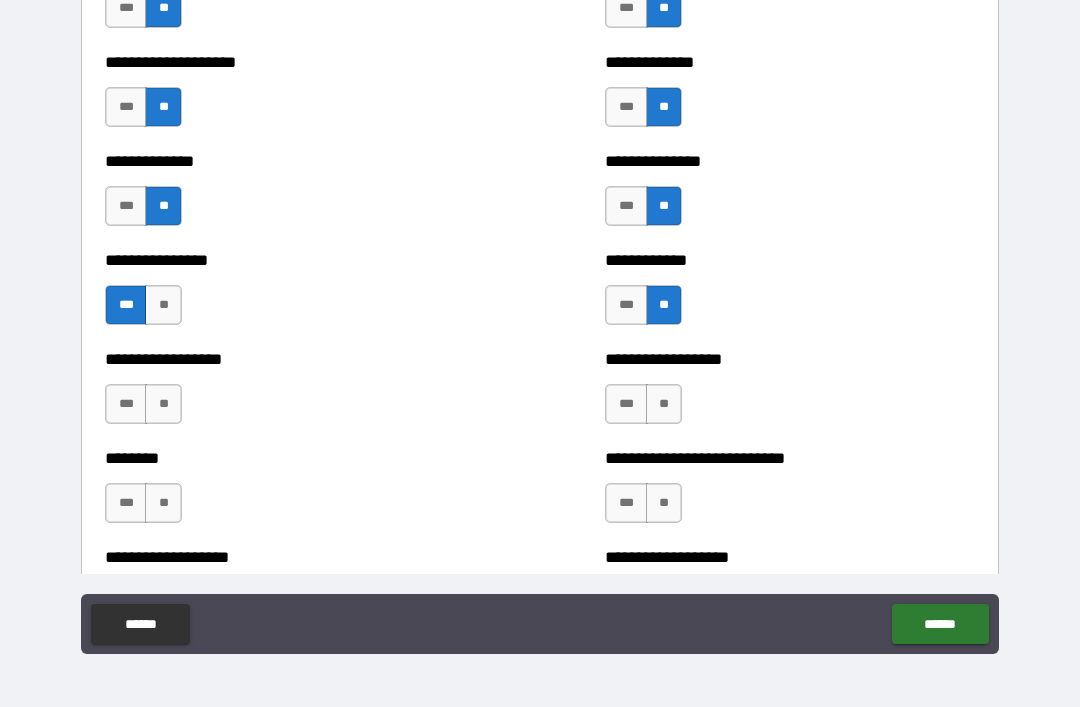 click on "***" at bounding box center (126, 404) 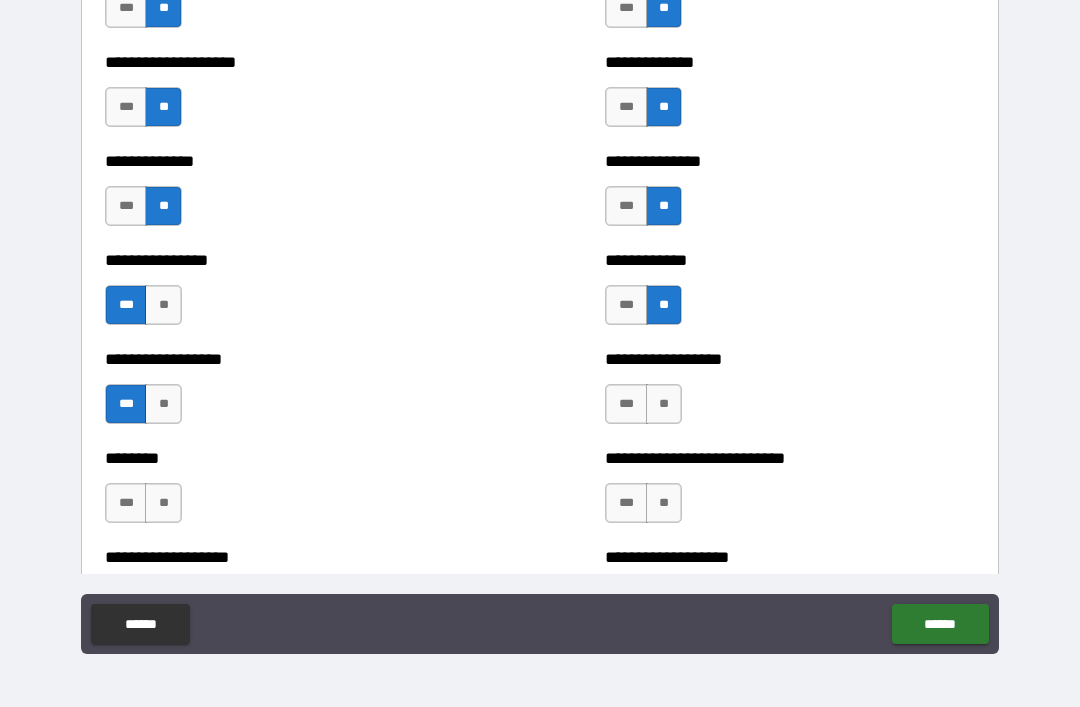 click on "**" at bounding box center (664, 404) 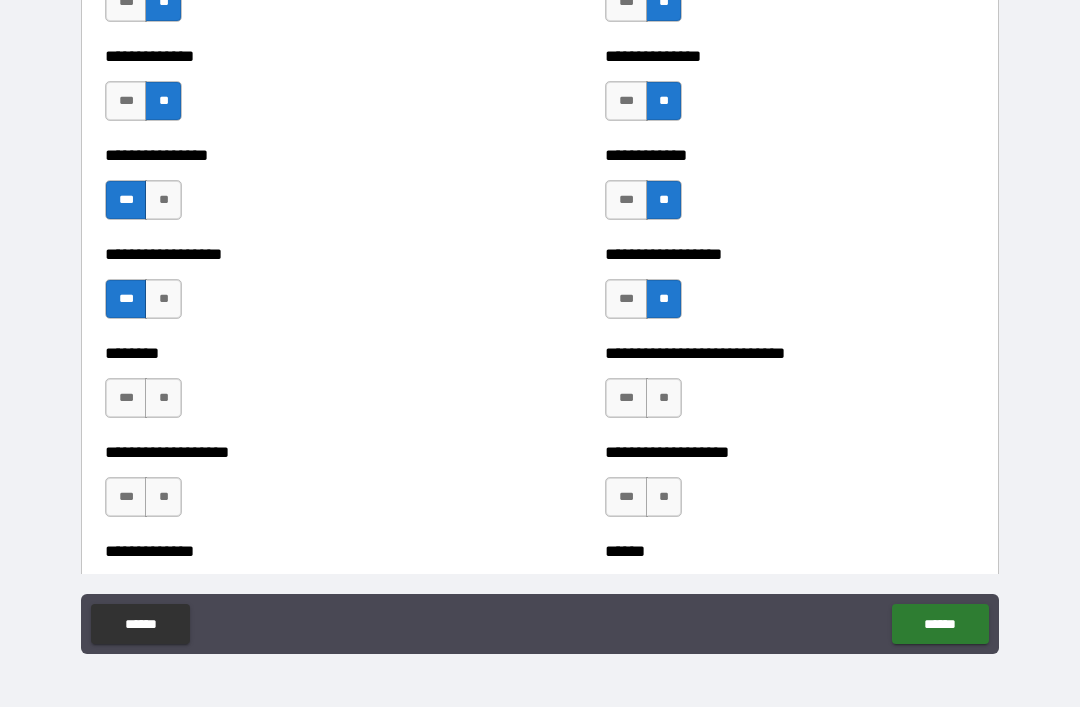 scroll, scrollTop: 4152, scrollLeft: 0, axis: vertical 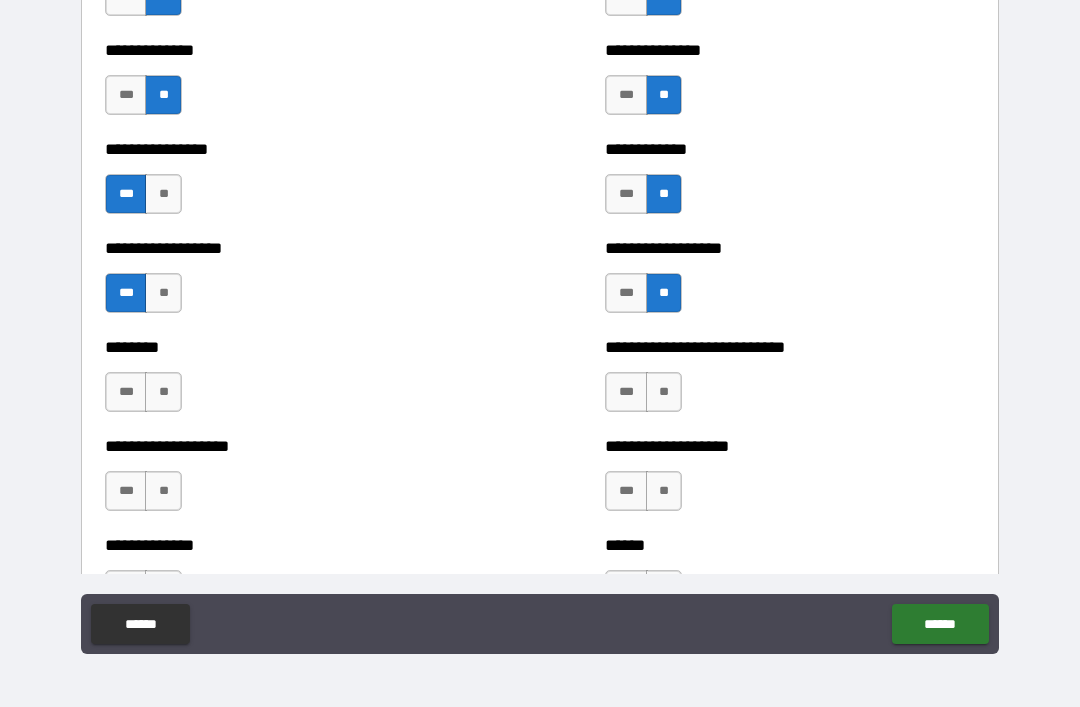 click on "**" at bounding box center [664, 392] 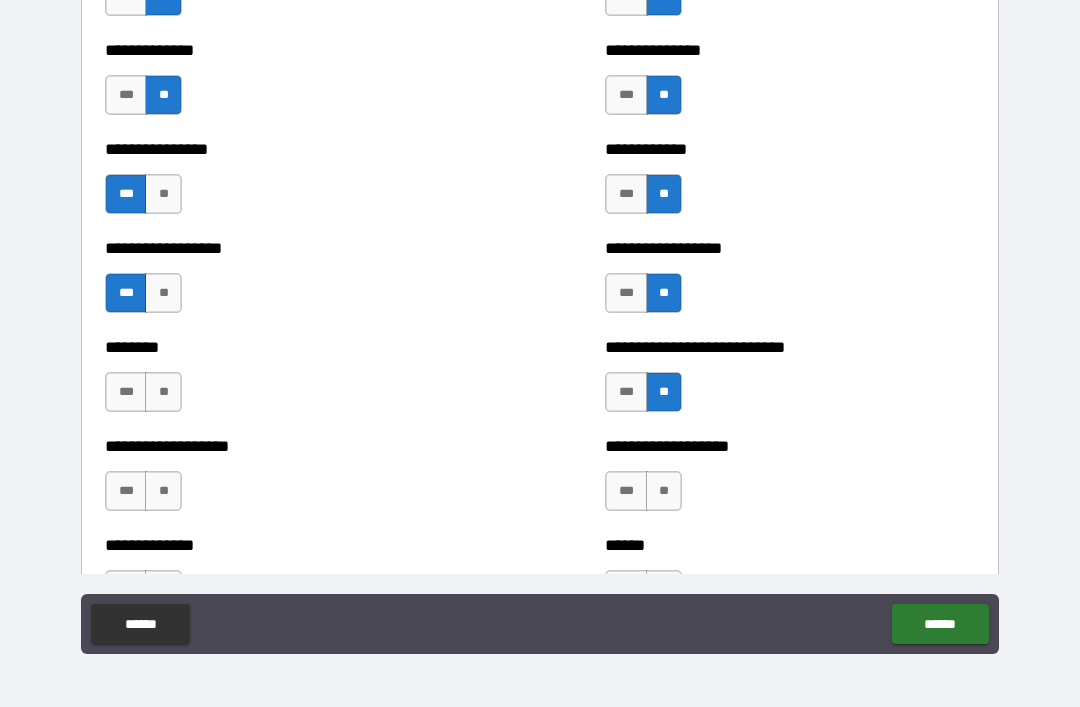 click on "**" at bounding box center (664, 491) 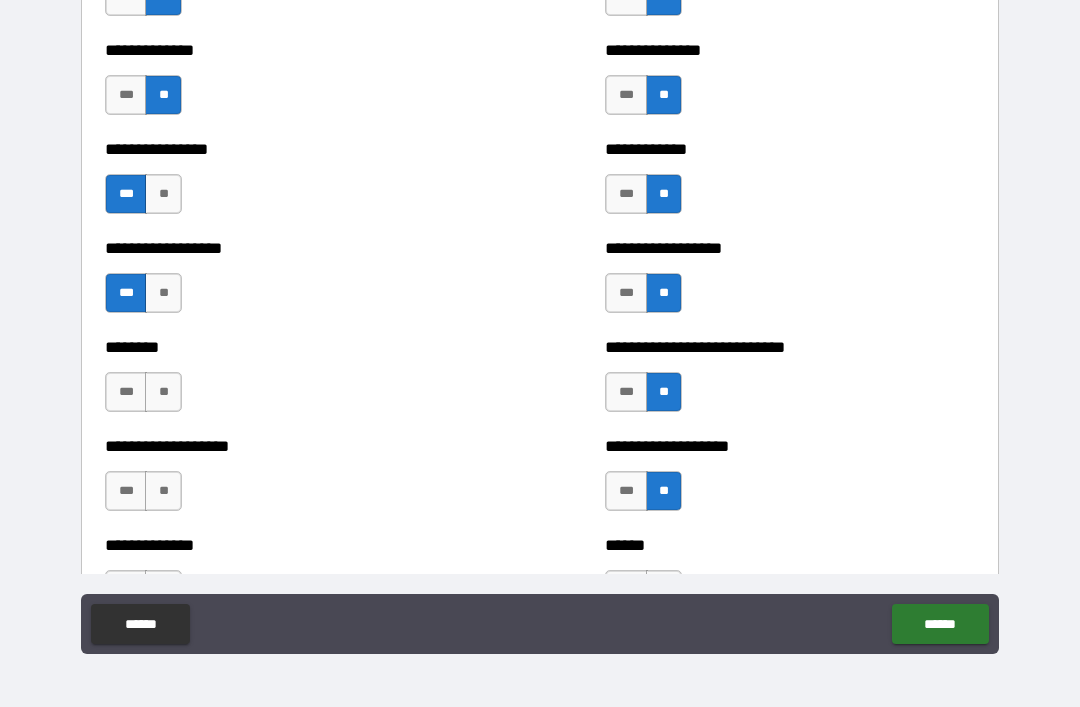 click on "******** *** **" at bounding box center [290, 382] 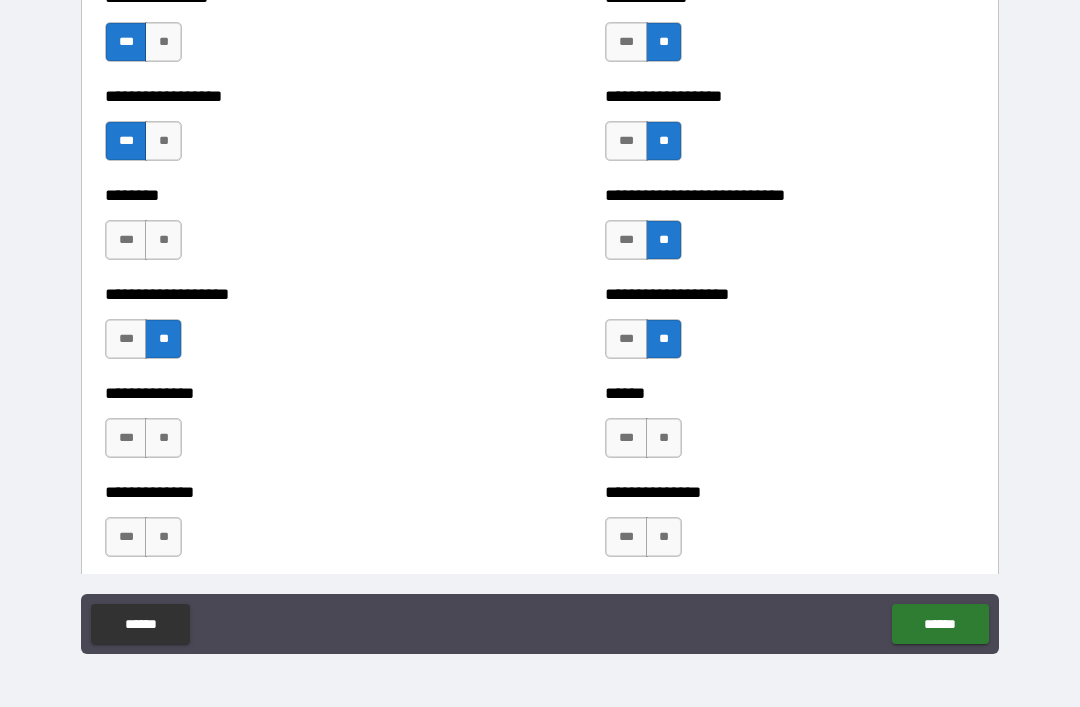 scroll, scrollTop: 4306, scrollLeft: 0, axis: vertical 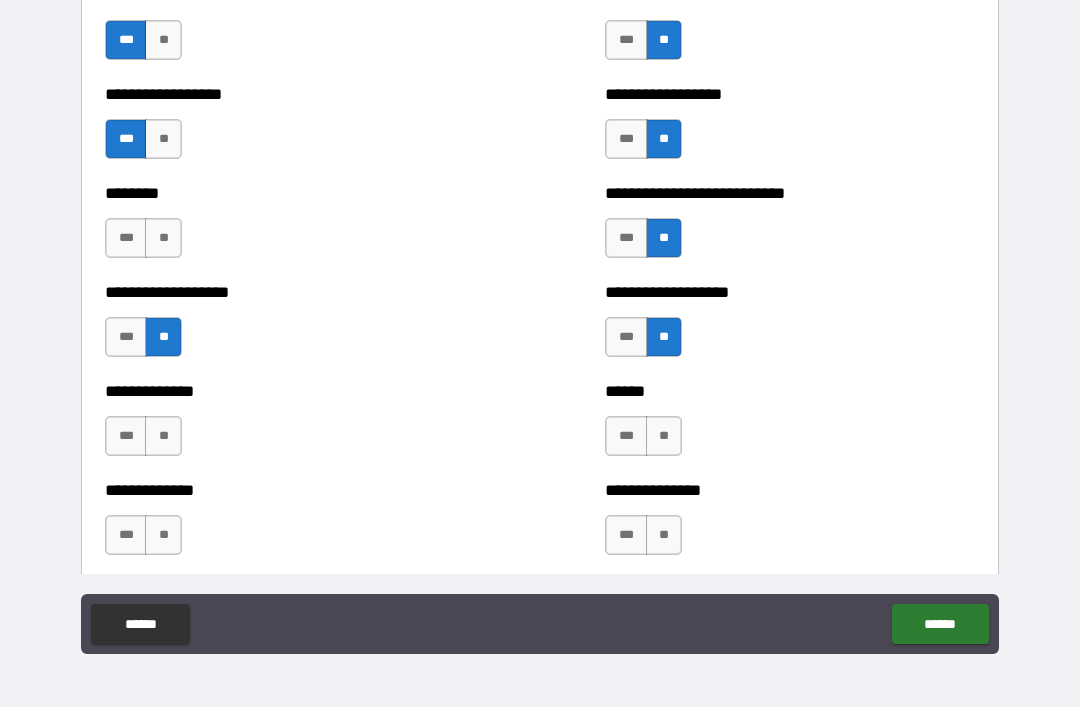 click on "**" at bounding box center [163, 436] 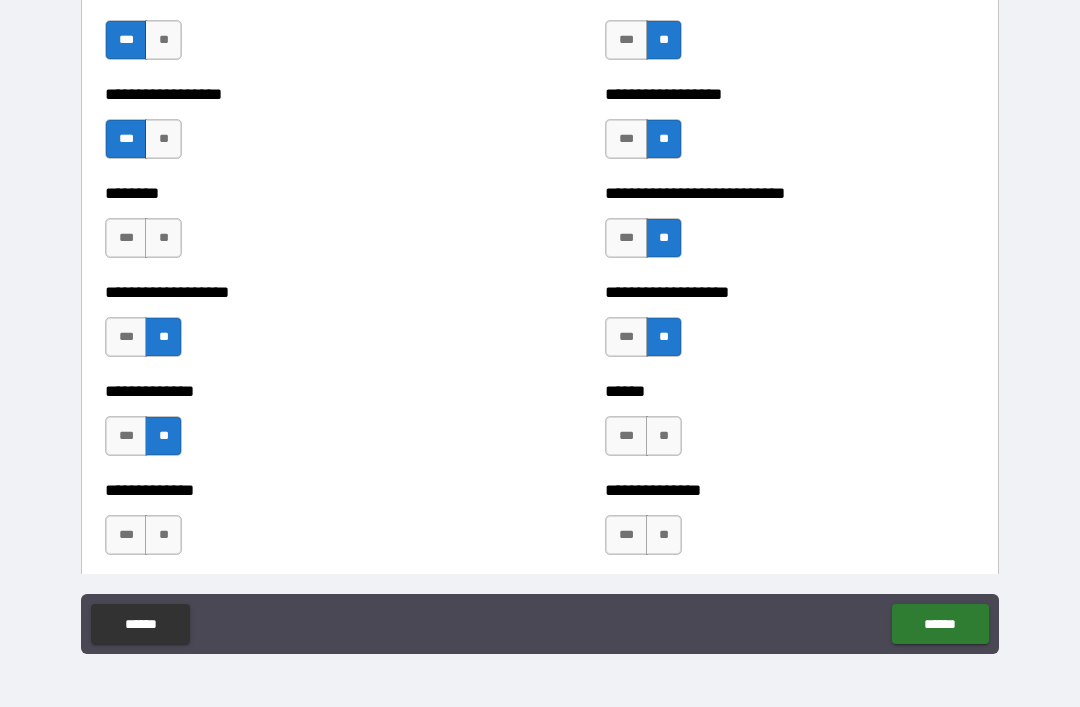 click on "***" at bounding box center [126, 535] 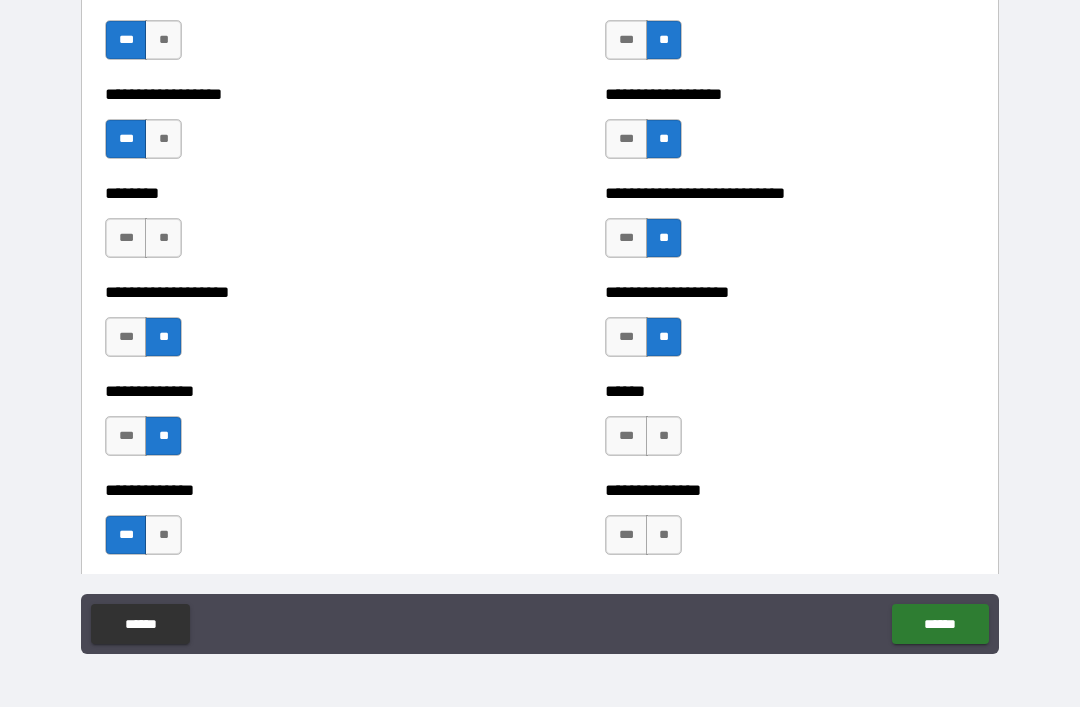 click on "**" at bounding box center (664, 436) 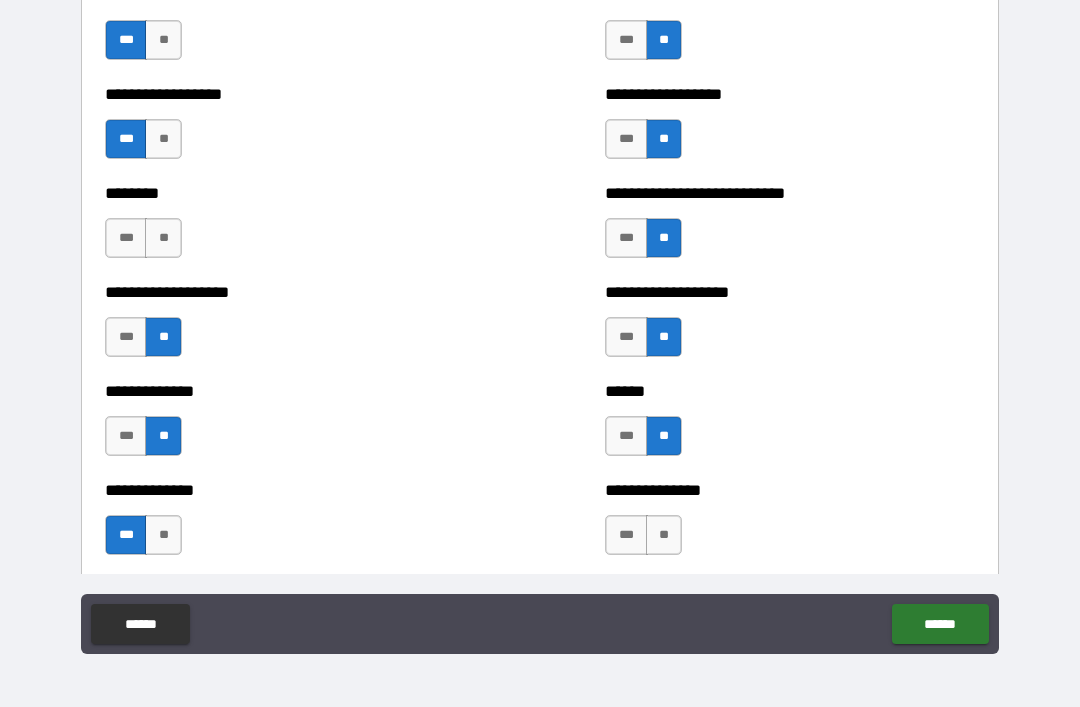click on "**" at bounding box center [664, 535] 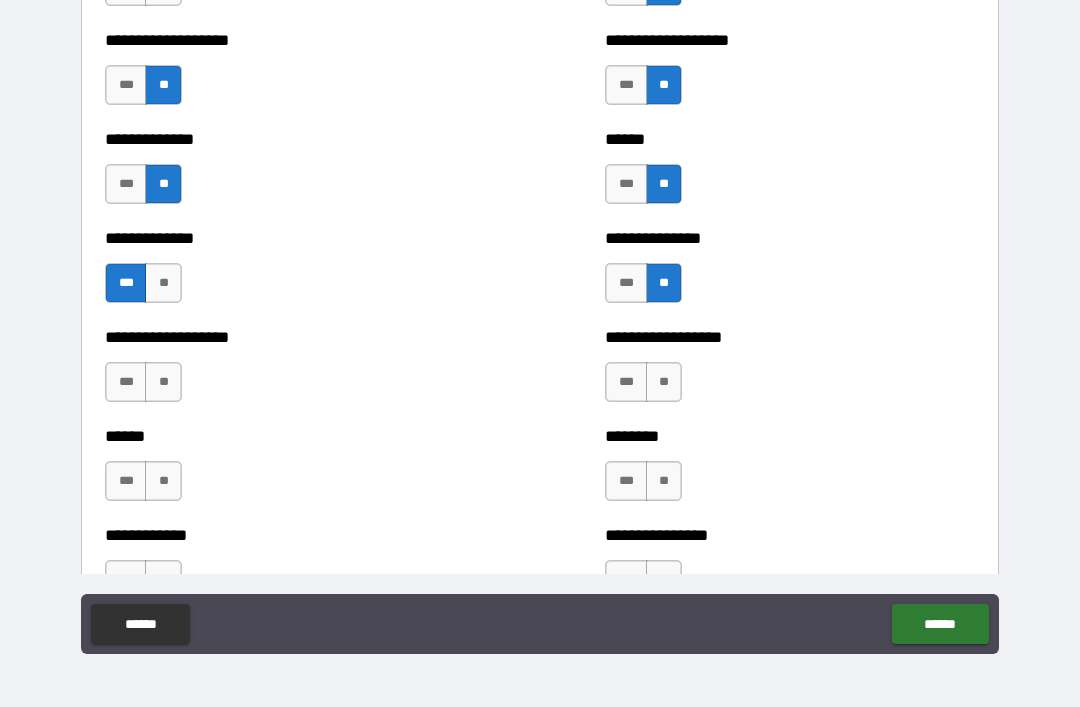 scroll, scrollTop: 4561, scrollLeft: 0, axis: vertical 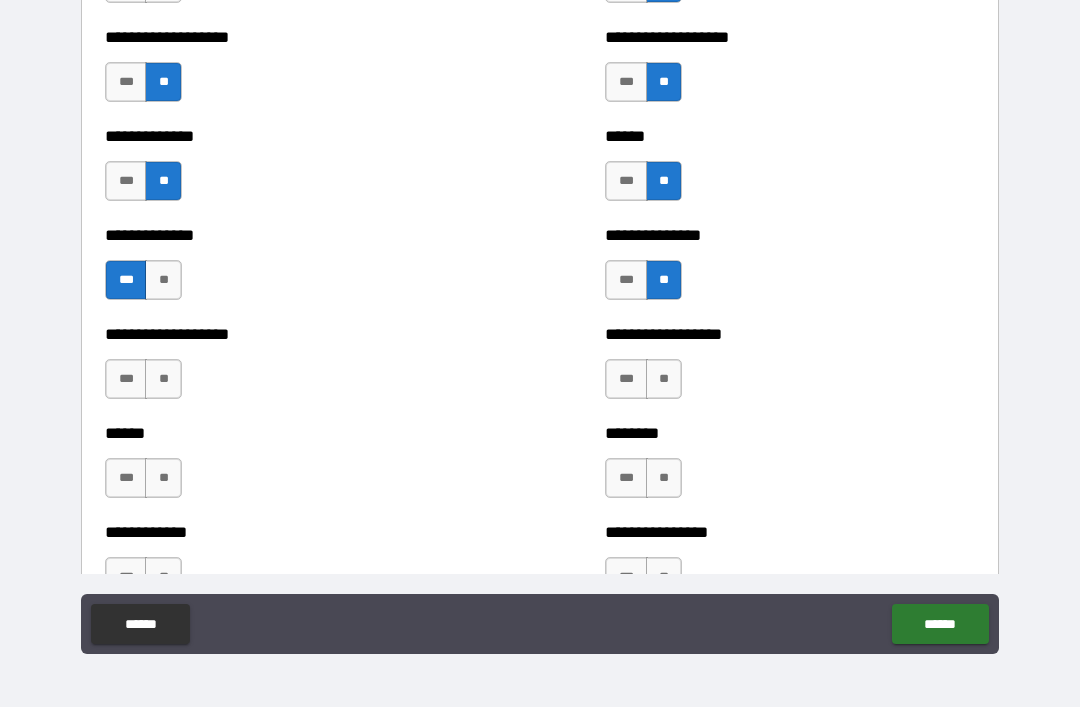 click on "**" at bounding box center (163, 379) 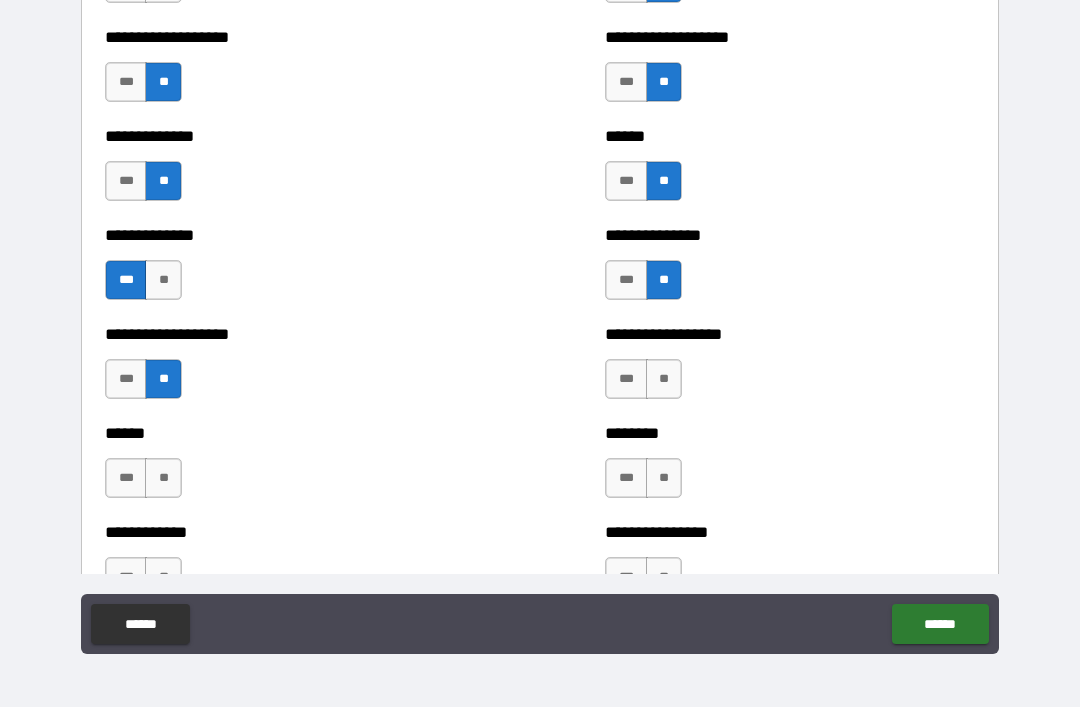 click on "**" at bounding box center [664, 379] 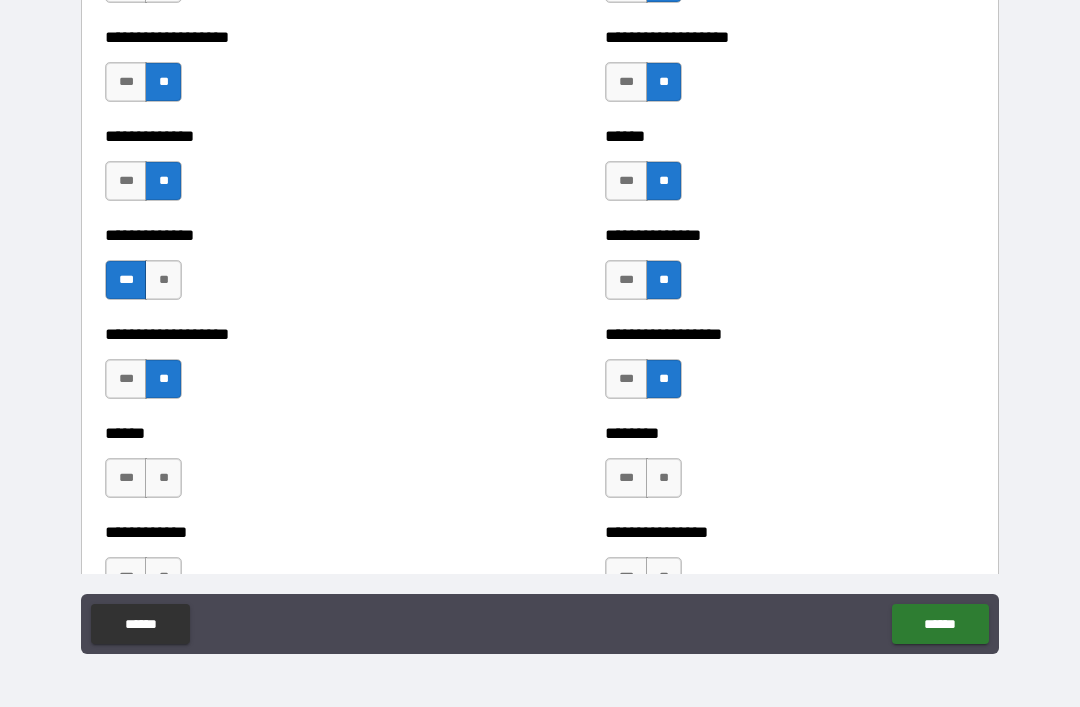 click on "***" at bounding box center (626, 478) 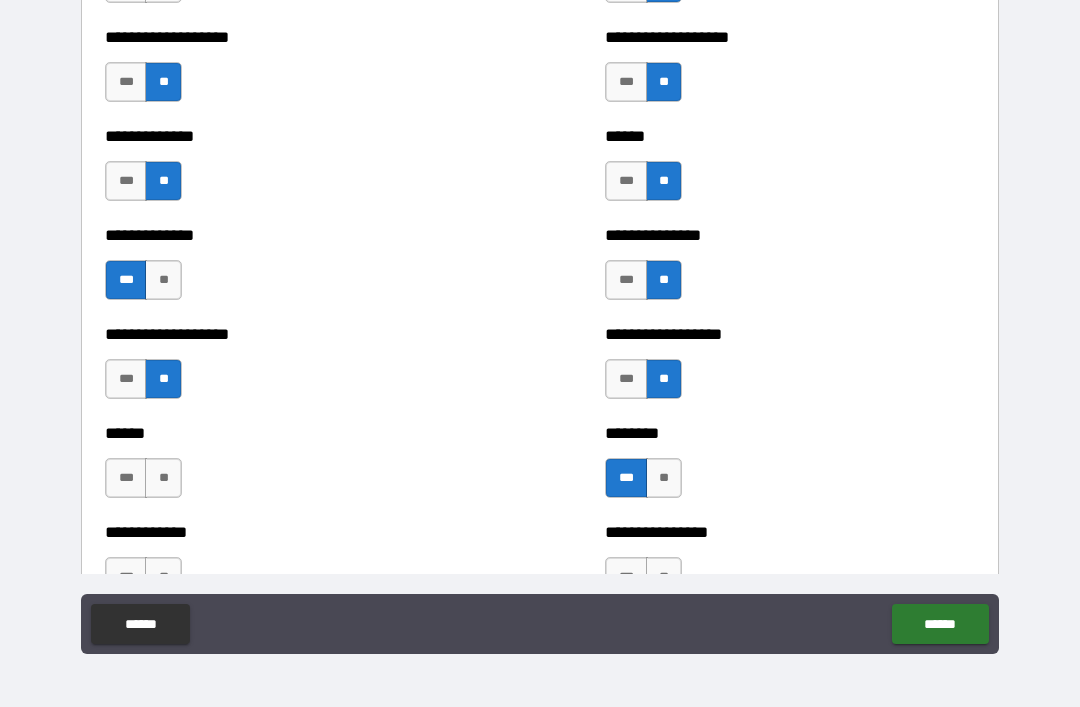 click on "**" at bounding box center [163, 478] 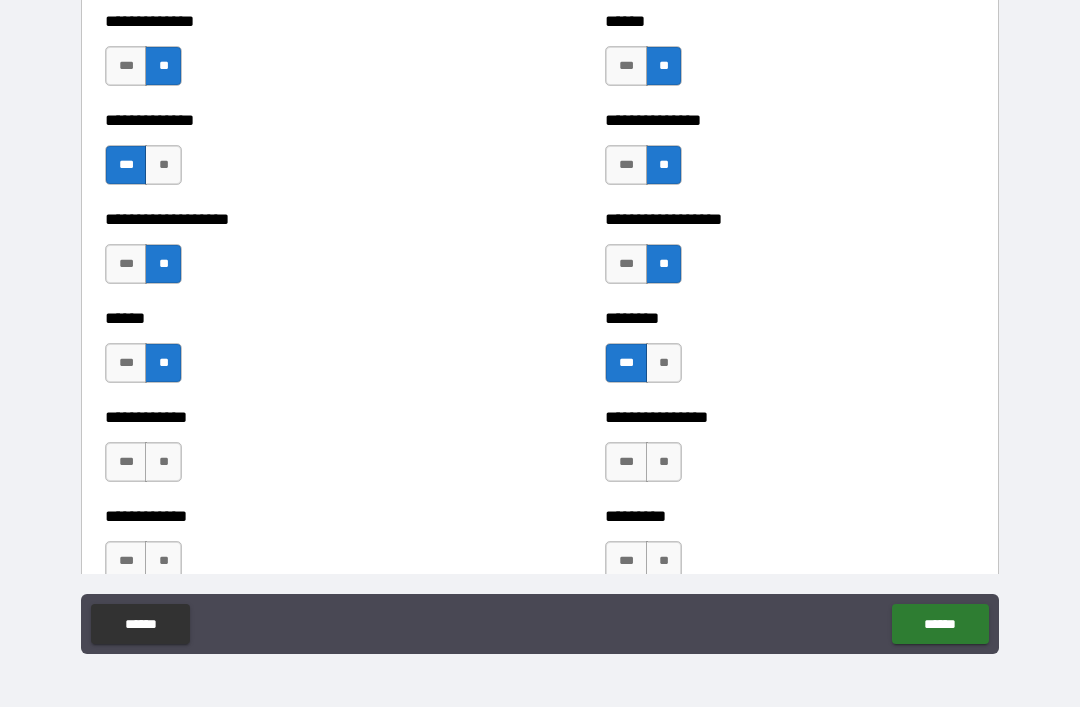 scroll, scrollTop: 4681, scrollLeft: 0, axis: vertical 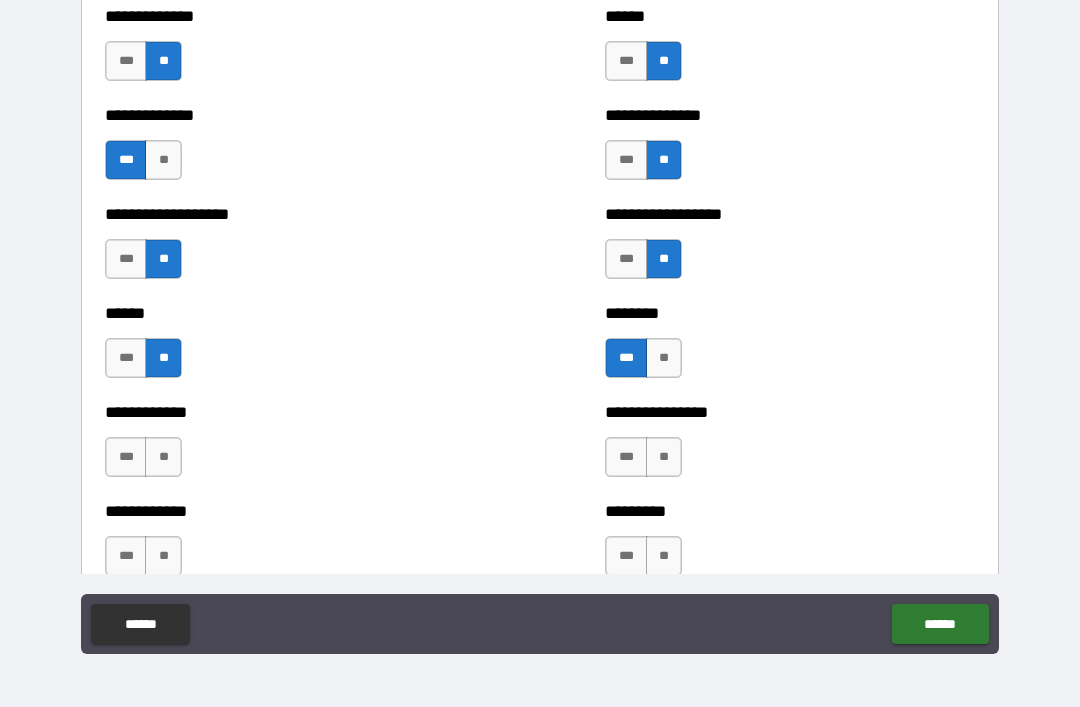 click on "**" at bounding box center (163, 457) 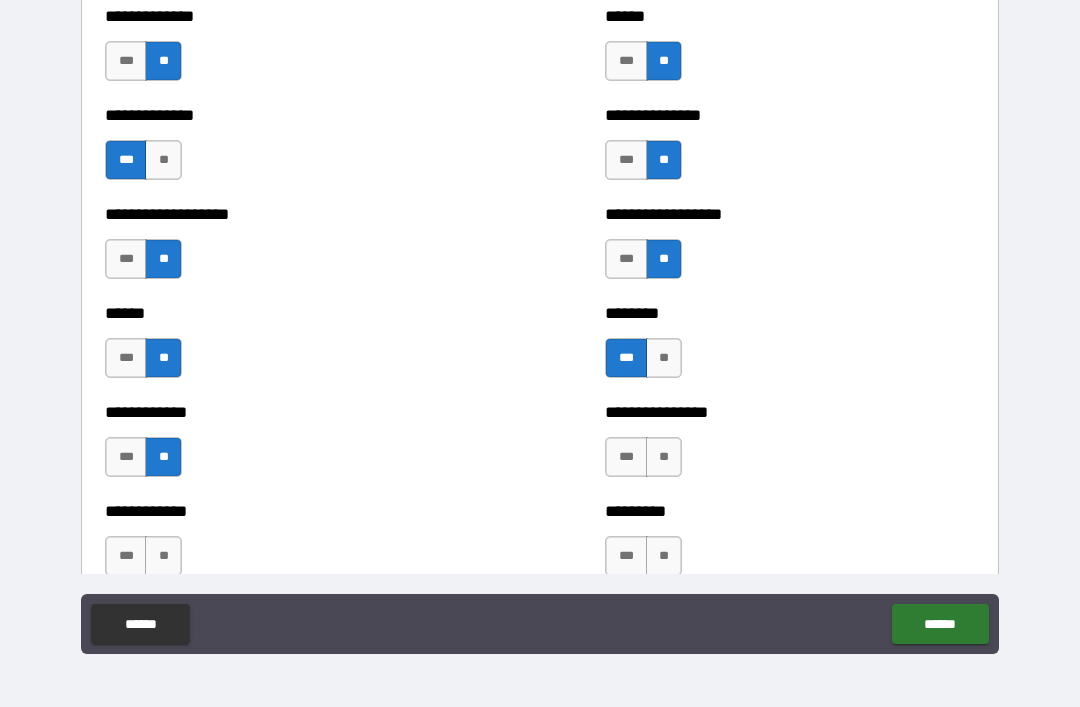 click on "**" at bounding box center [664, 457] 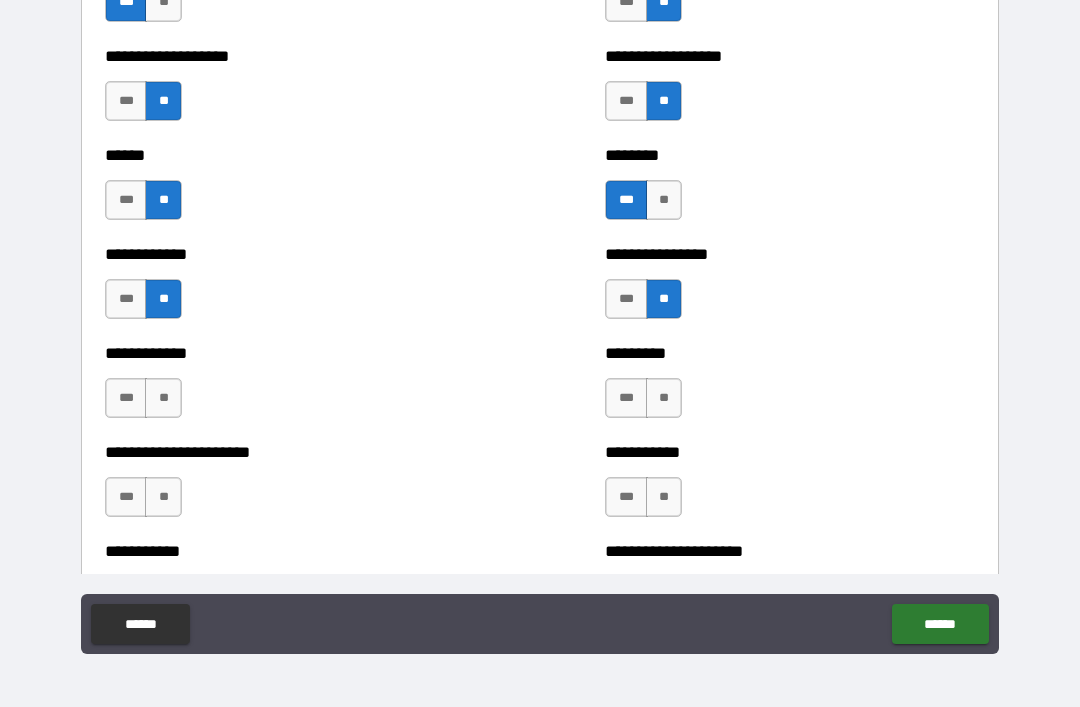 scroll, scrollTop: 4845, scrollLeft: 0, axis: vertical 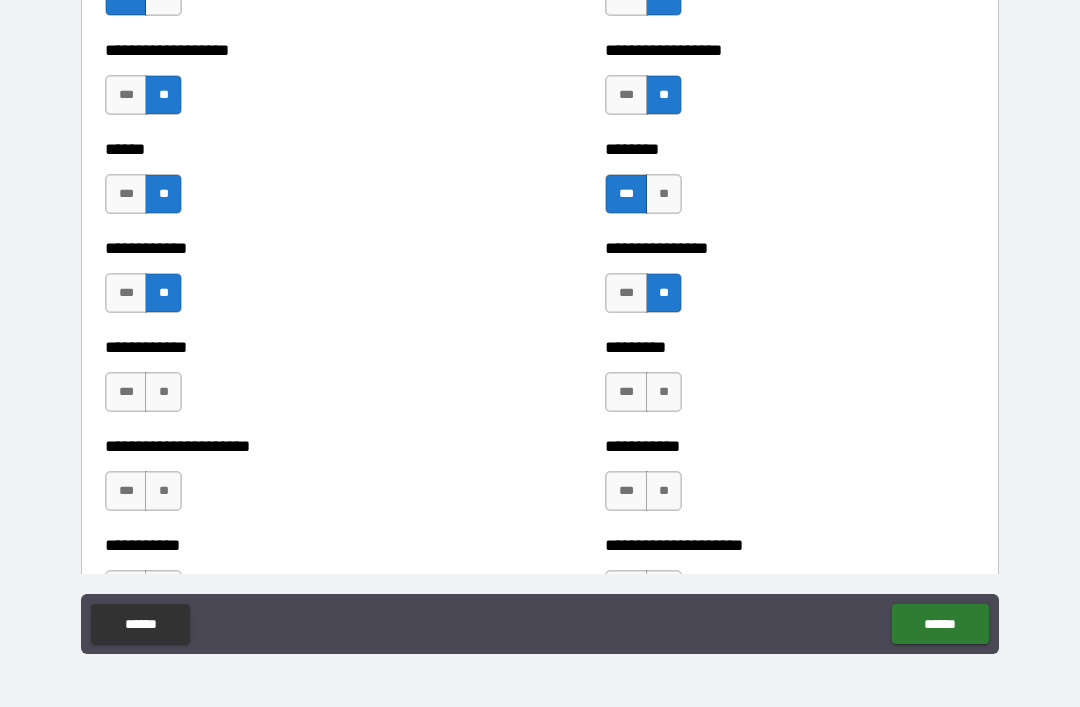 click on "**" at bounding box center (163, 392) 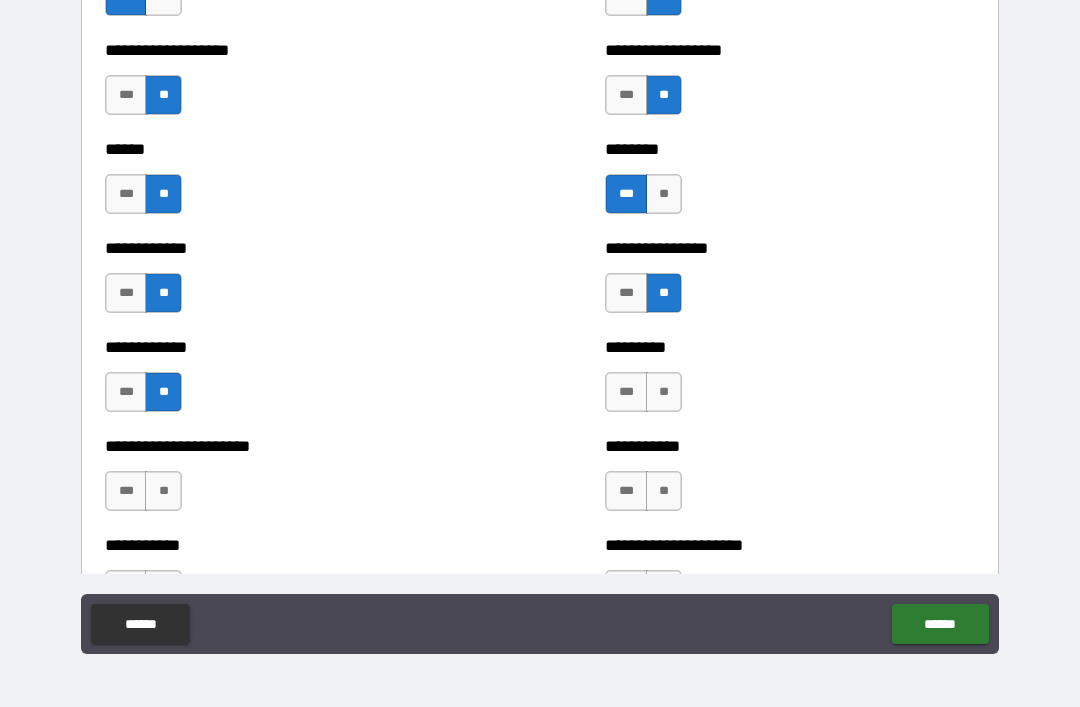 click on "**" at bounding box center [664, 392] 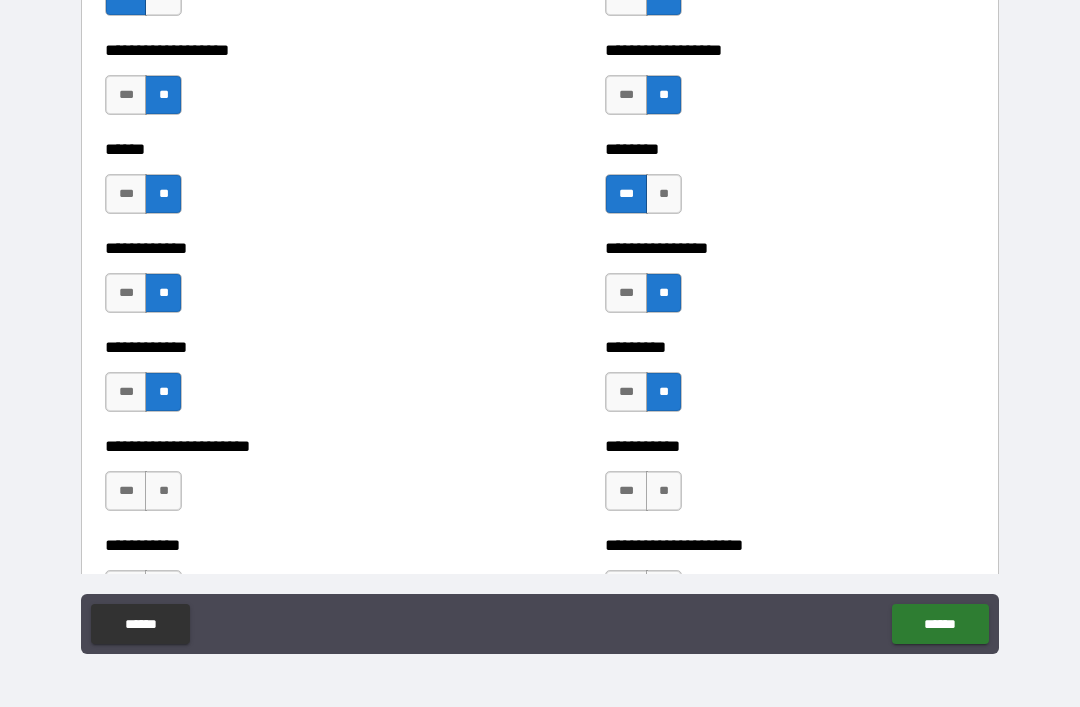 click on "**" at bounding box center [163, 491] 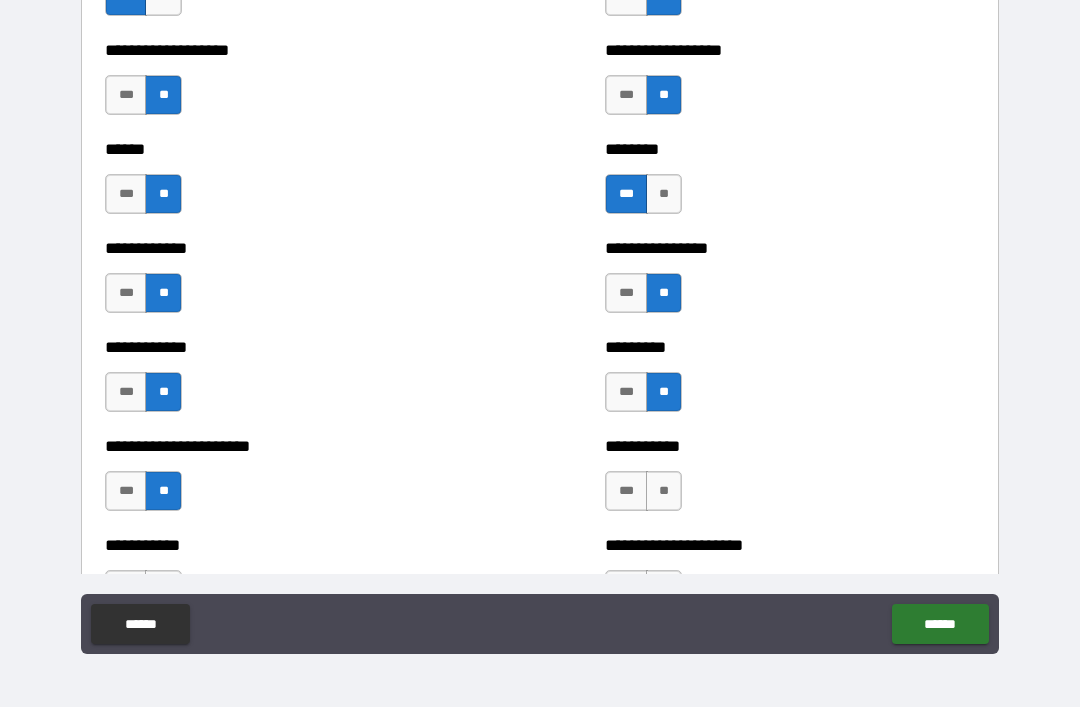 click on "**" at bounding box center (664, 491) 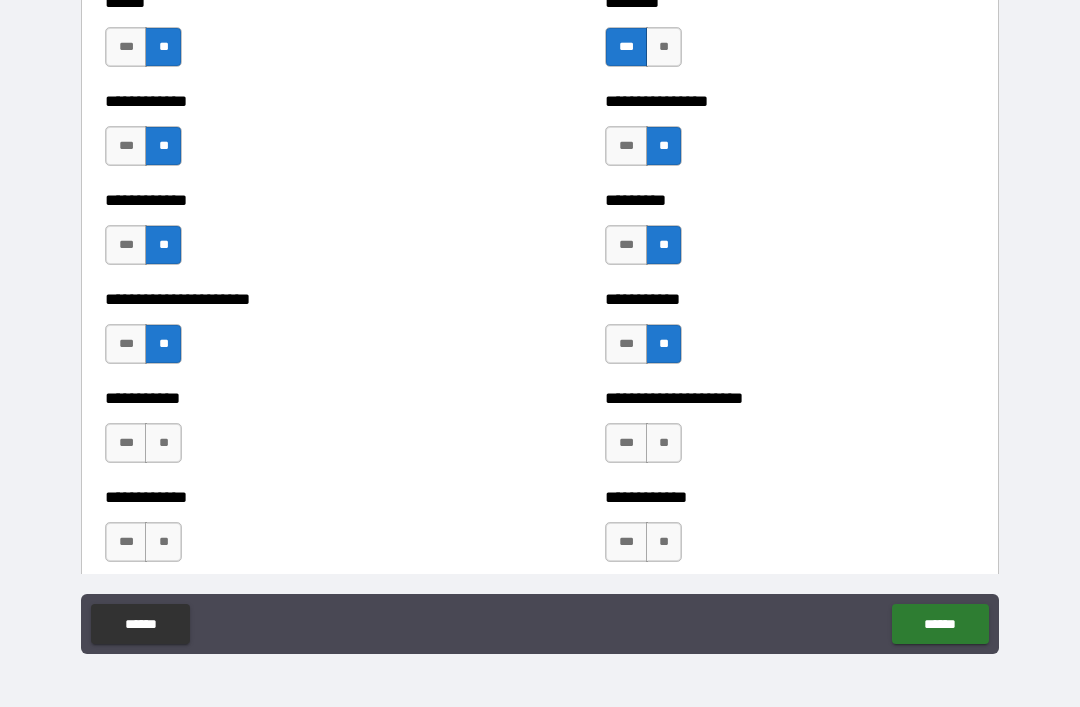 scroll, scrollTop: 5013, scrollLeft: 0, axis: vertical 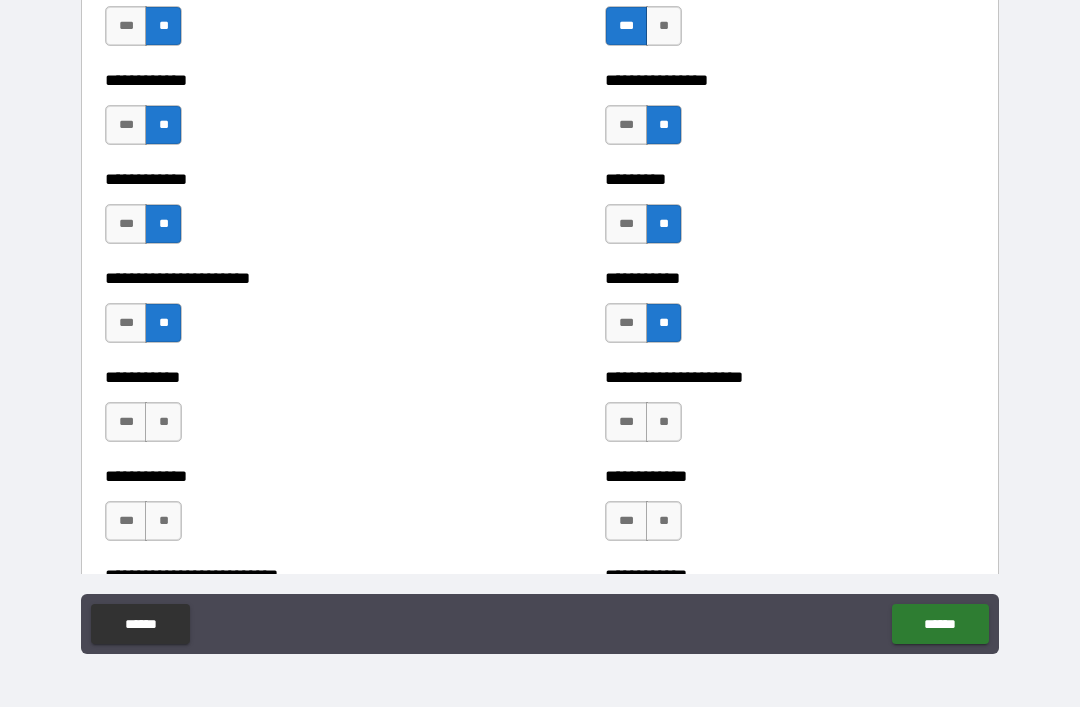 click on "**" at bounding box center [163, 422] 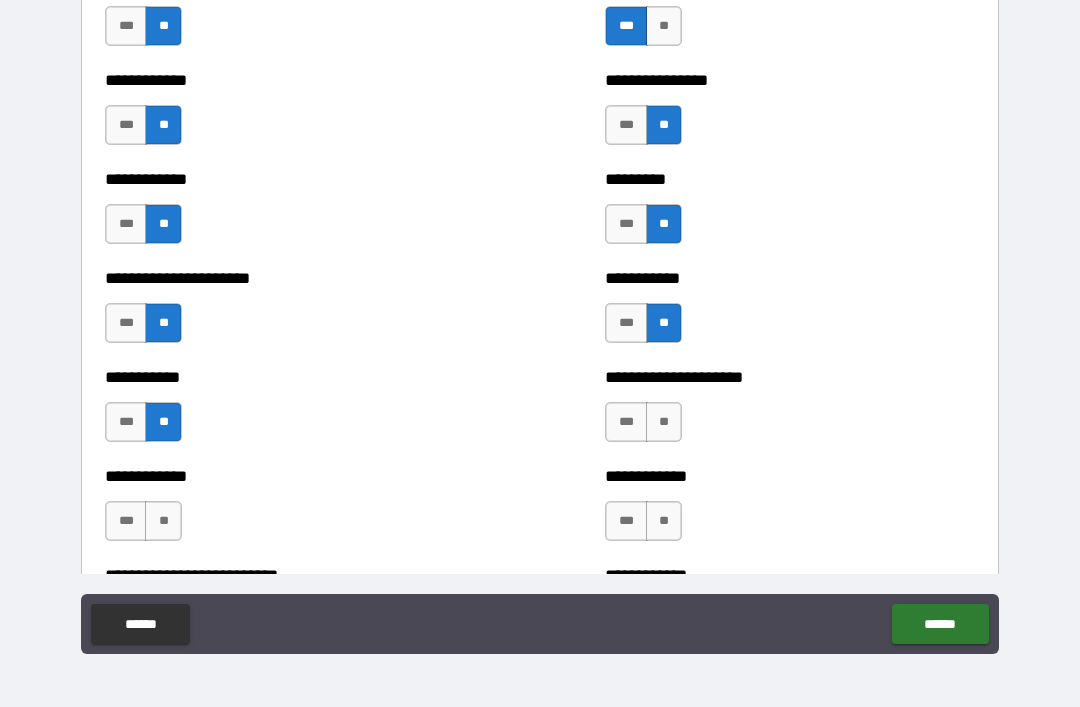click on "**" at bounding box center (664, 422) 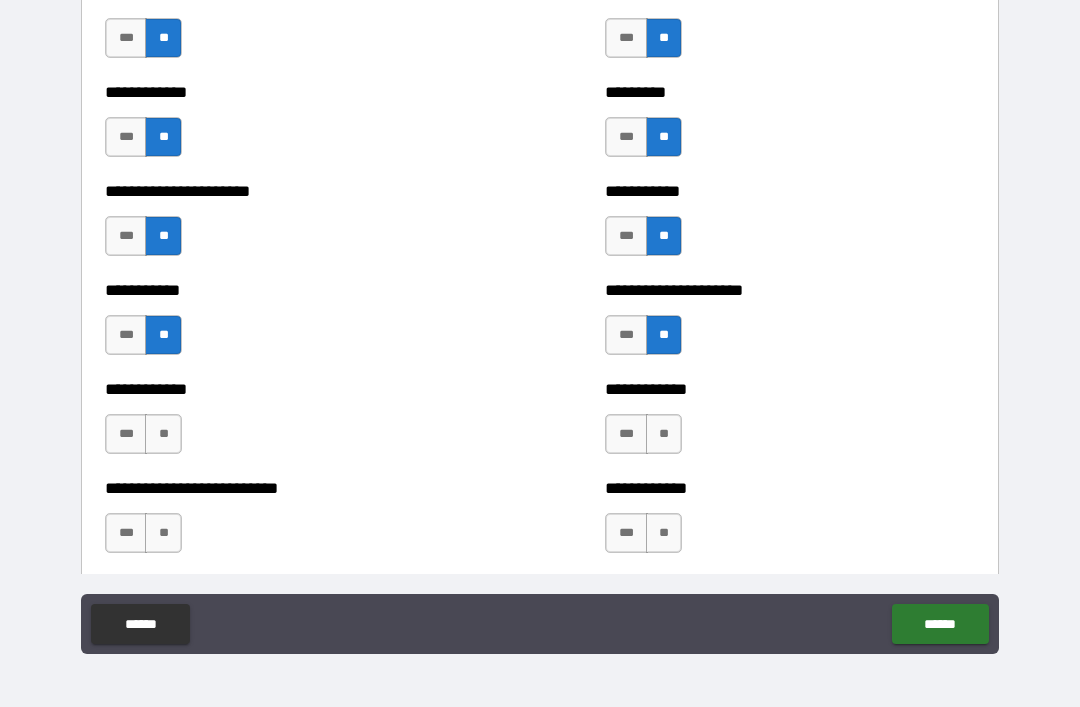 scroll, scrollTop: 5110, scrollLeft: 0, axis: vertical 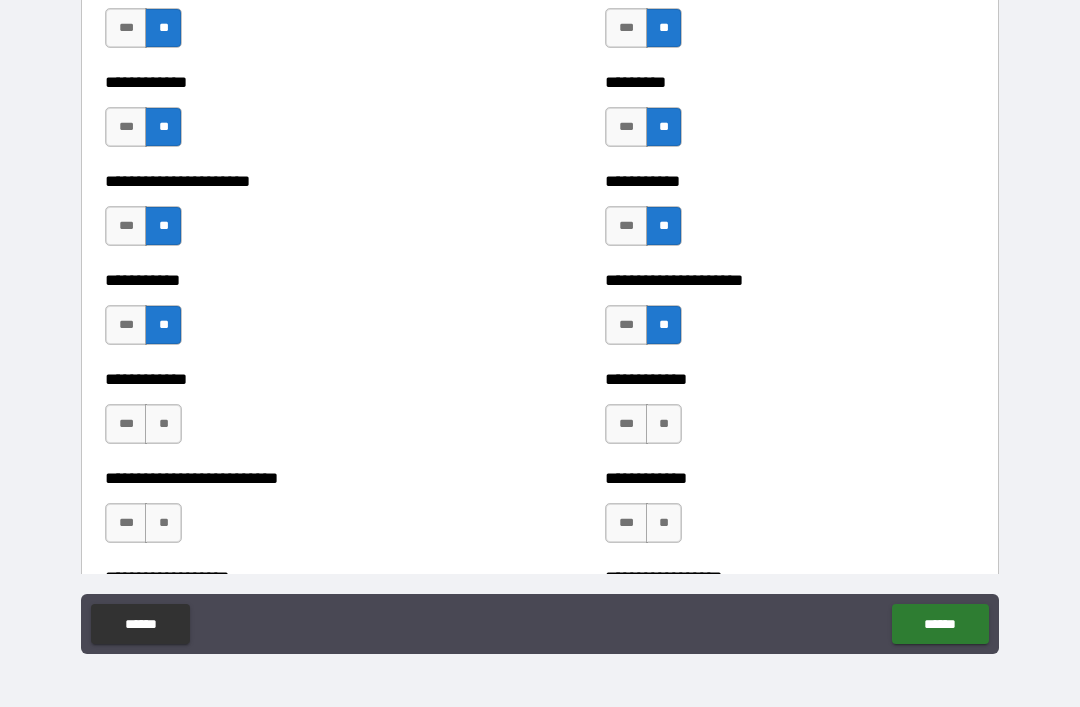 click on "**********" at bounding box center [540, 324] 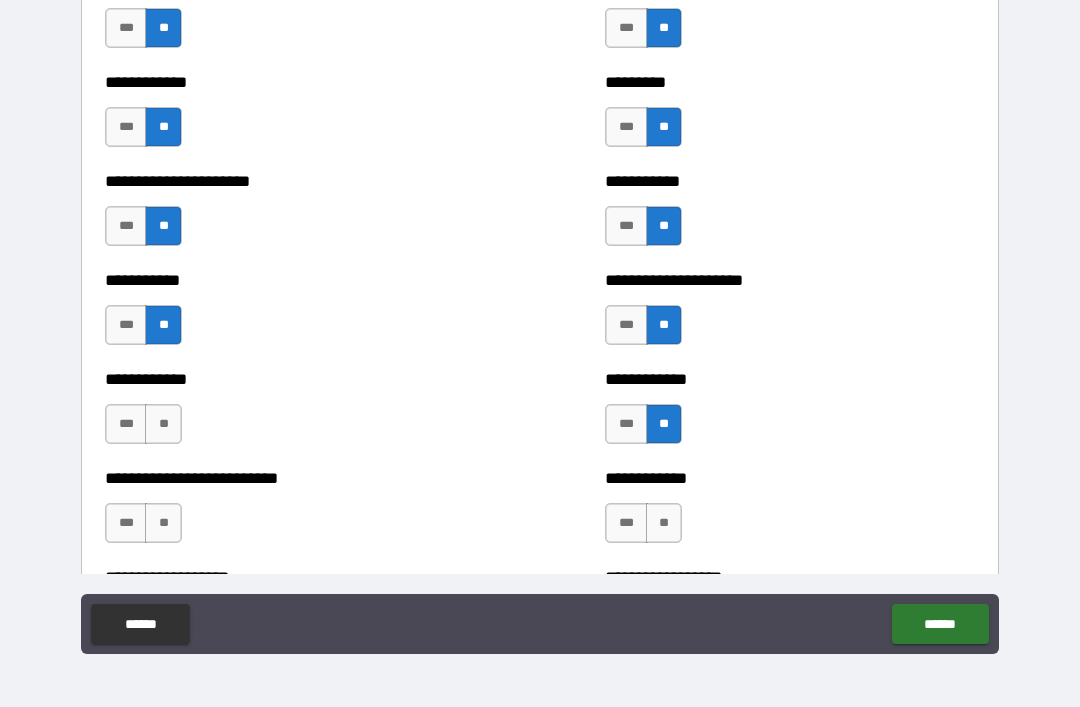 click on "**" at bounding box center [163, 424] 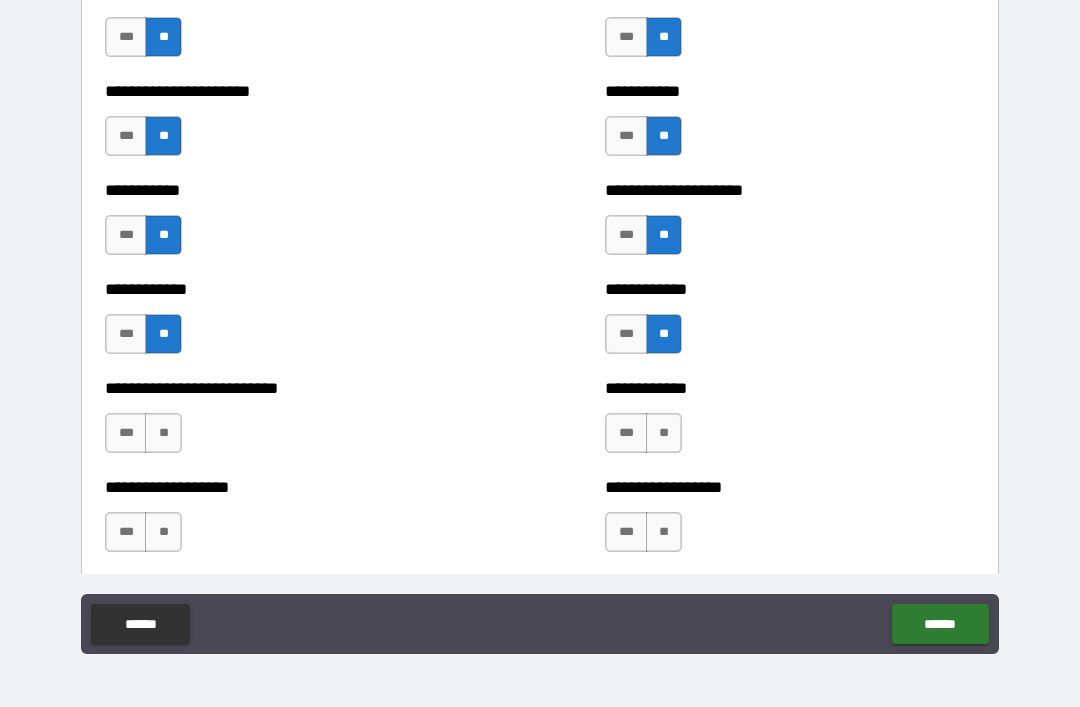 scroll, scrollTop: 5203, scrollLeft: 0, axis: vertical 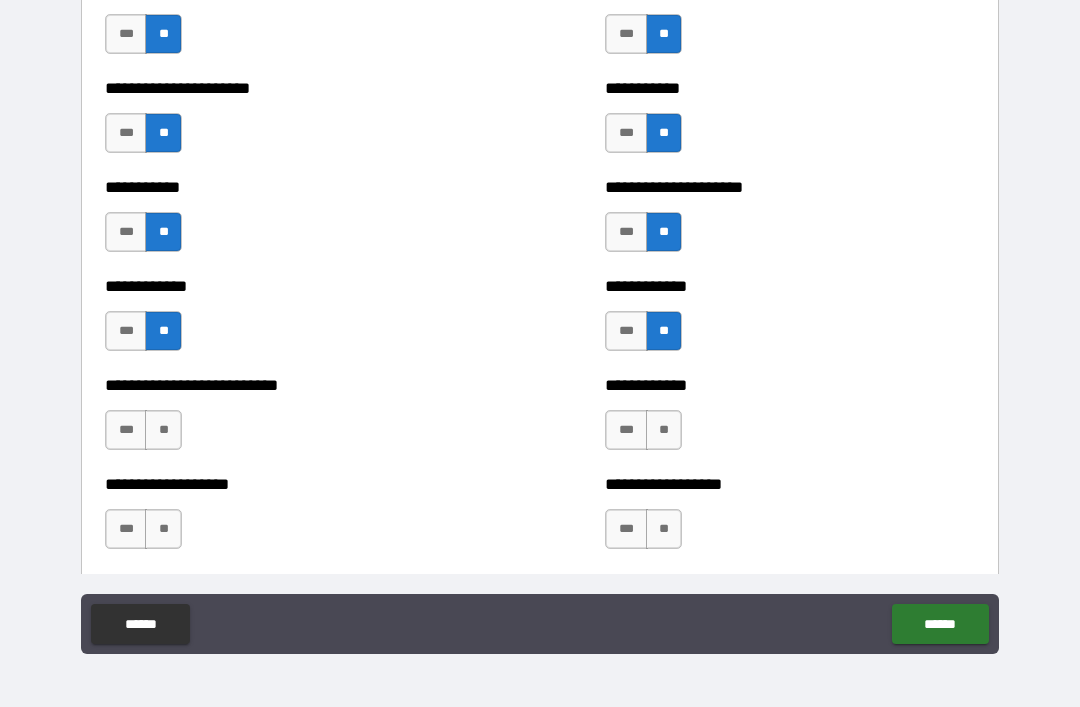 click on "***" at bounding box center [626, 430] 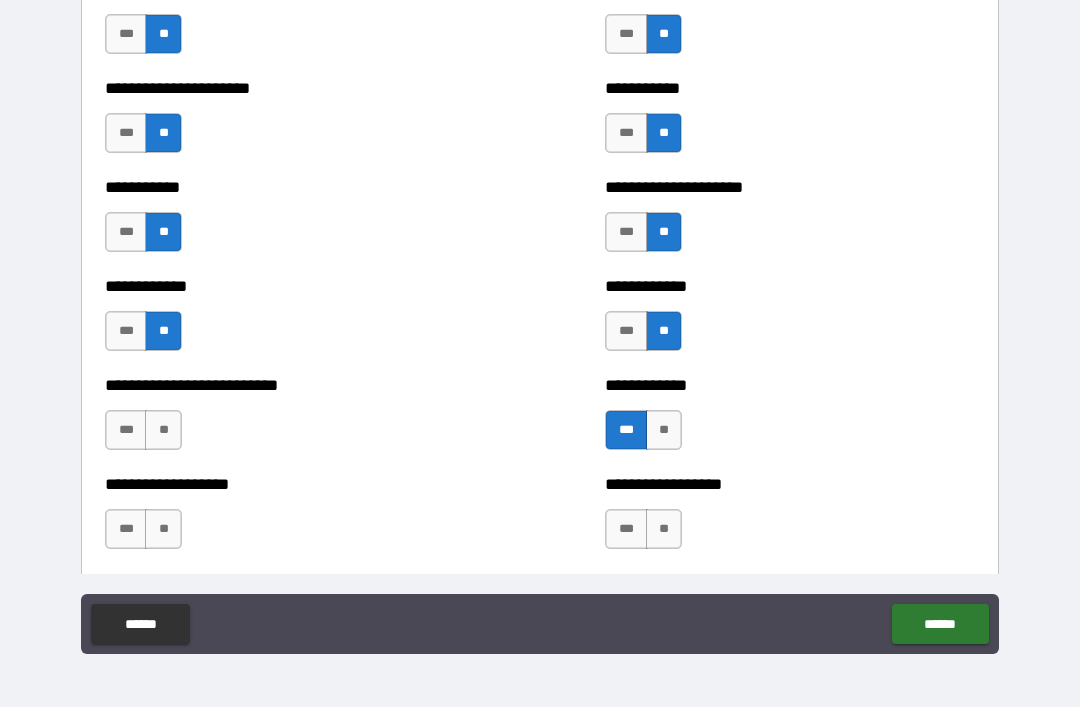 click on "**" at bounding box center [163, 430] 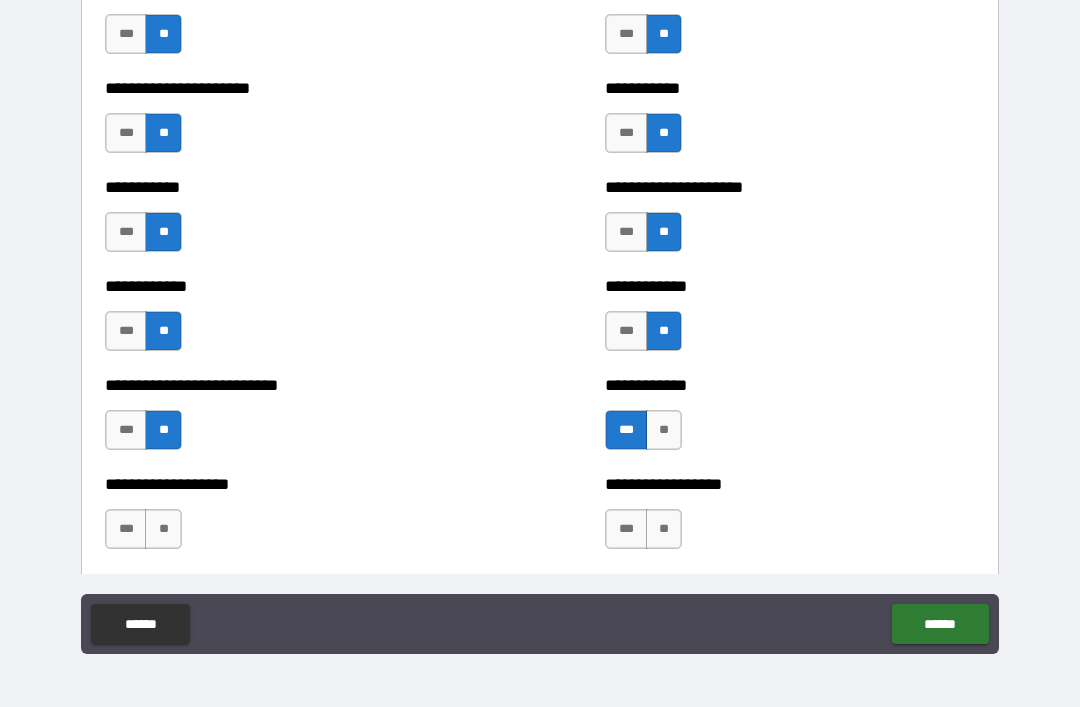 click on "**" at bounding box center (163, 529) 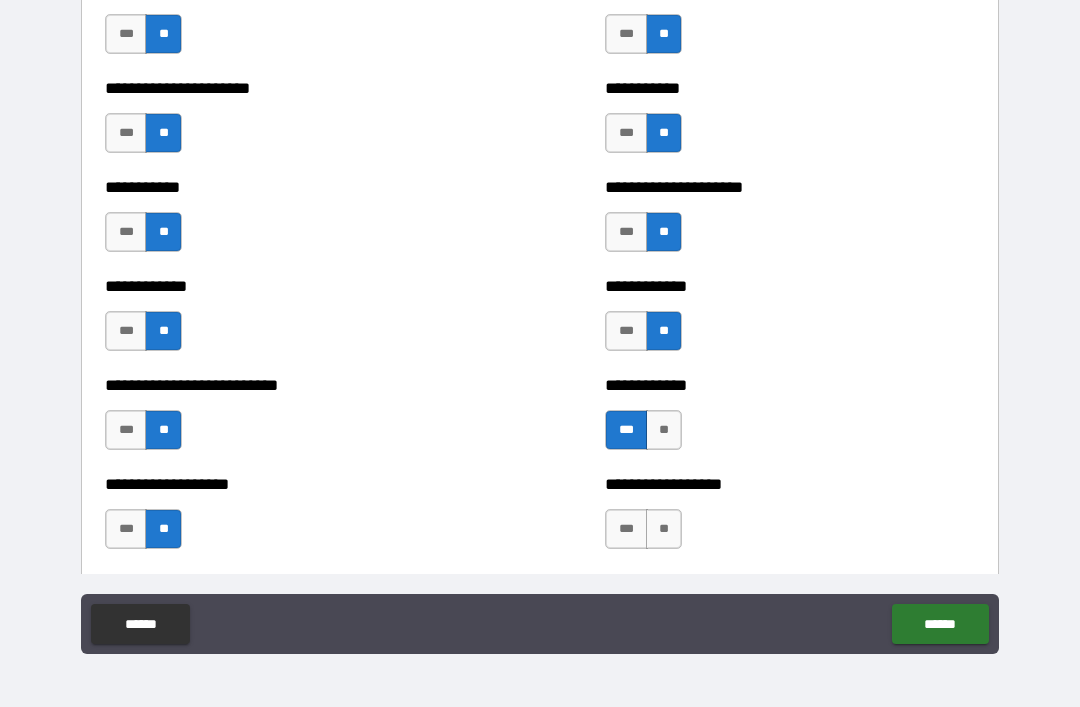 click on "**" at bounding box center (664, 529) 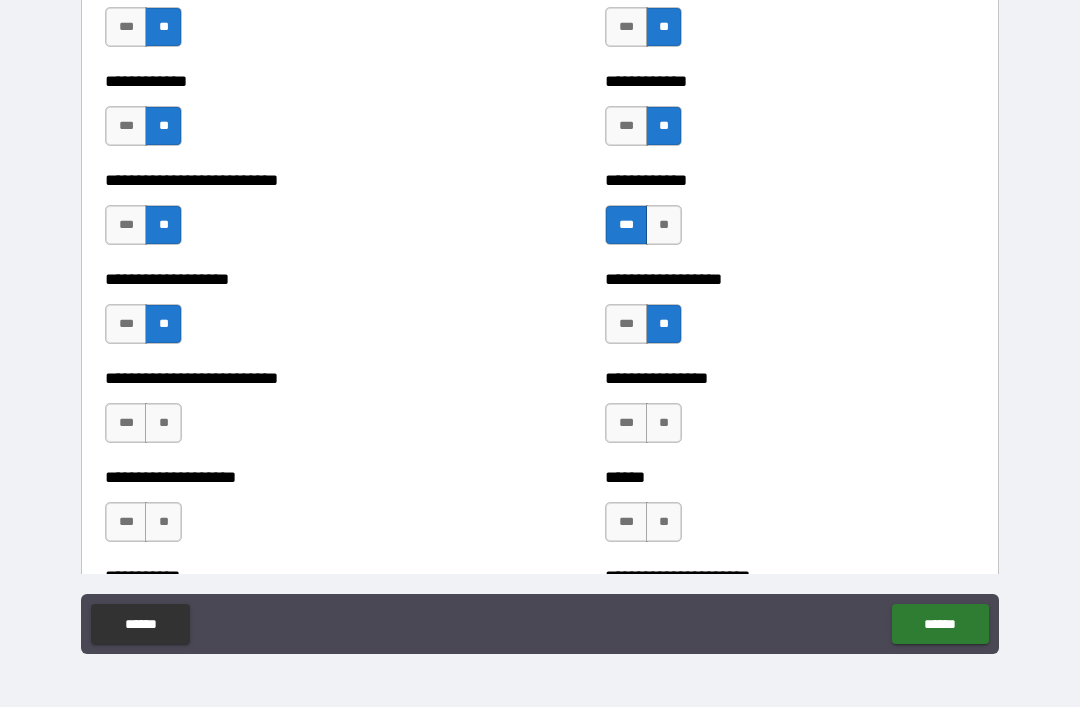 scroll, scrollTop: 5410, scrollLeft: 0, axis: vertical 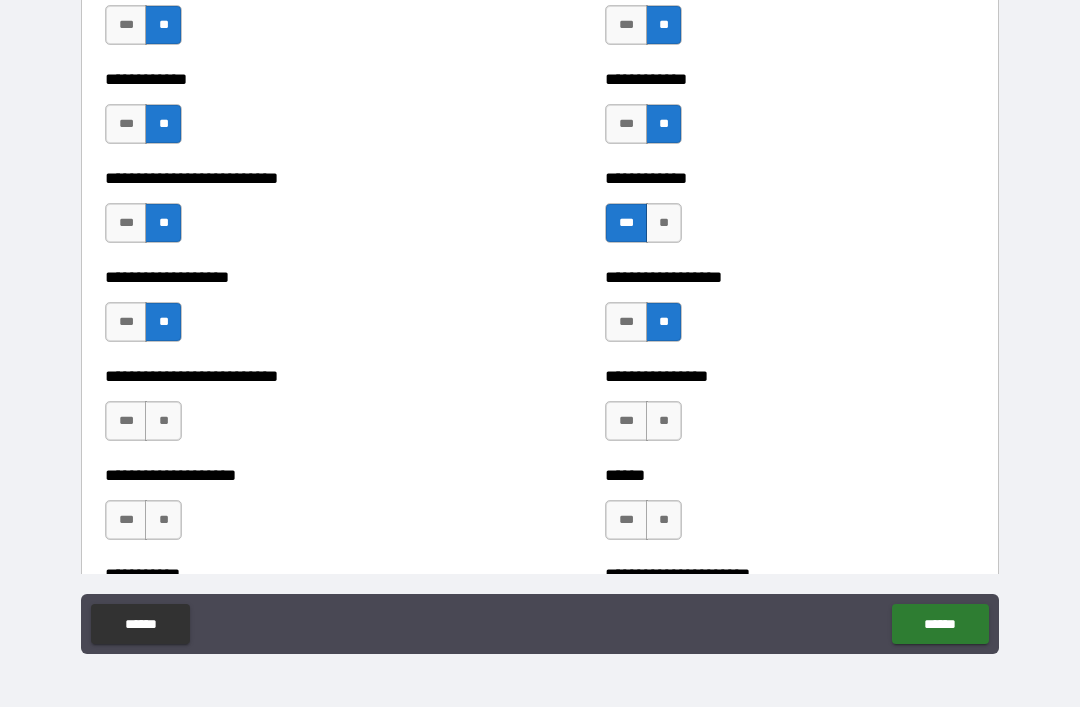 click on "***" at bounding box center [126, 421] 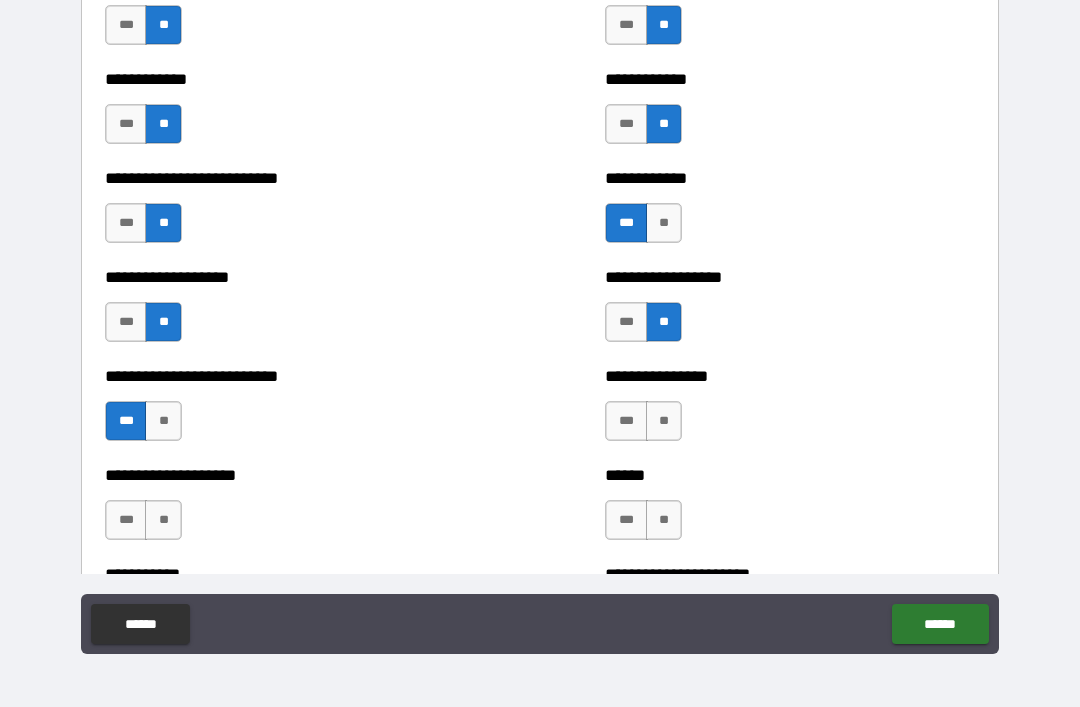 click on "***" at bounding box center (126, 421) 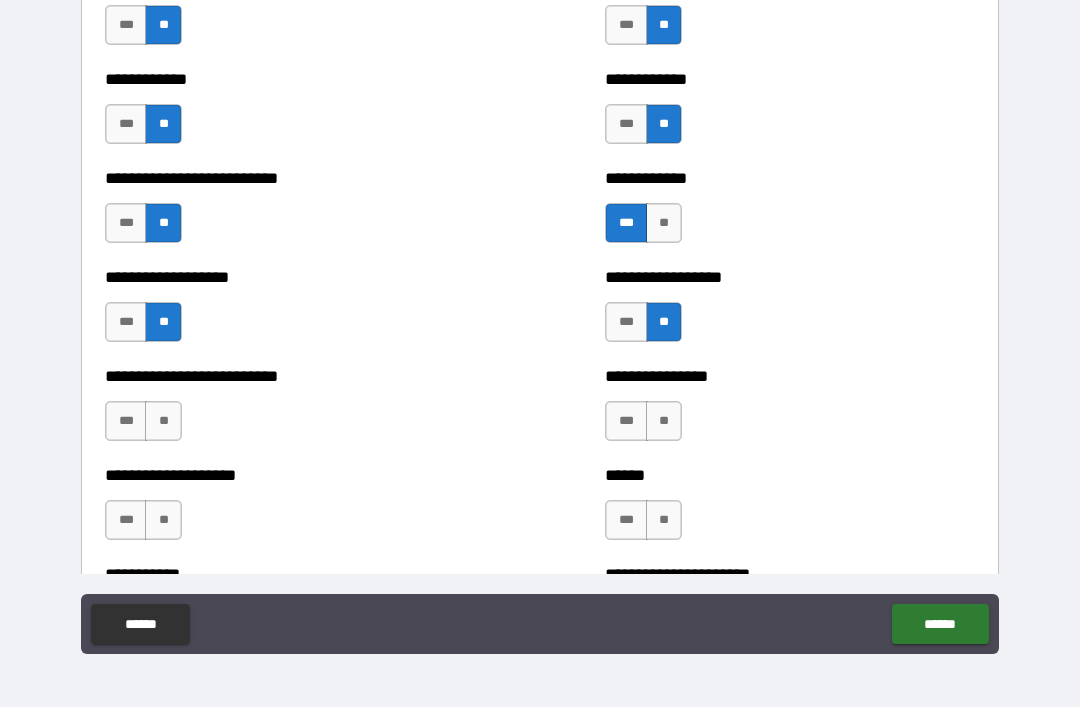 click on "**" at bounding box center [163, 421] 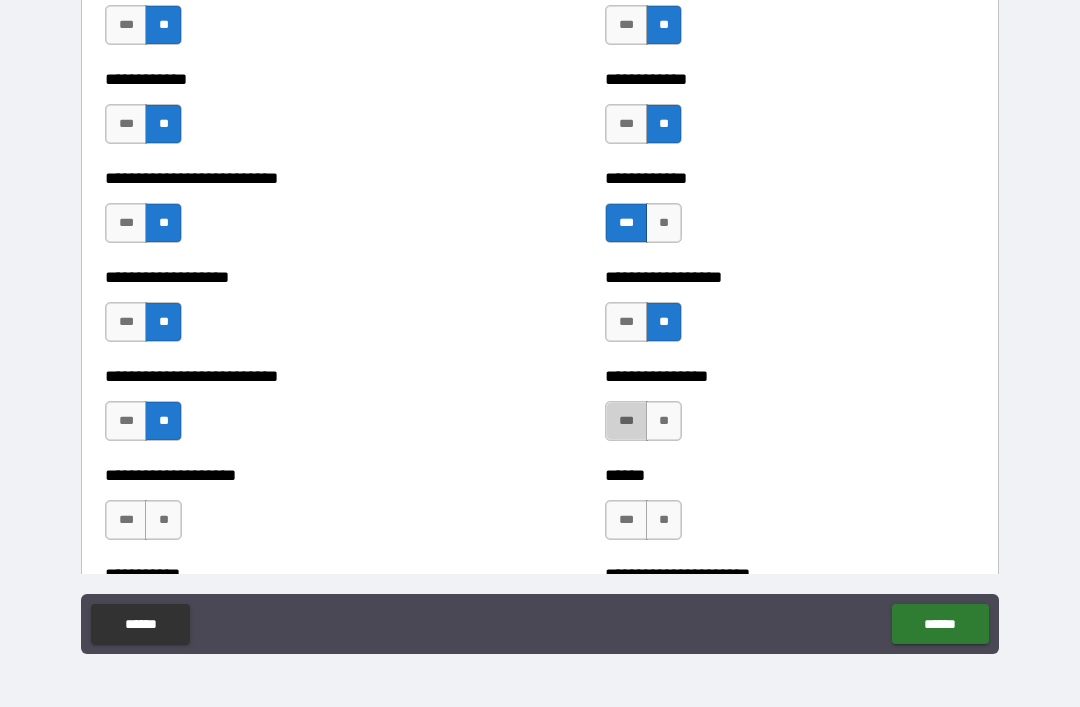 click on "***" at bounding box center (626, 421) 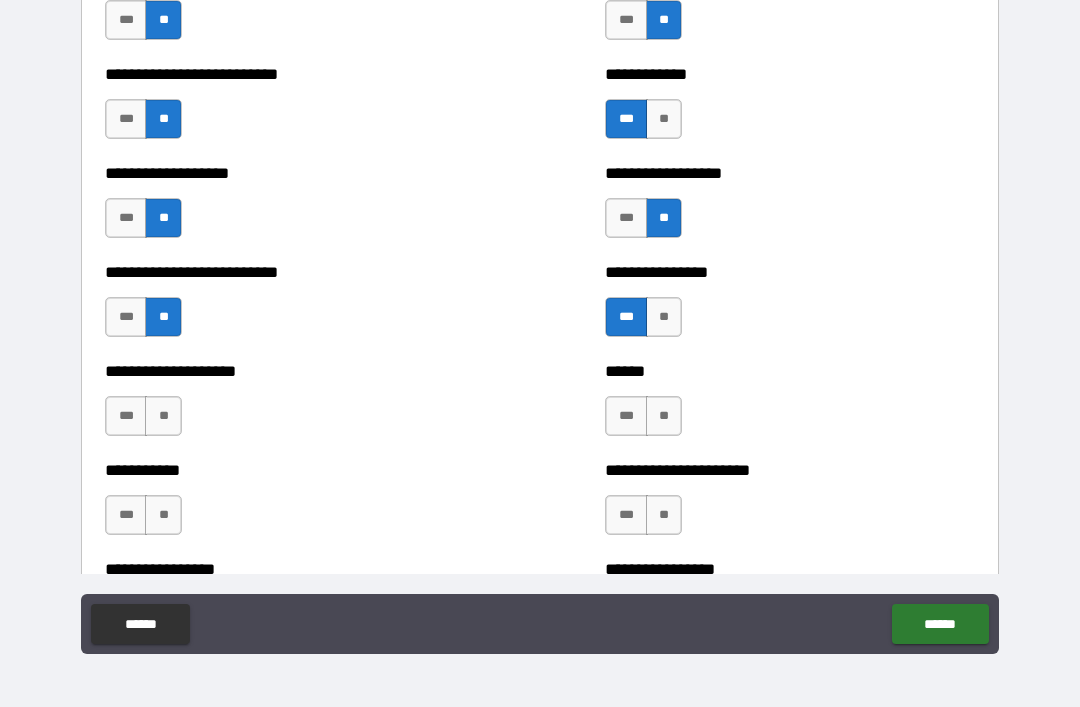 scroll, scrollTop: 5542, scrollLeft: 0, axis: vertical 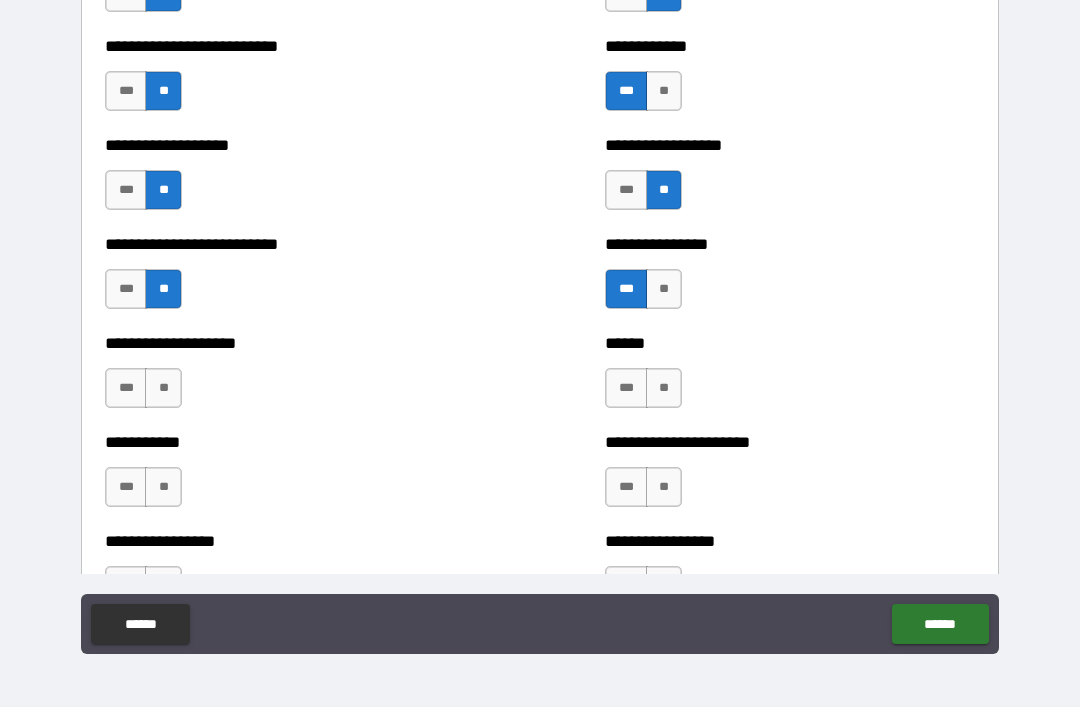 click on "**" at bounding box center (163, 388) 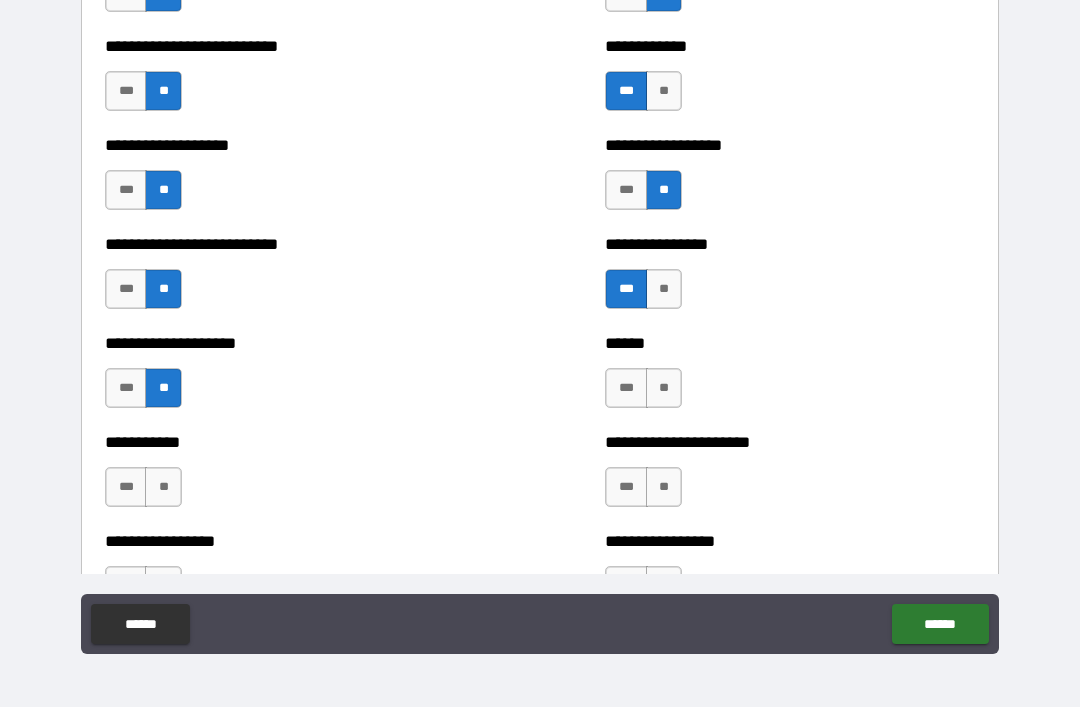 click on "**" at bounding box center (664, 388) 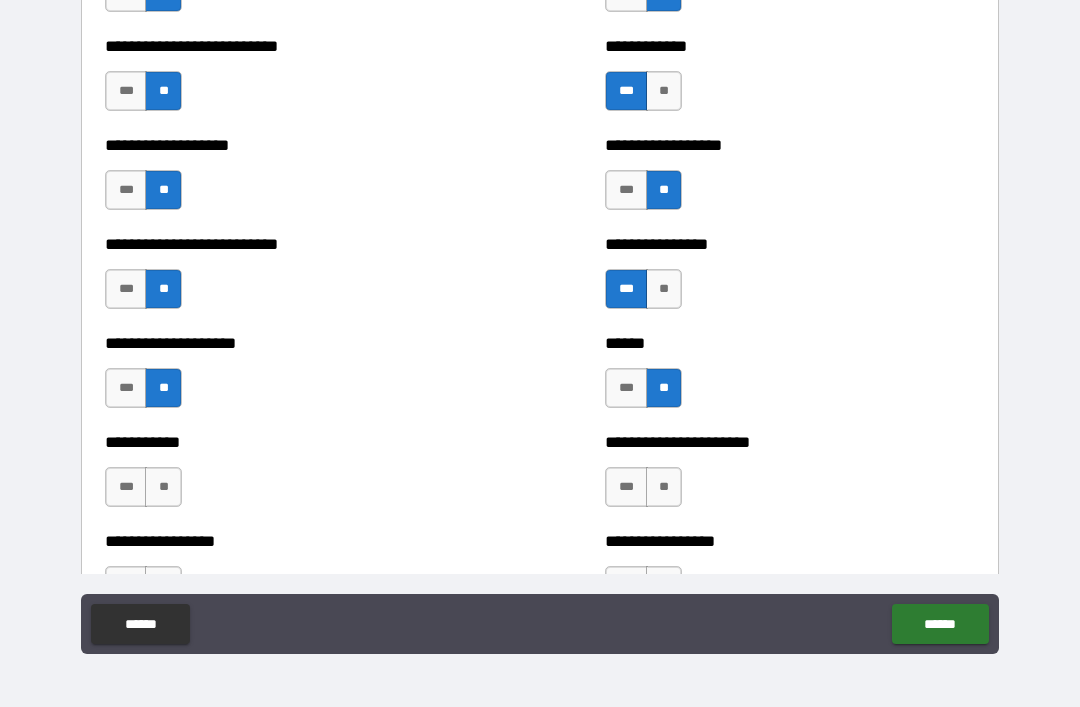 click on "**" at bounding box center (163, 487) 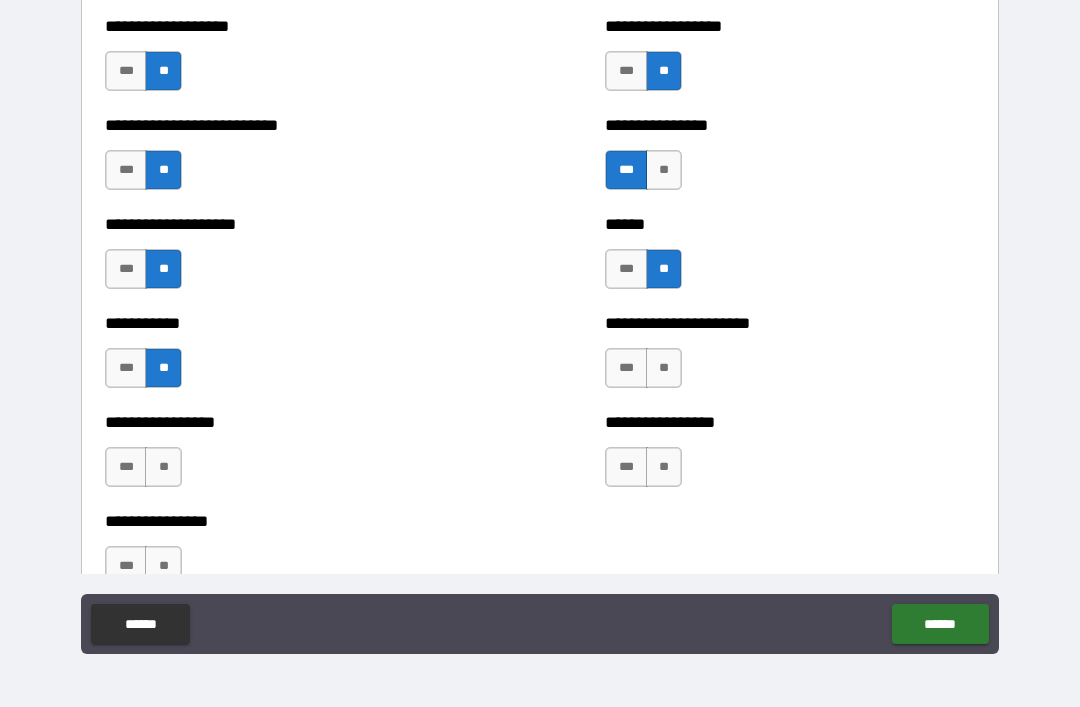 scroll, scrollTop: 5657, scrollLeft: 0, axis: vertical 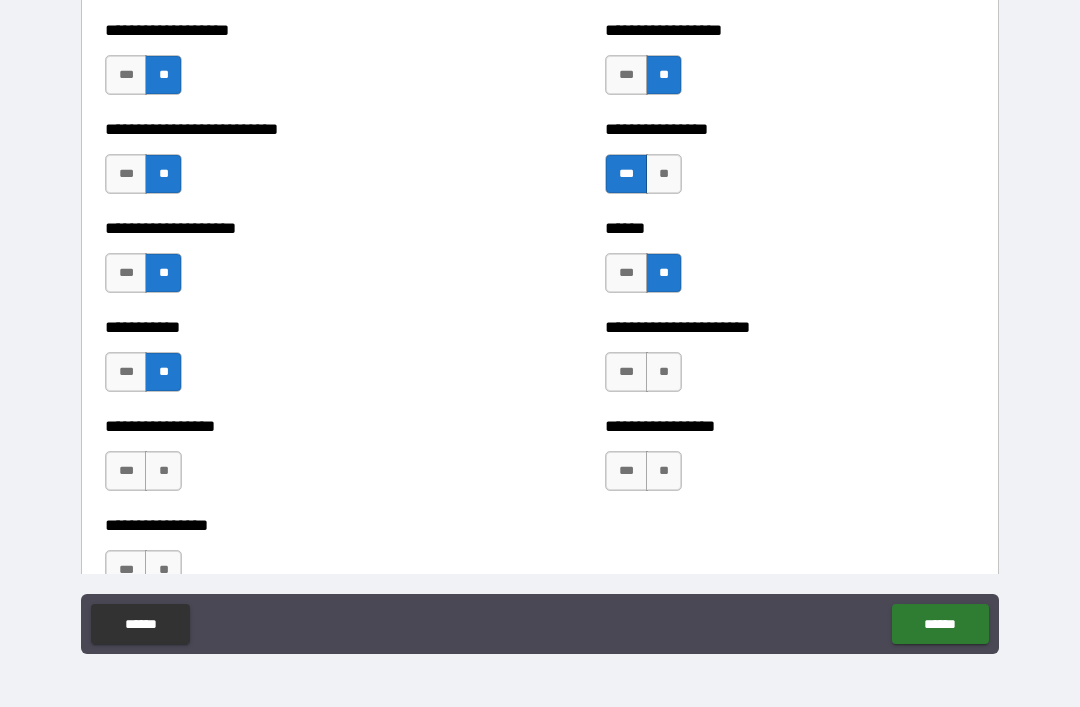 click on "***" at bounding box center [626, 372] 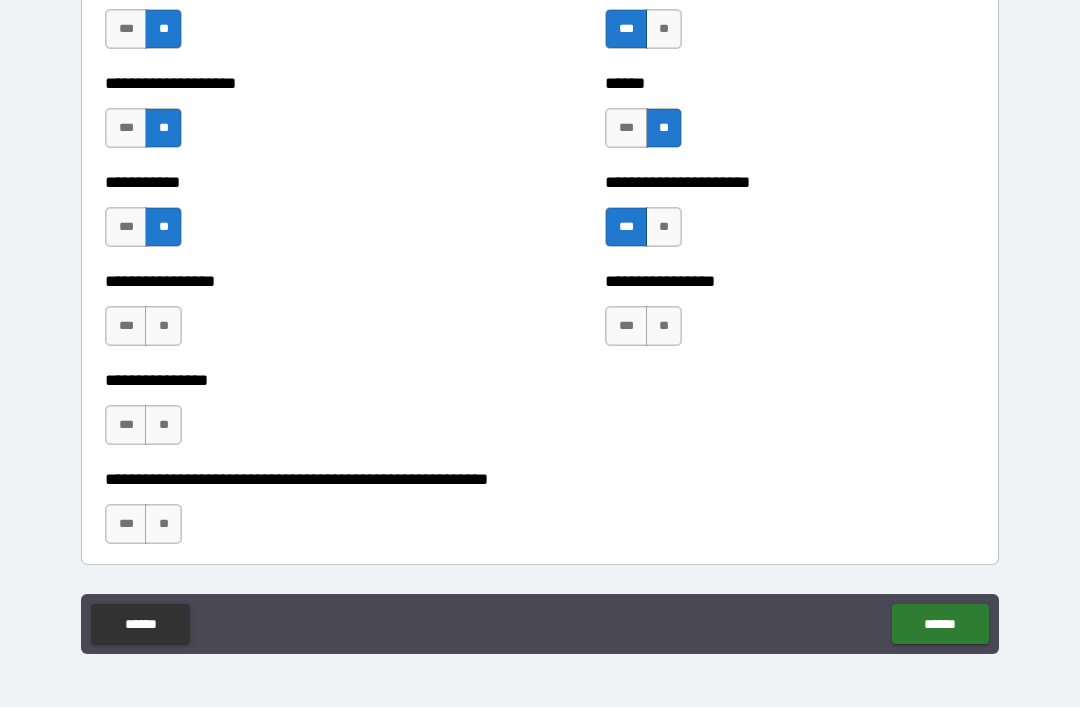 scroll, scrollTop: 5805, scrollLeft: 0, axis: vertical 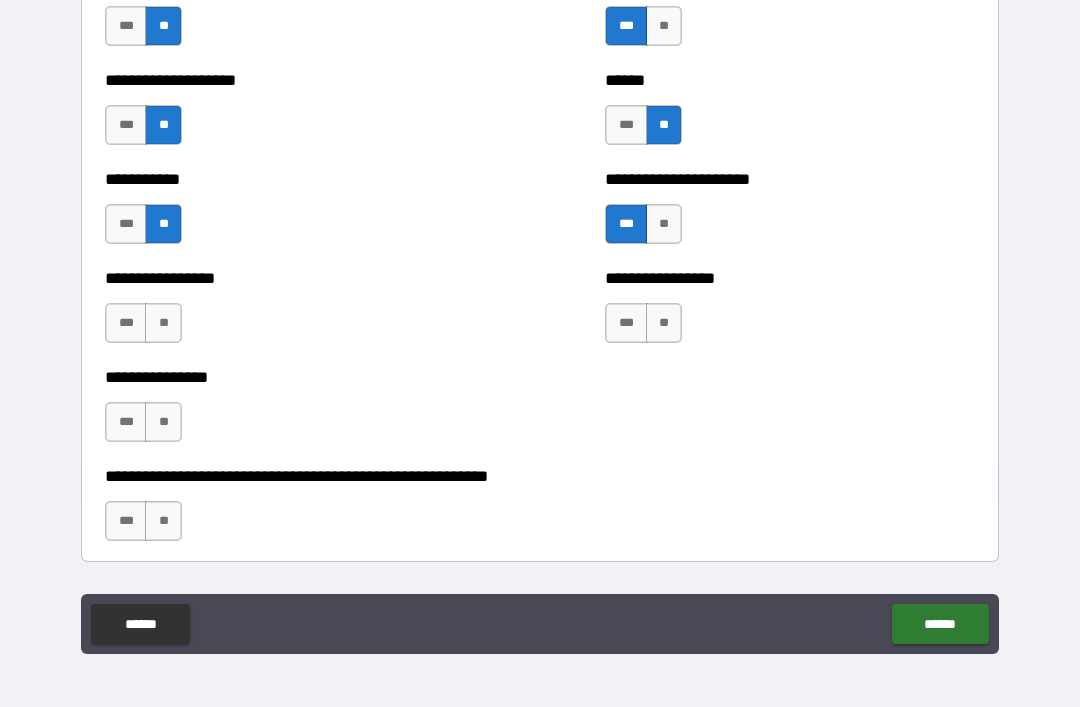 click on "**" at bounding box center [163, 422] 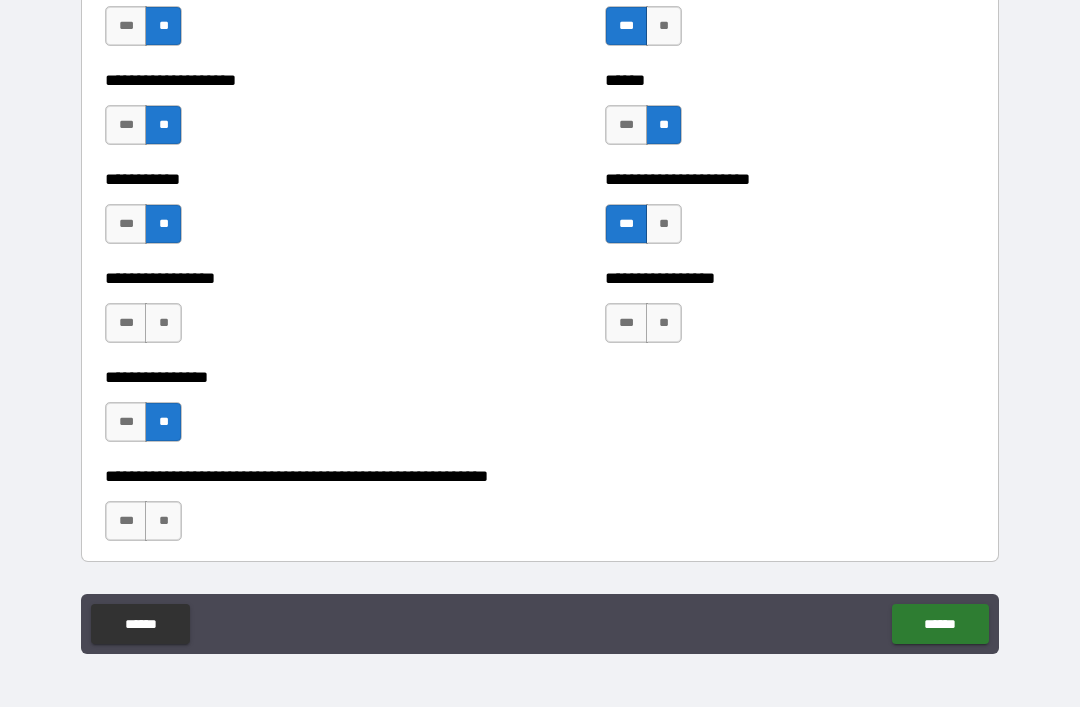 click on "**" at bounding box center [163, 323] 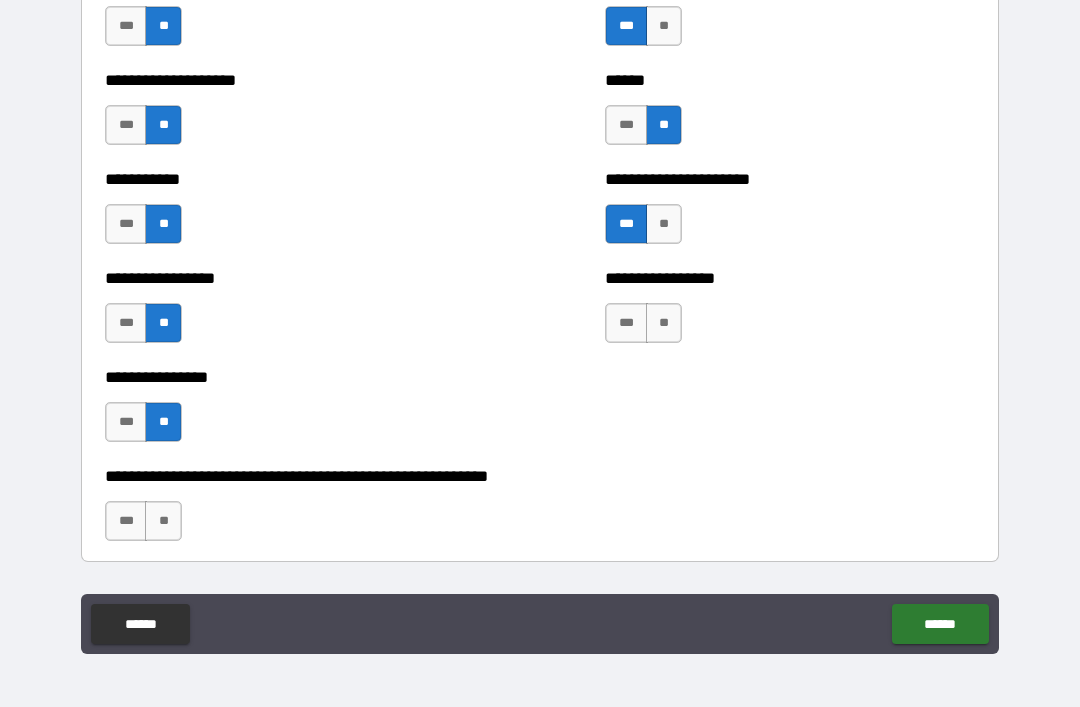 click on "**" at bounding box center [664, 323] 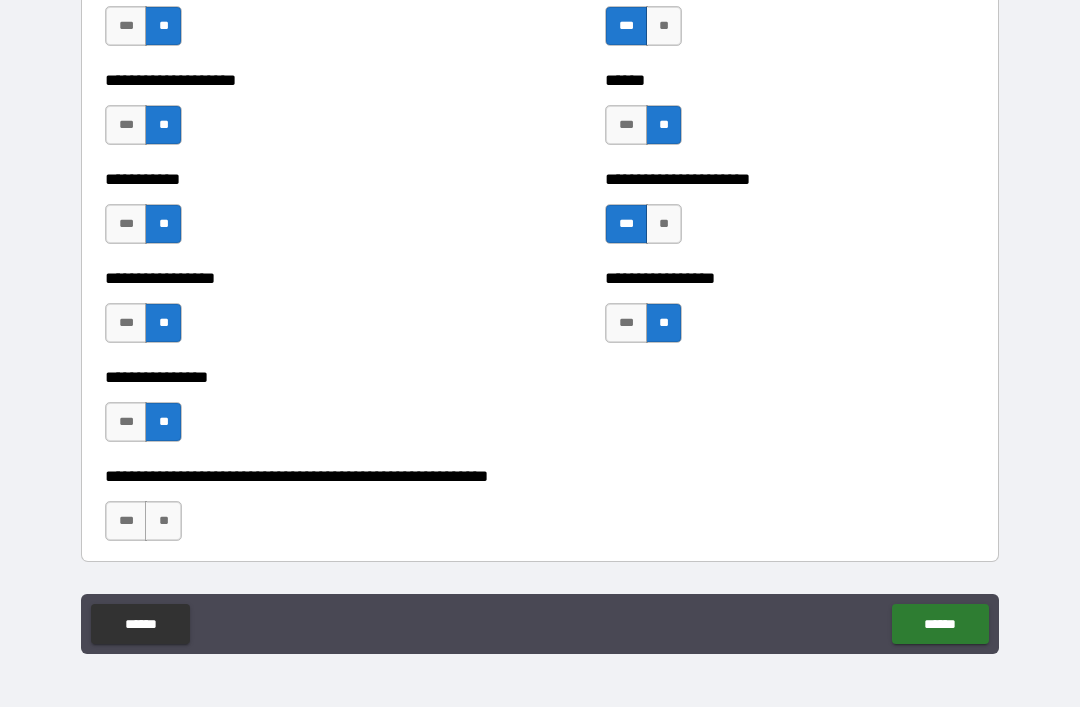 click on "**" at bounding box center (163, 521) 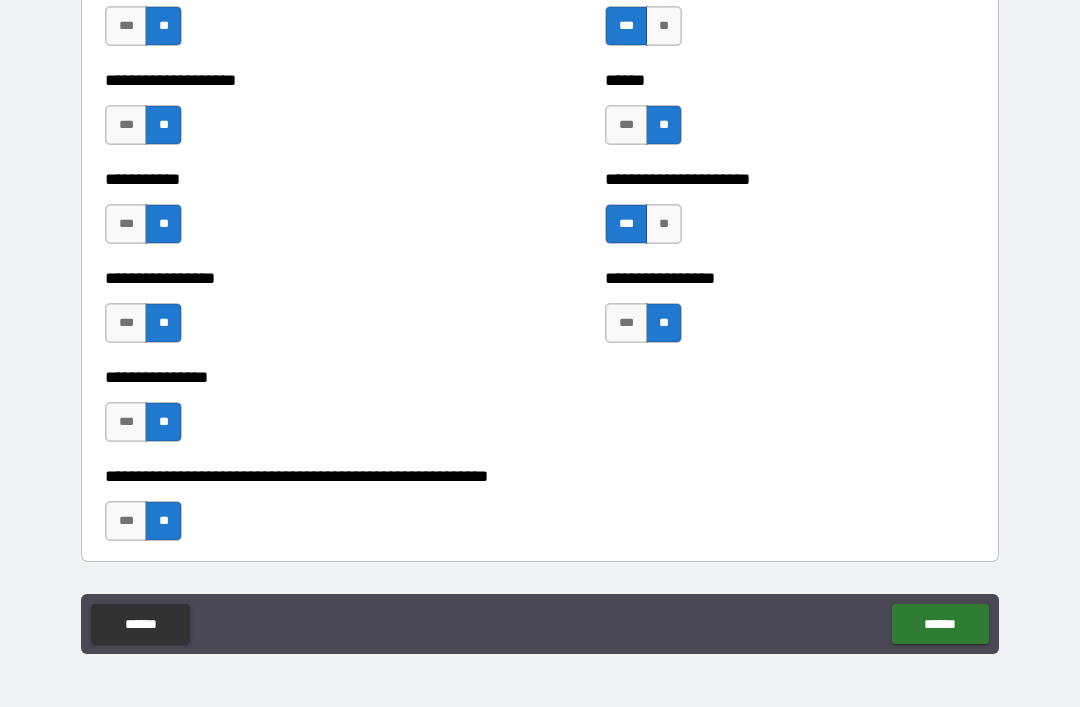 click on "******" at bounding box center [940, 624] 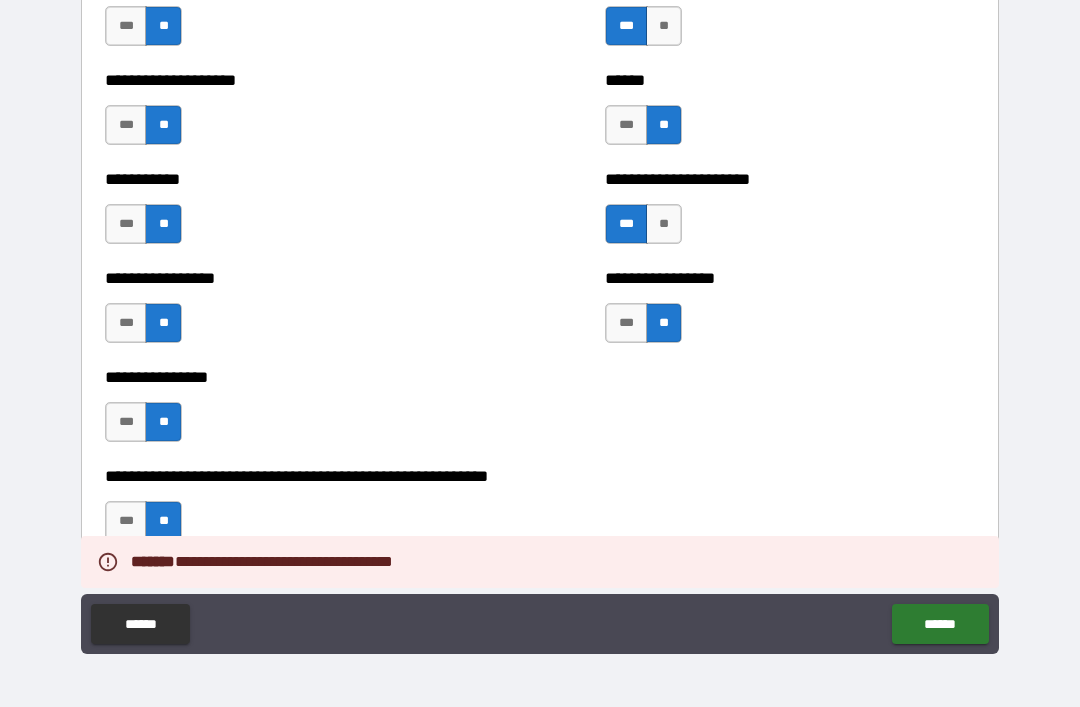 click on "******" at bounding box center [940, 624] 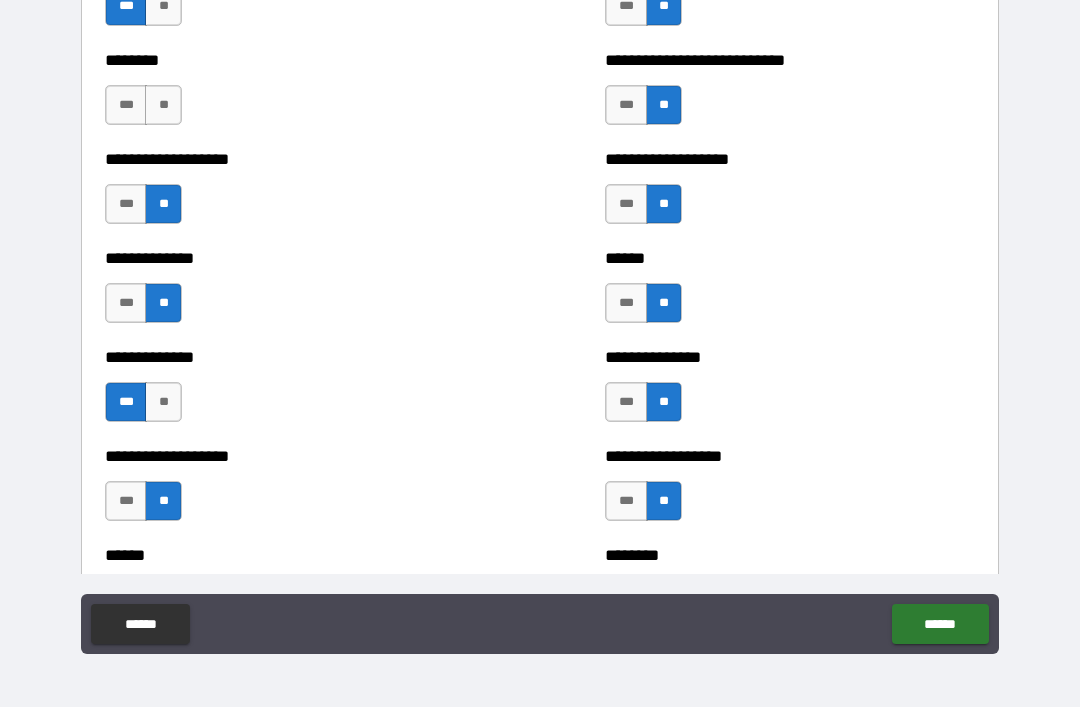 click on "**********" at bounding box center [790, 392] 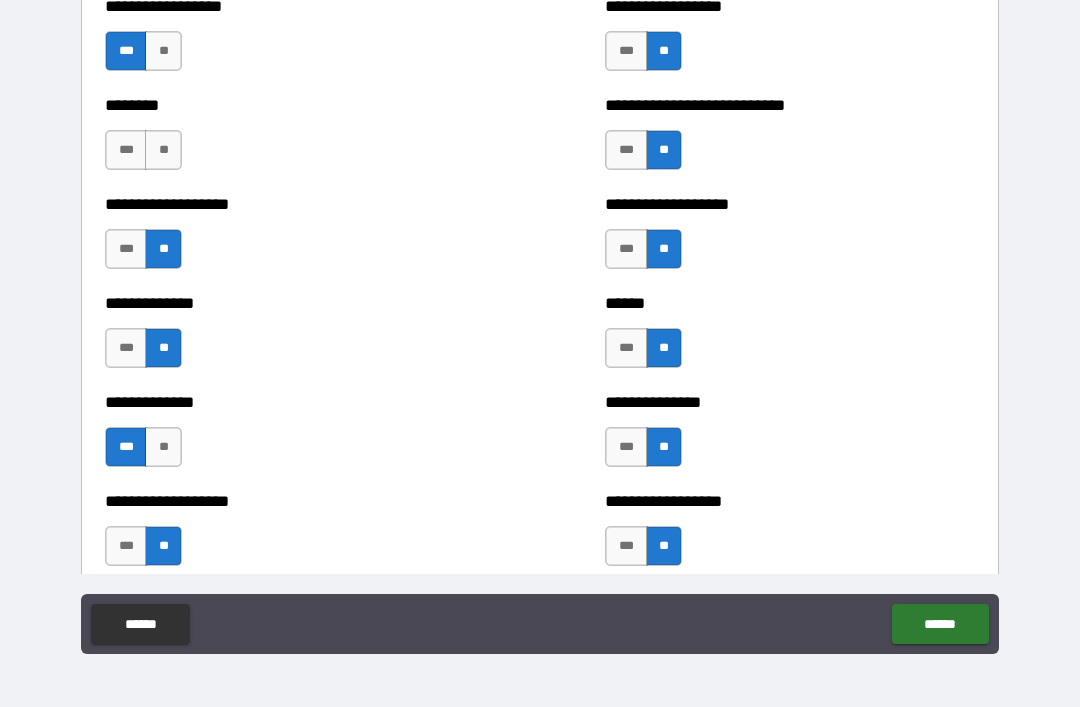 scroll, scrollTop: 4400, scrollLeft: 0, axis: vertical 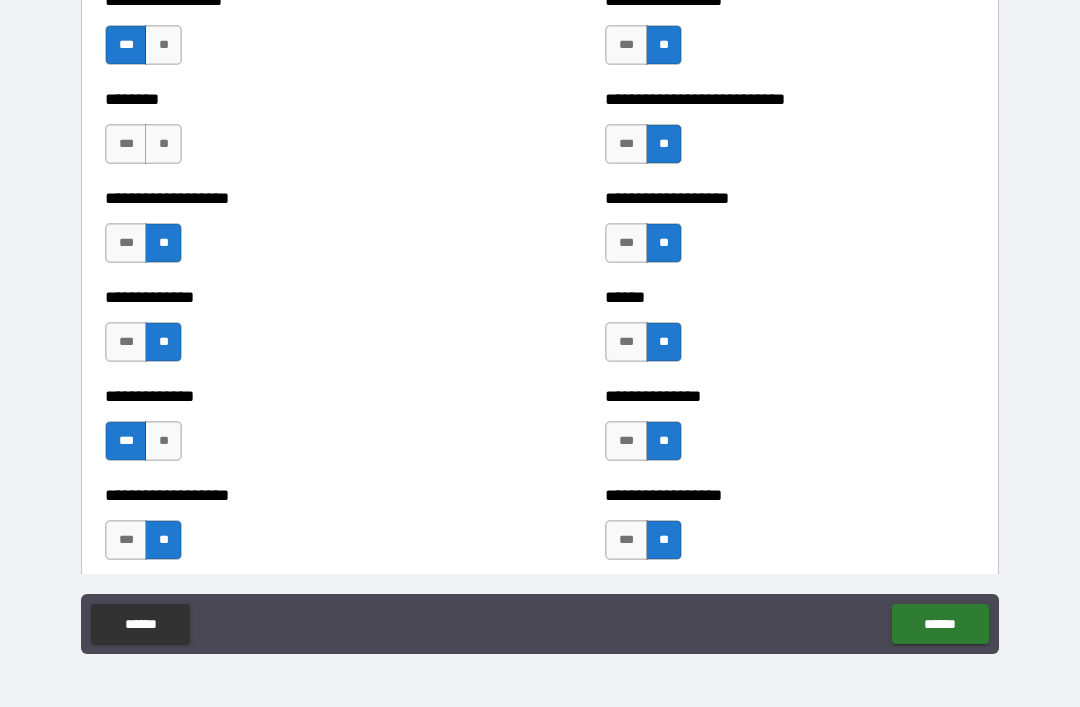 click on "******** *** **" at bounding box center (290, 134) 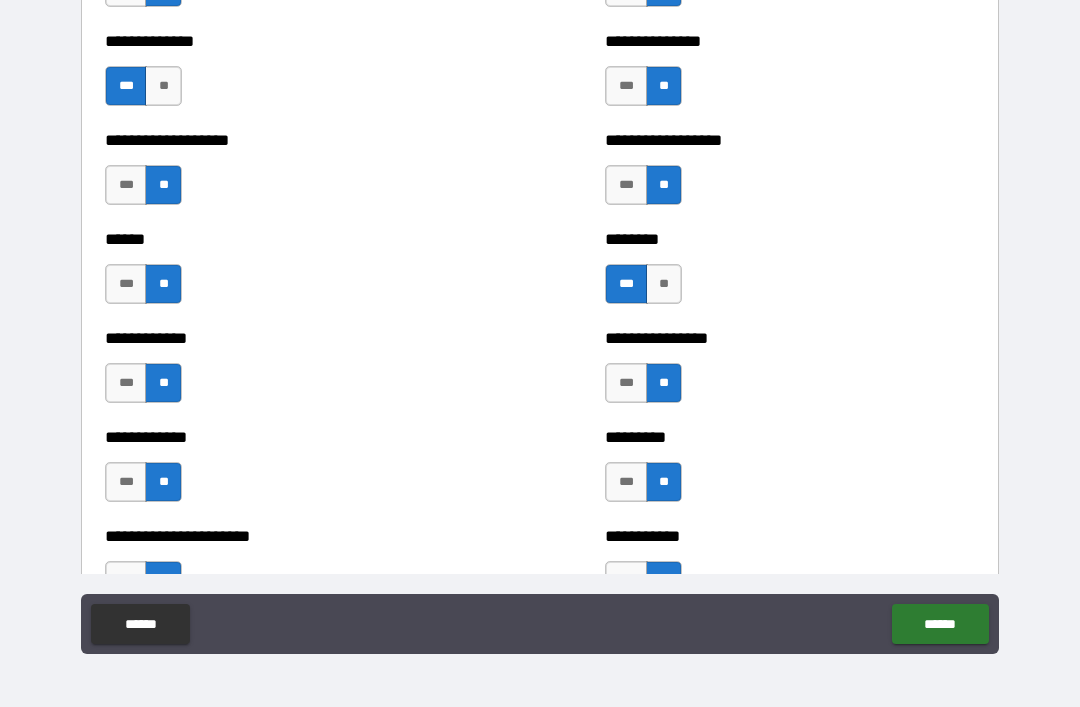 click on "******" at bounding box center (940, 624) 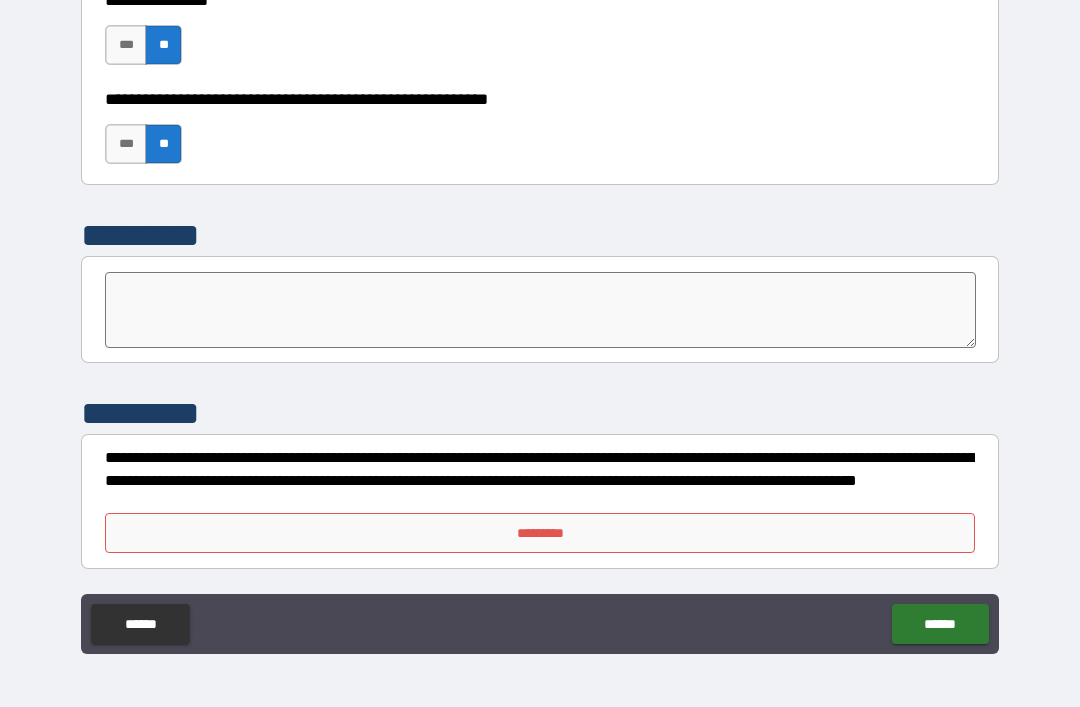 scroll, scrollTop: 6182, scrollLeft: 0, axis: vertical 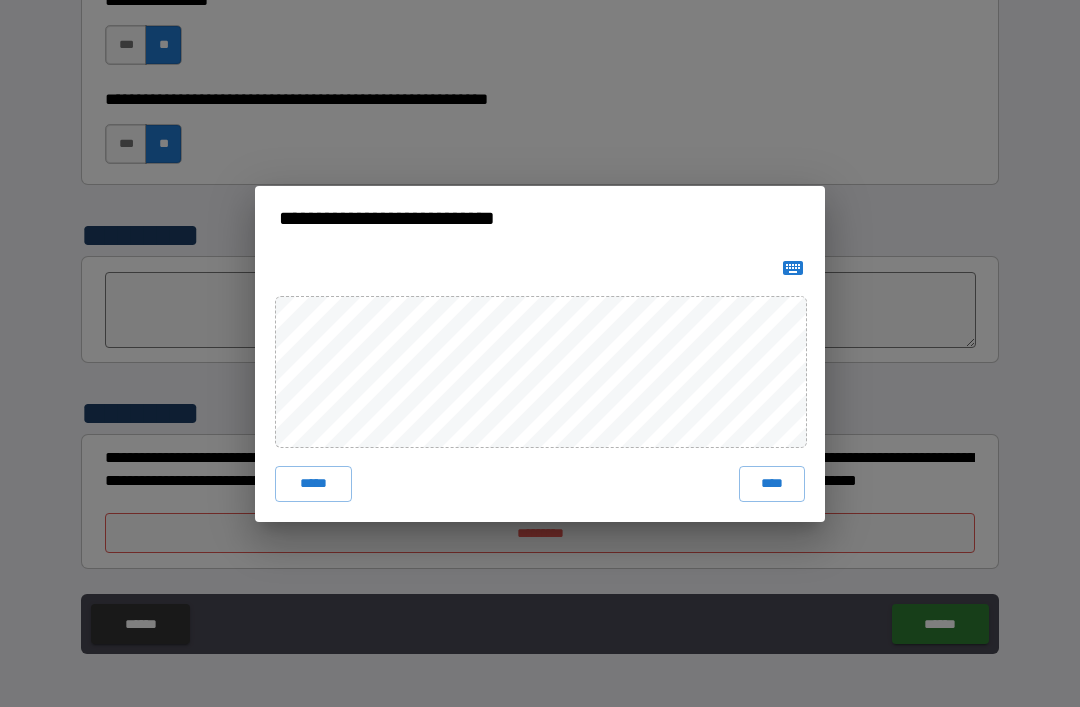 click on "****" at bounding box center [772, 484] 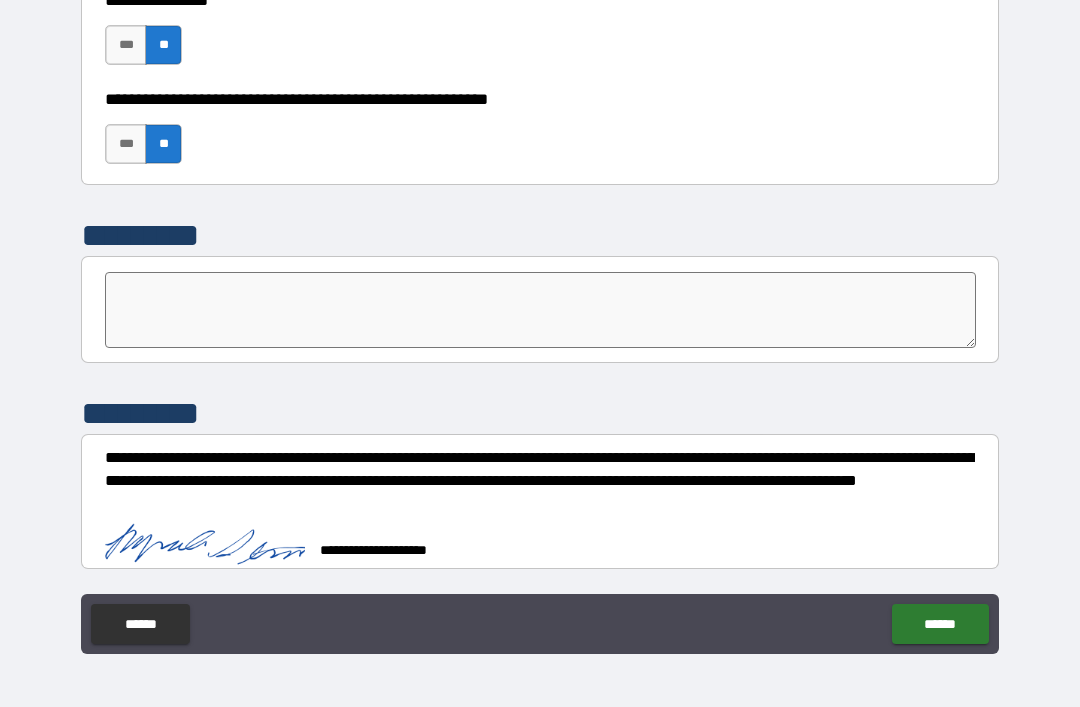 scroll, scrollTop: 6172, scrollLeft: 0, axis: vertical 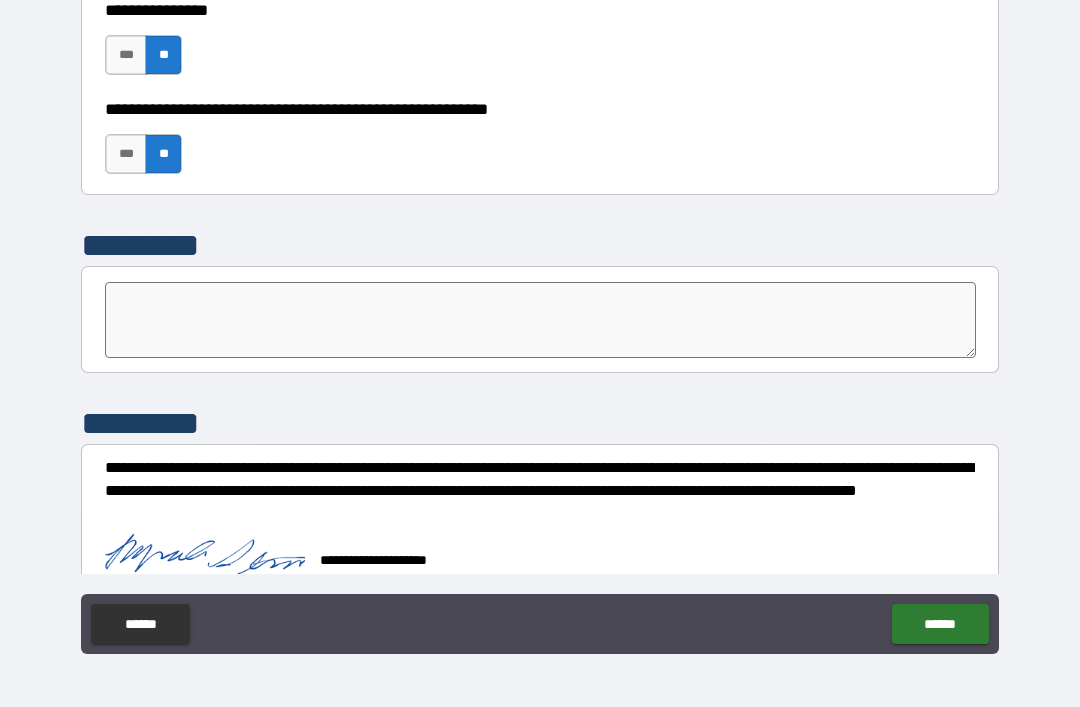 click on "******" at bounding box center (940, 624) 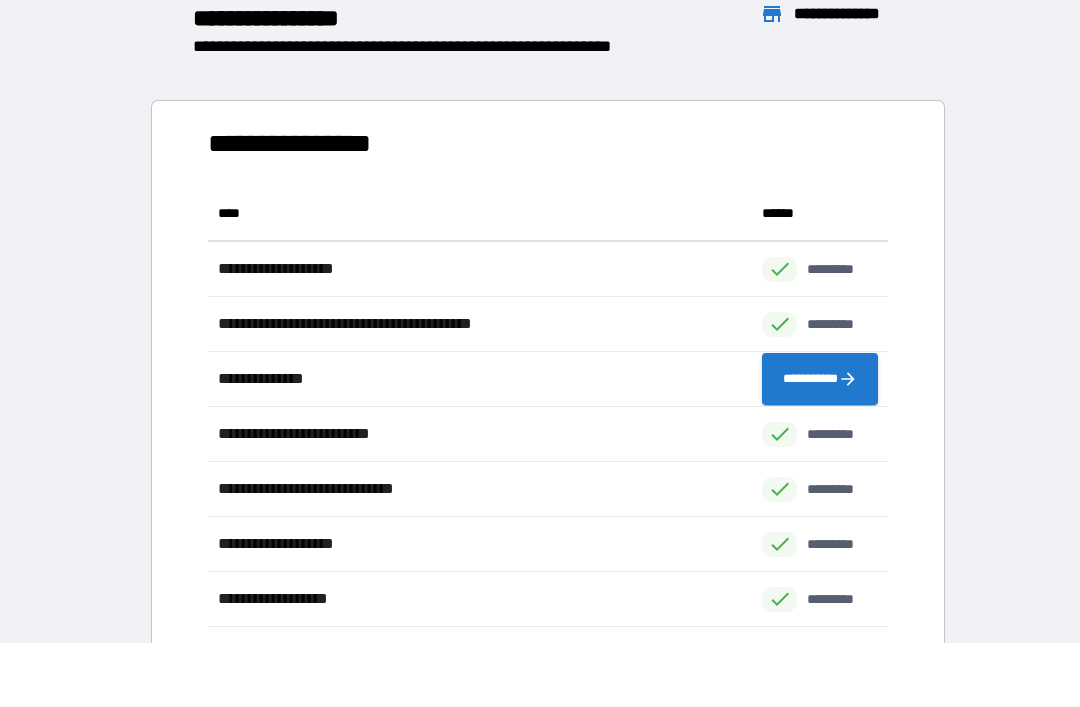 scroll, scrollTop: 1, scrollLeft: 1, axis: both 